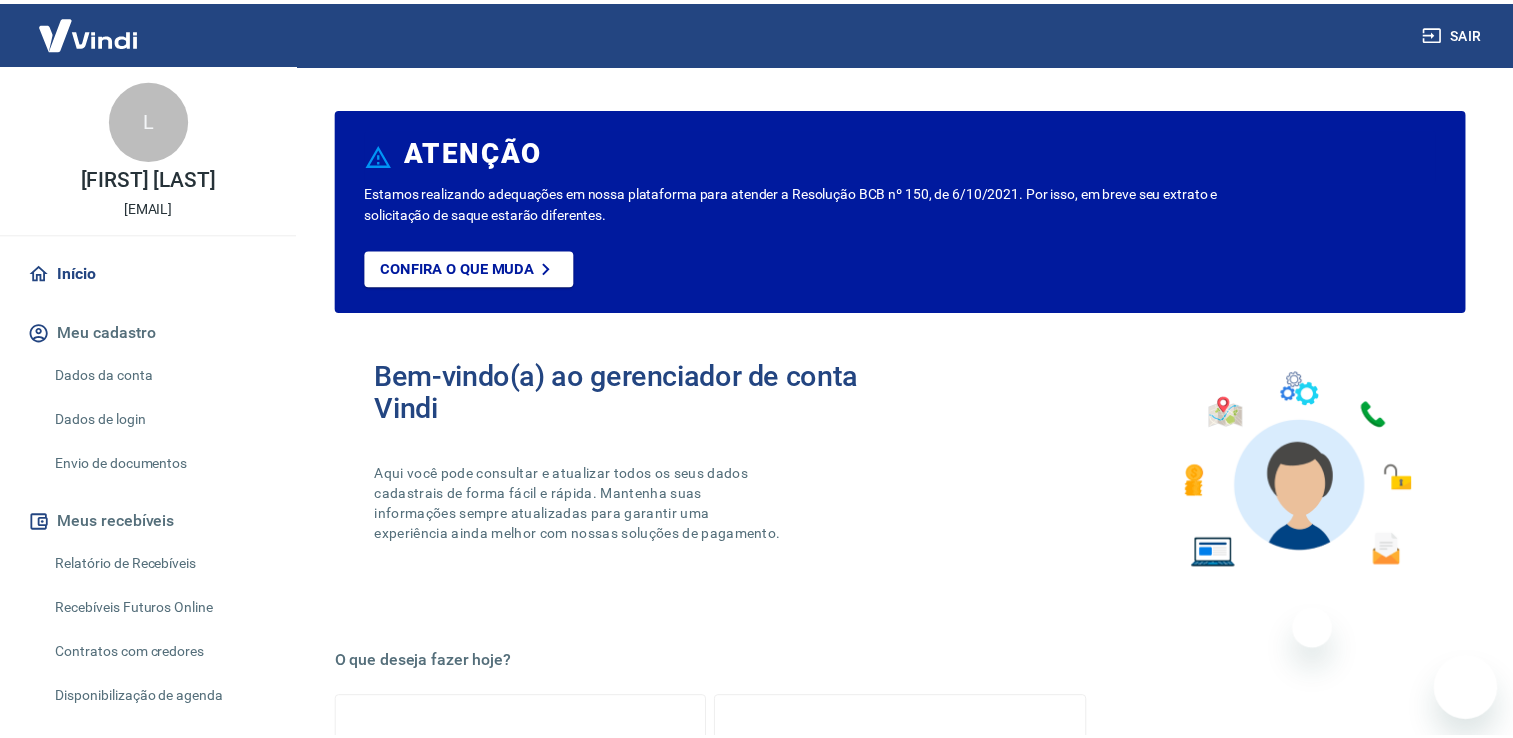 scroll, scrollTop: 0, scrollLeft: 0, axis: both 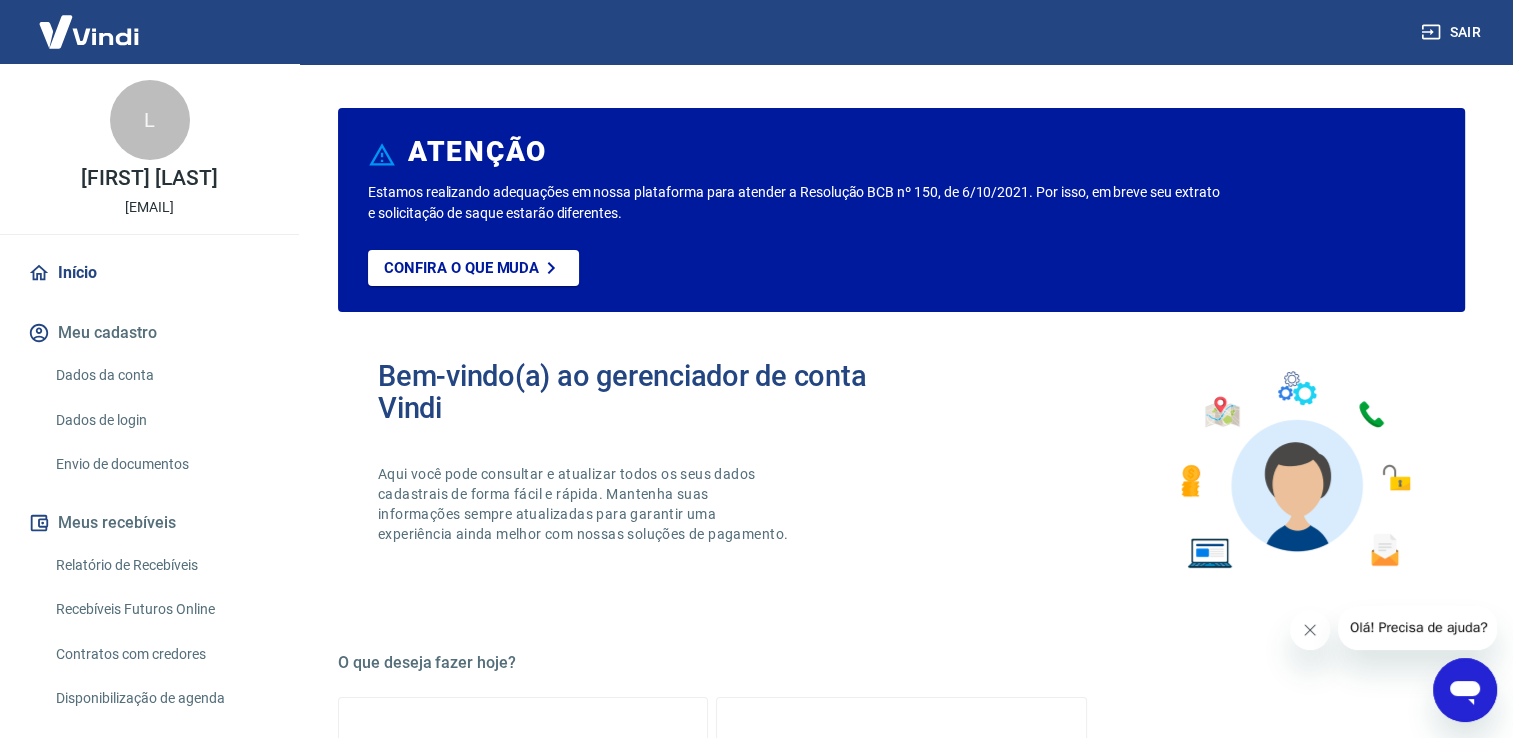 click 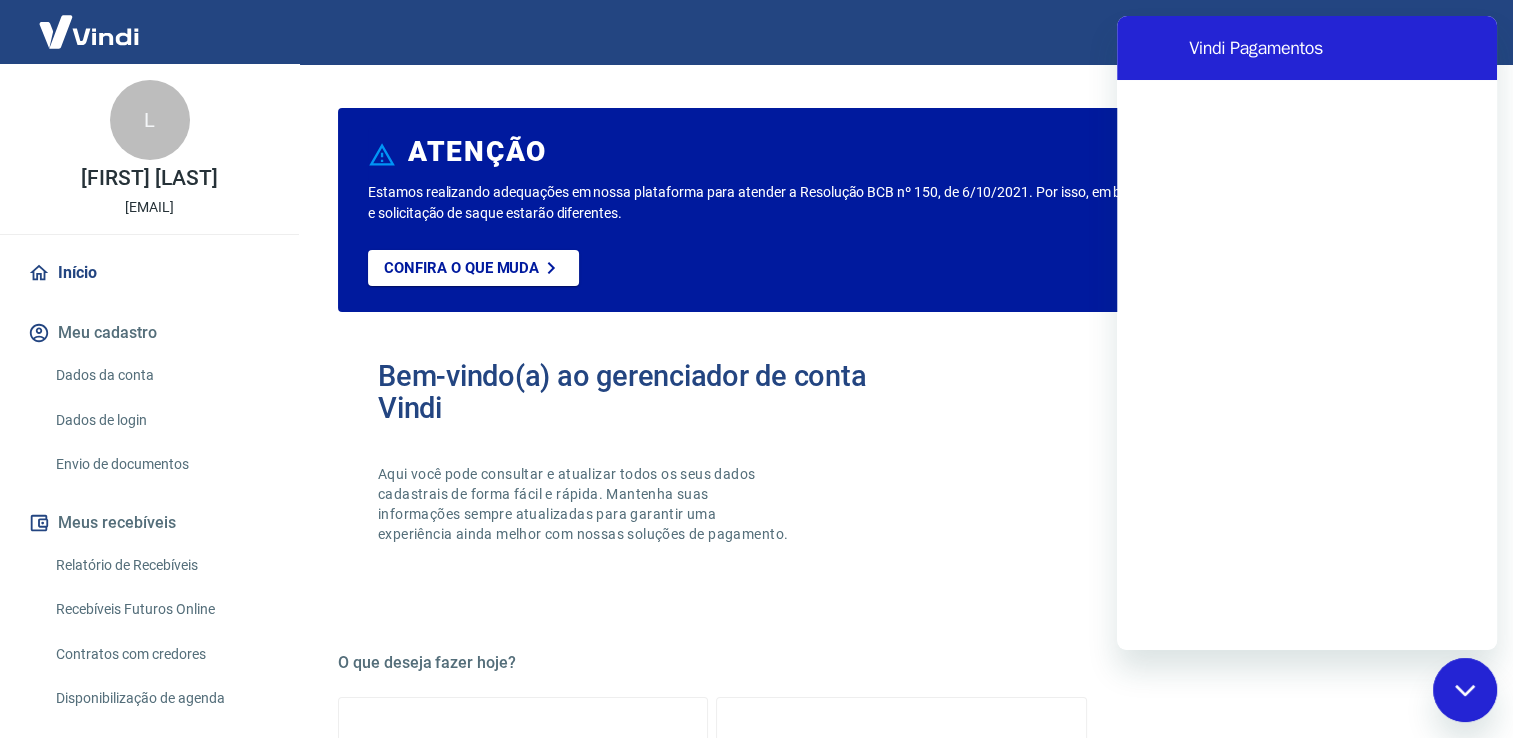 scroll, scrollTop: 0, scrollLeft: 0, axis: both 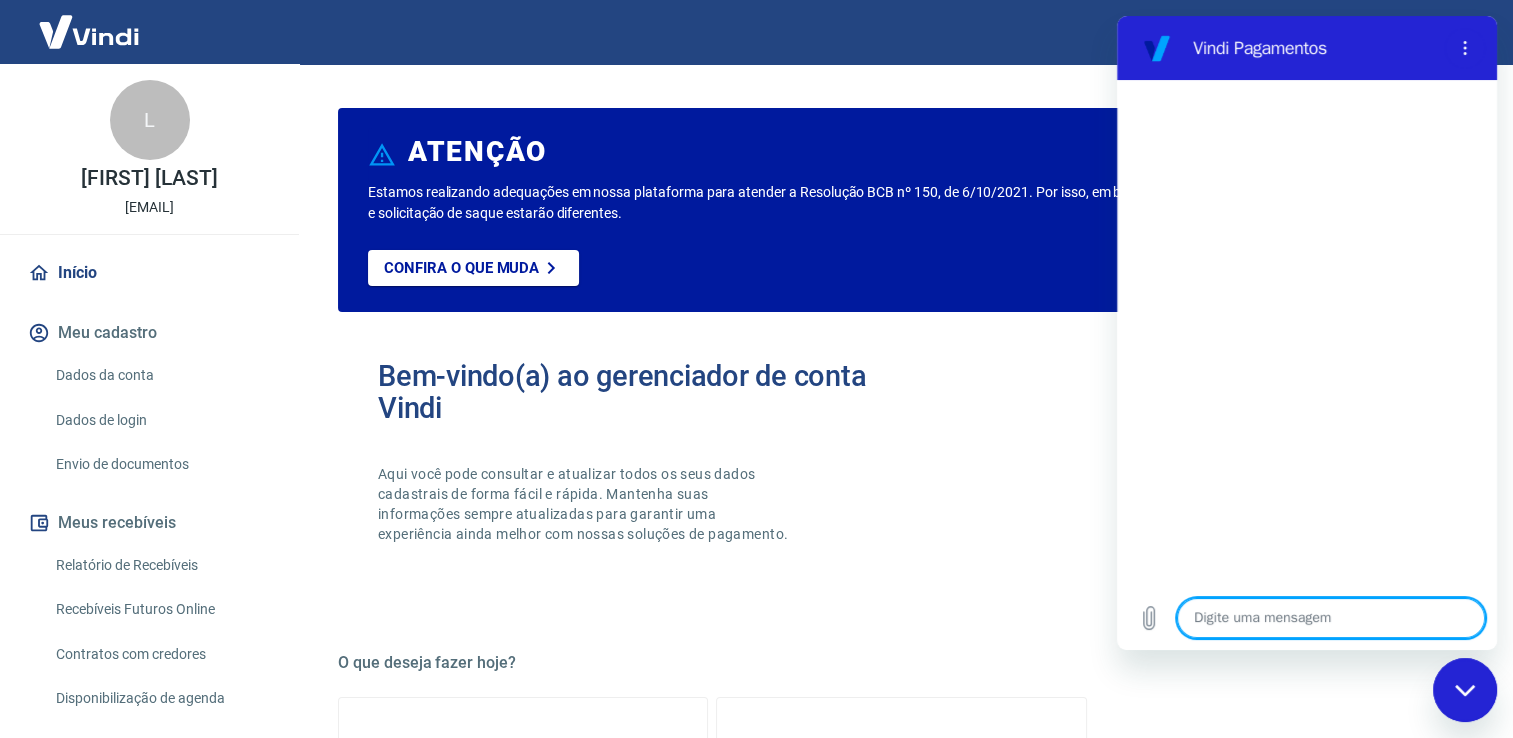 click at bounding box center (1331, 618) 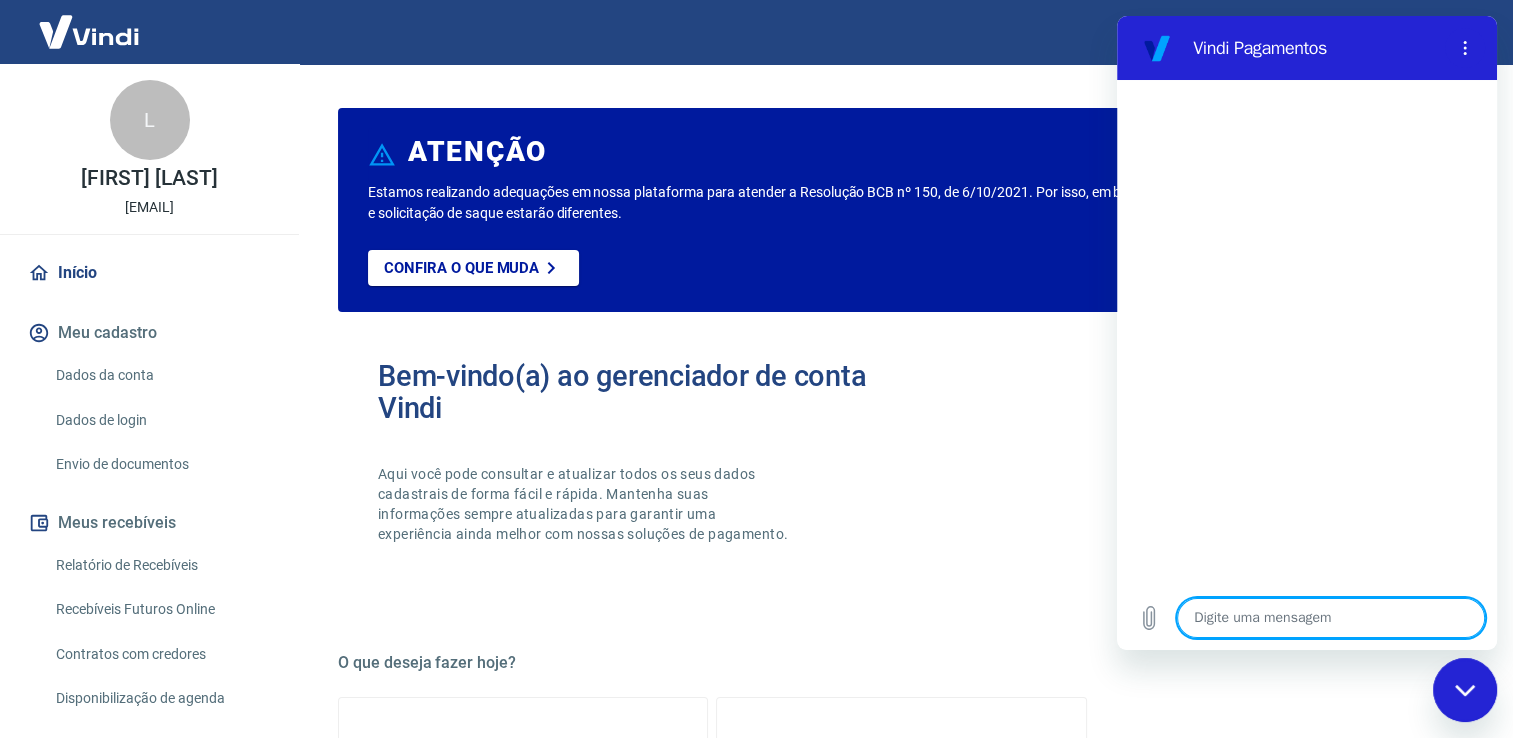 type on "b" 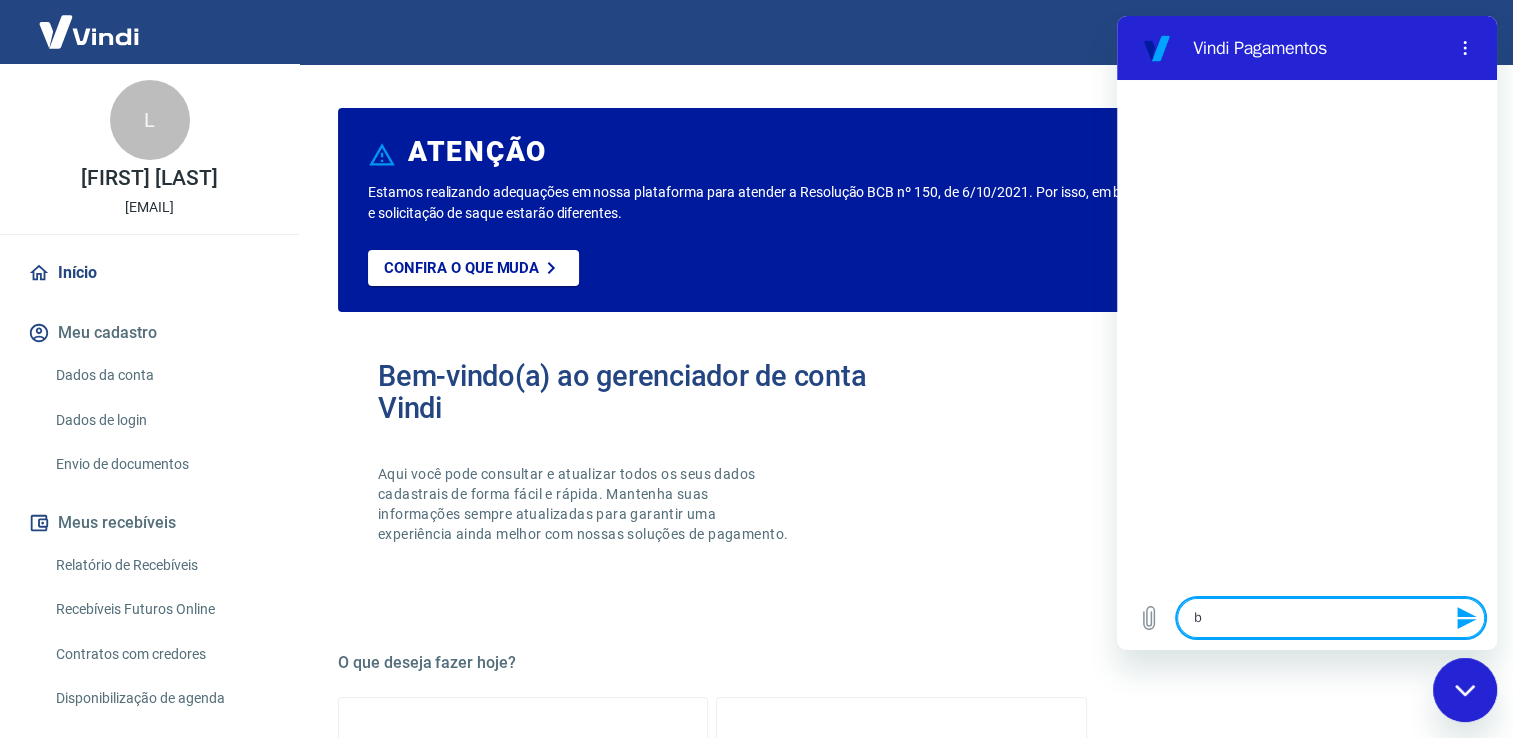 type on "bo" 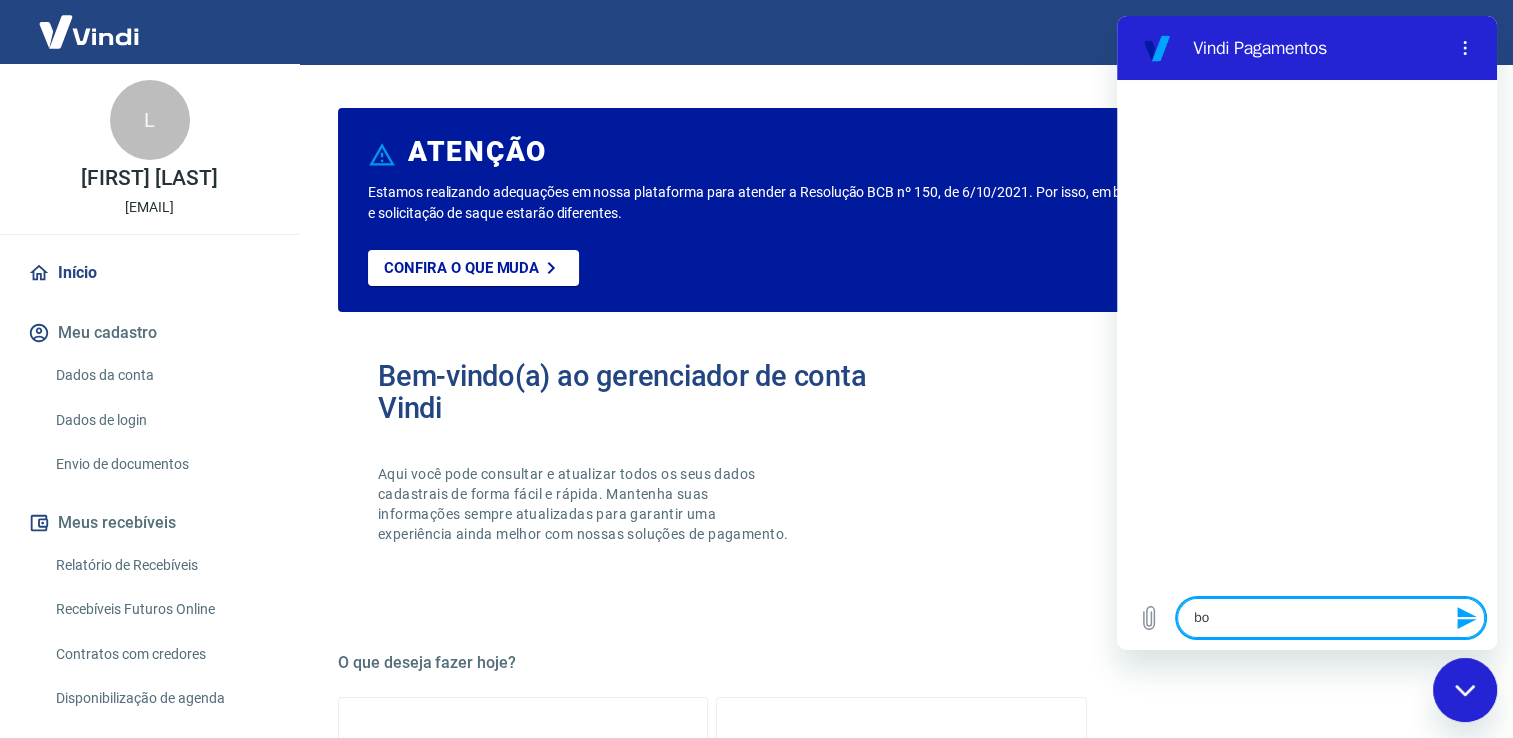 type on "bom" 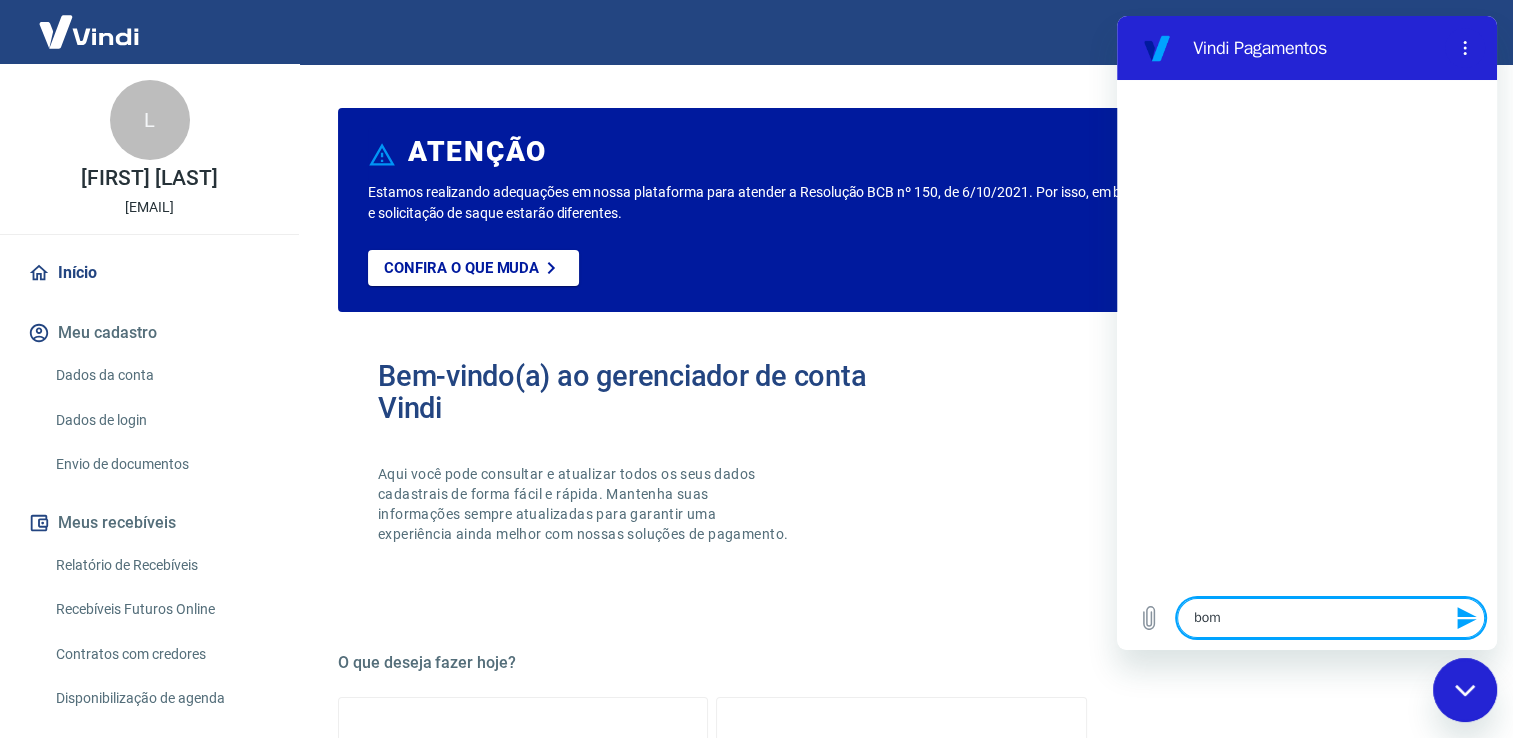 type on "bom" 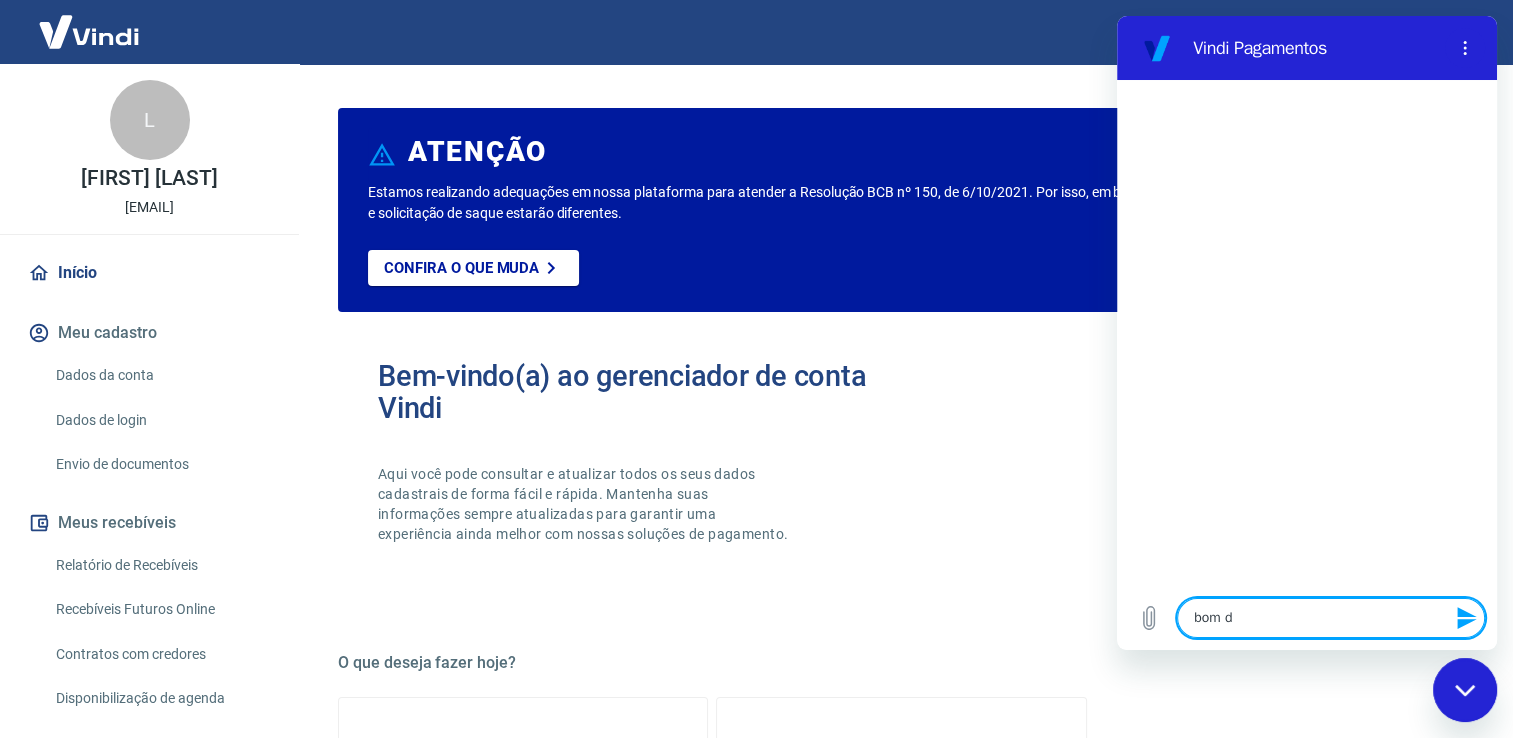type on "bom di" 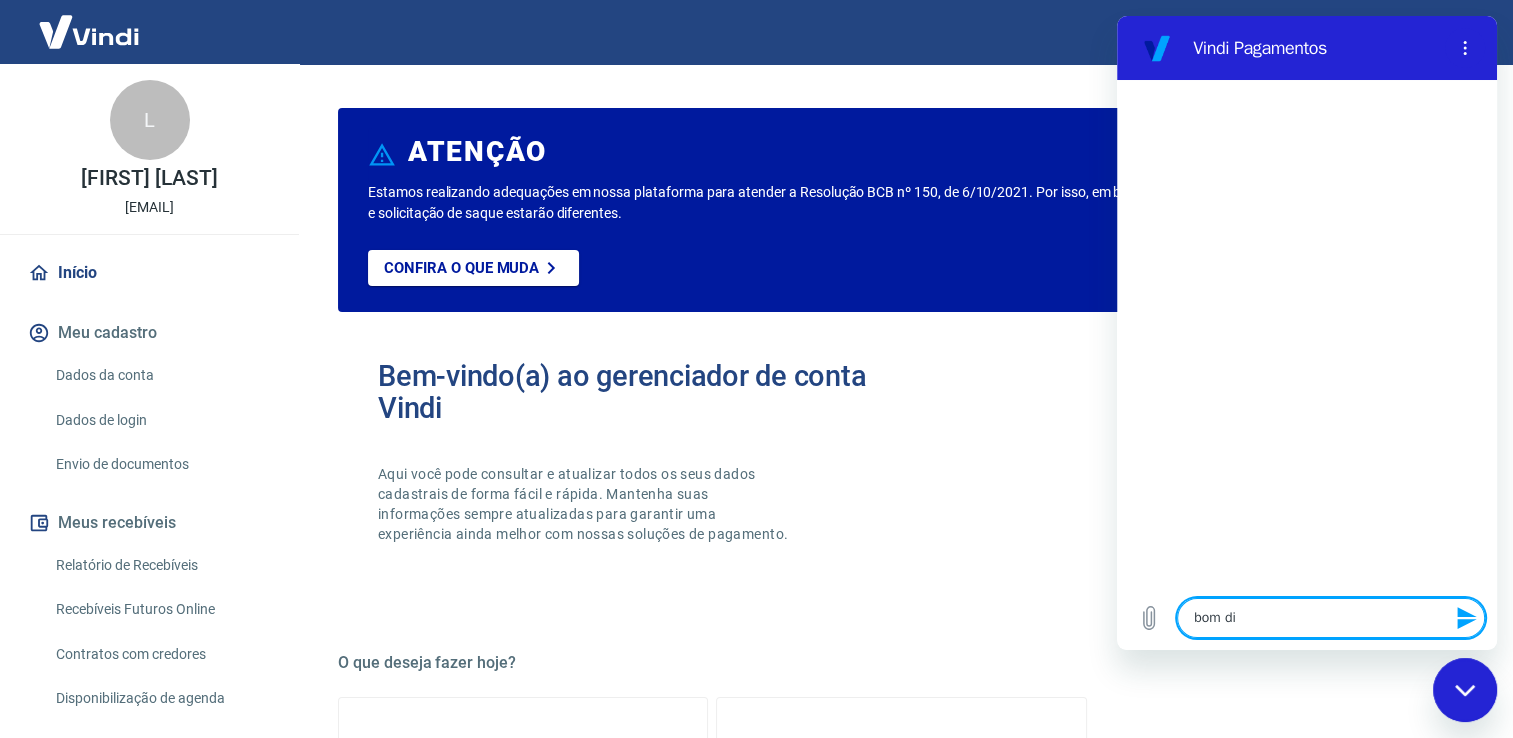 type on "bom dia" 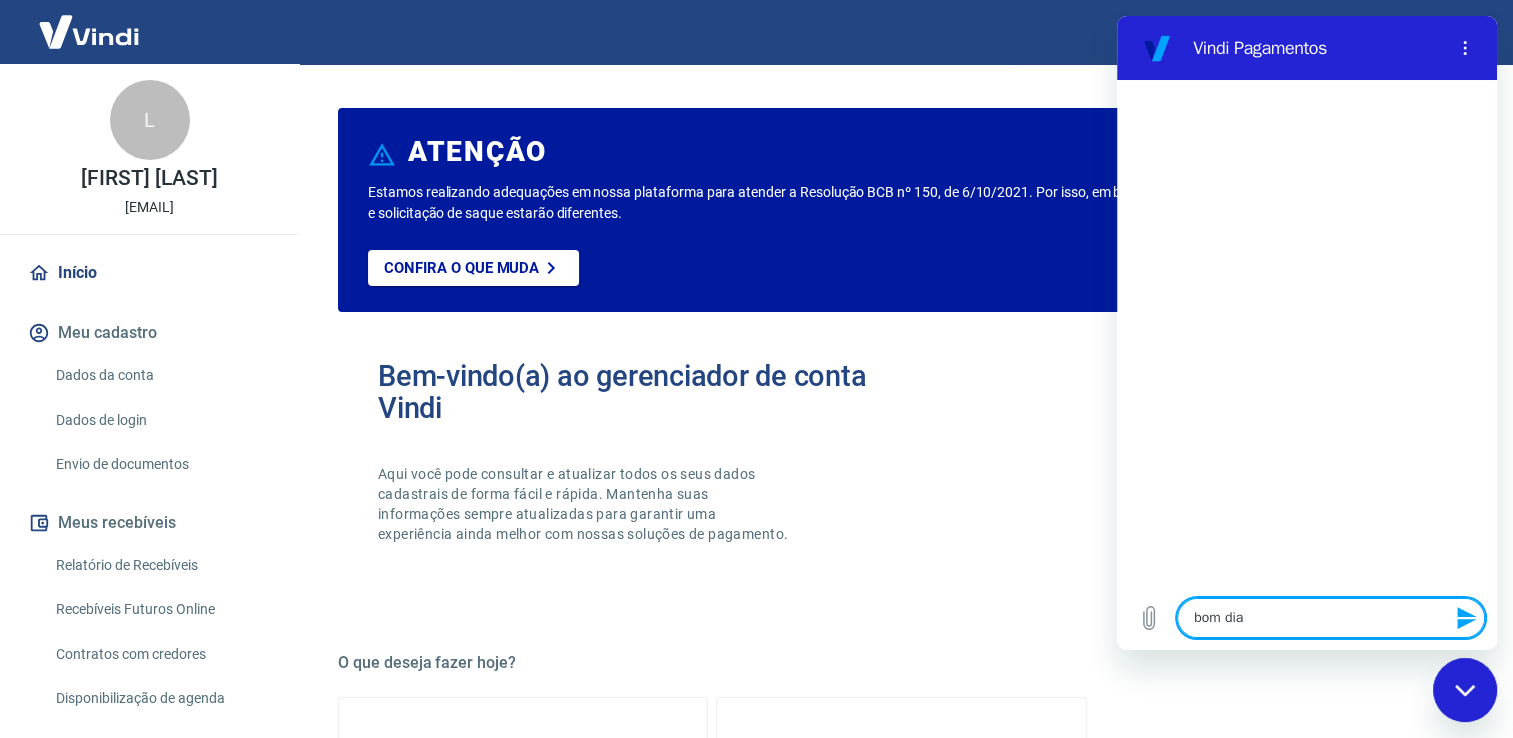 type 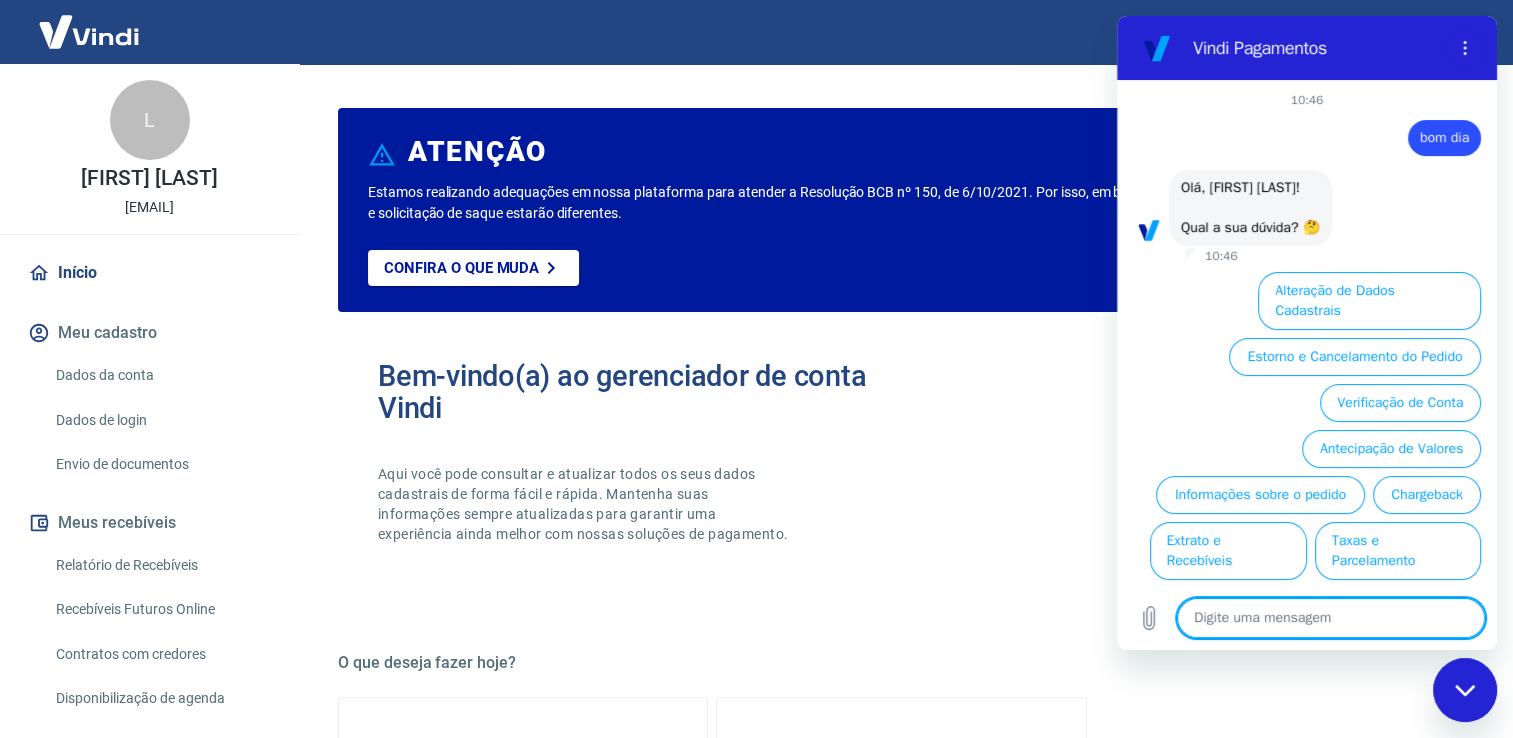 scroll, scrollTop: 47, scrollLeft: 0, axis: vertical 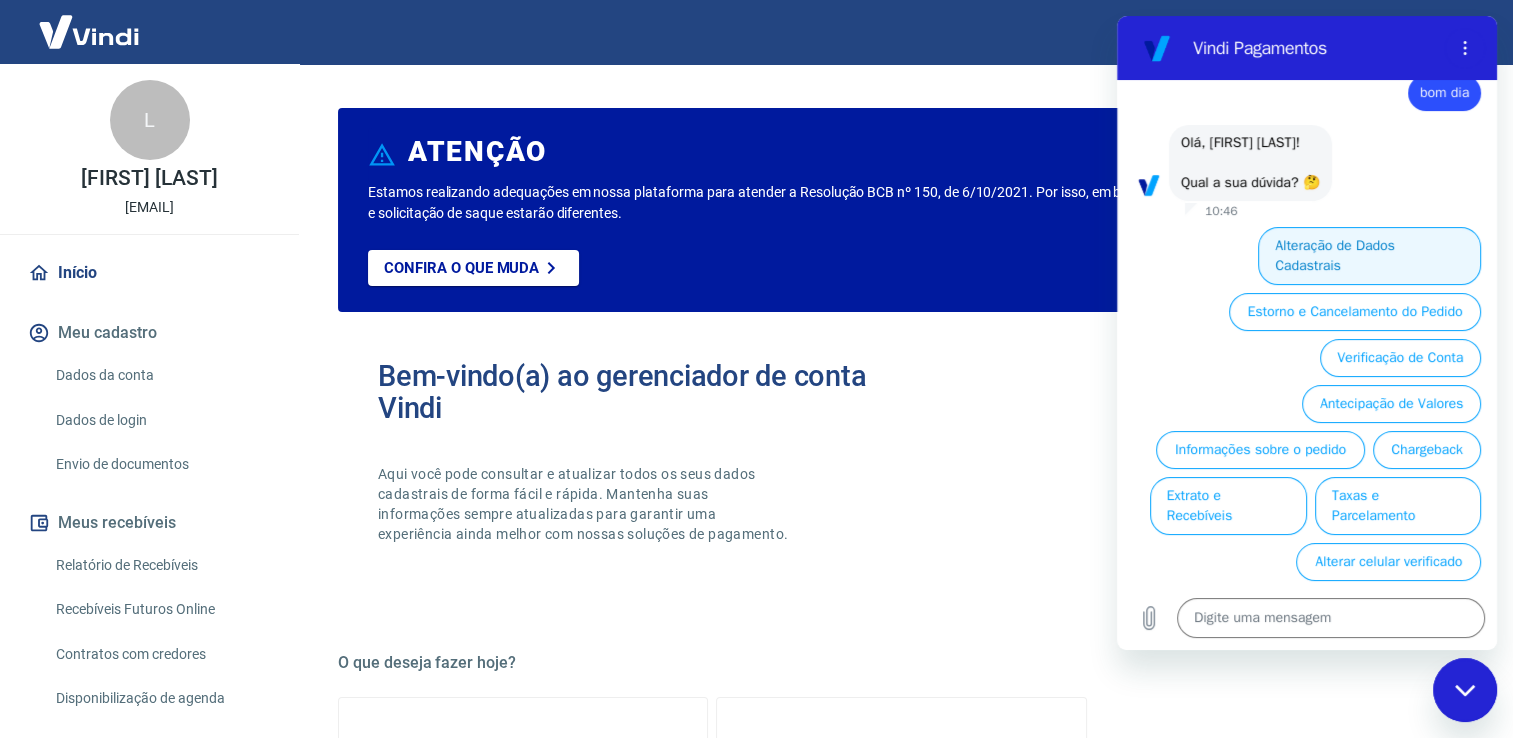 click on "Alteração de Dados Cadastrais" at bounding box center (1369, 256) 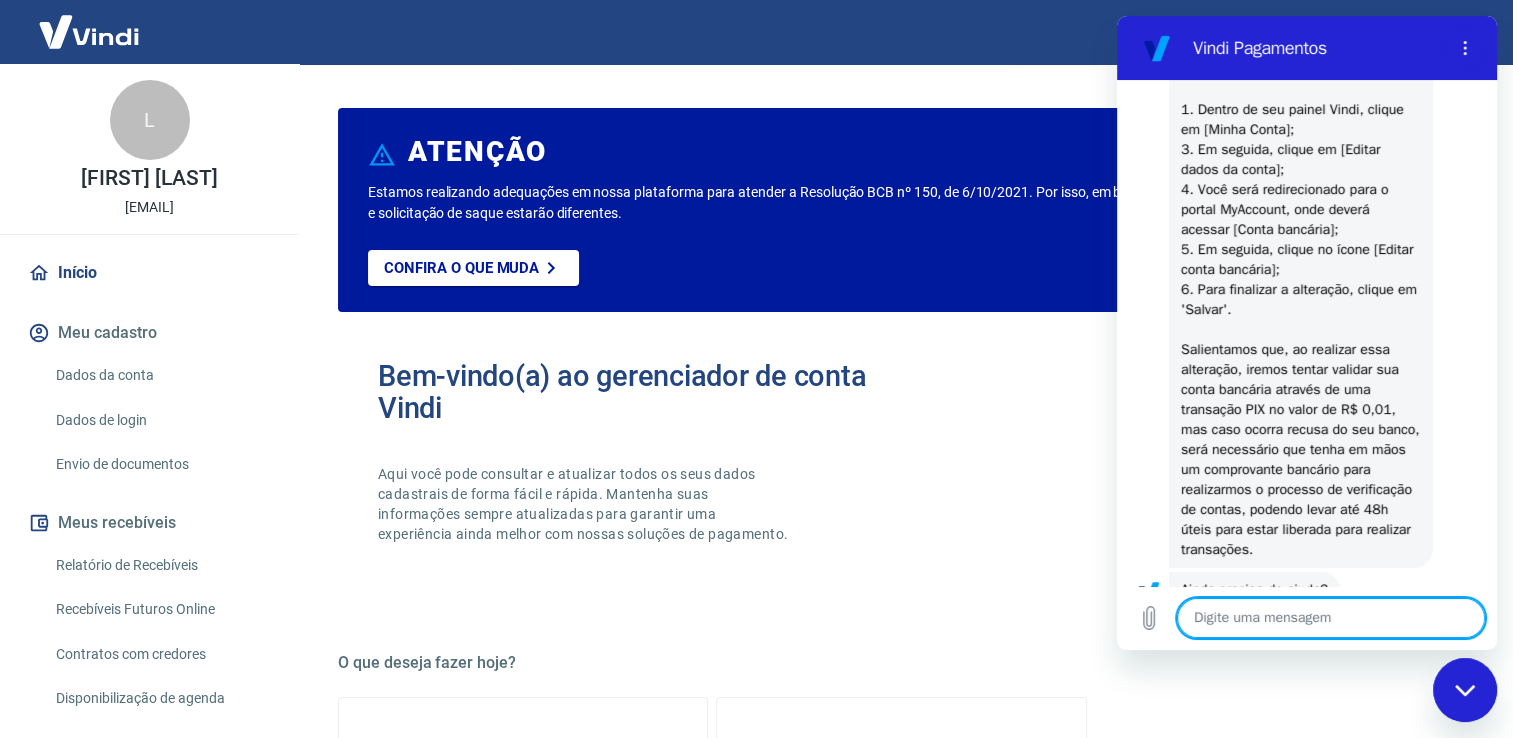 type on "x" 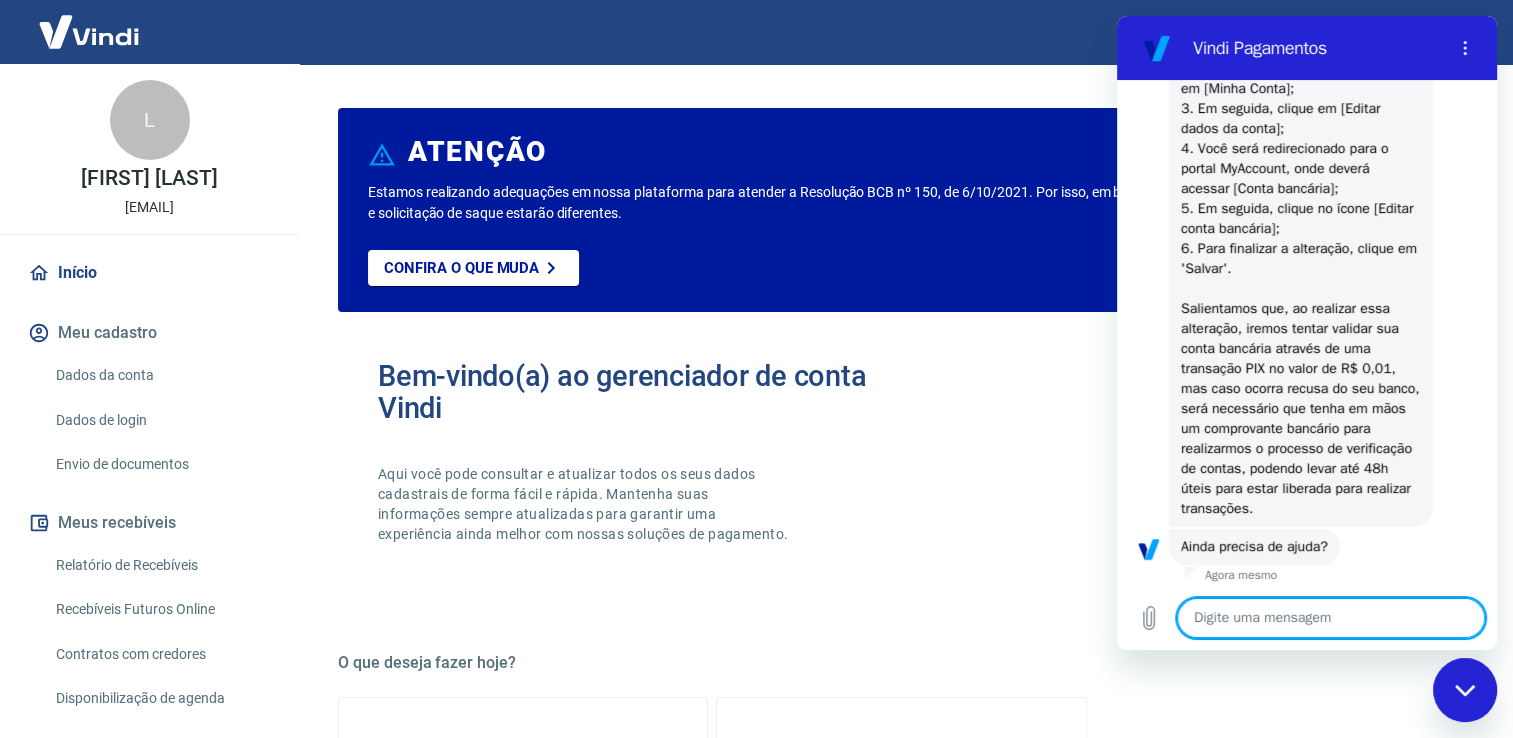 scroll, scrollTop: 374, scrollLeft: 0, axis: vertical 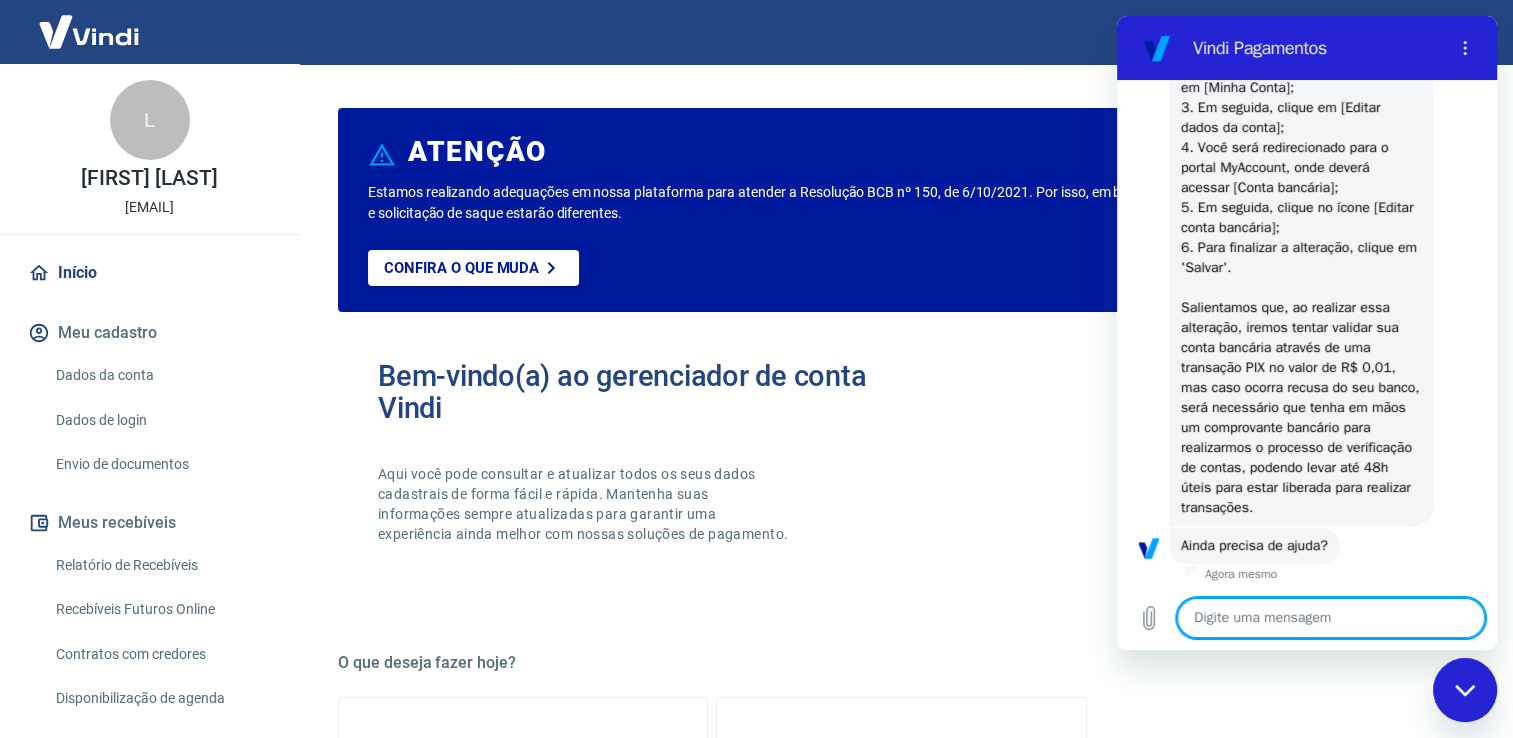 click at bounding box center [1331, 618] 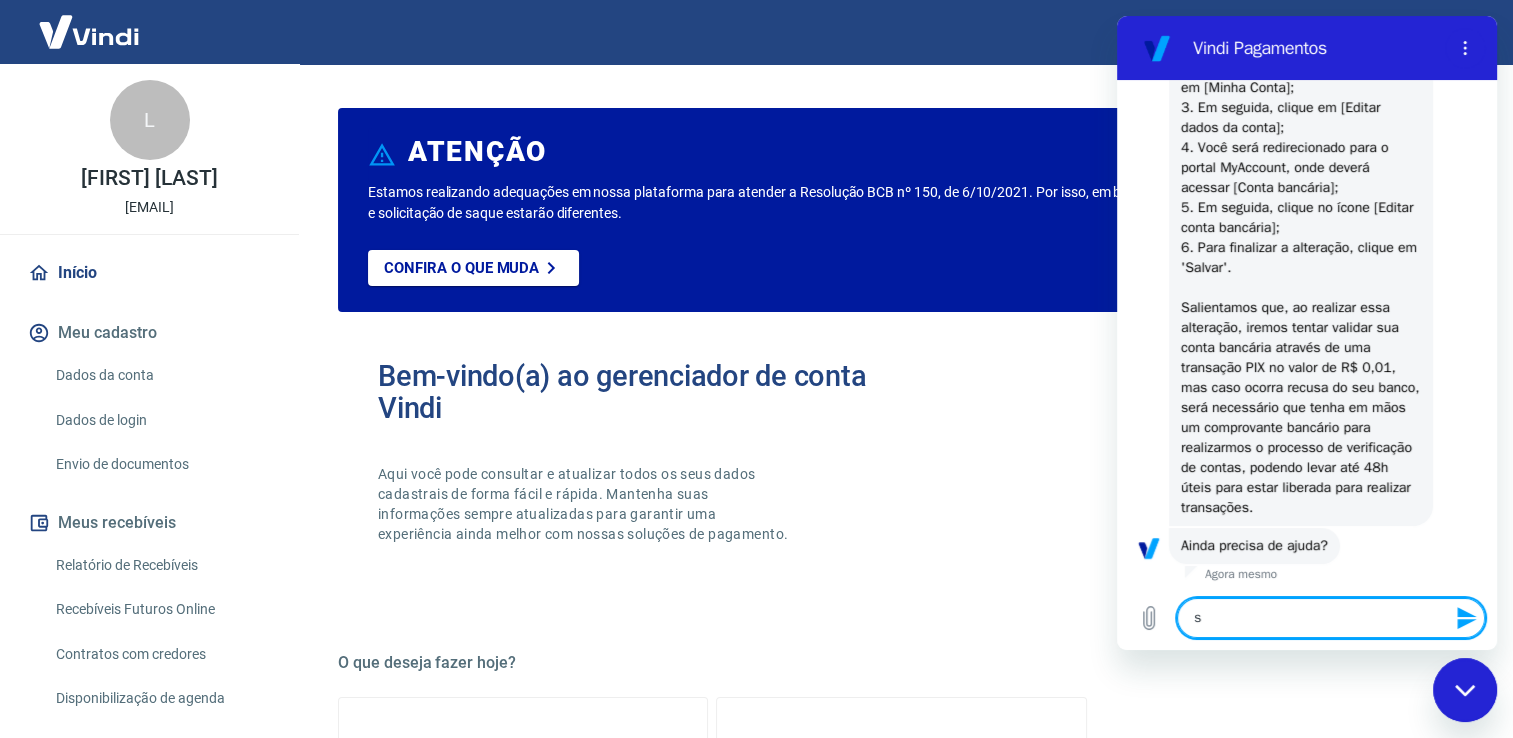 type on "si" 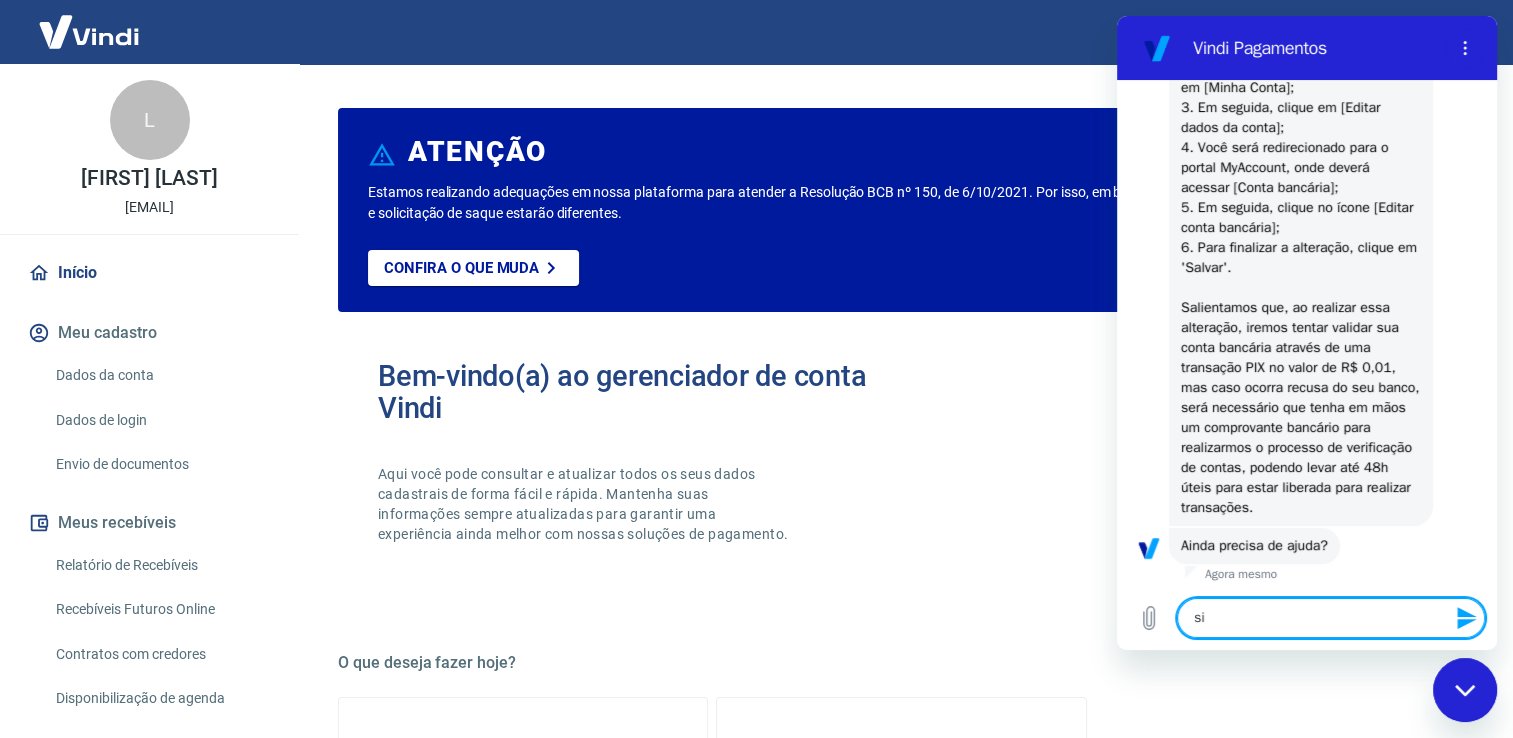 type on "sim" 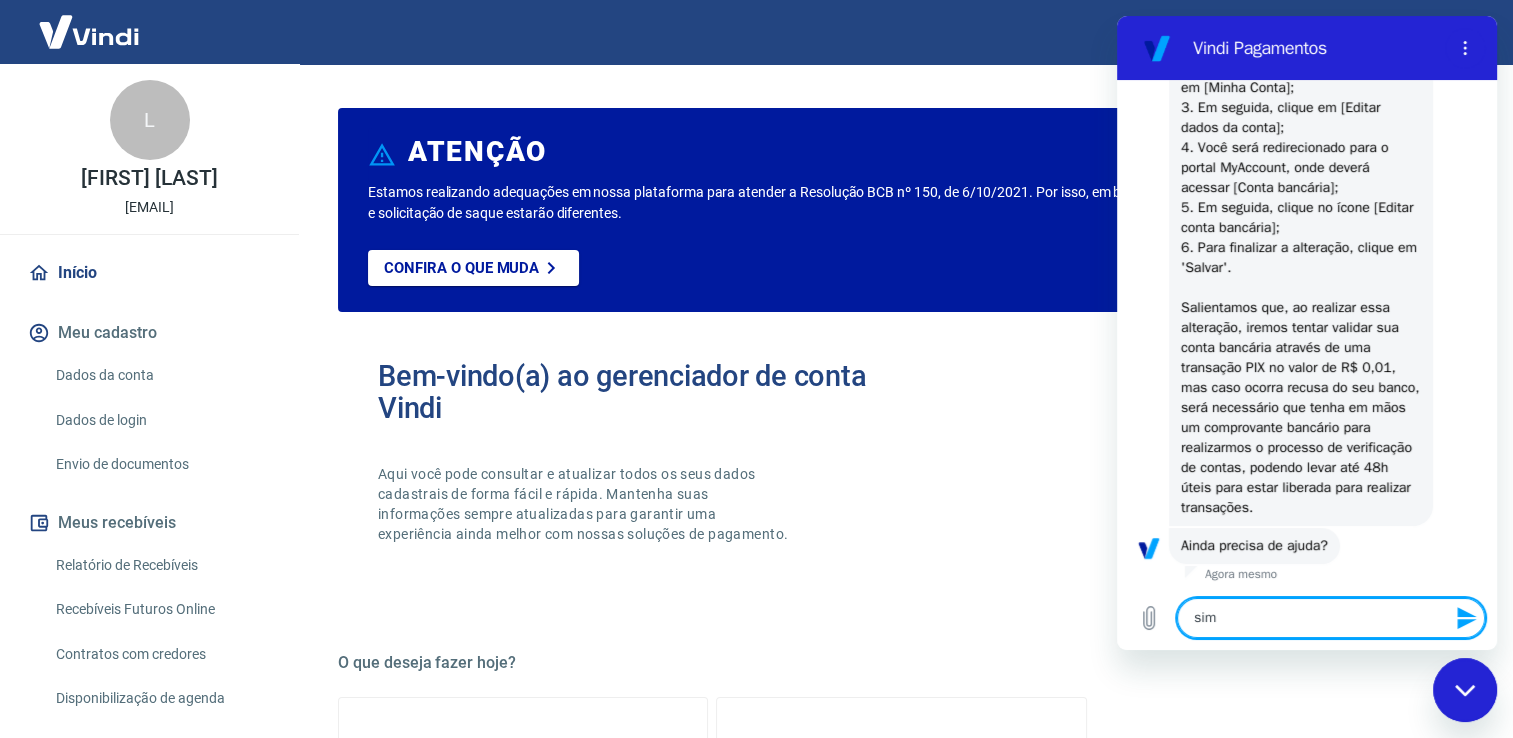type 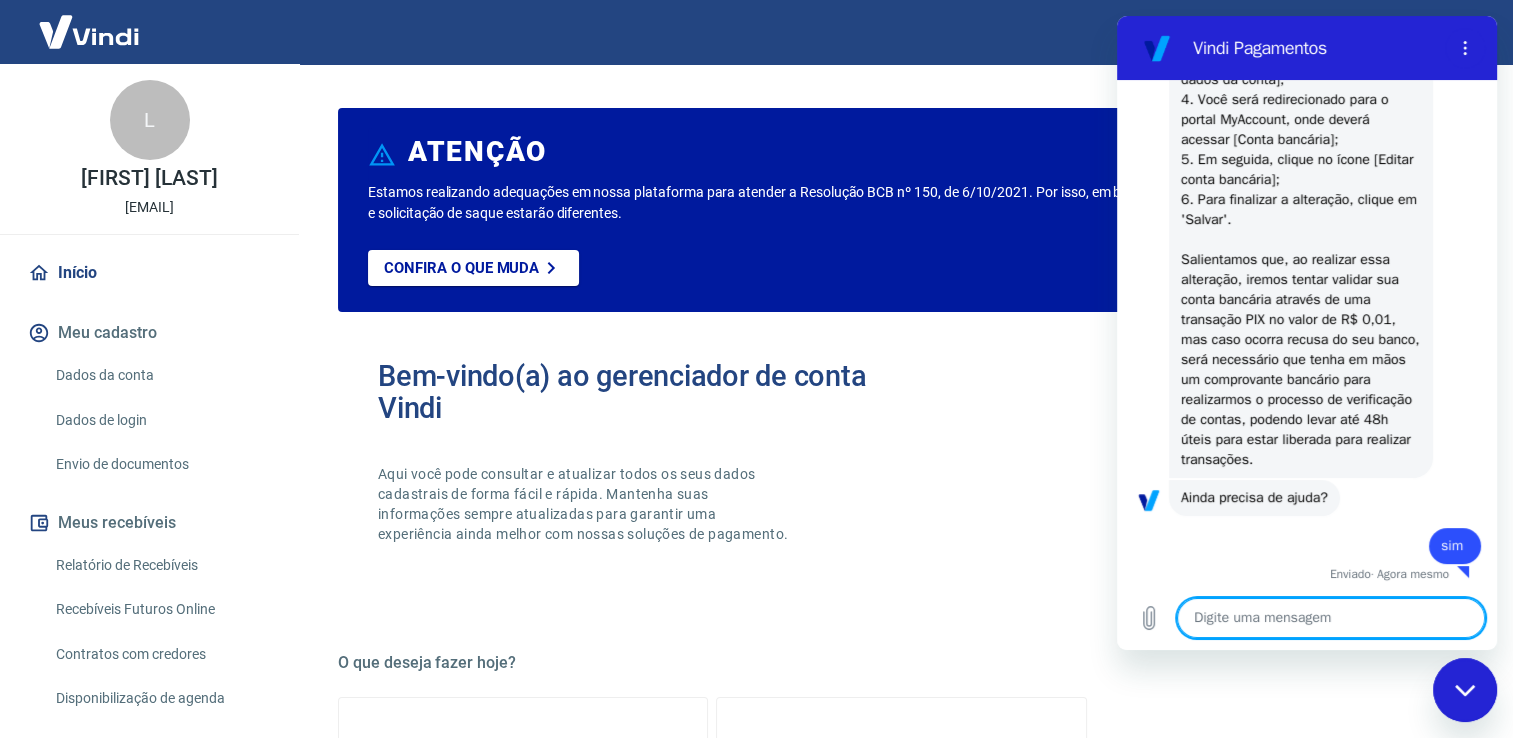 type on "x" 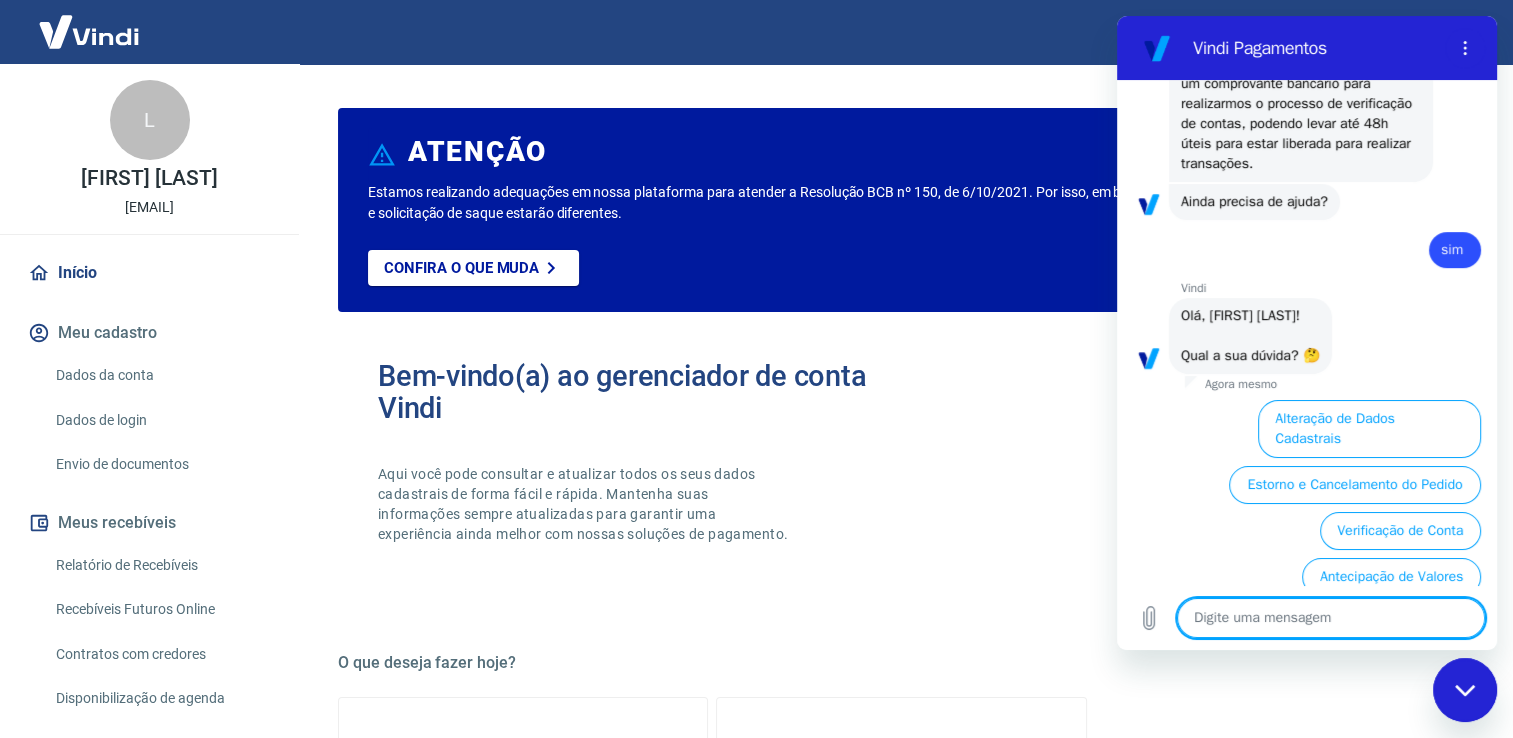 scroll, scrollTop: 893, scrollLeft: 0, axis: vertical 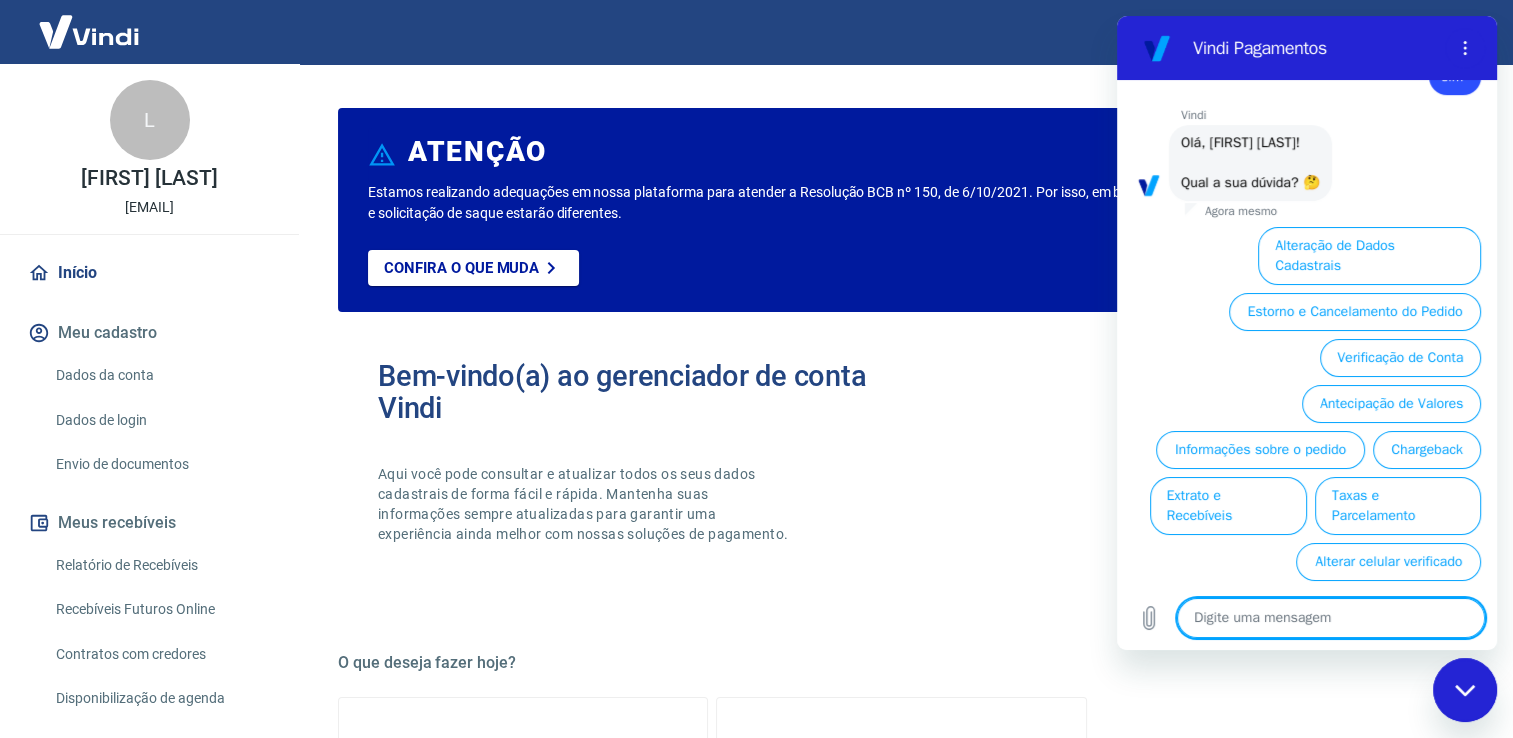 click at bounding box center [1331, 618] 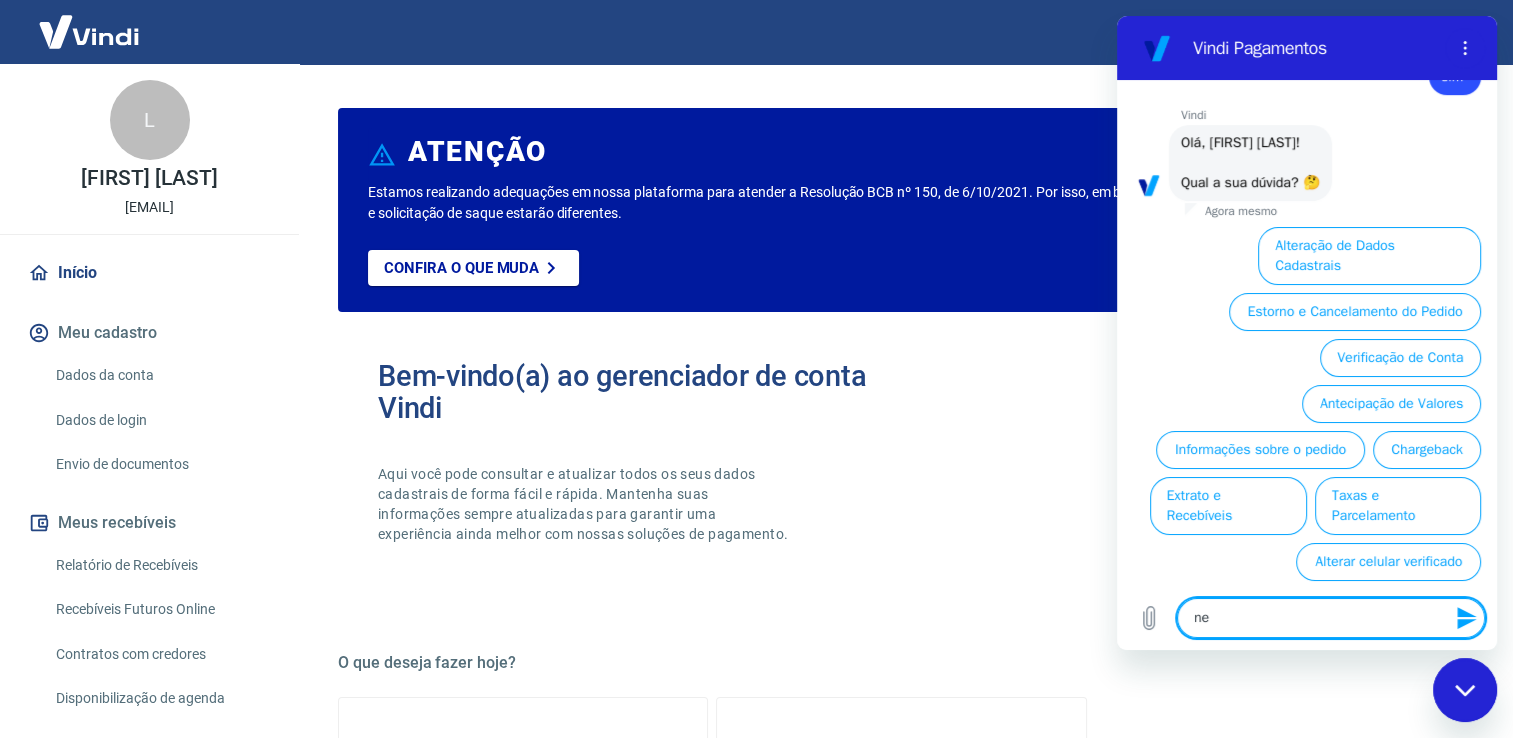 type on "nen" 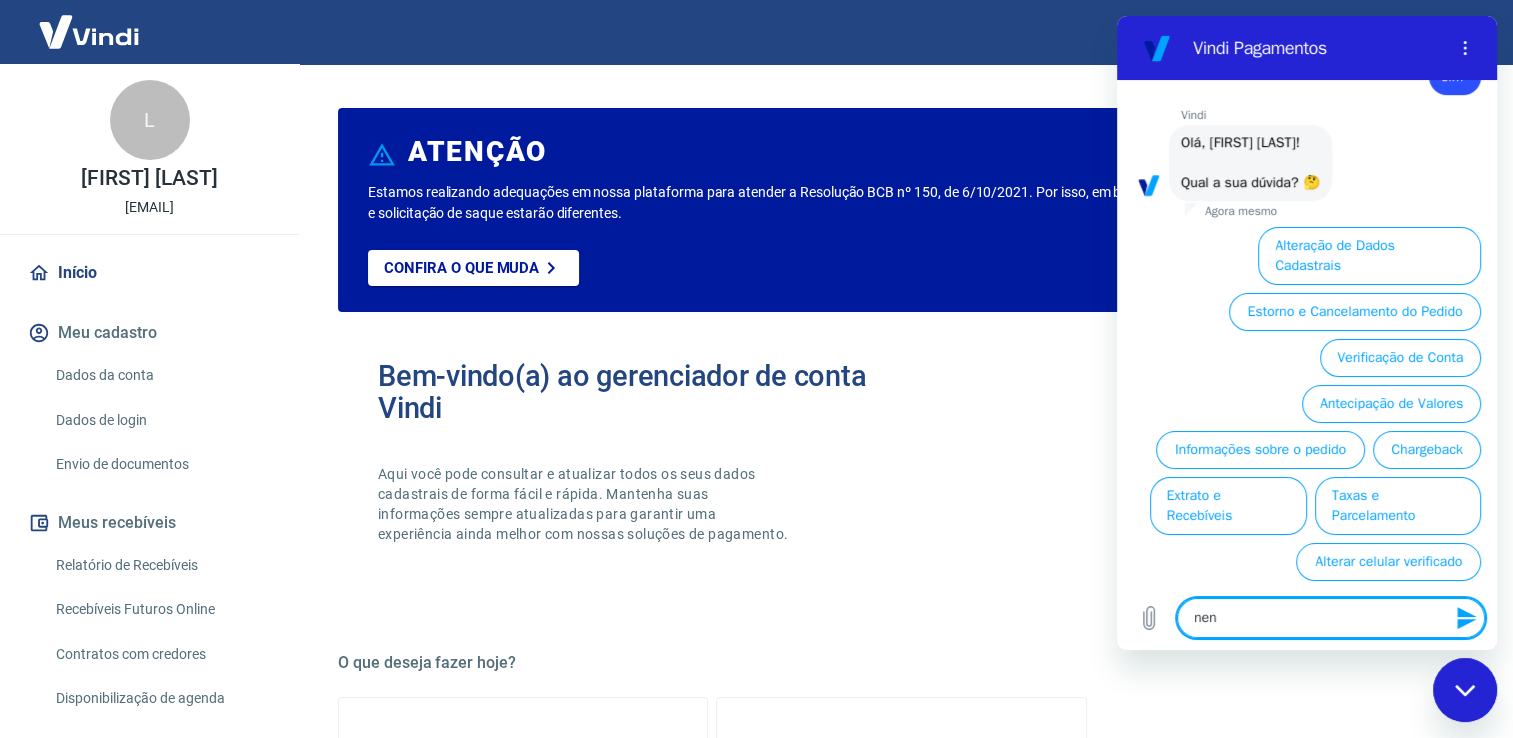 type on "nenh" 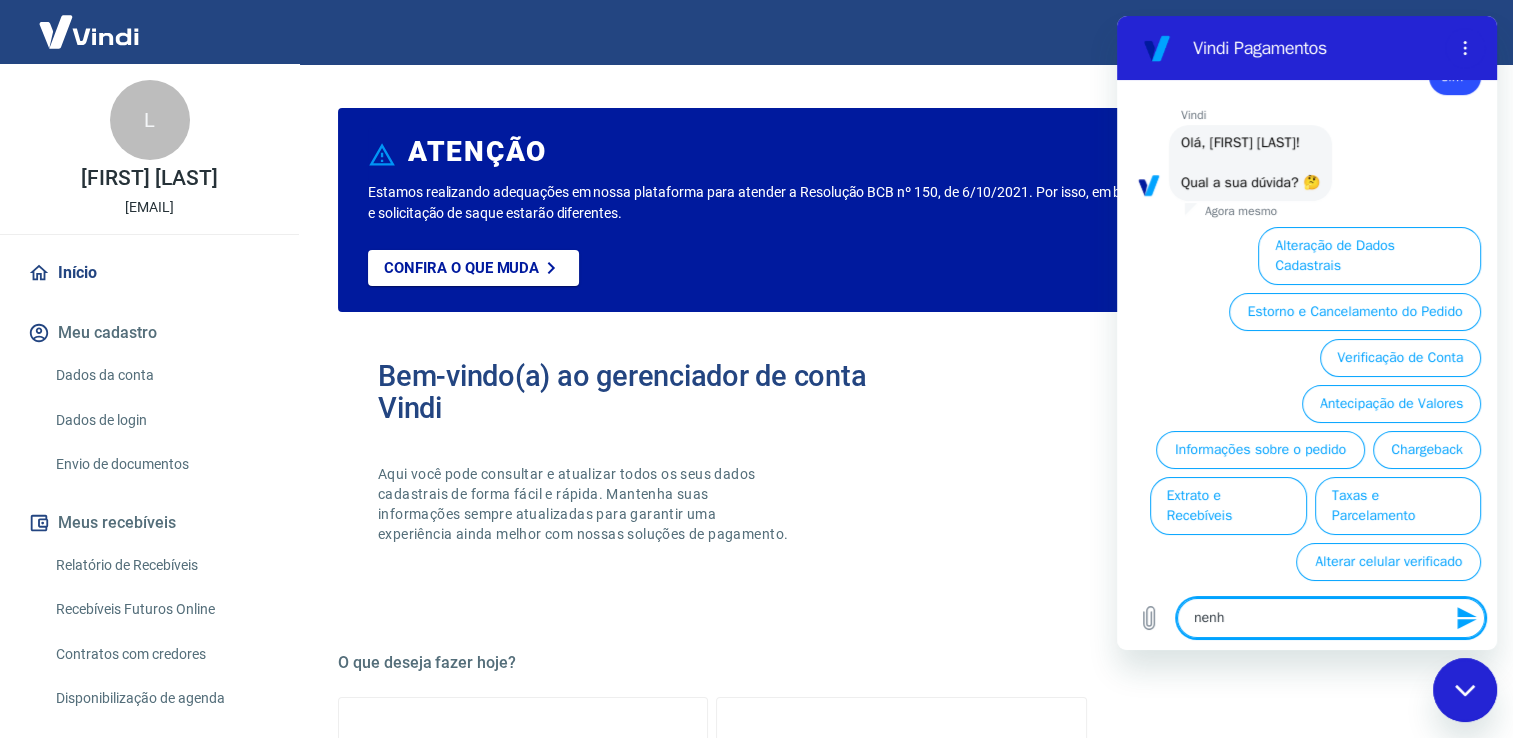 type on "nenhu" 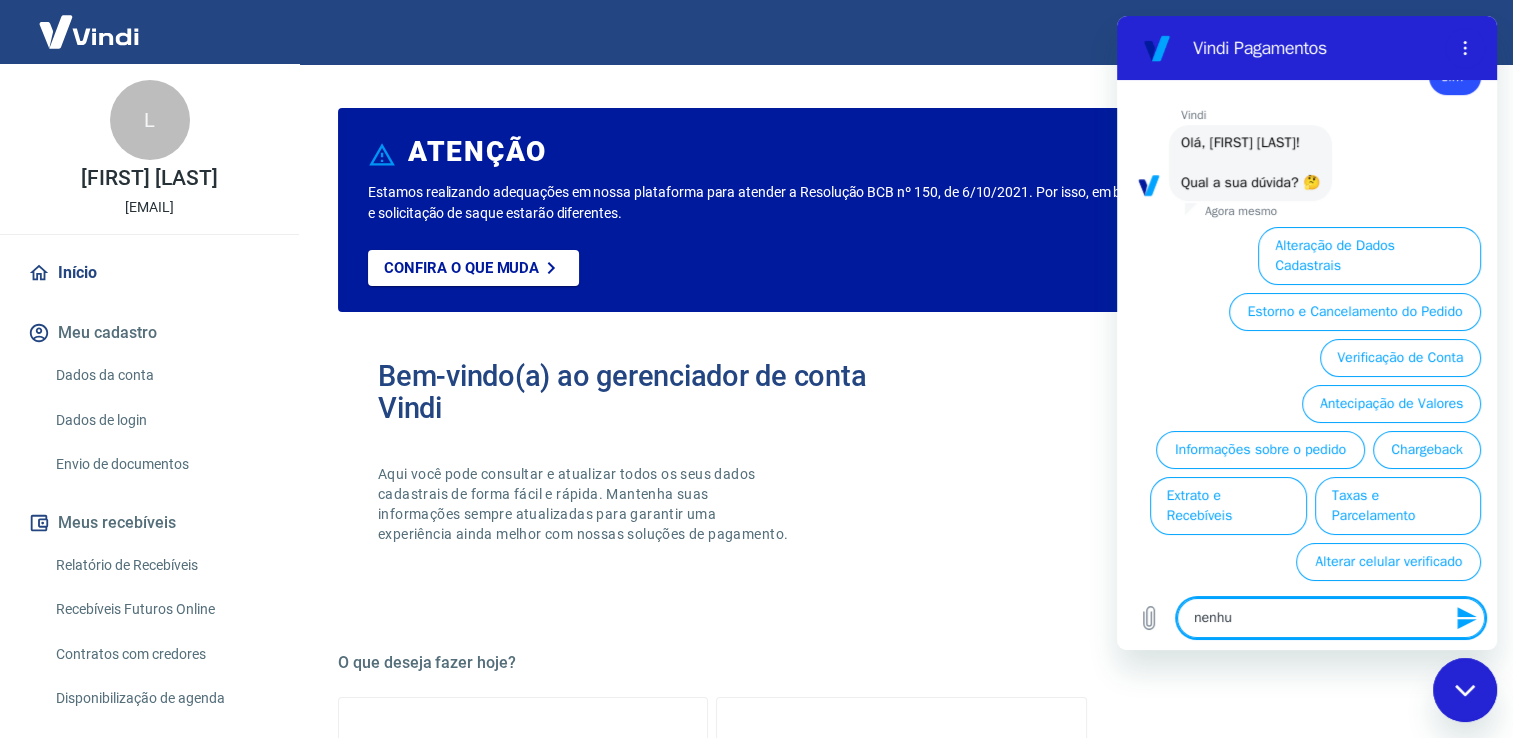 type on "nenhum" 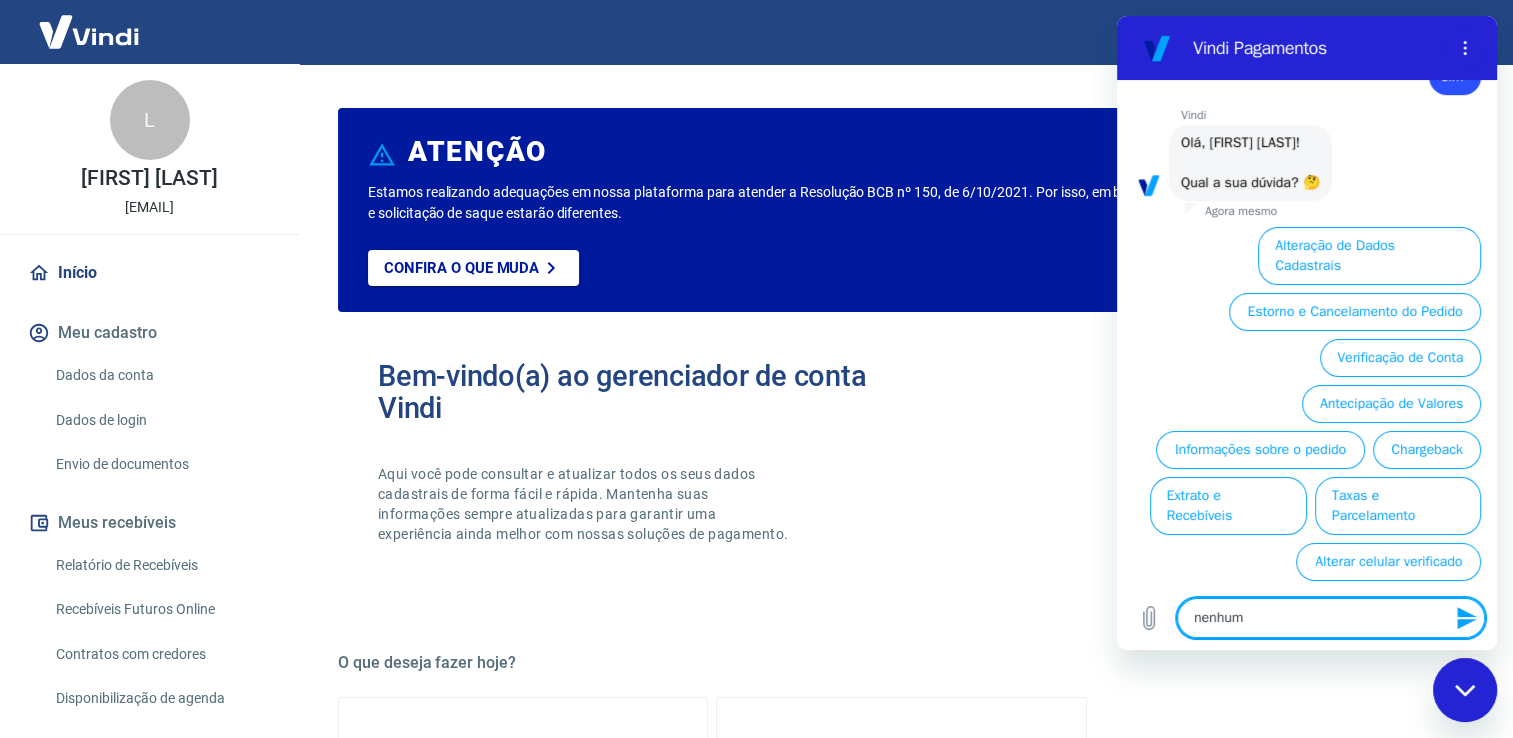 type on "nenhuma" 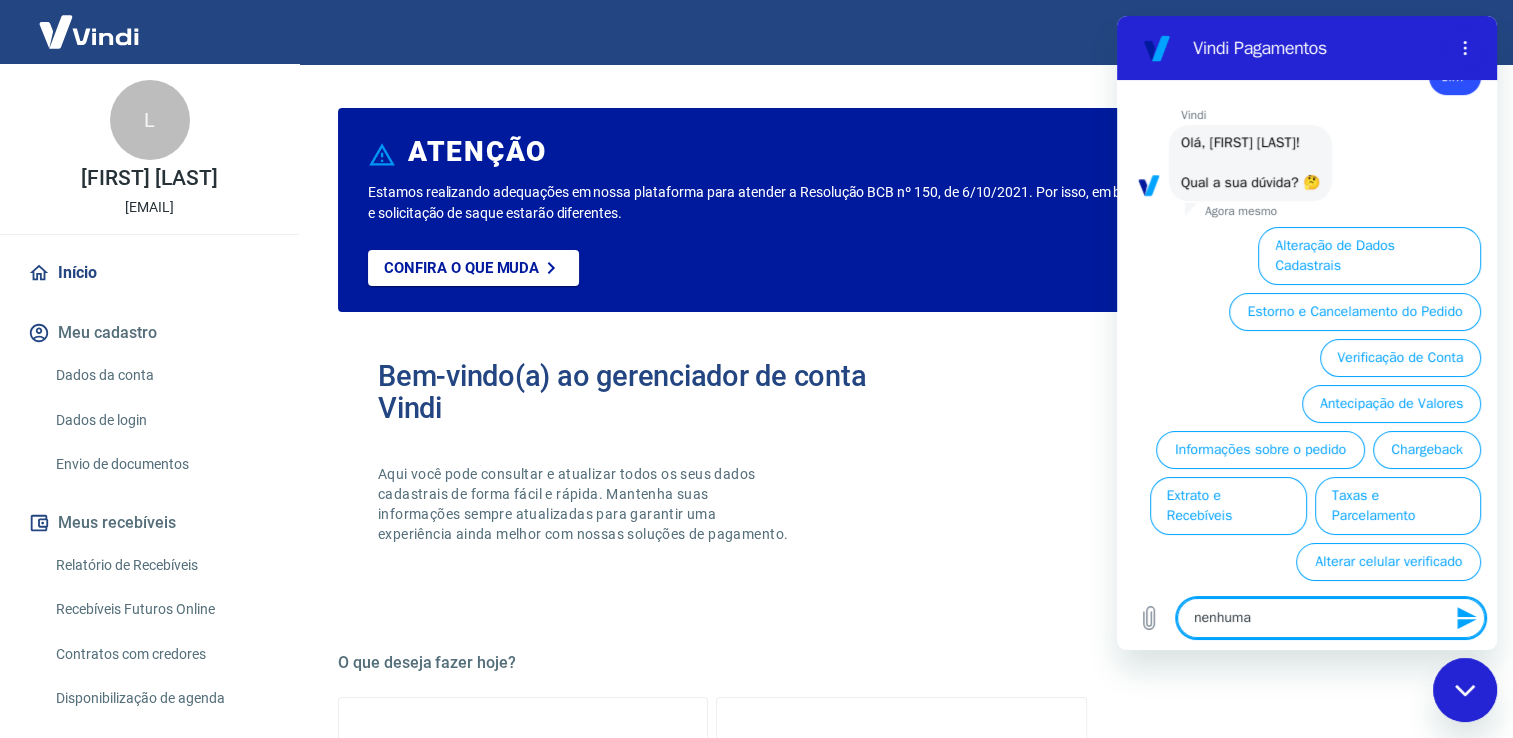 type on "nenhuma" 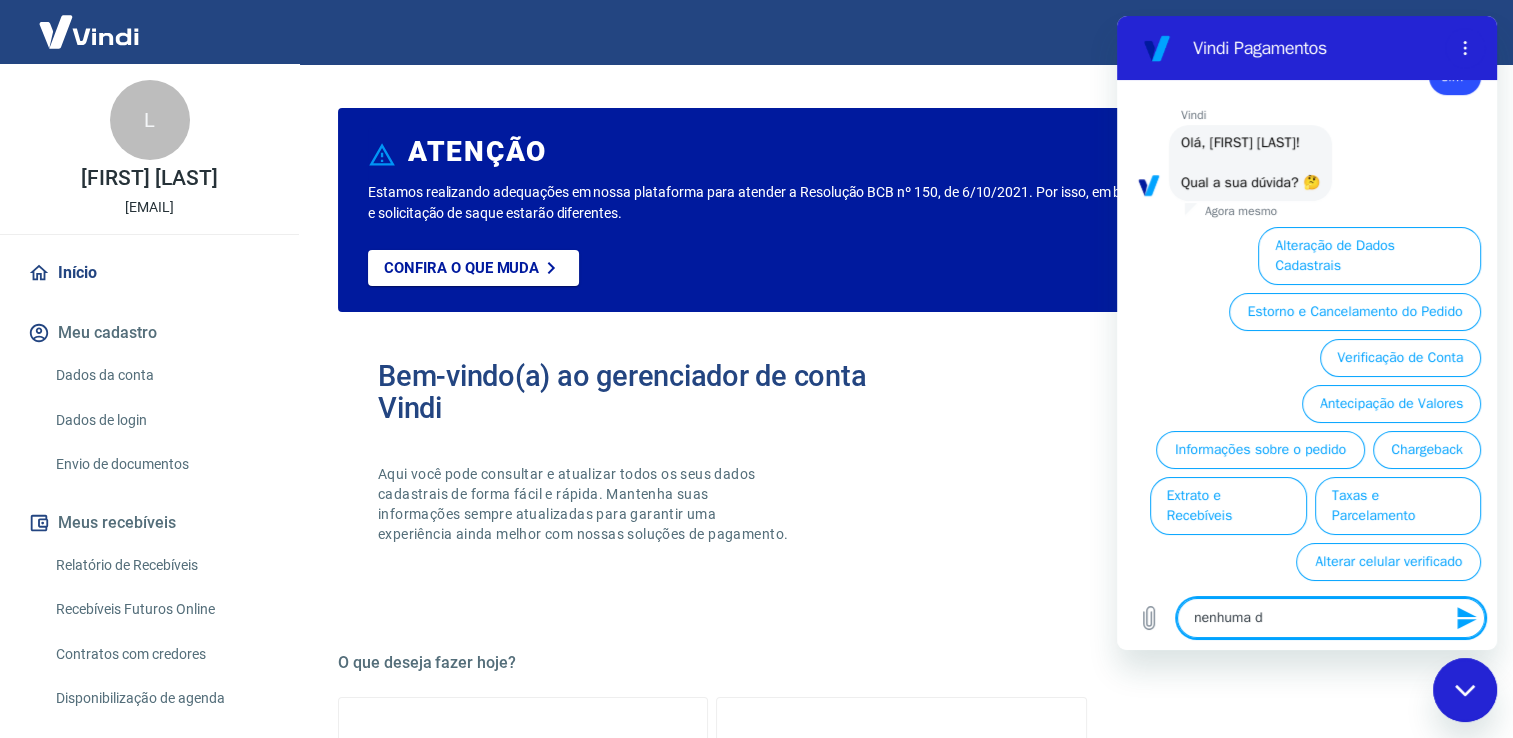 type on "nenhuma de" 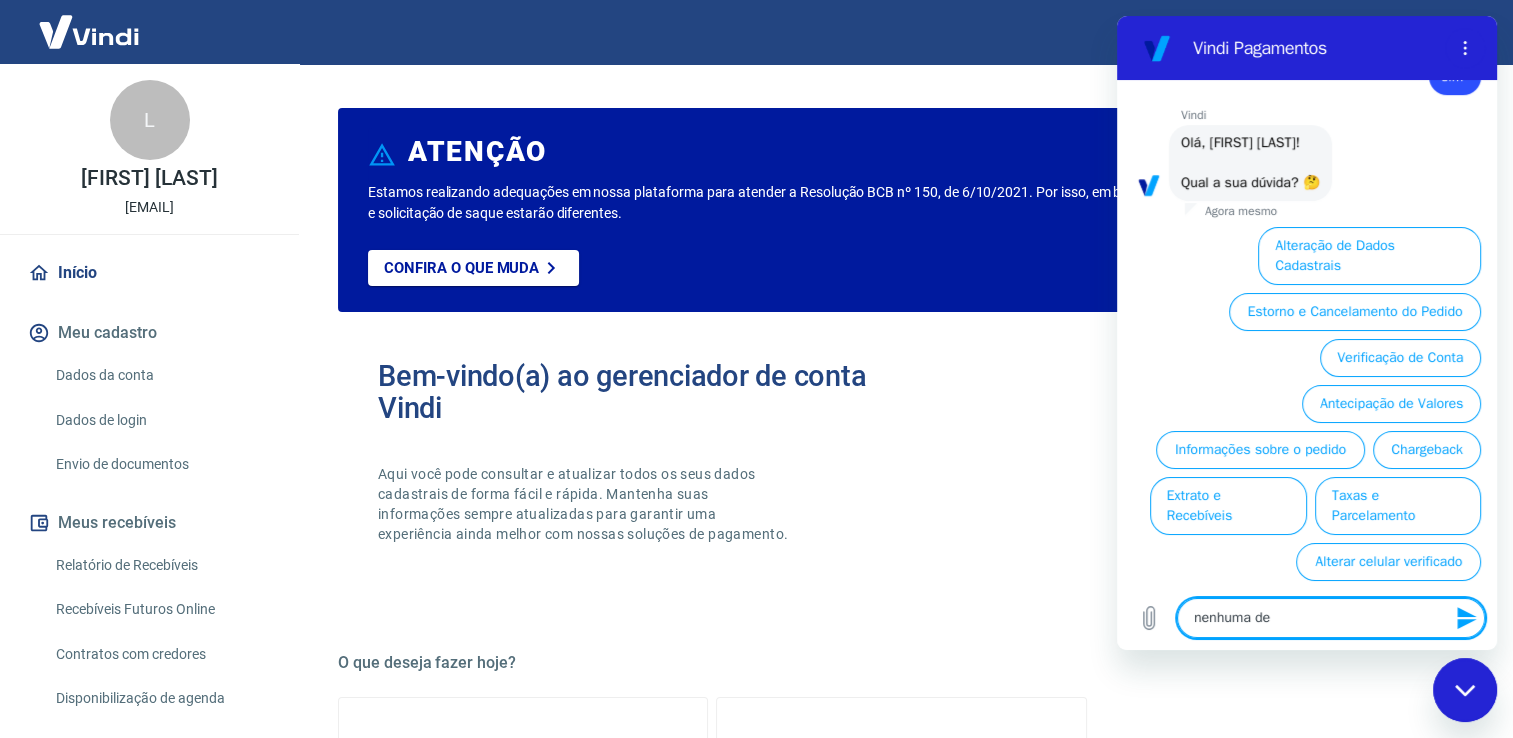type on "nenhuma des" 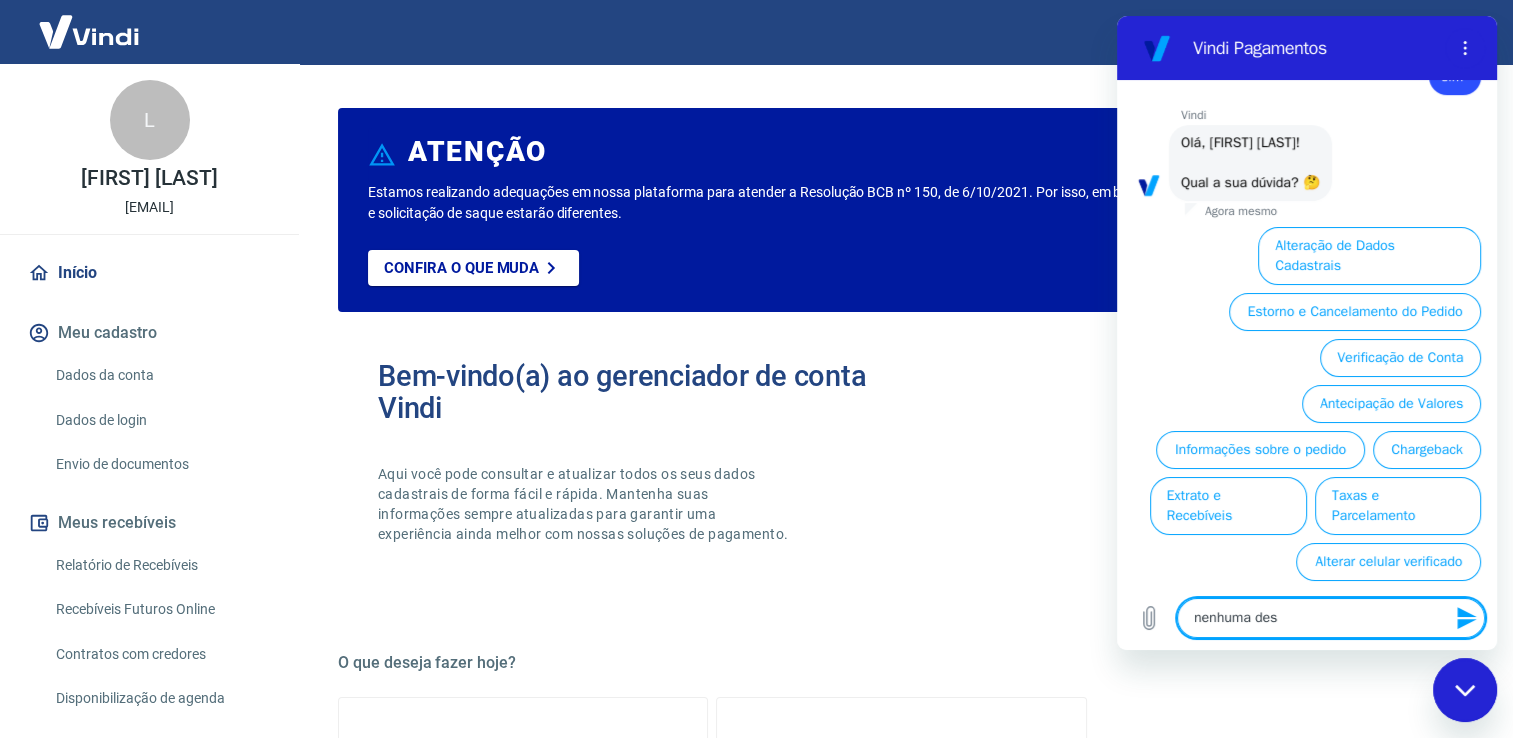 type on "nenhuma dess" 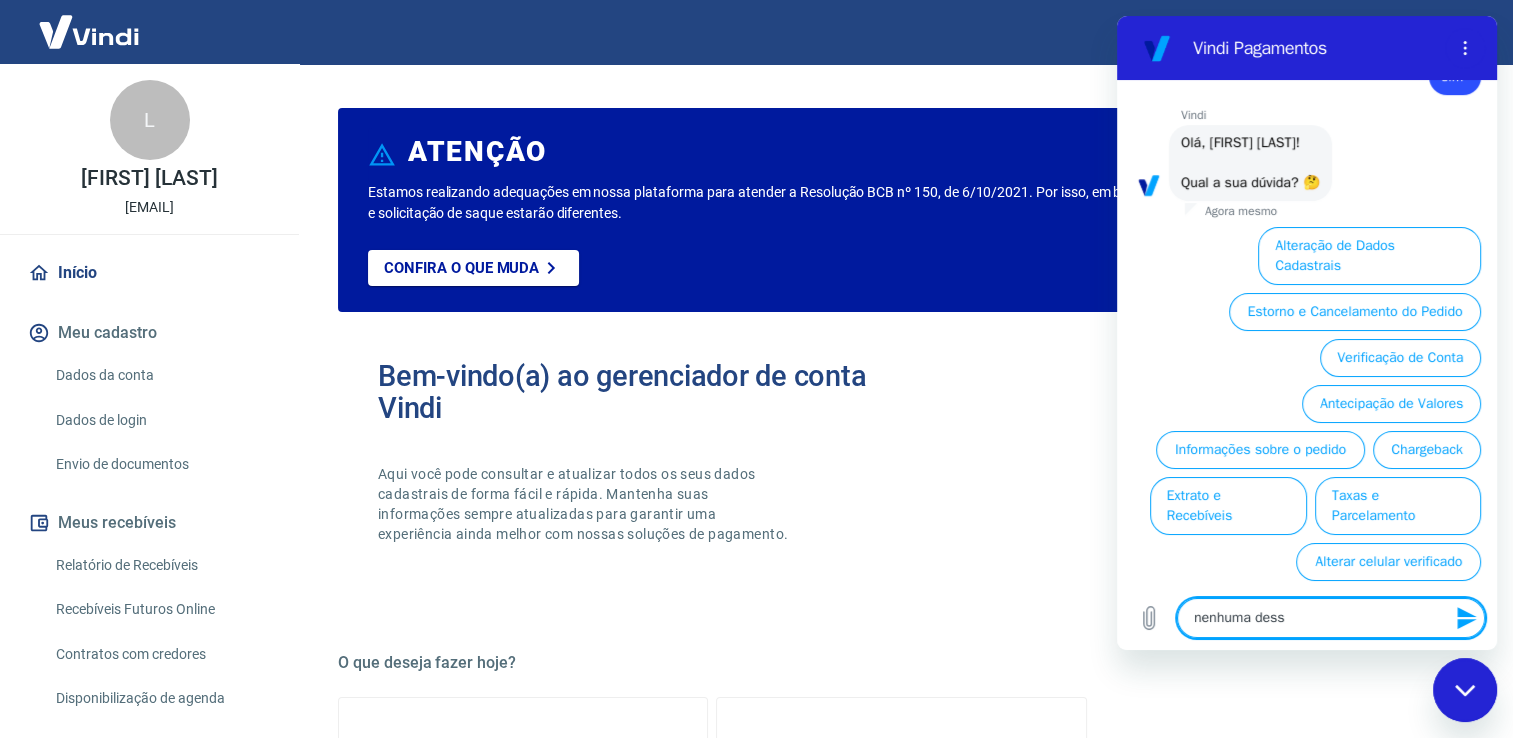 type on "nenhuma dessa" 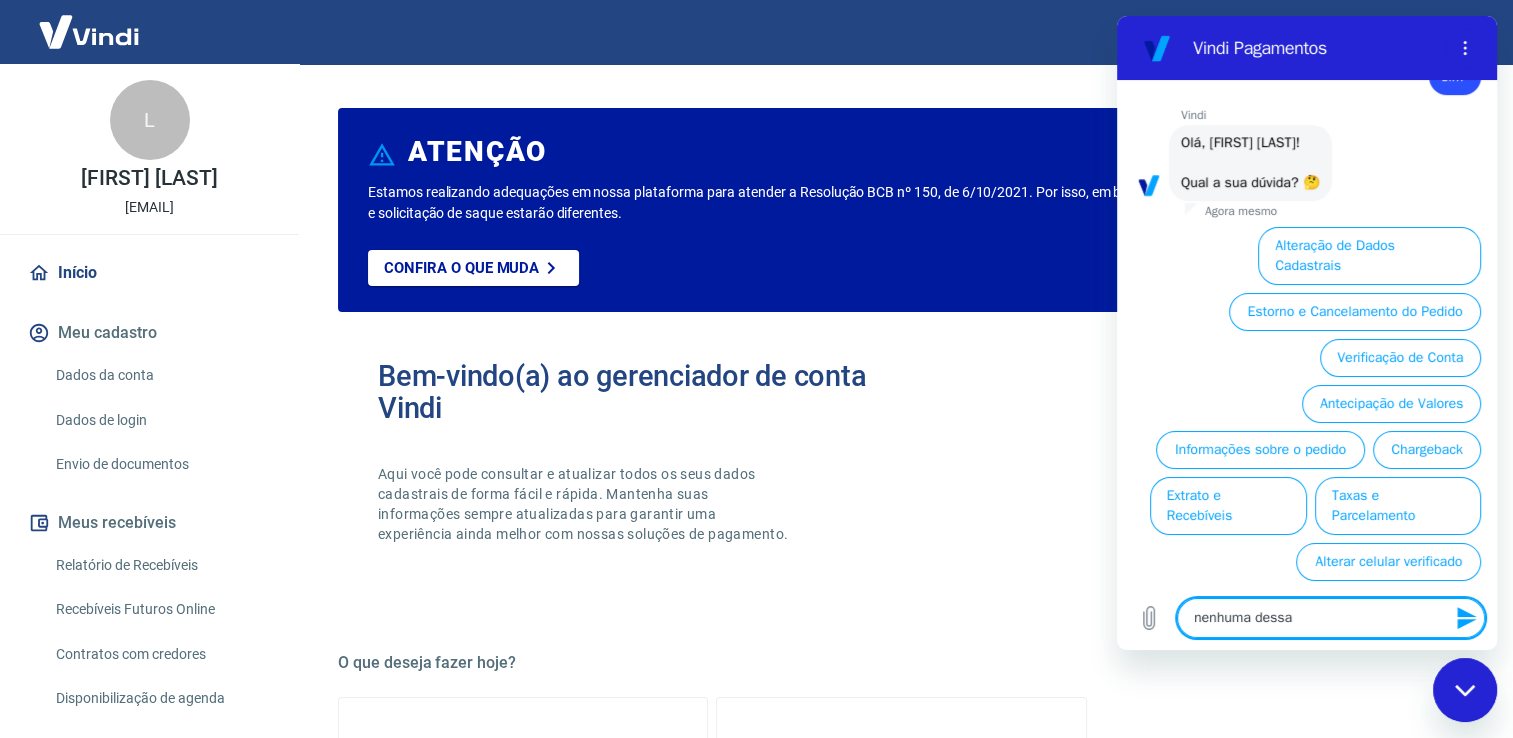 type on "nenhuma dessas" 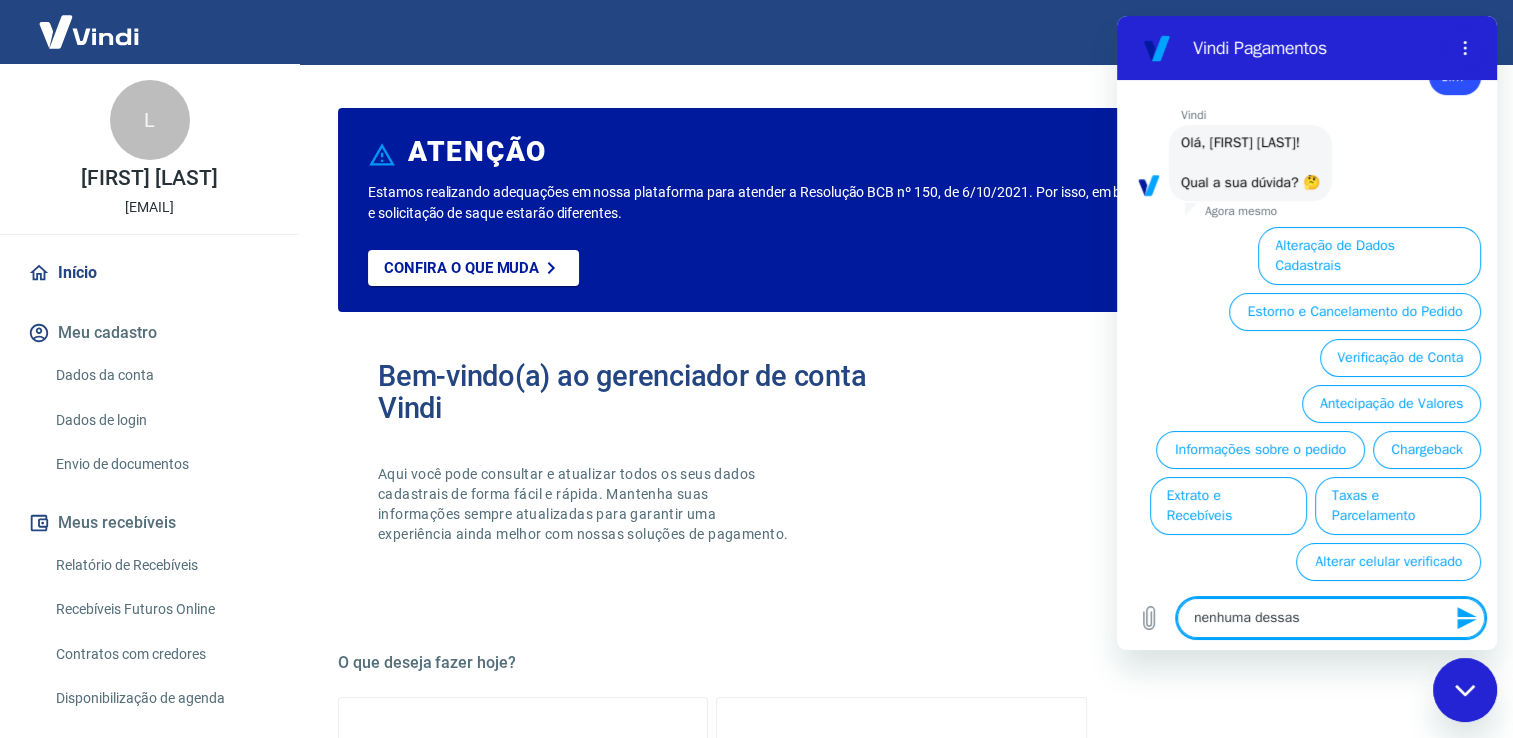 type on "nenhuma dessas" 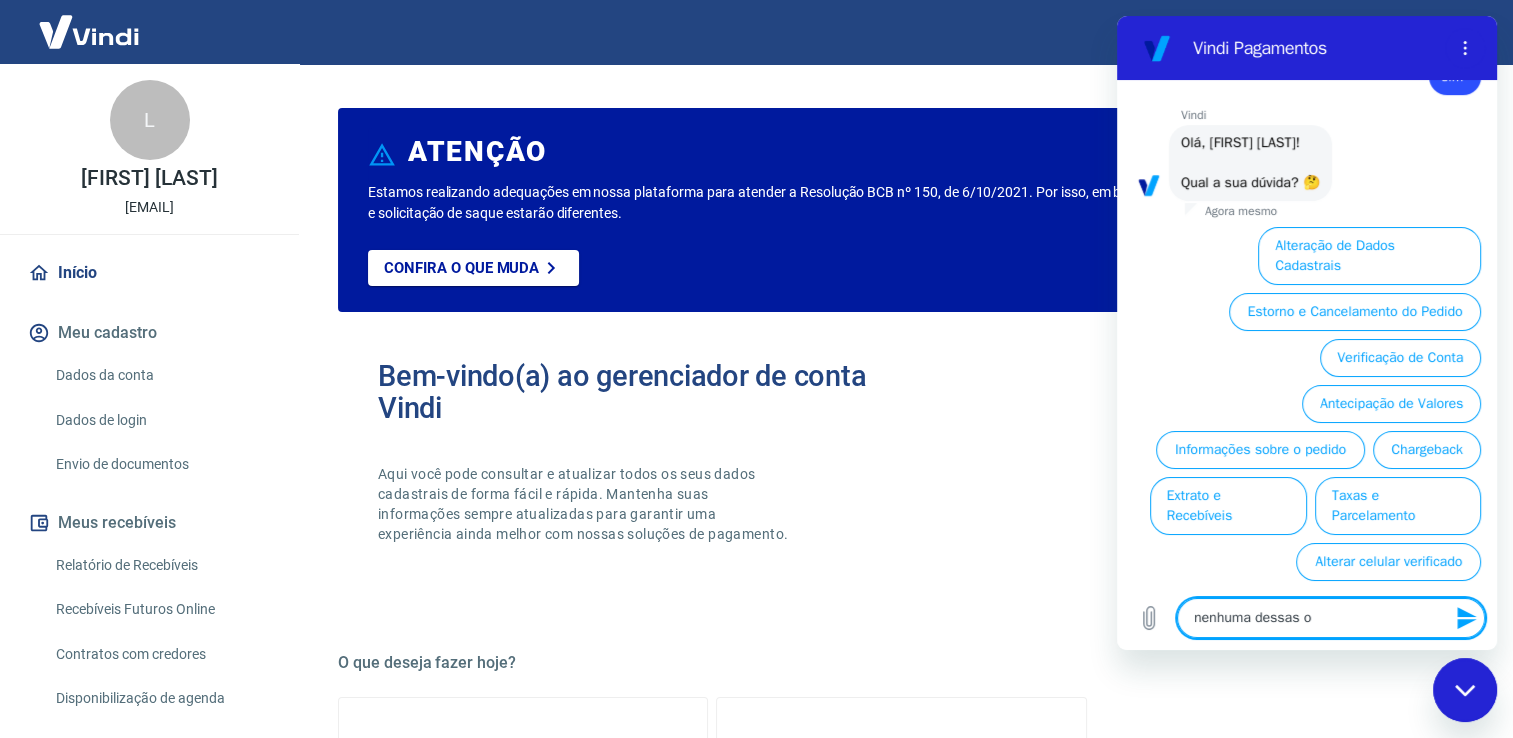 type on "nenhuma dessas op" 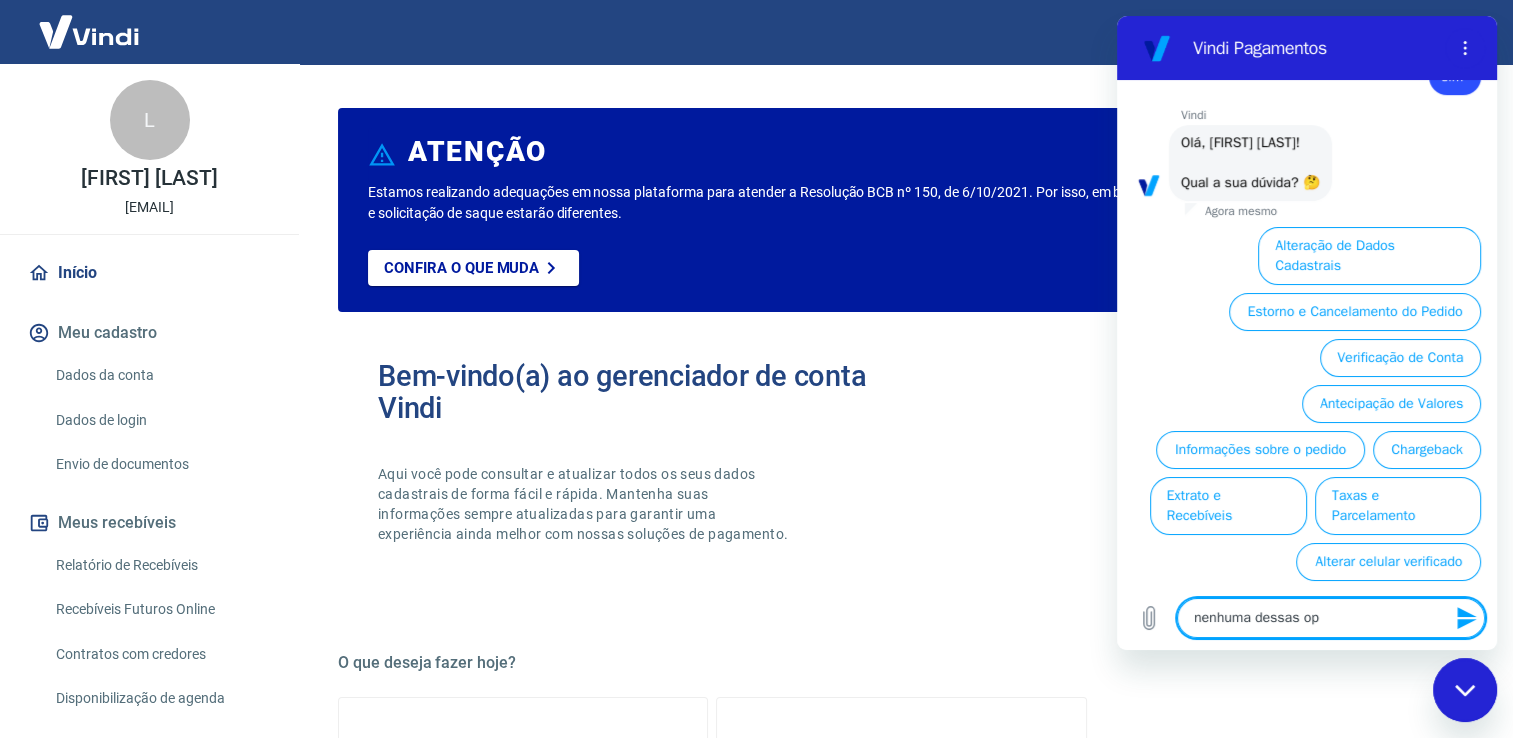 type on "nenhuma dessas o" 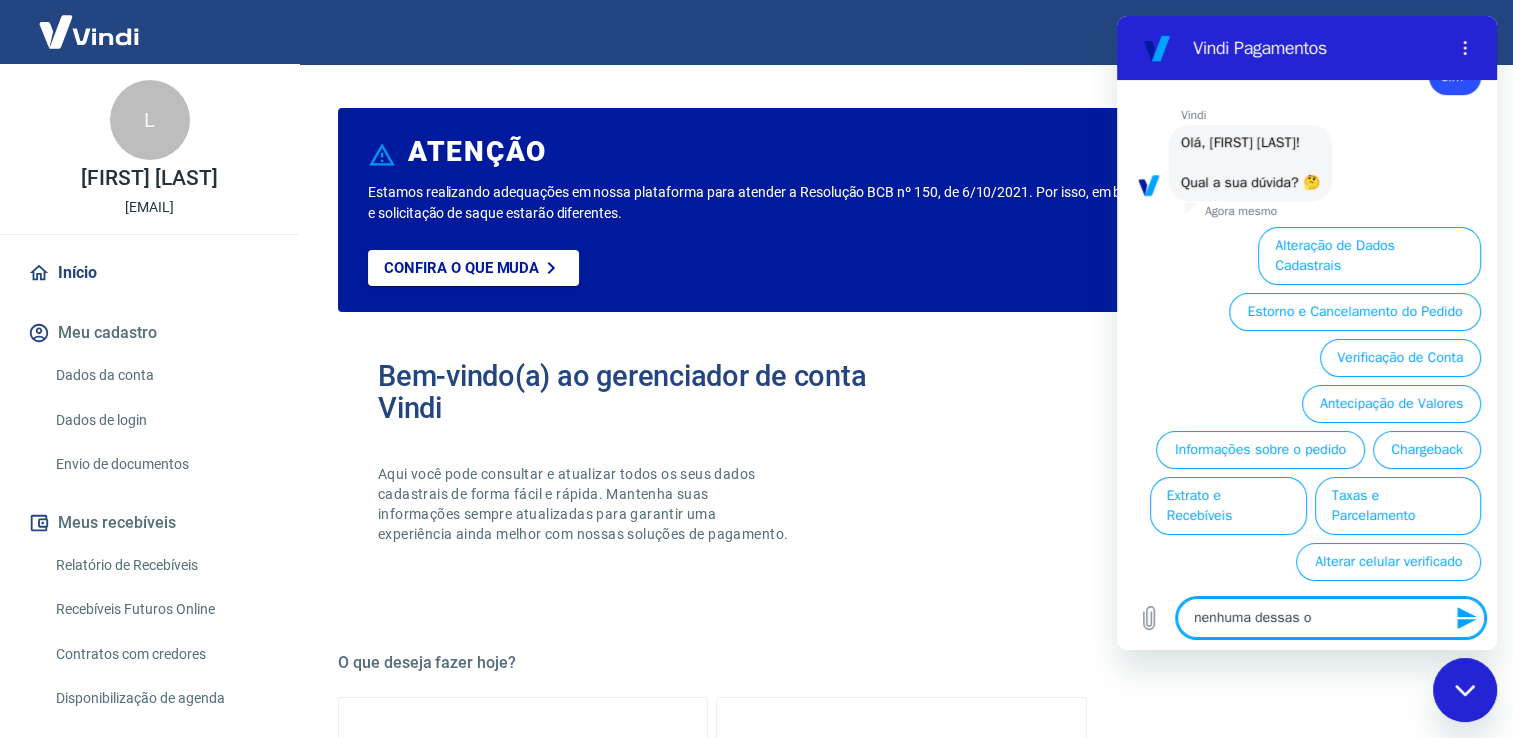 type on "nenhuma dessas oç" 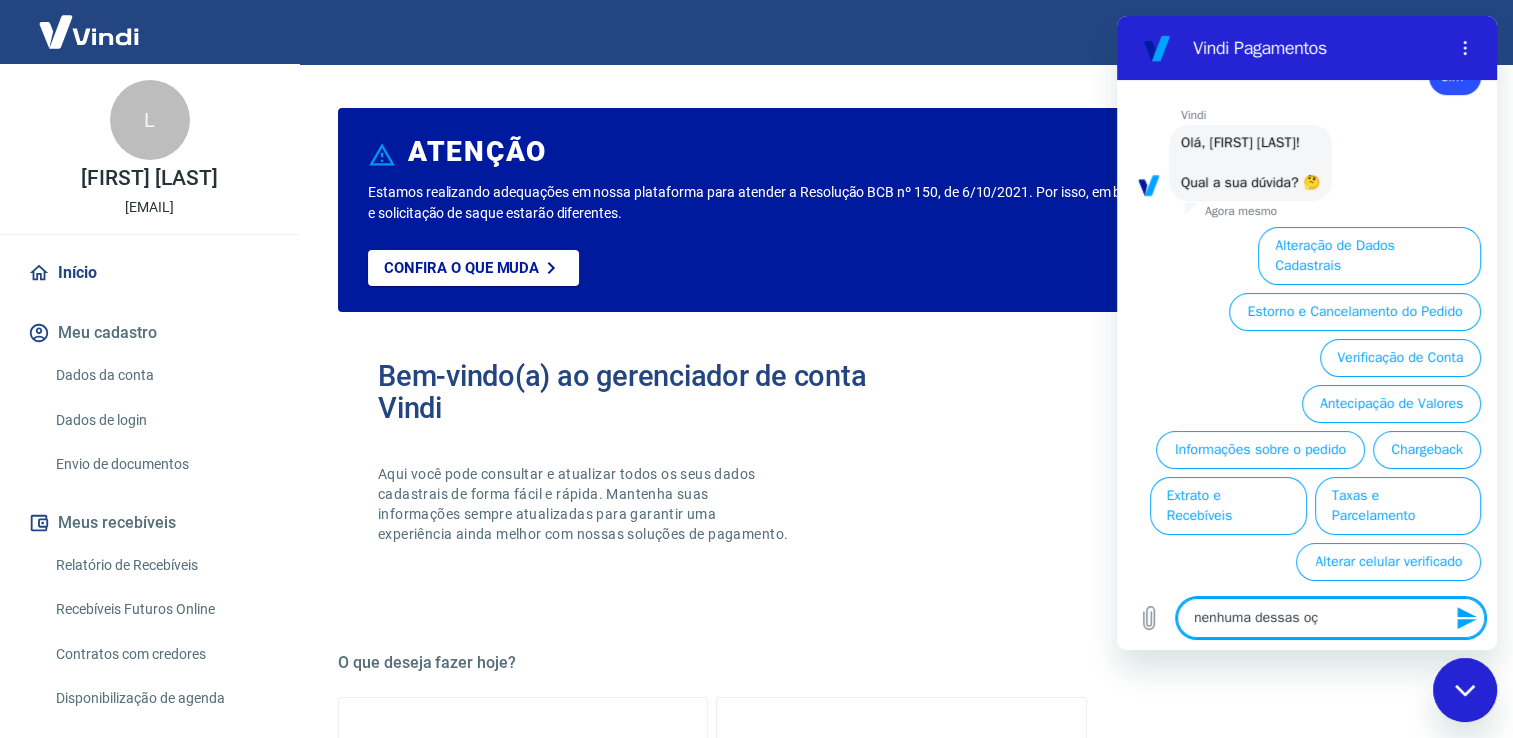 type on "nenhuma dessas oçõ" 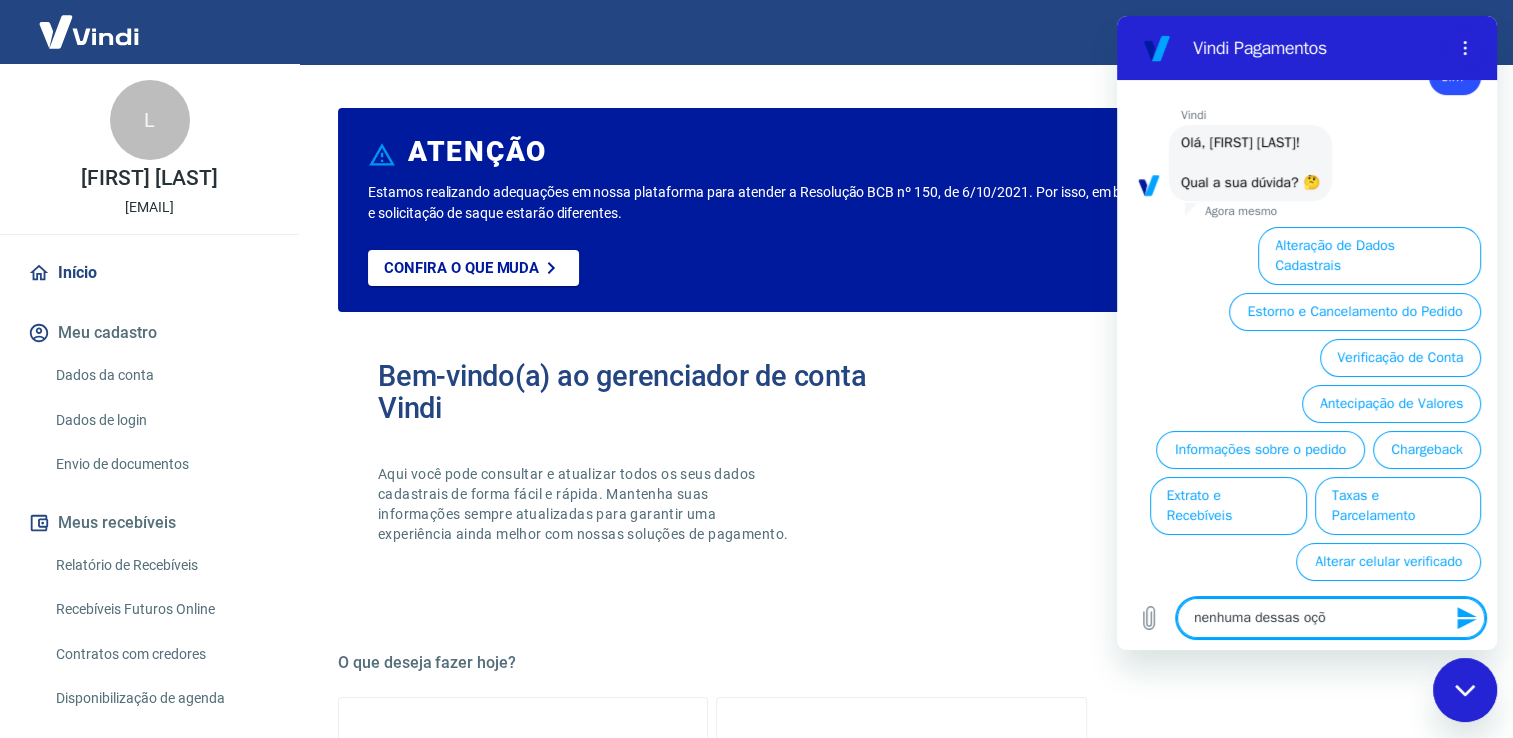type on "nenhuma dessas oçõe" 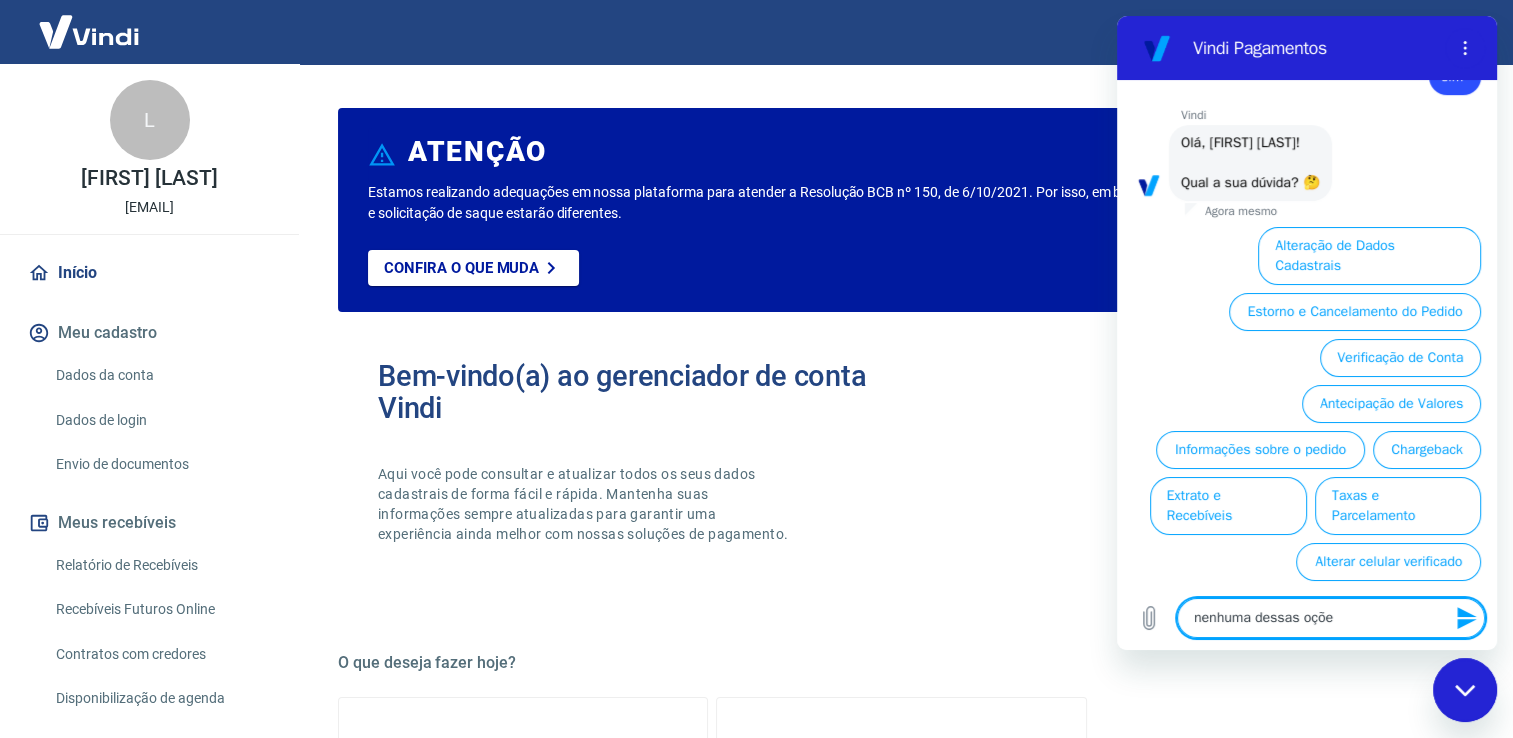type on "nenhuma dessas oções" 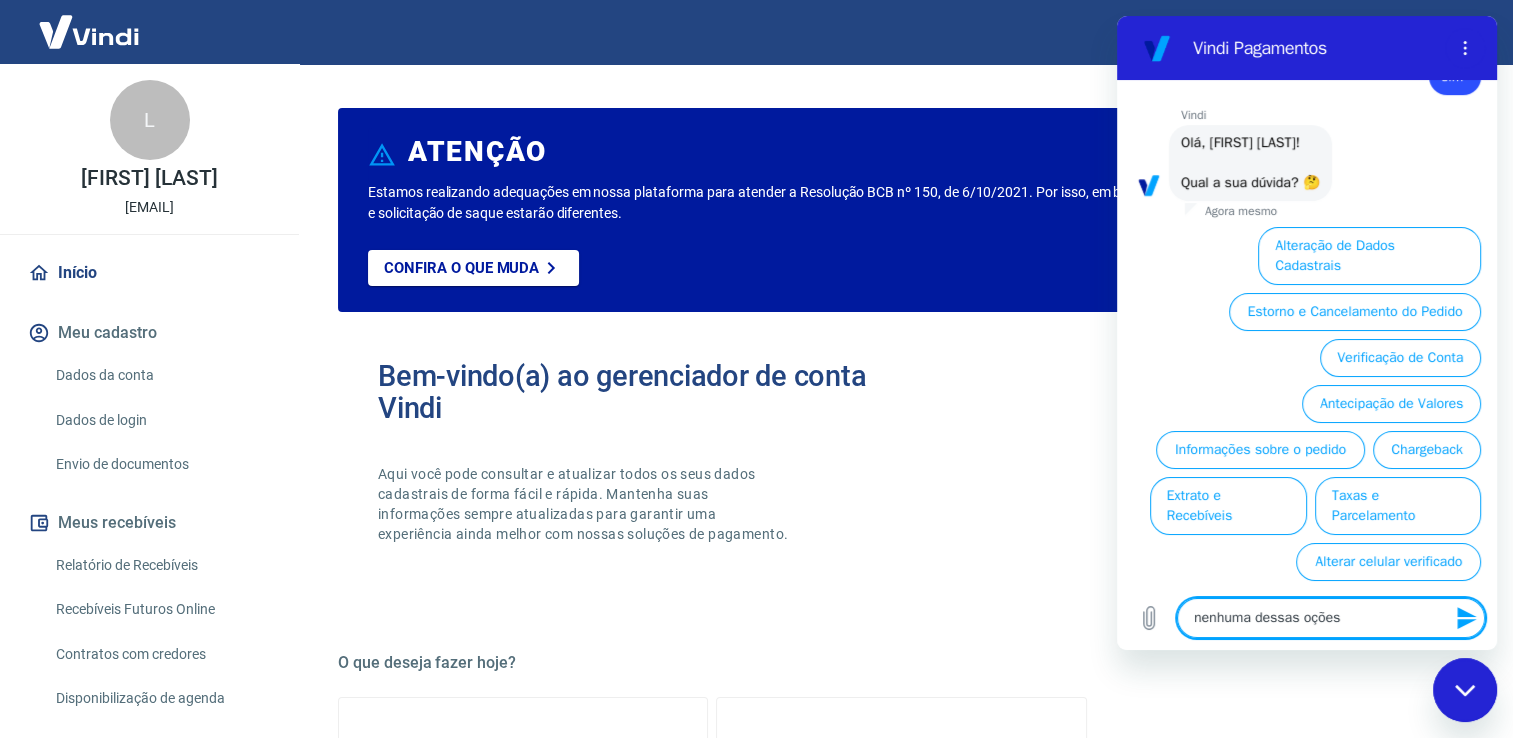 type 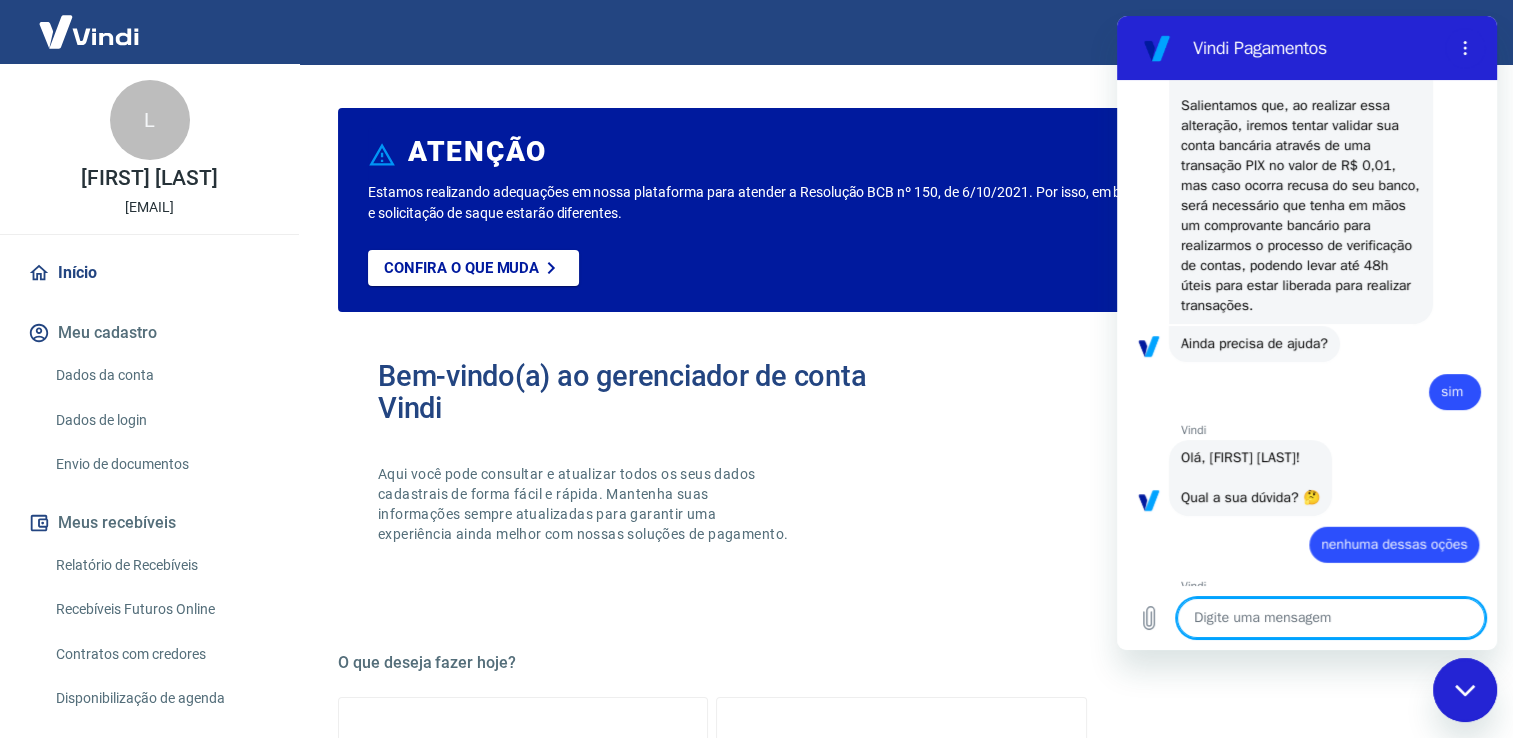 type on "x" 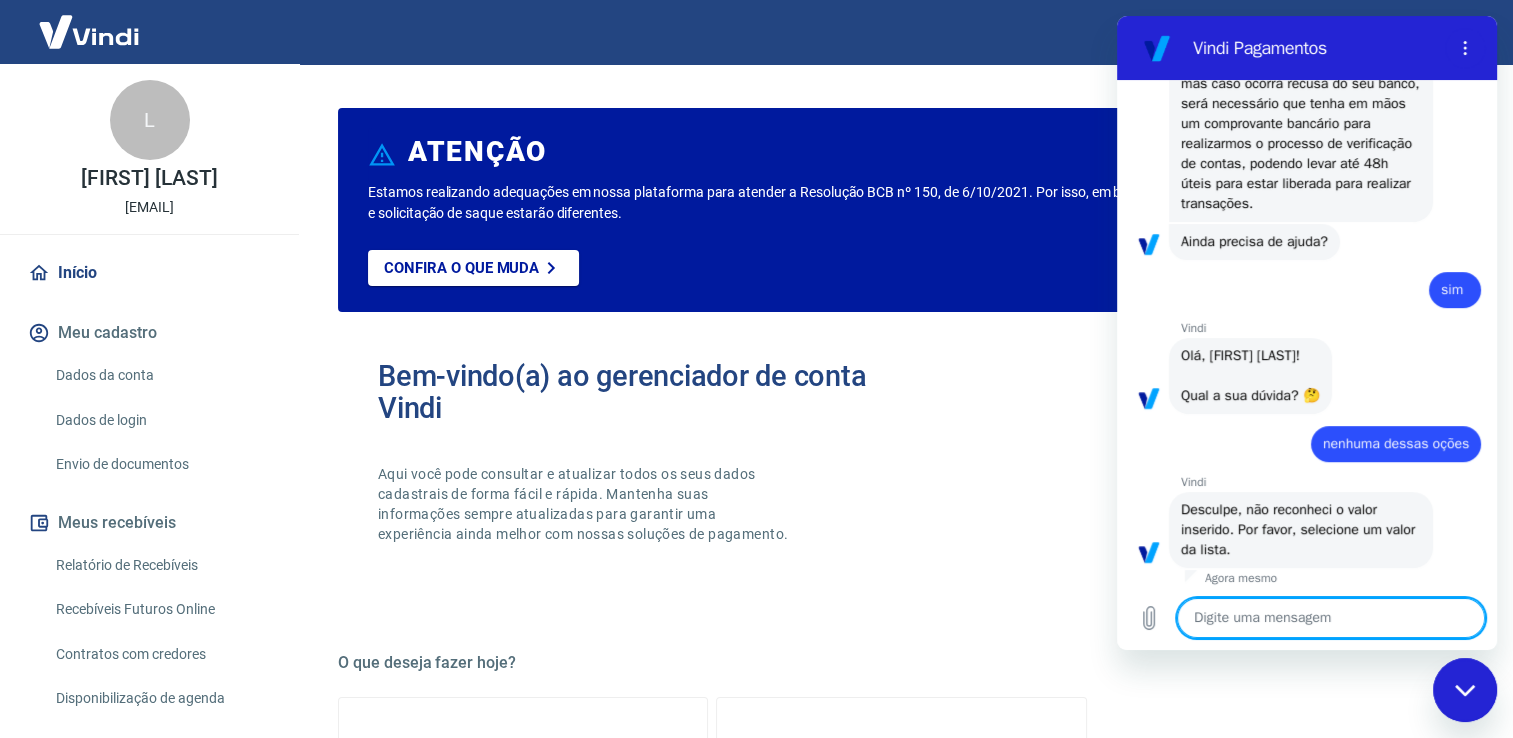 scroll, scrollTop: 682, scrollLeft: 0, axis: vertical 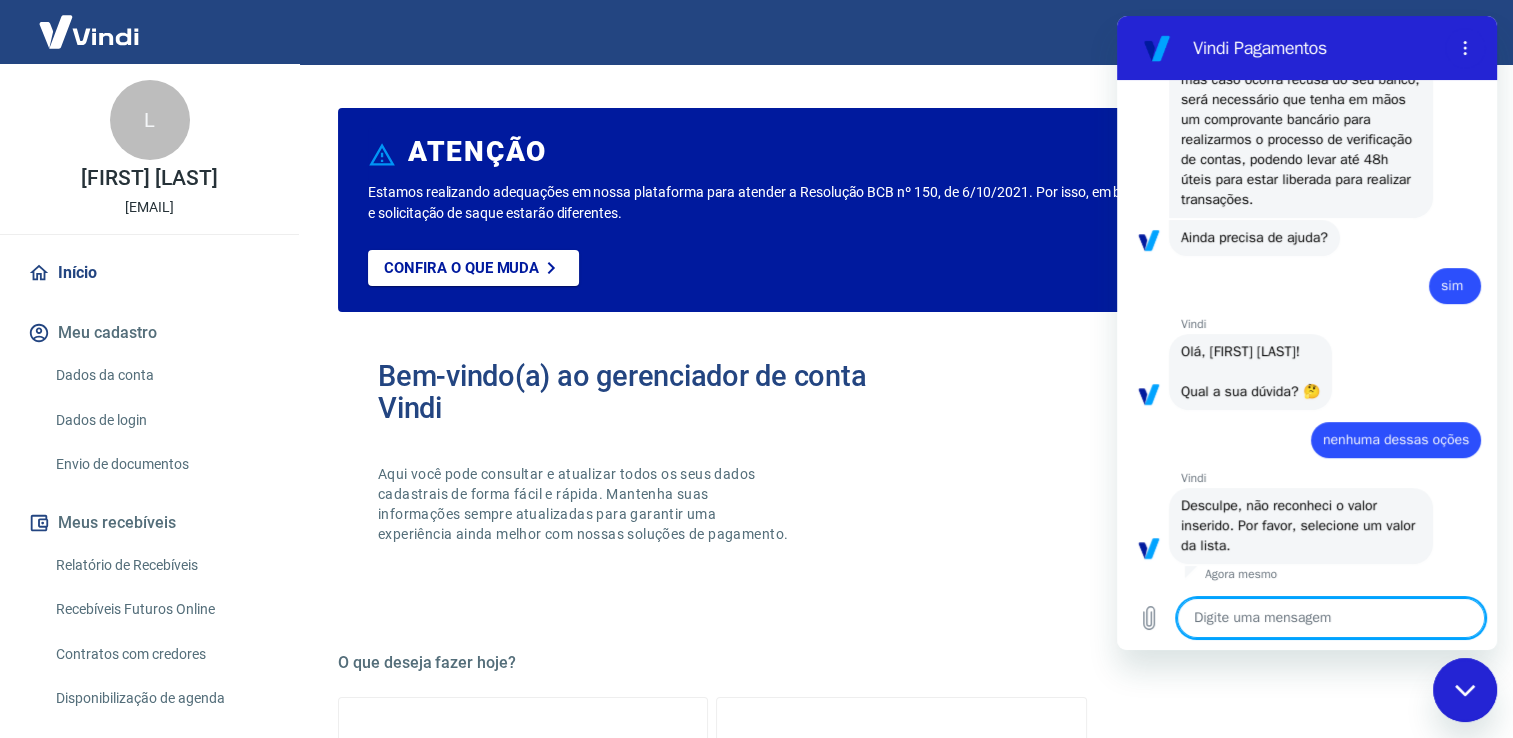 click at bounding box center (1331, 618) 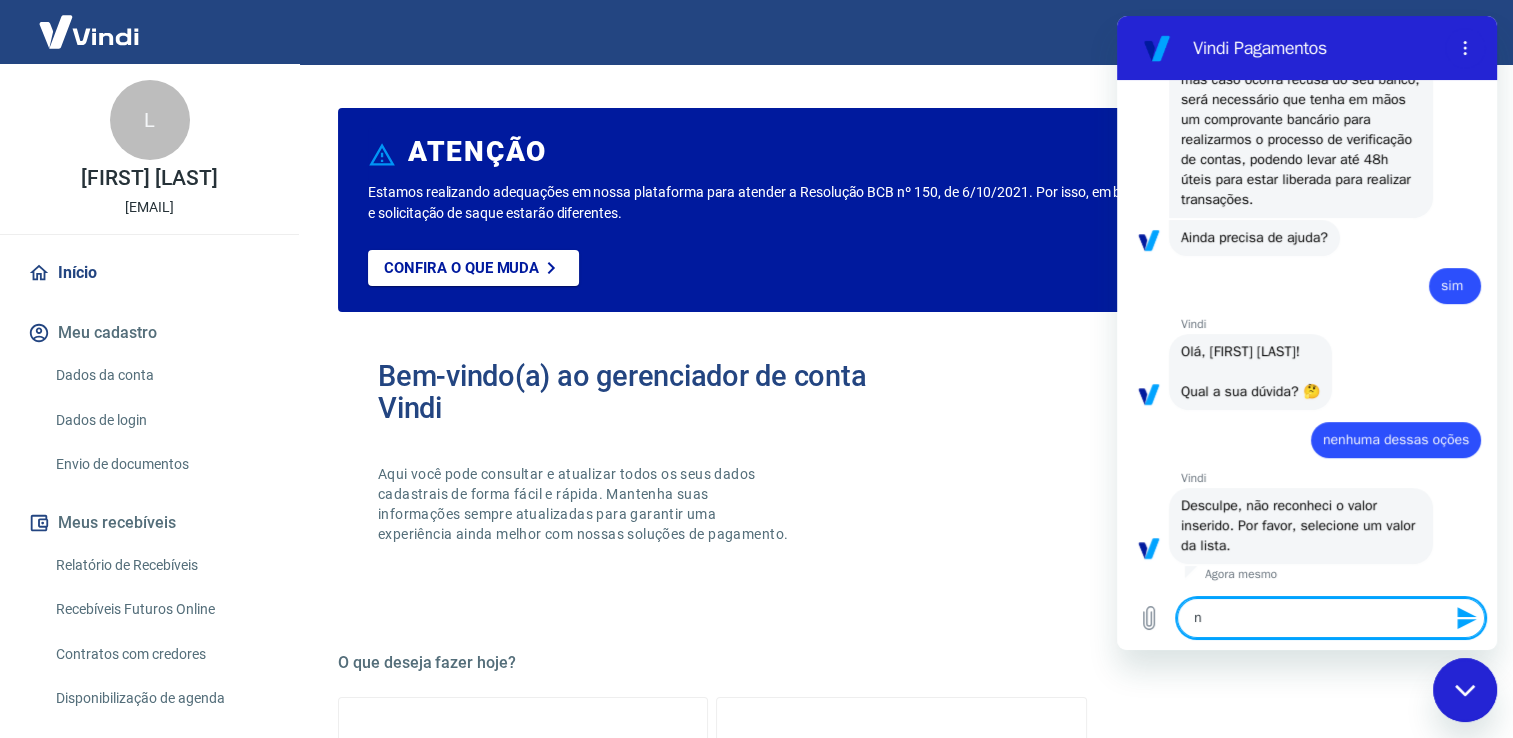 type on "ne" 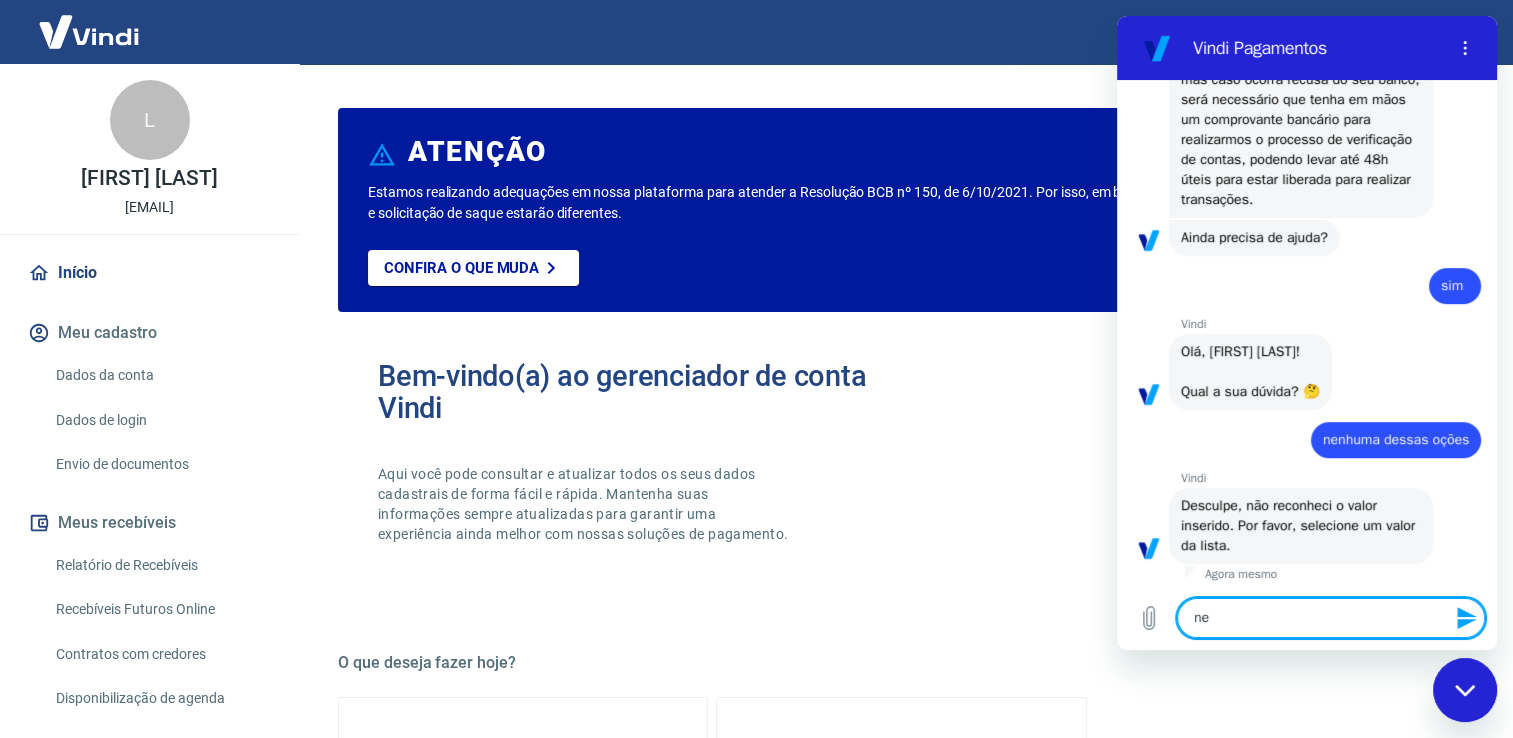 type on "nen" 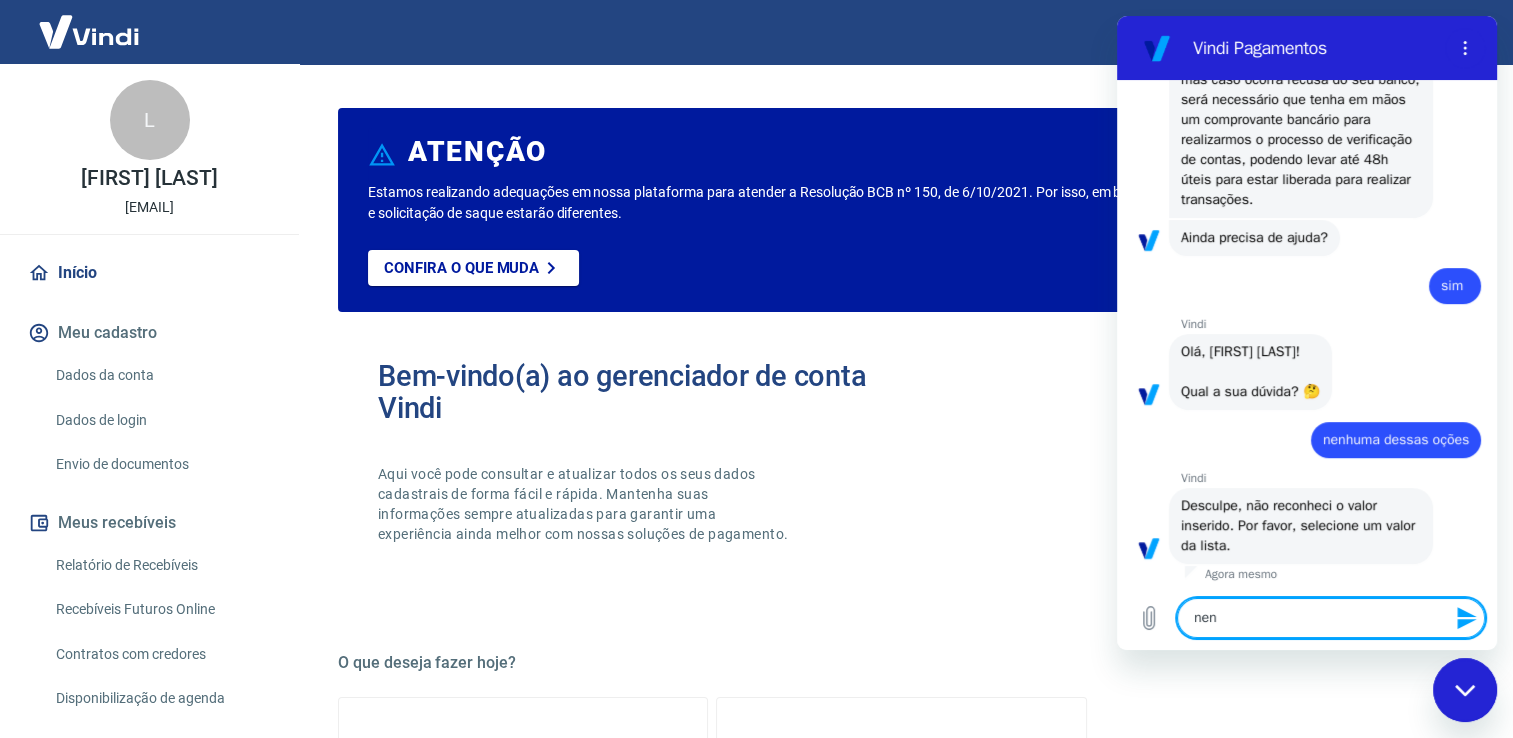 type on "nenh" 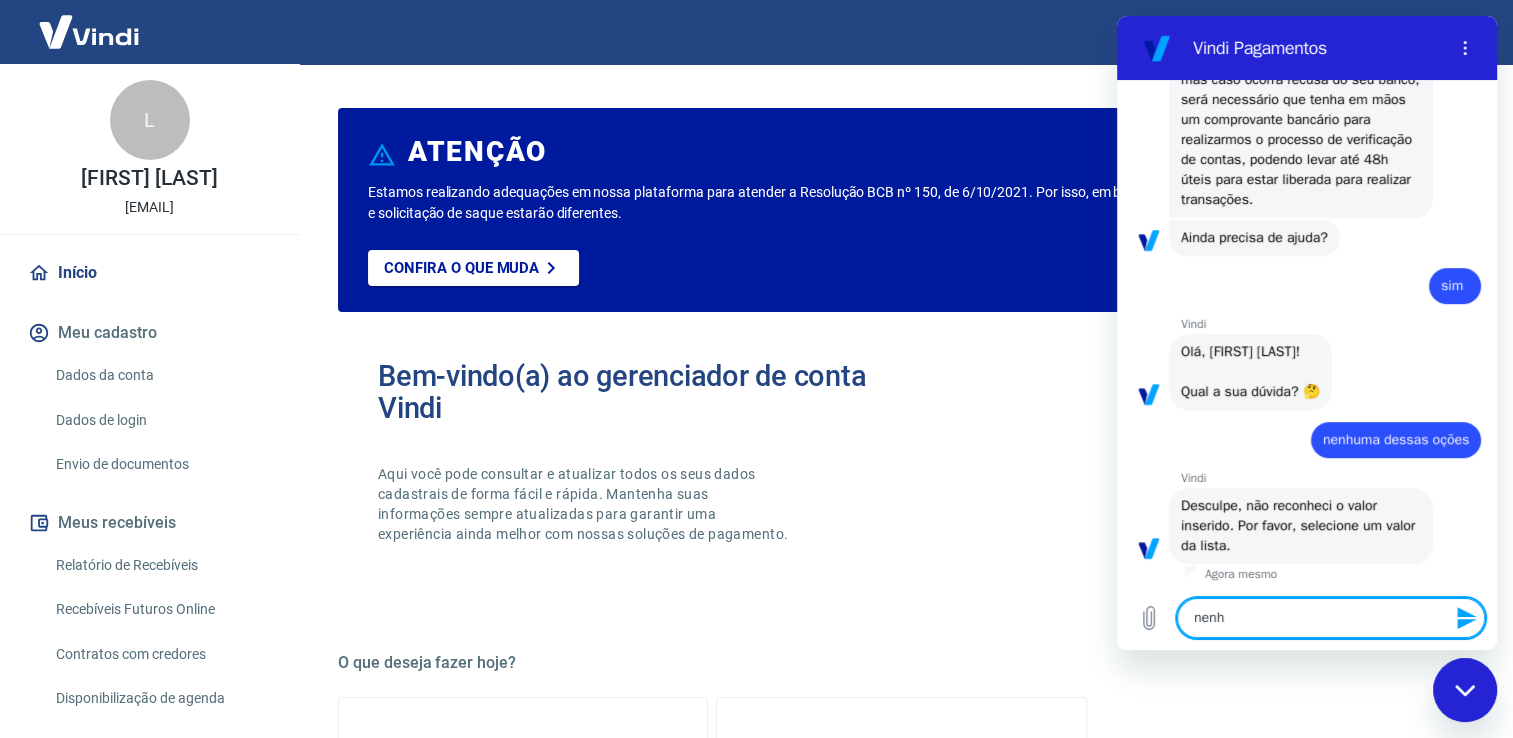 type on "nenhu" 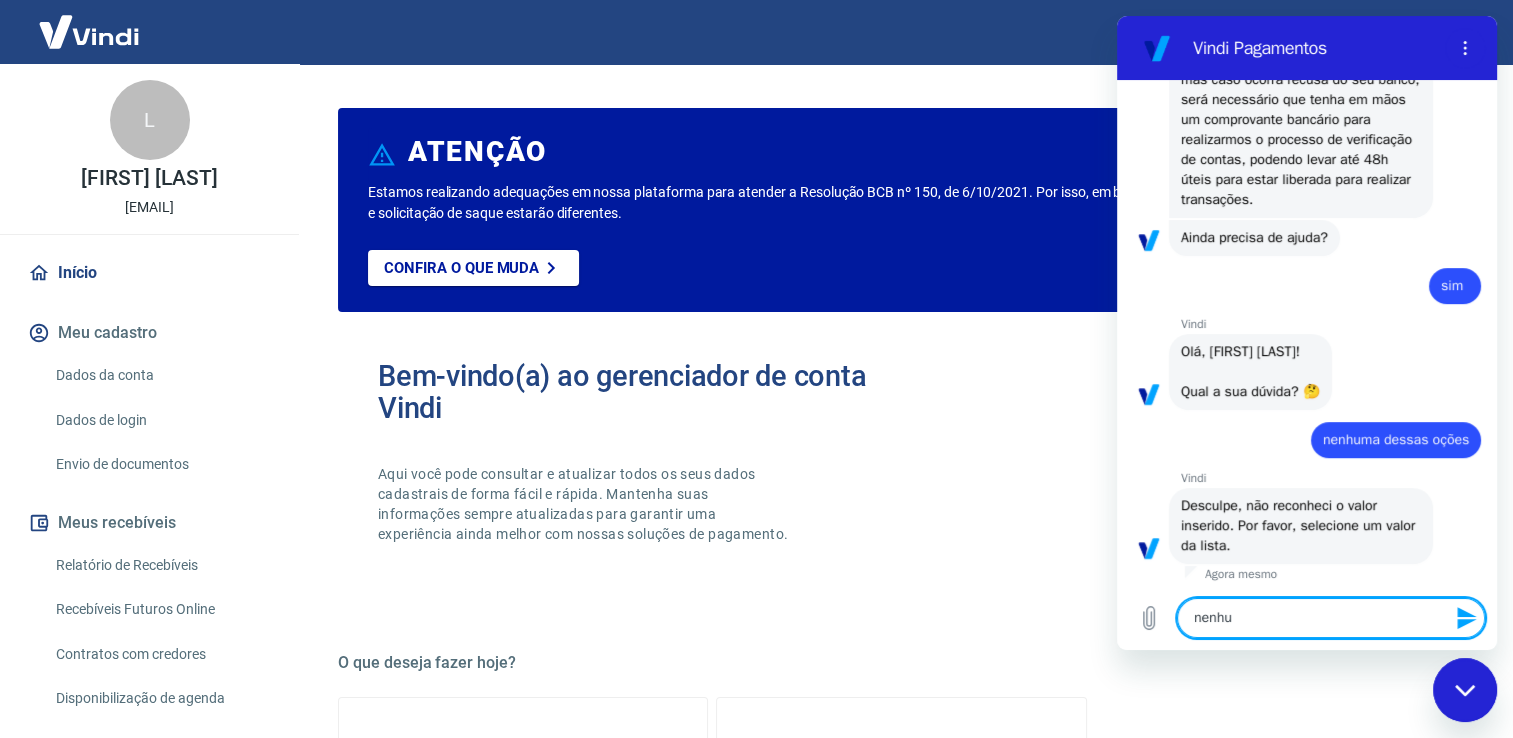type on "nenhum" 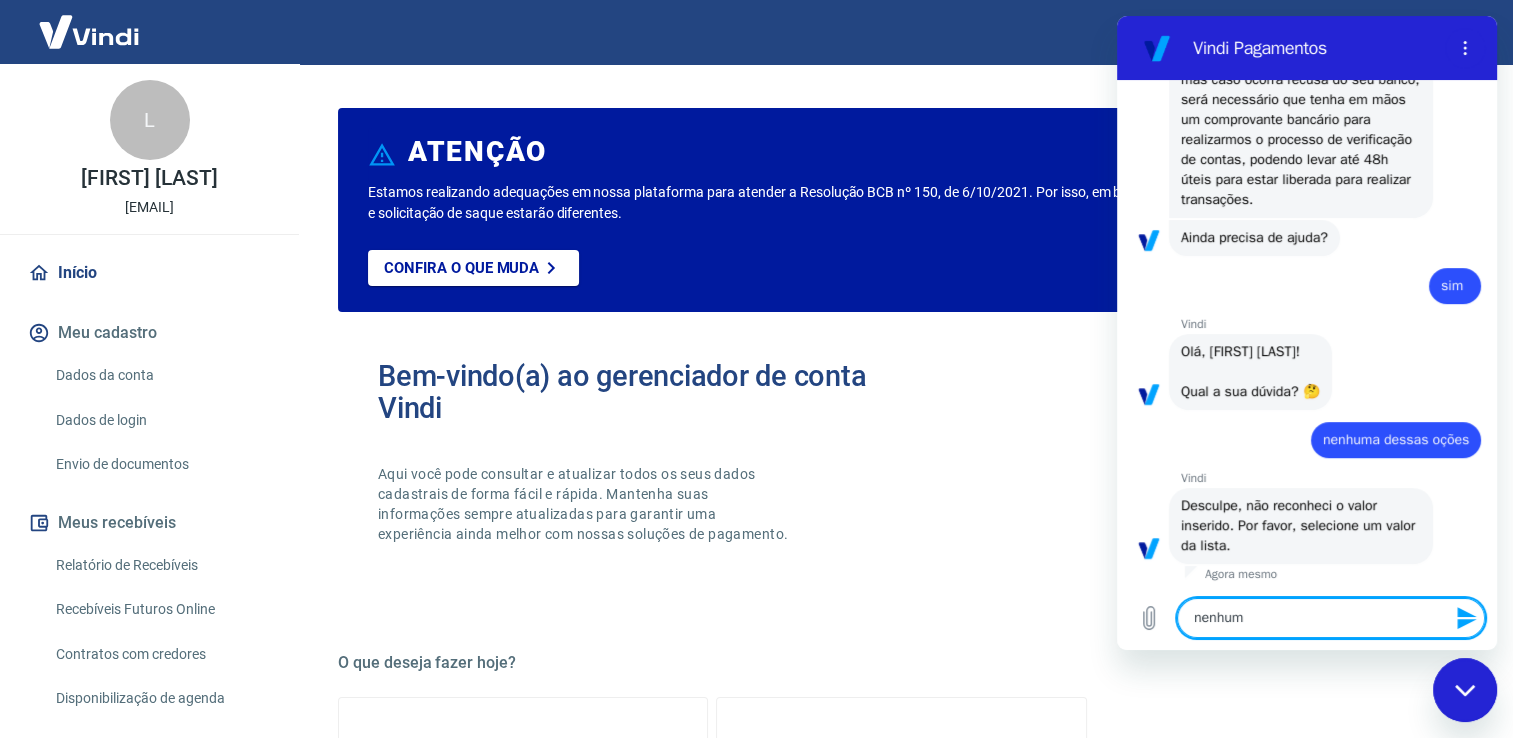 type on "nenhuma" 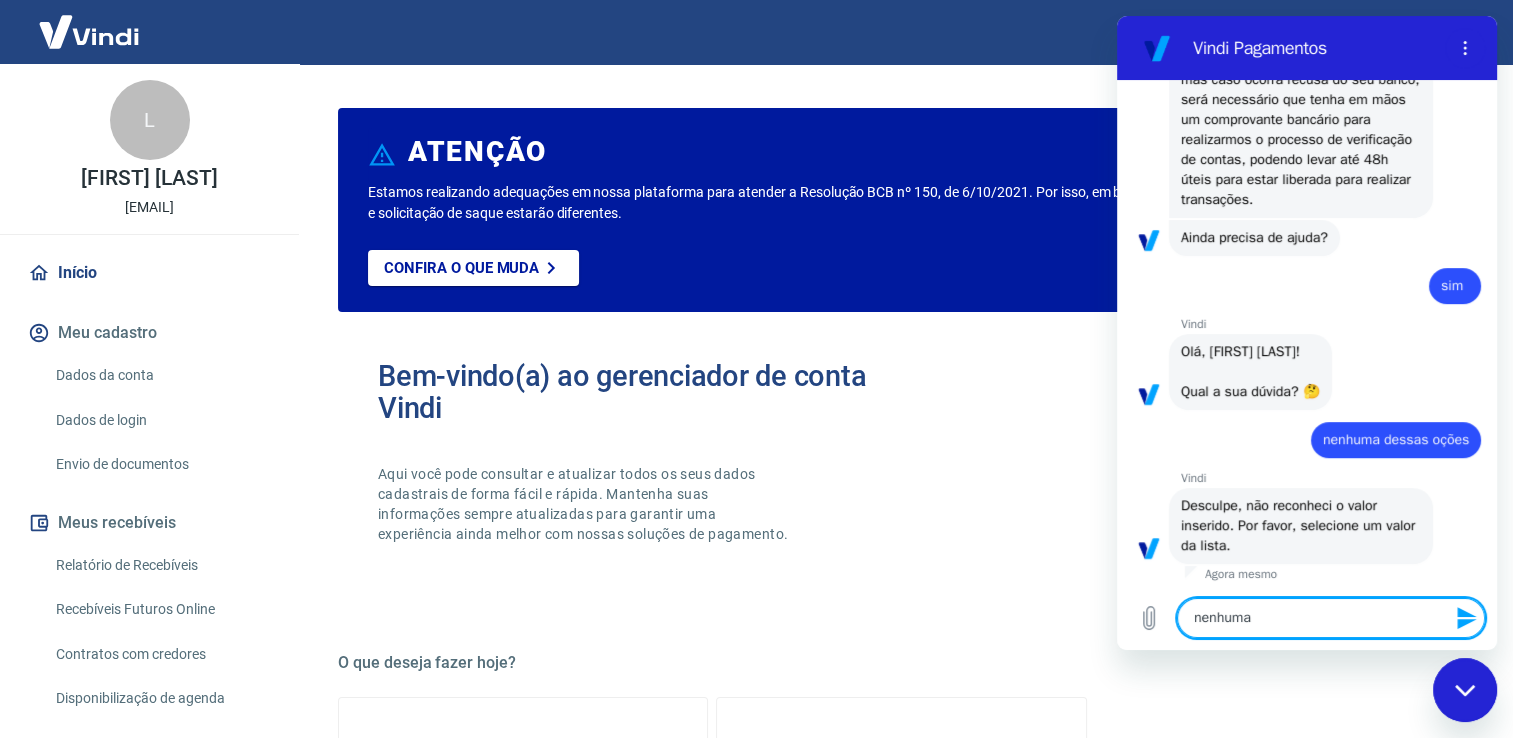 type on "nenhuma" 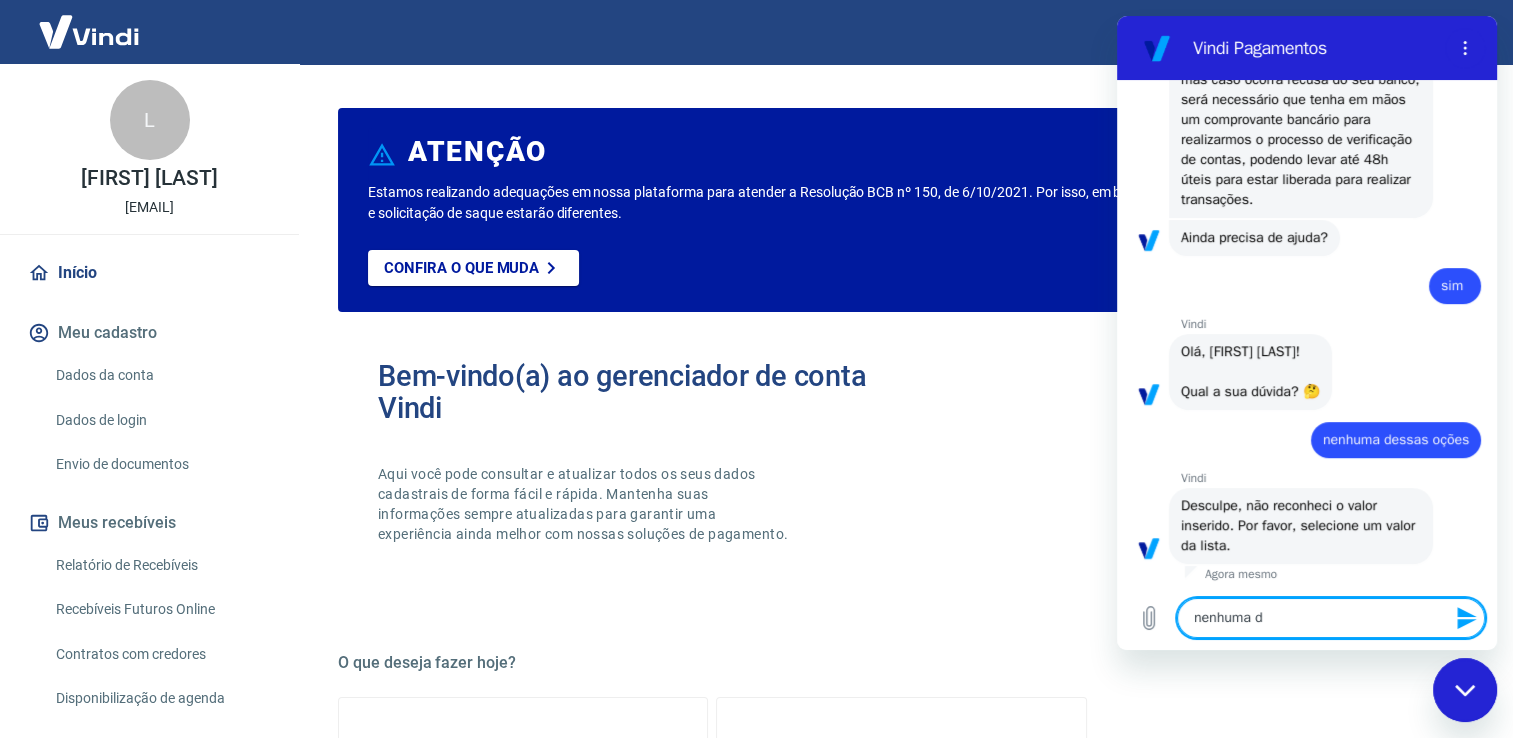 type on "nenhuma de" 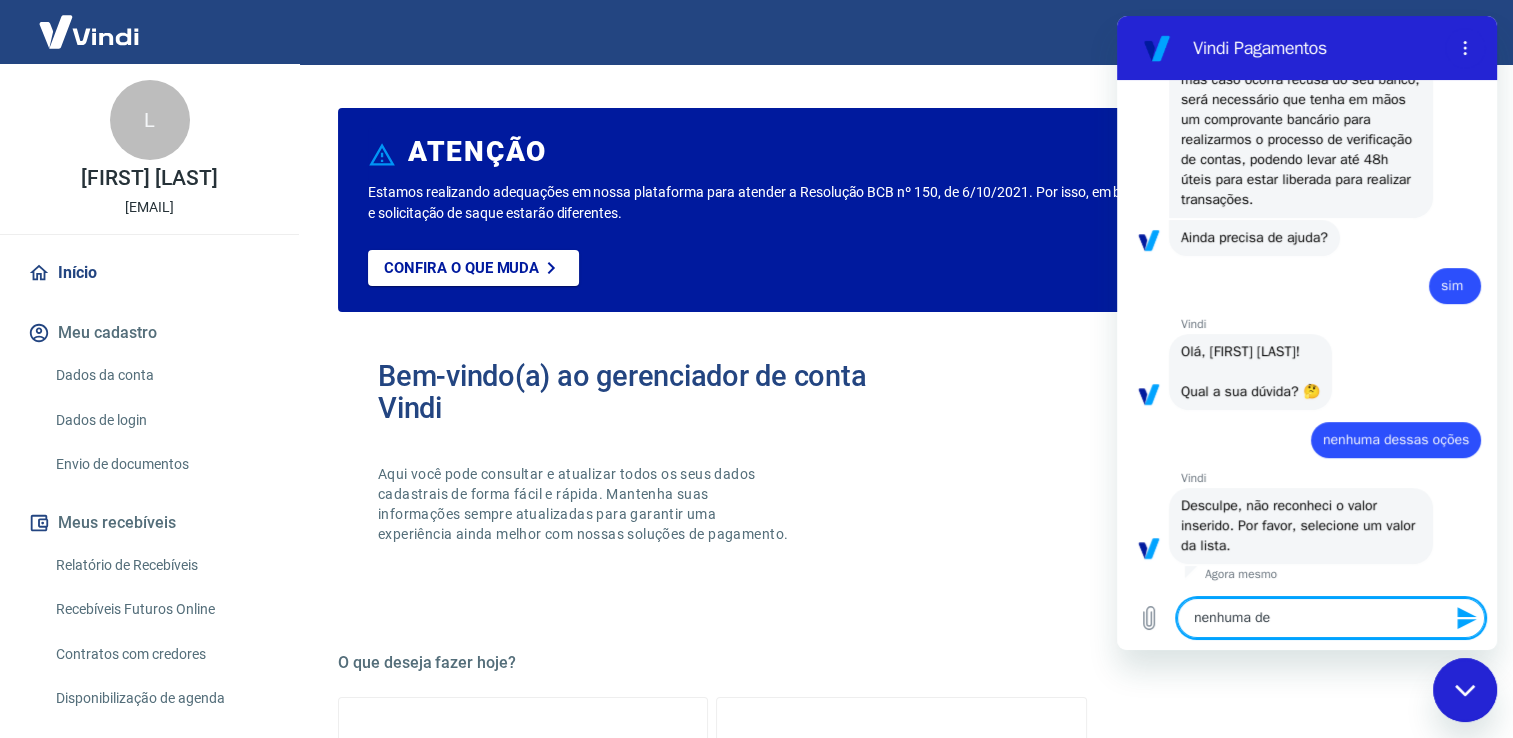type on "nenhuma des" 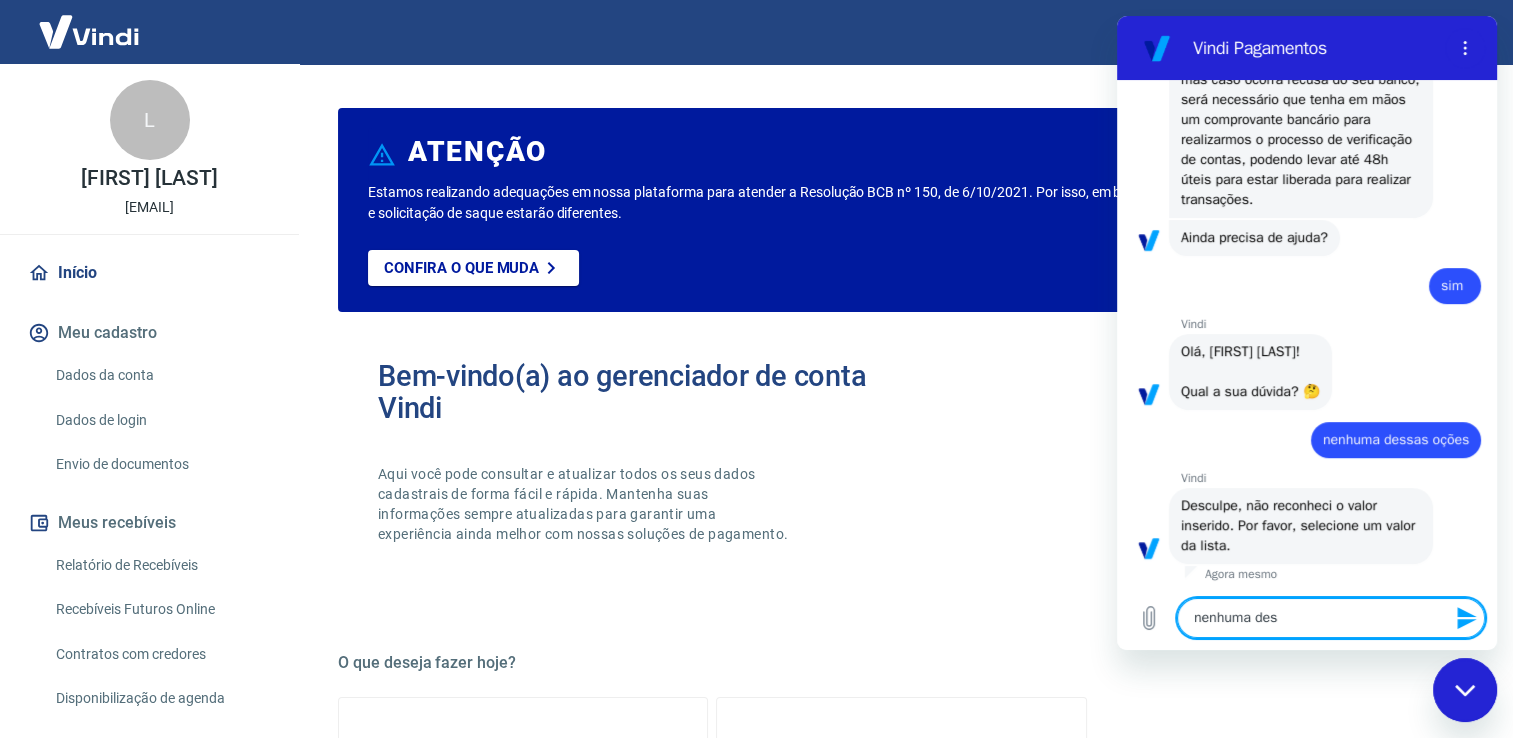 type on "nenhuma dess" 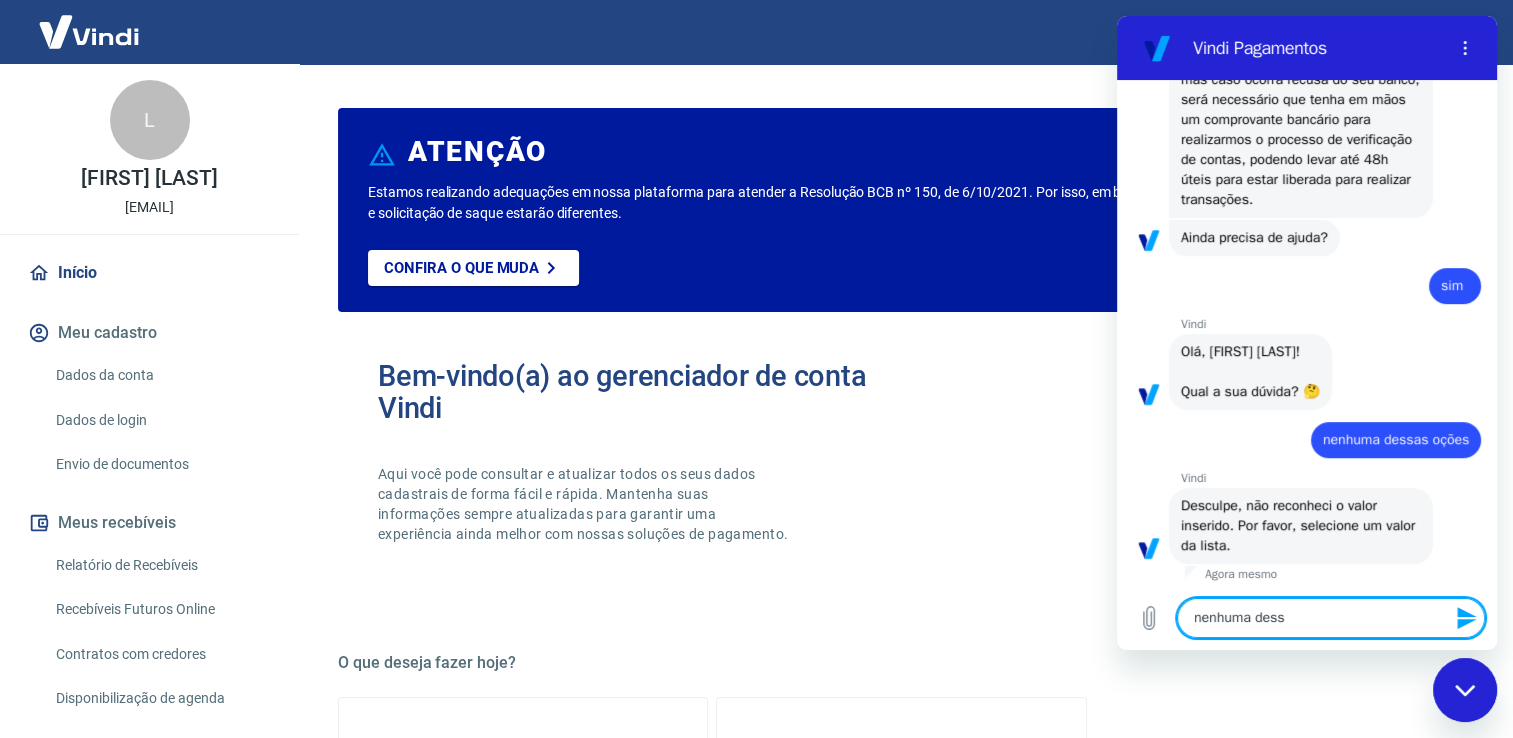 type on "nenhuma dessa" 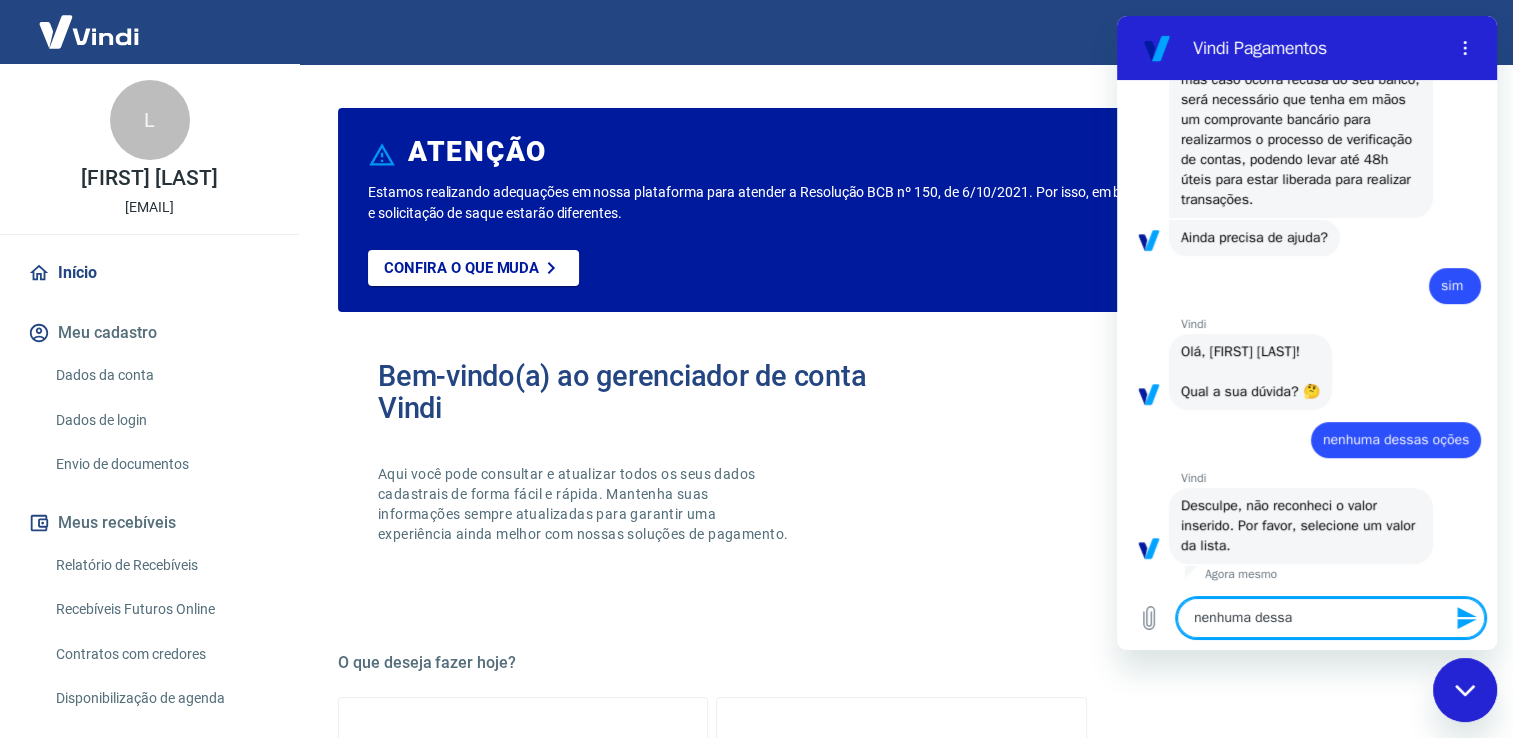 type on "nenhuma dessas" 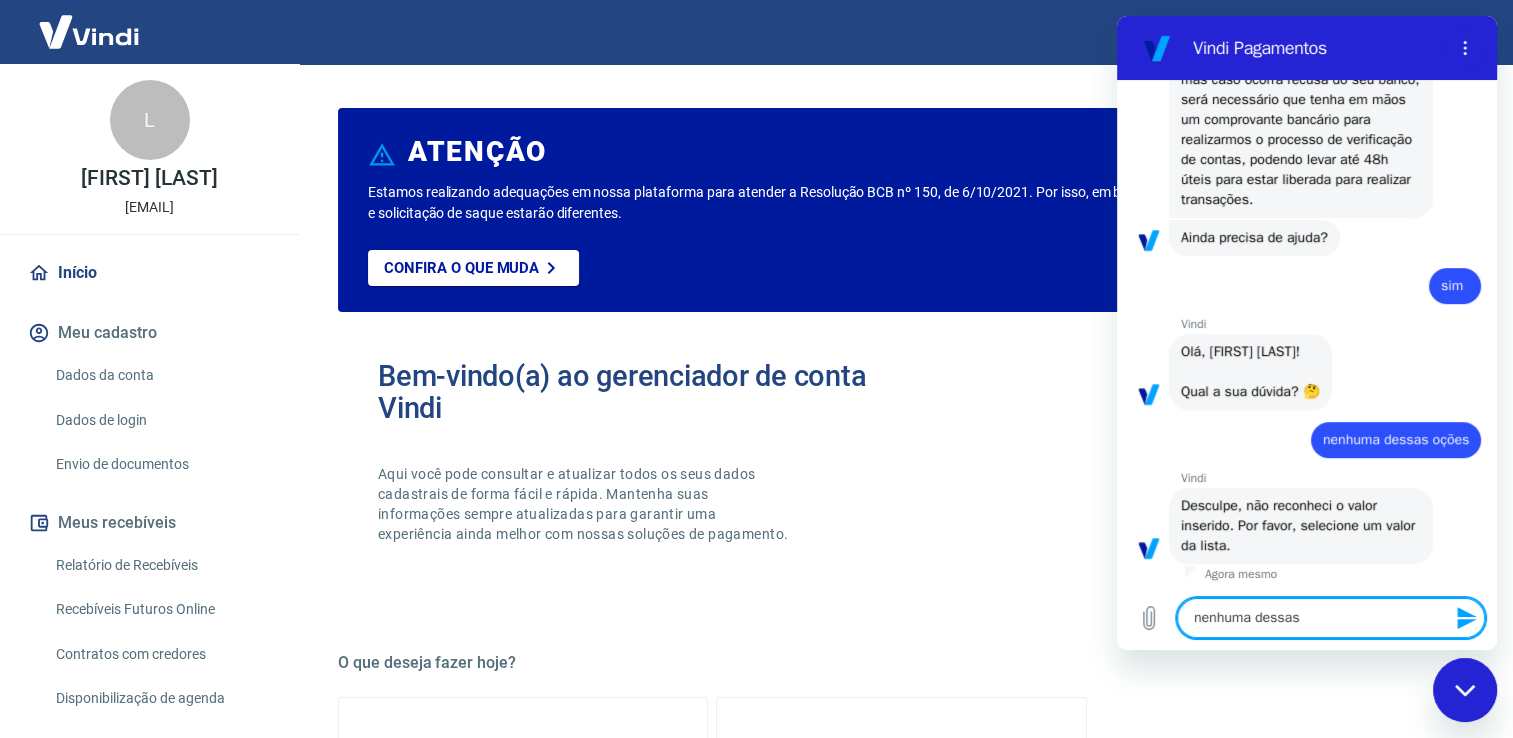 type on "nenhuma dessas" 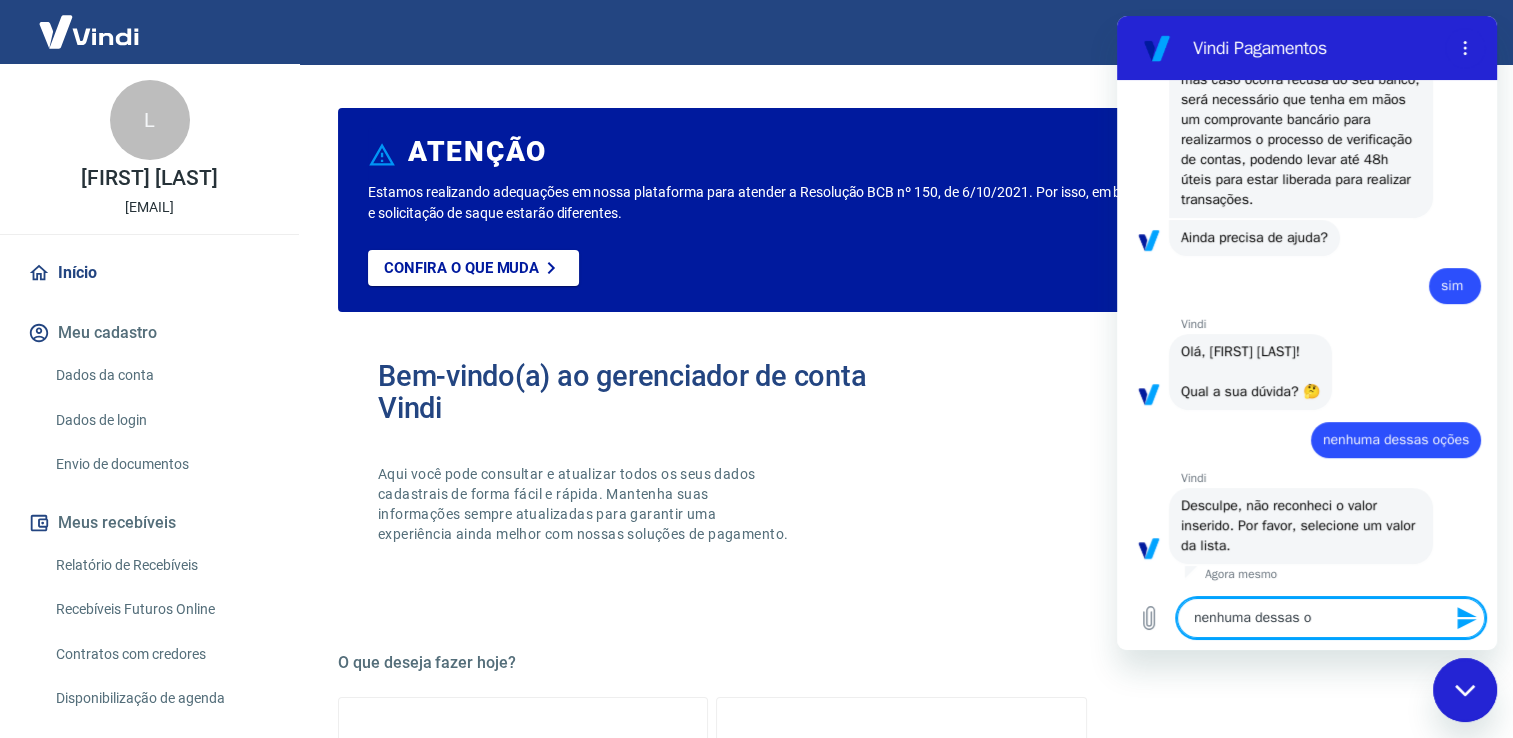 type on "nenhuma dessas op" 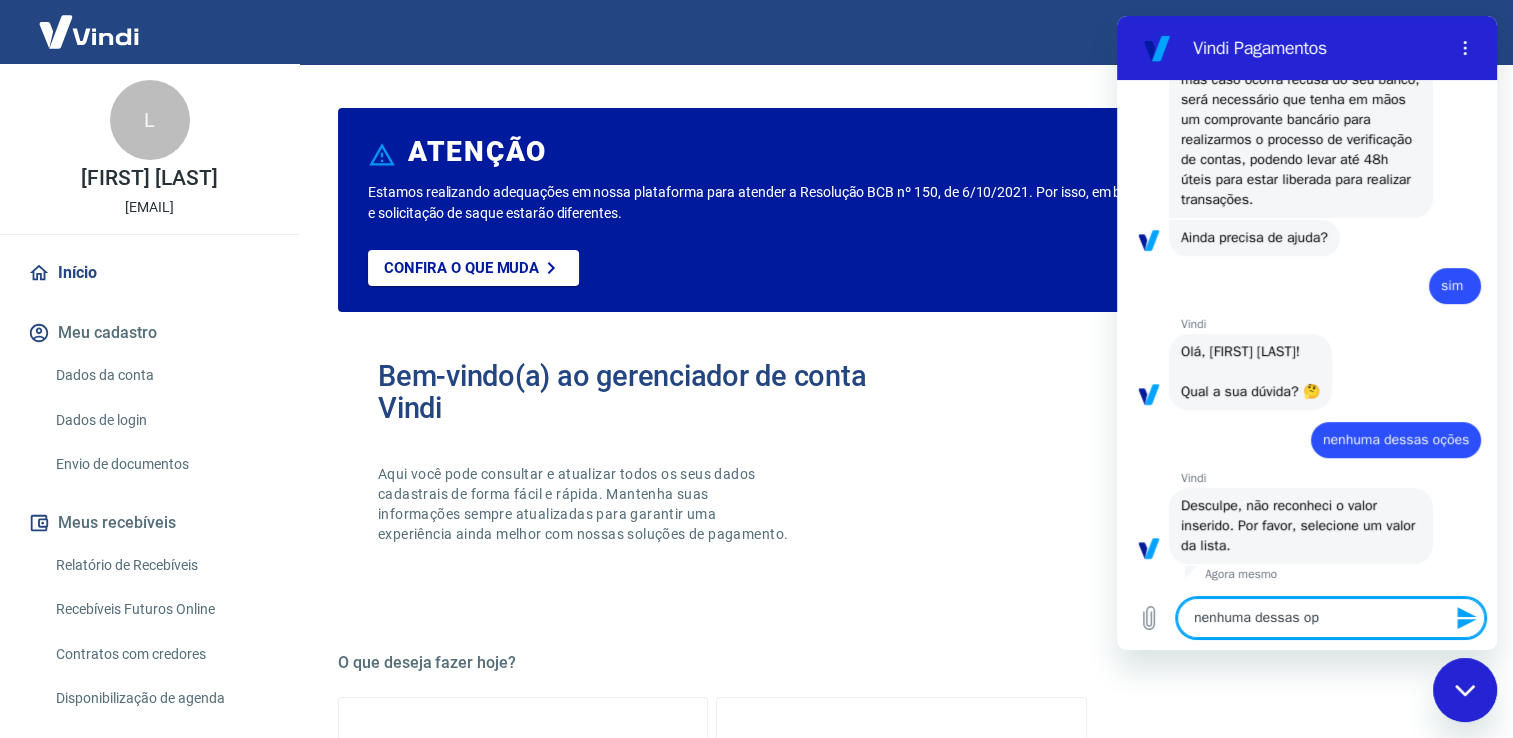 type on "nenhuma dessas opç" 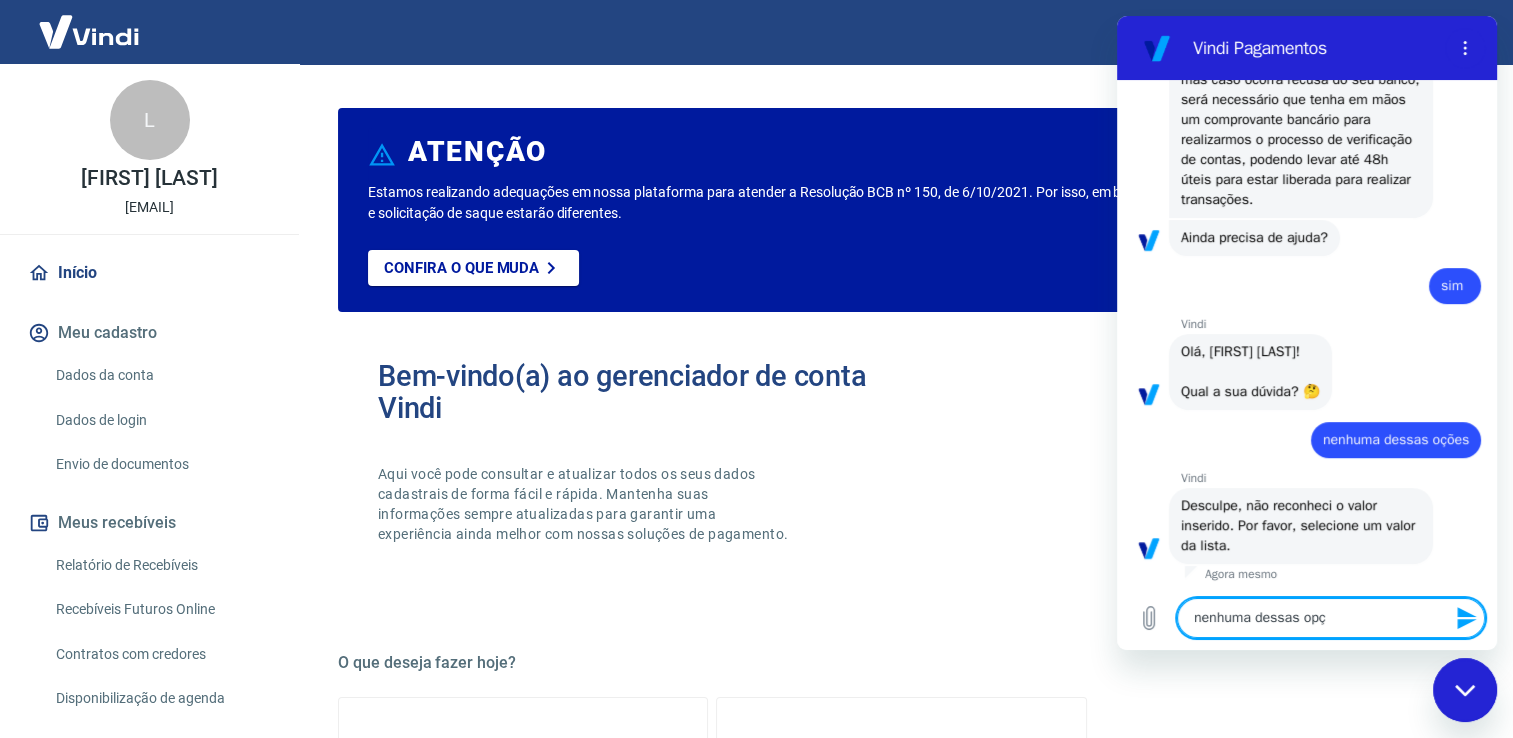 type on "nenhuma dessas opçõ" 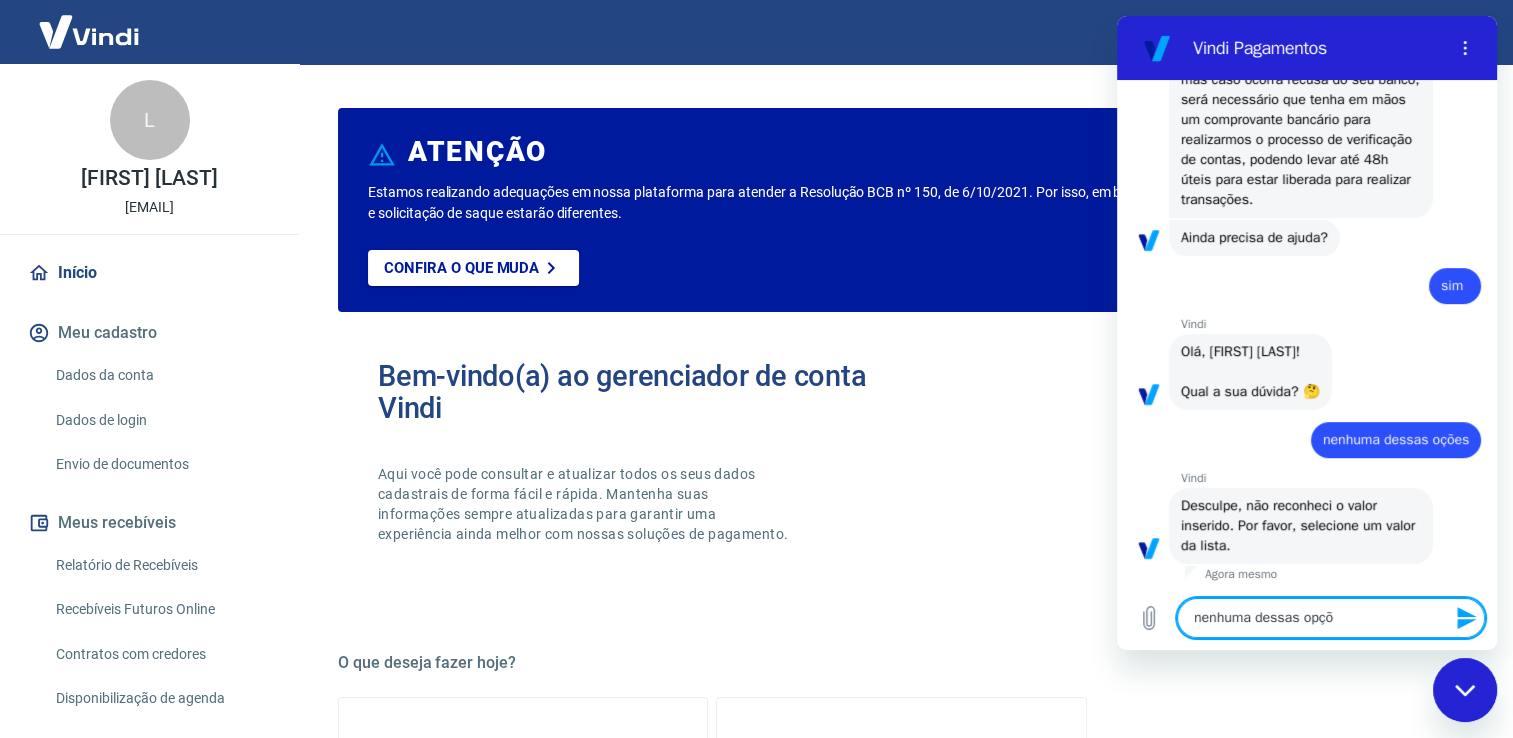 type on "nenhuma dessas opçõe" 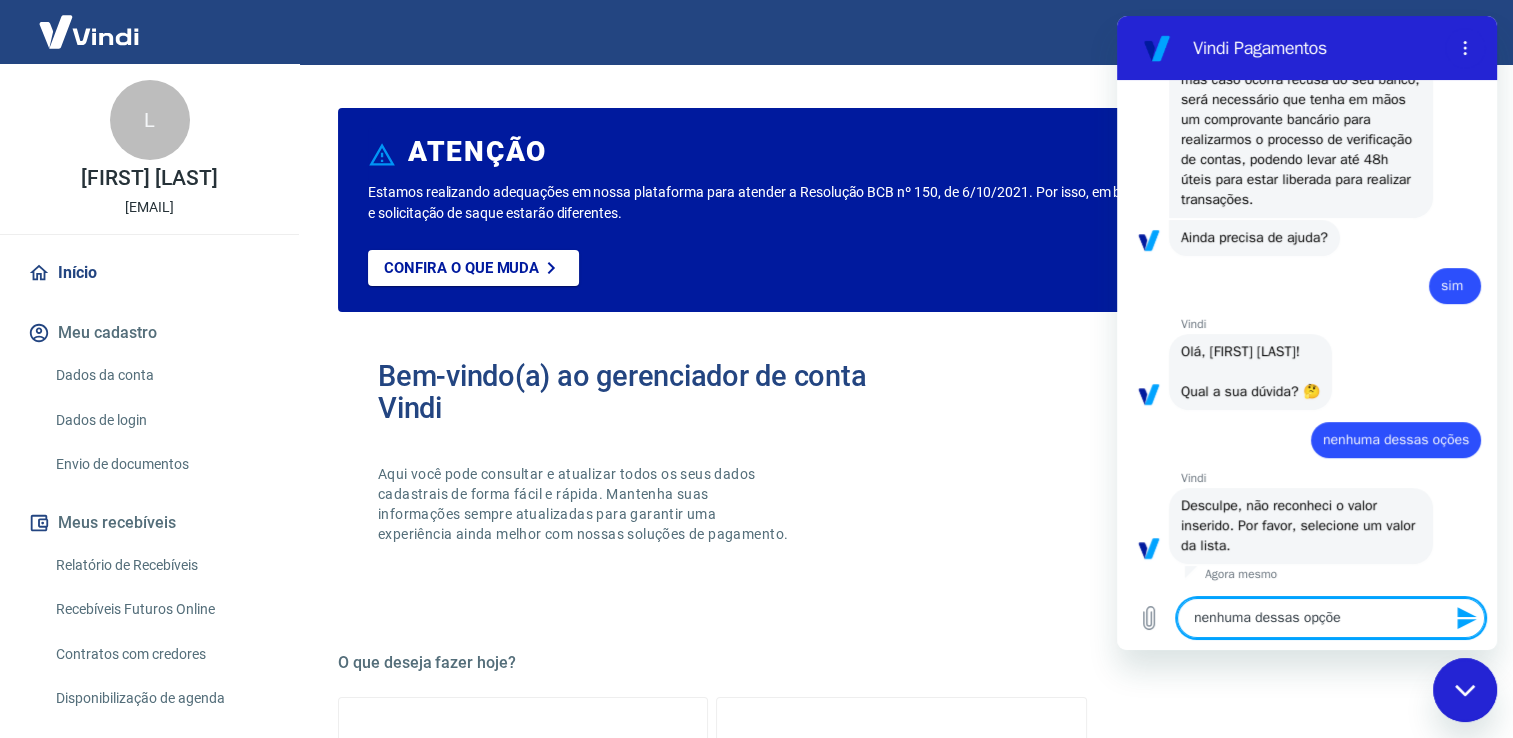 type on "nenhuma dessas opções" 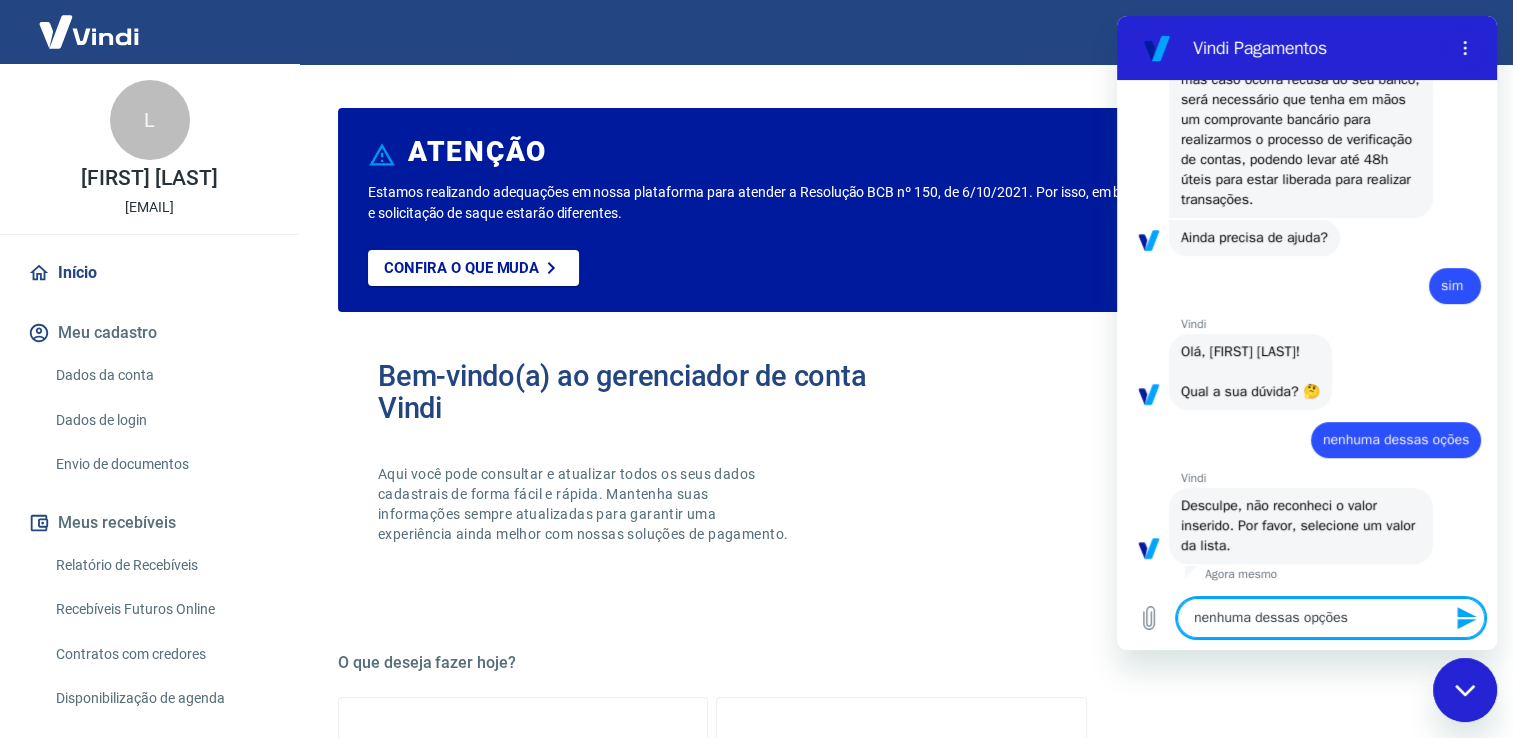 type 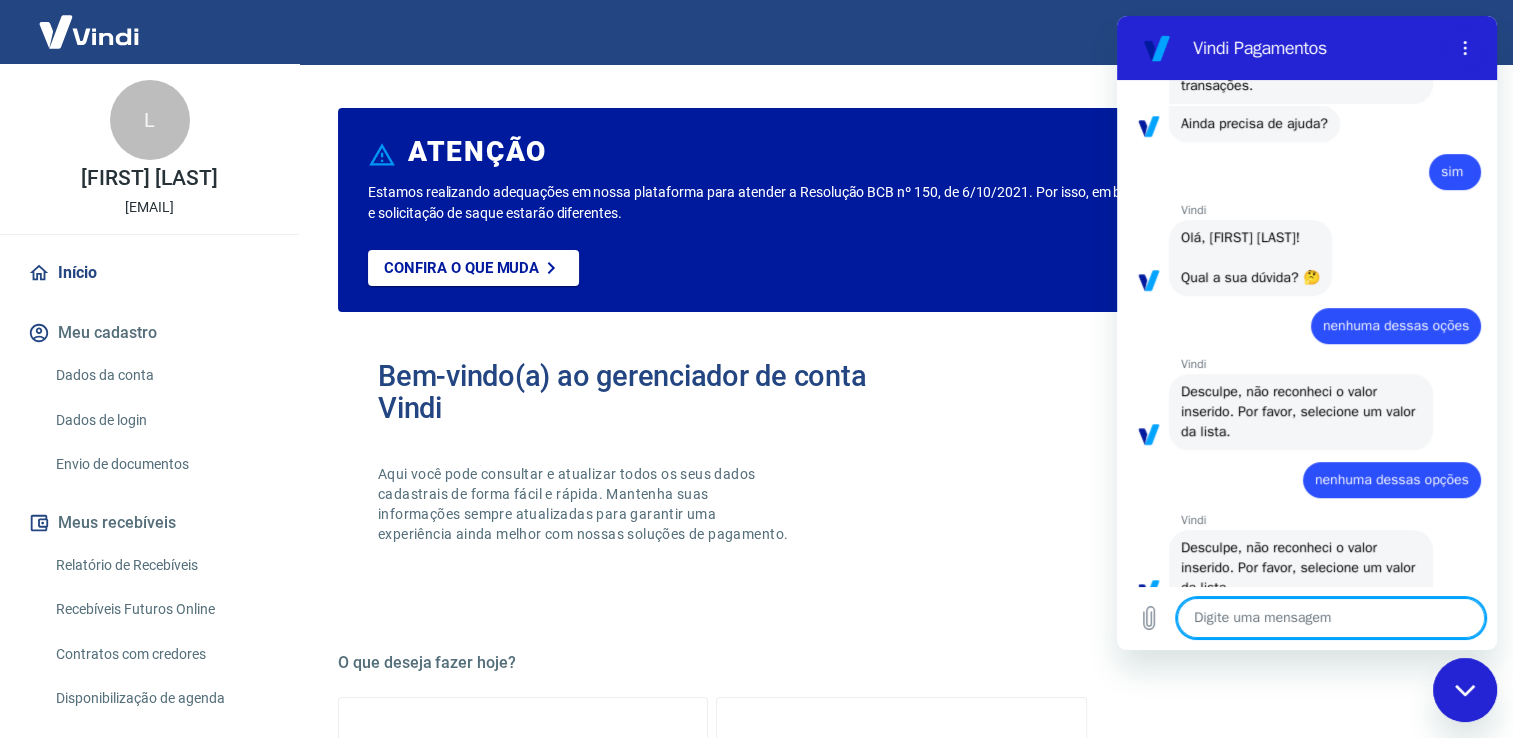 type on "x" 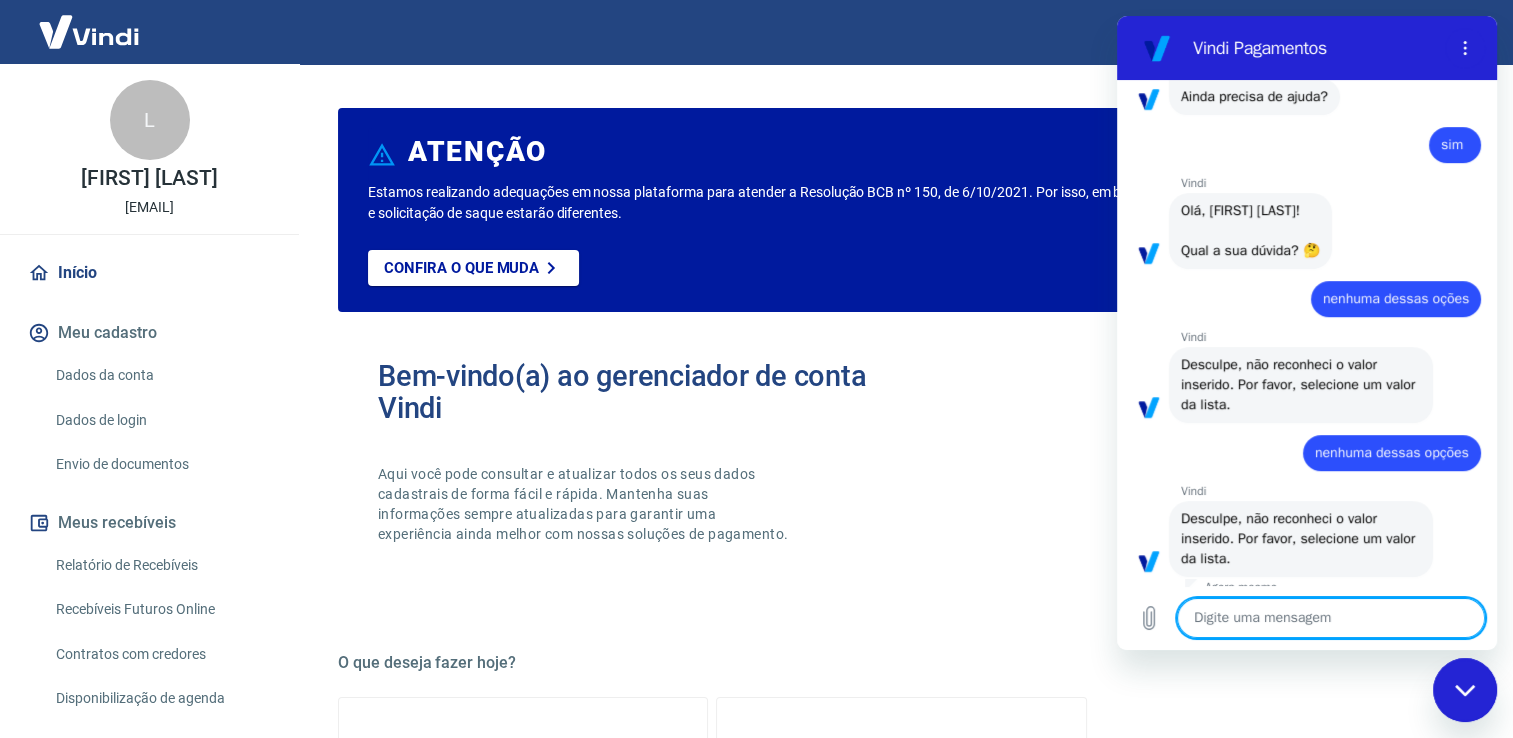 scroll, scrollTop: 836, scrollLeft: 0, axis: vertical 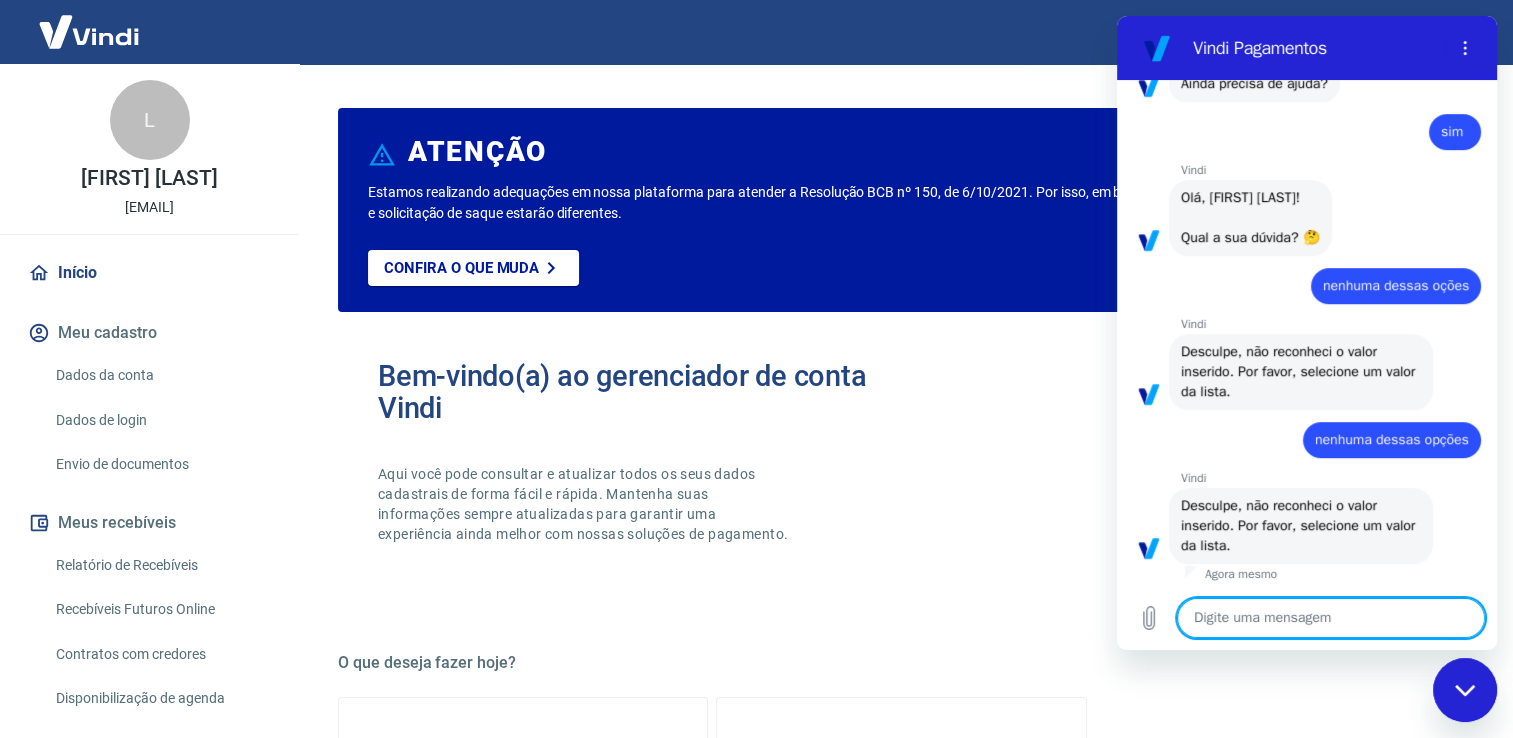 click at bounding box center (1331, 618) 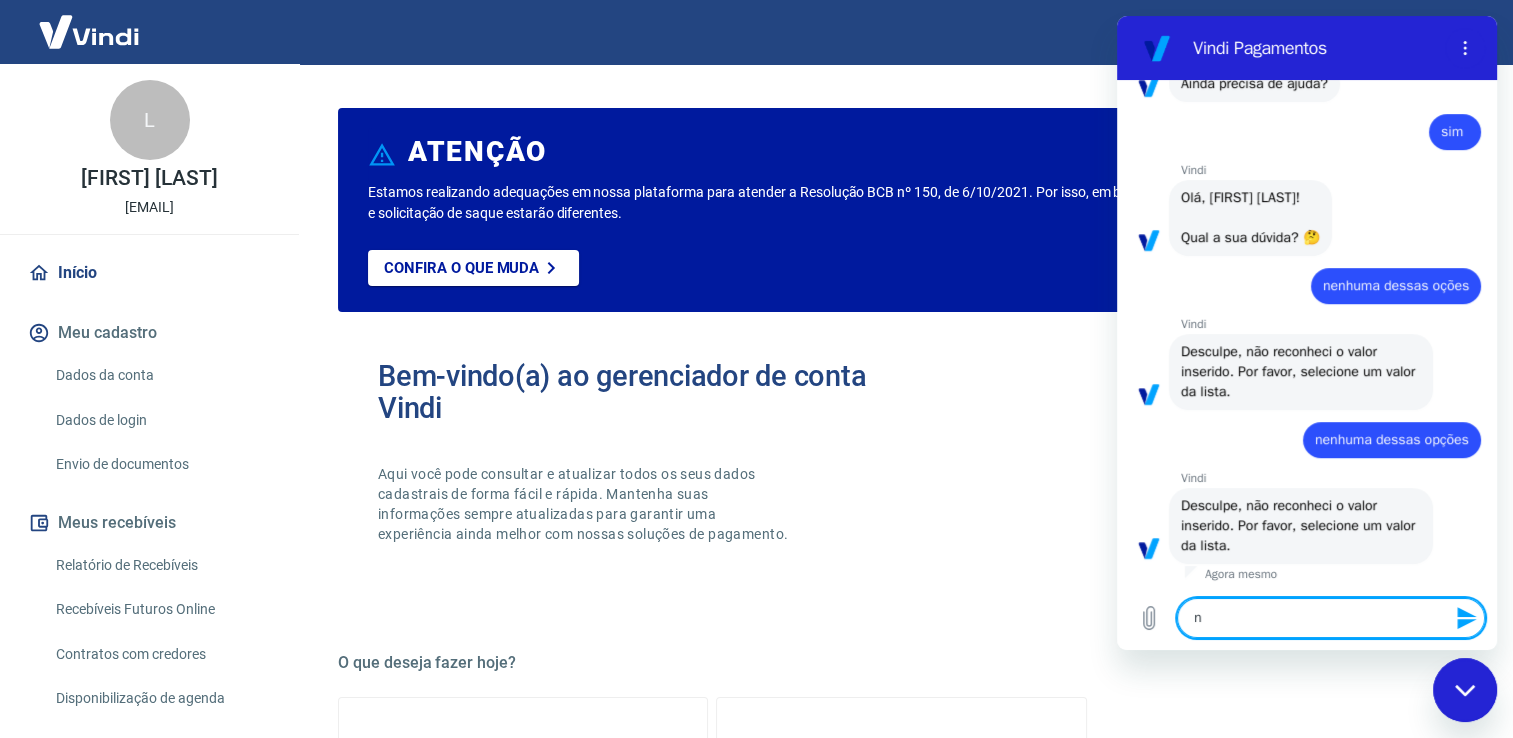type on "ne" 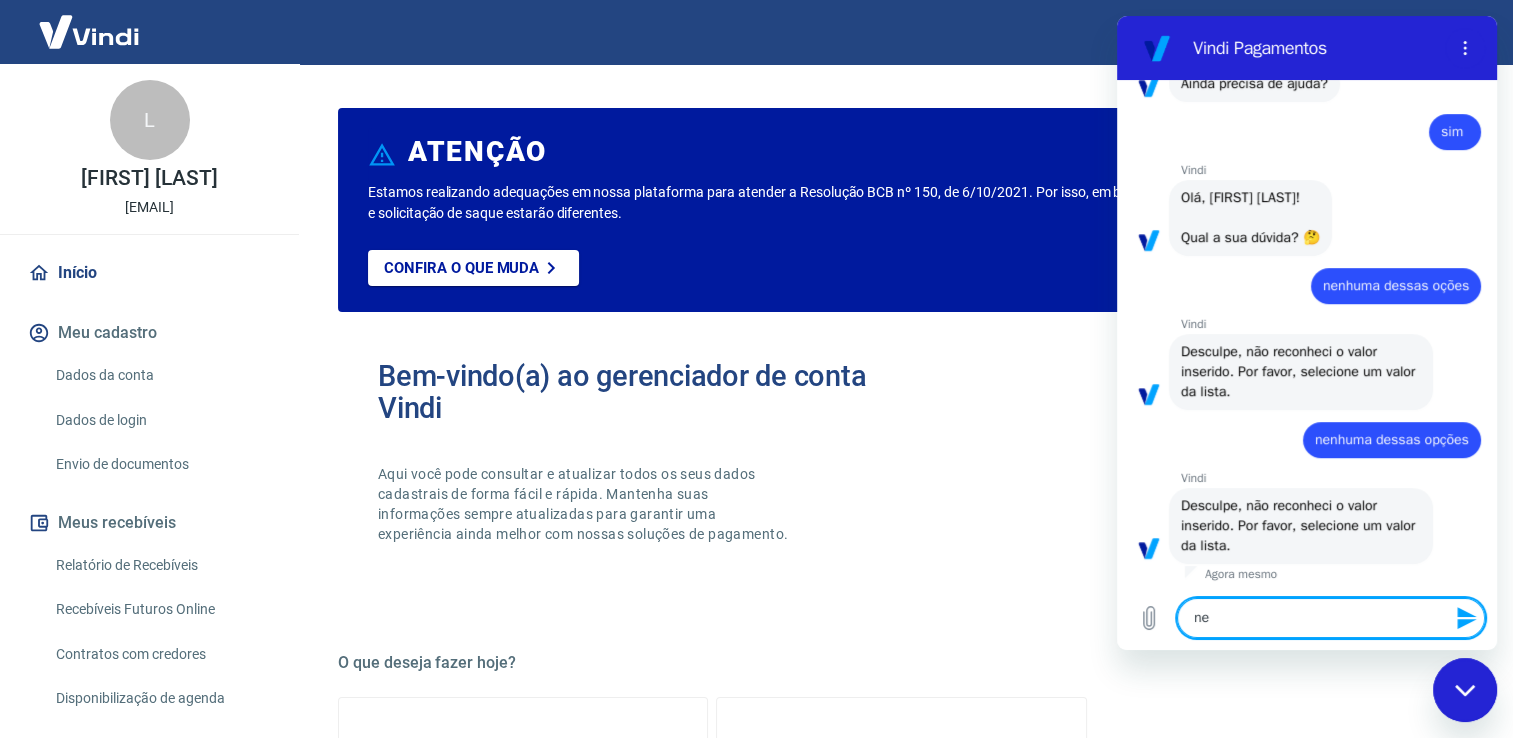 type on "nen" 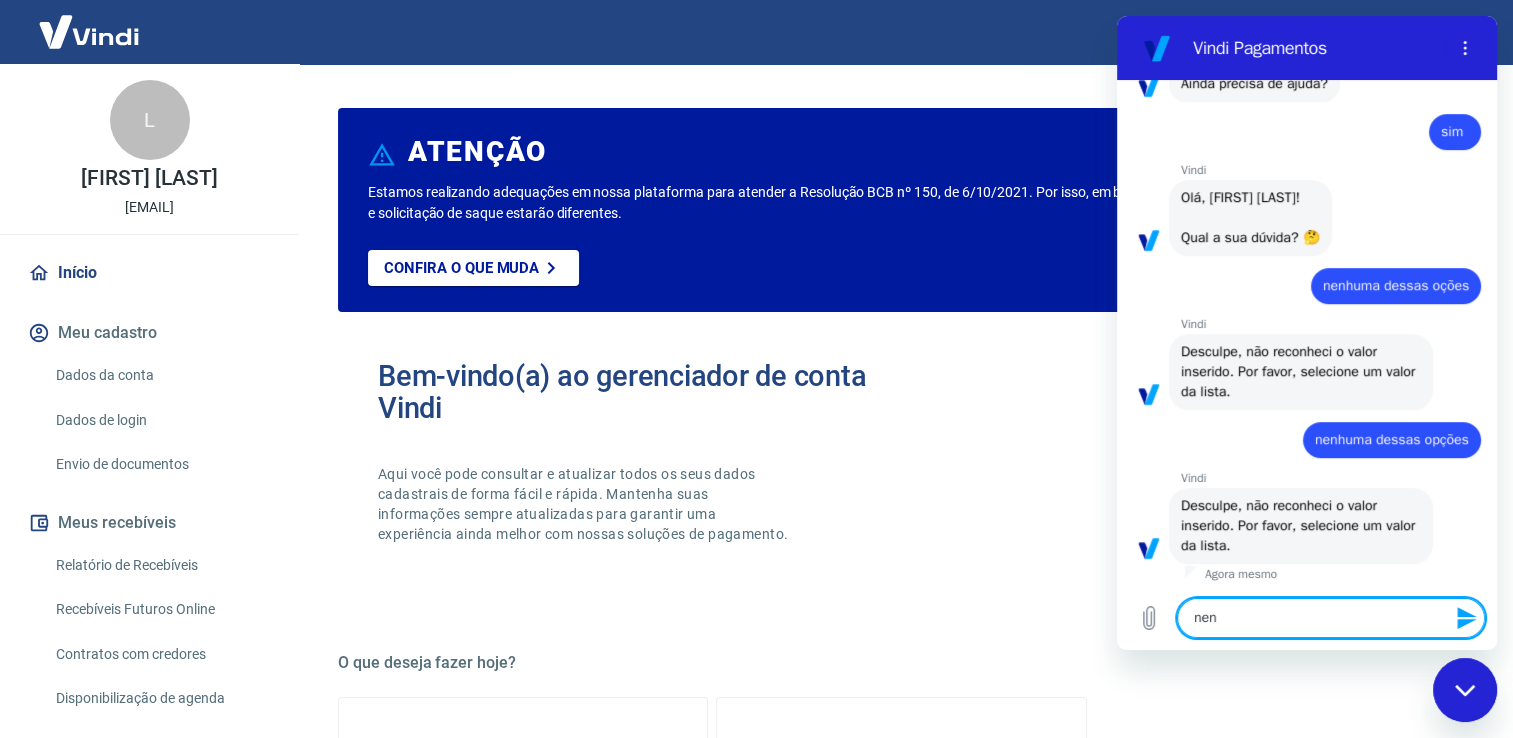 type on "nenh" 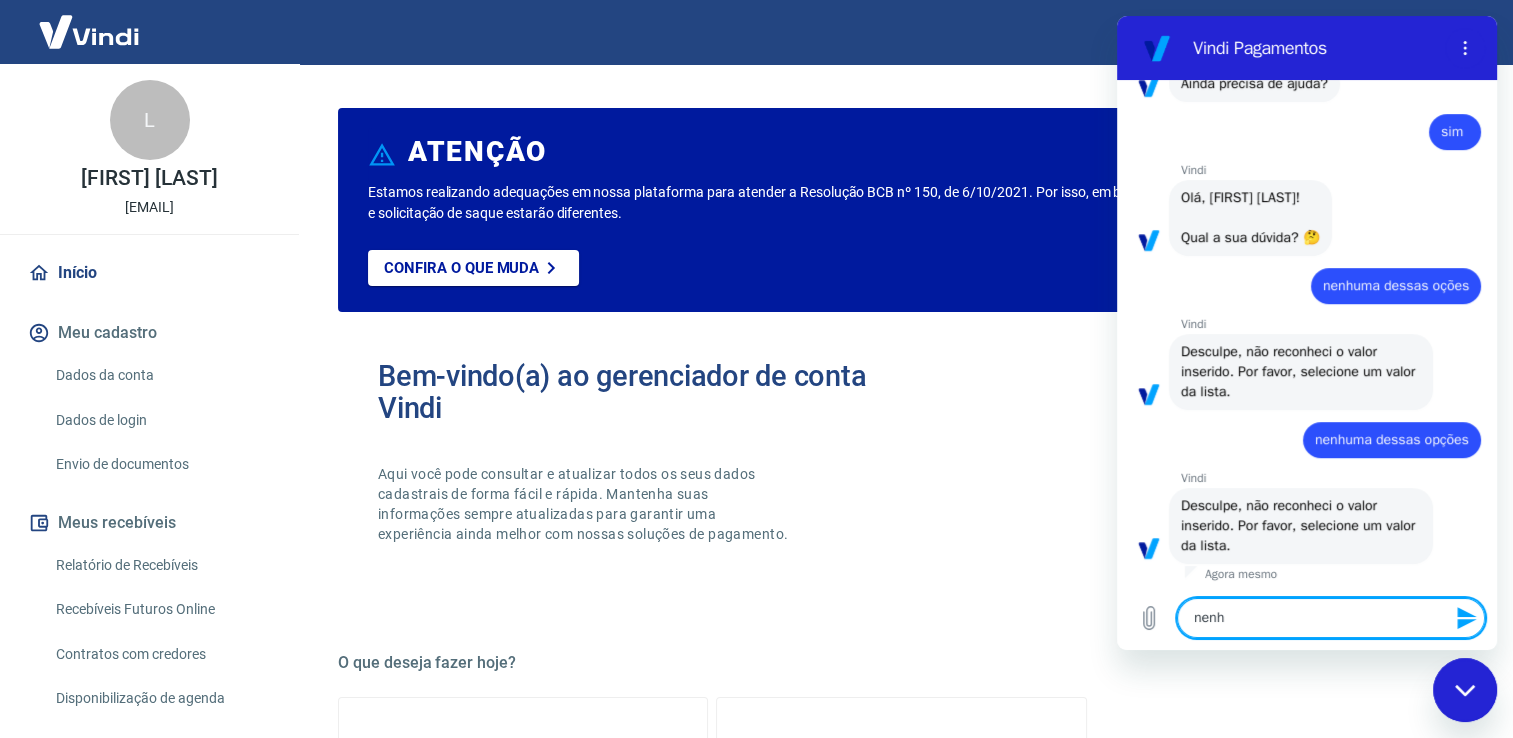 type on "x" 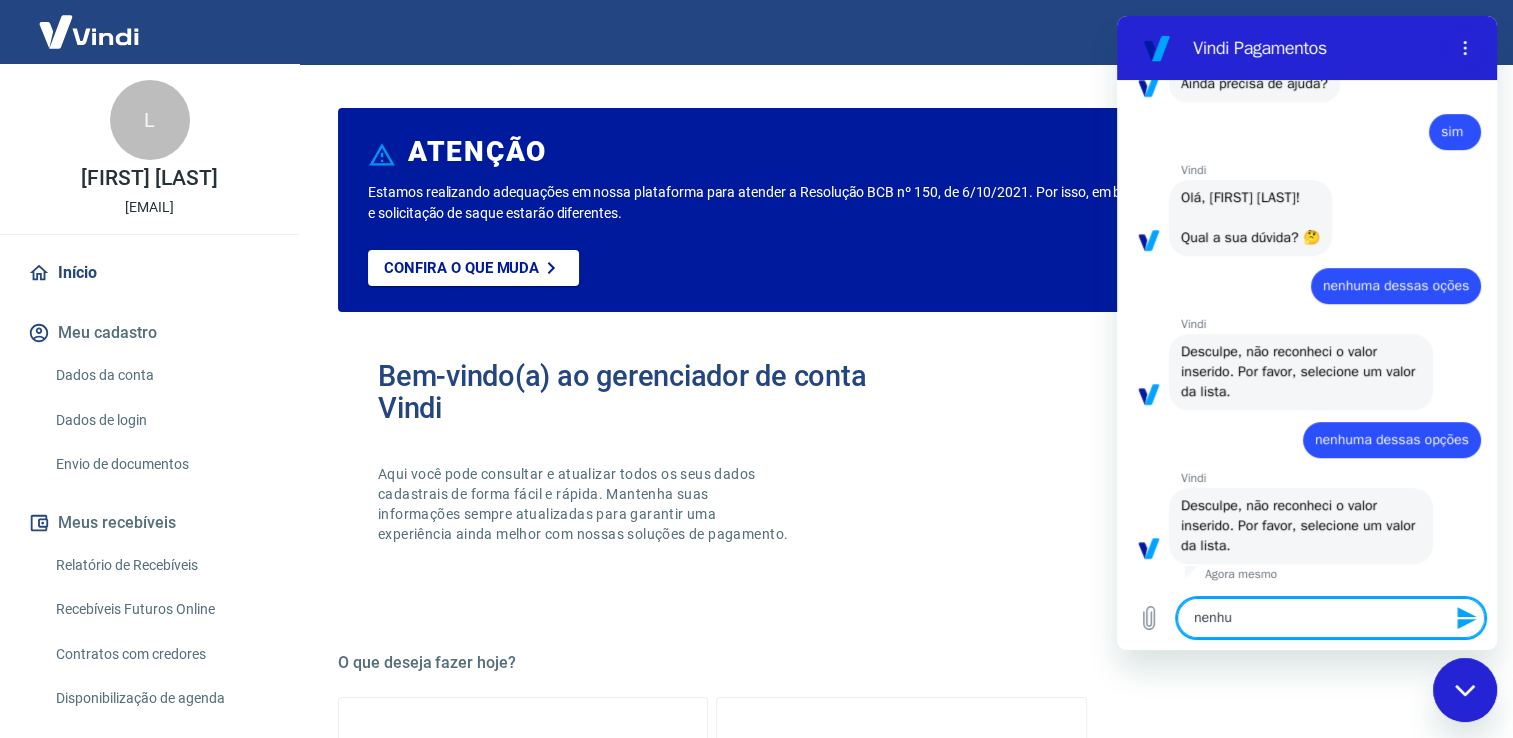 type on "nenhum" 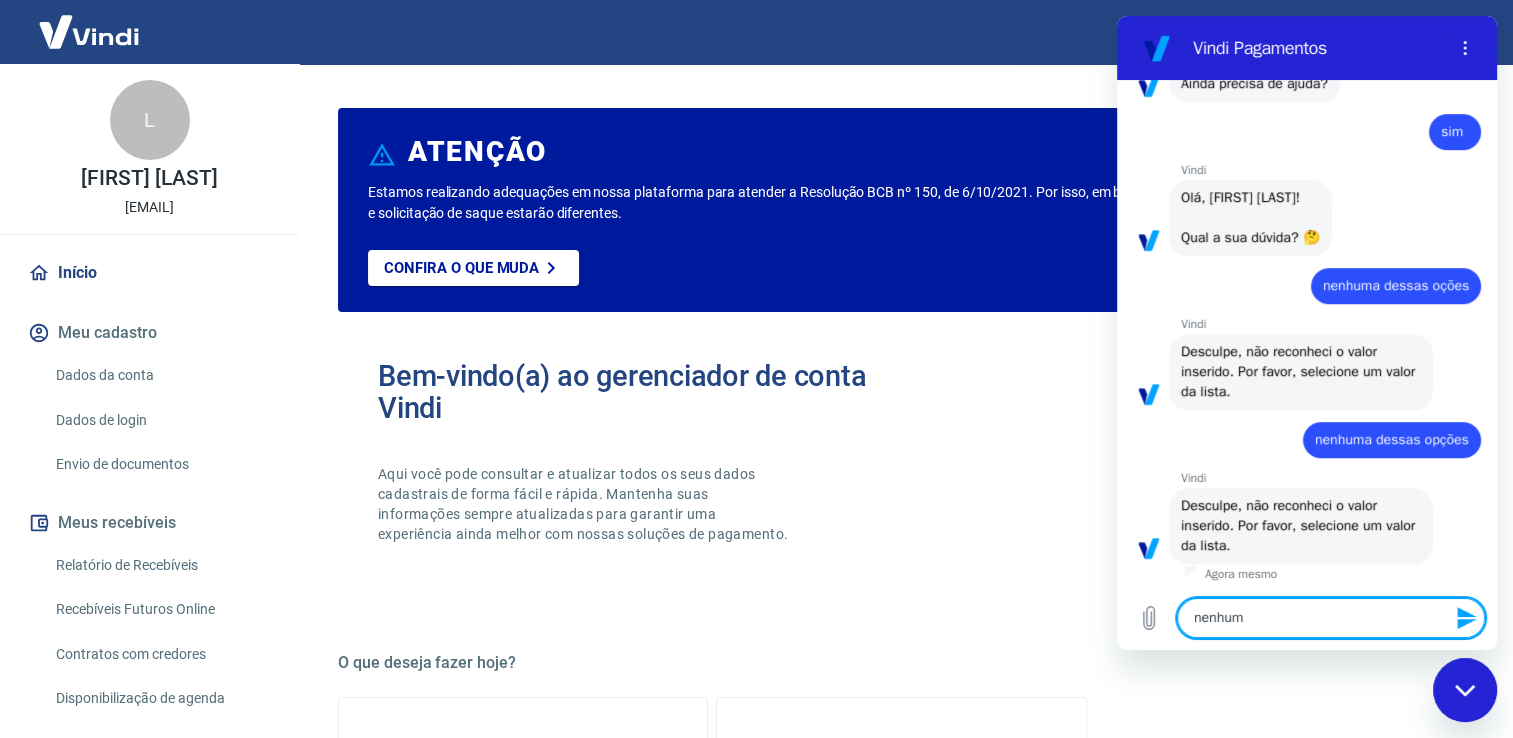 type on "nenhuma" 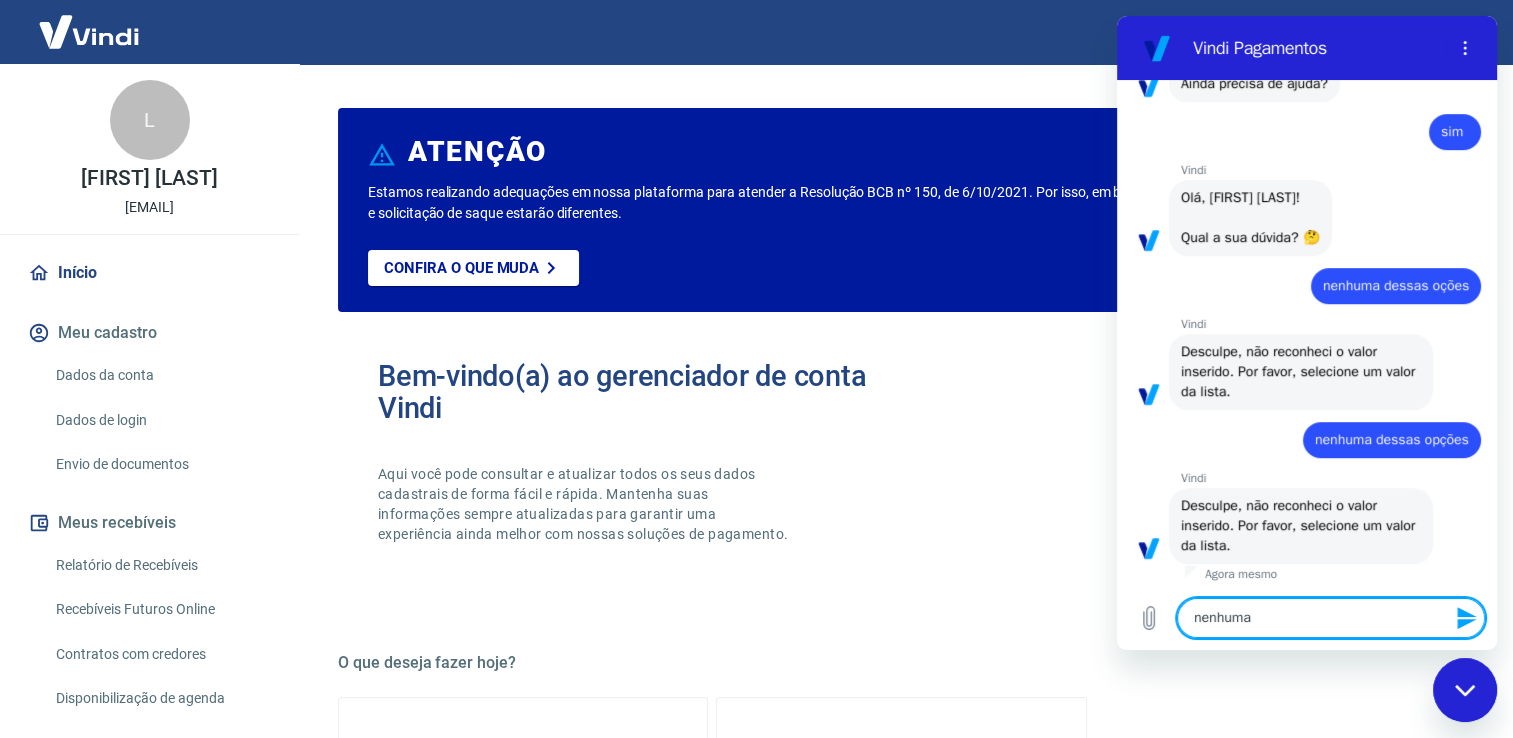 type on "nenhuma" 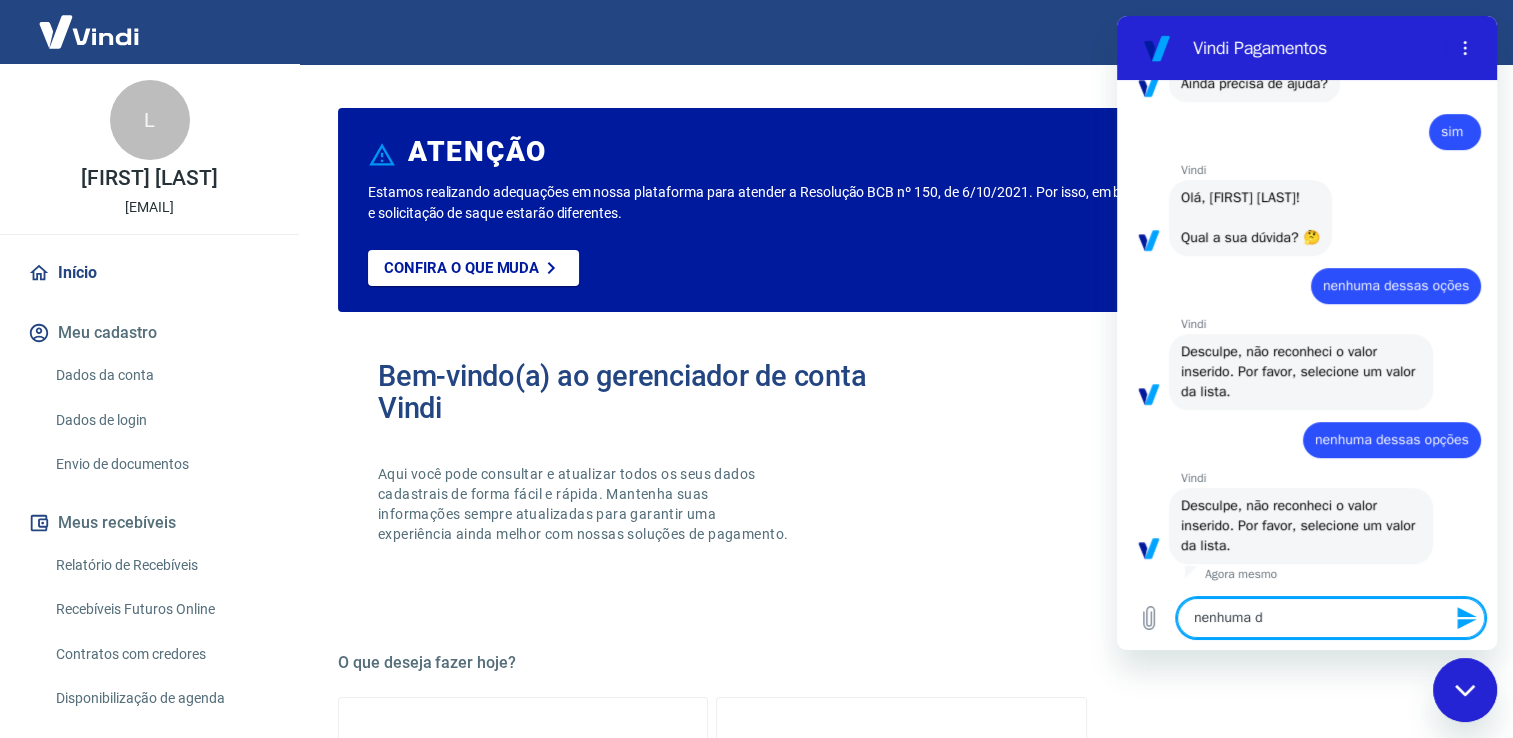 type on "nenhuma de" 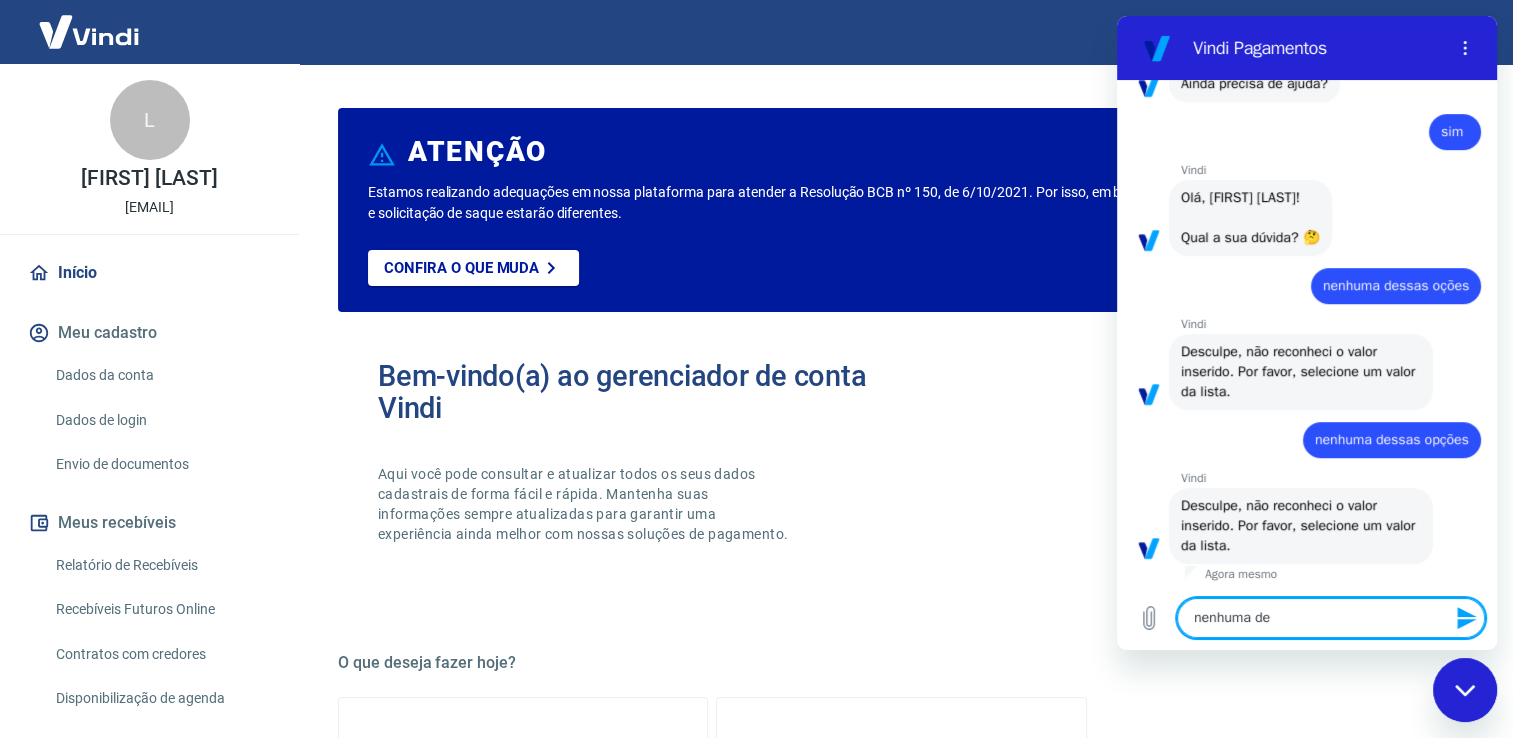 type on "nenhuma des" 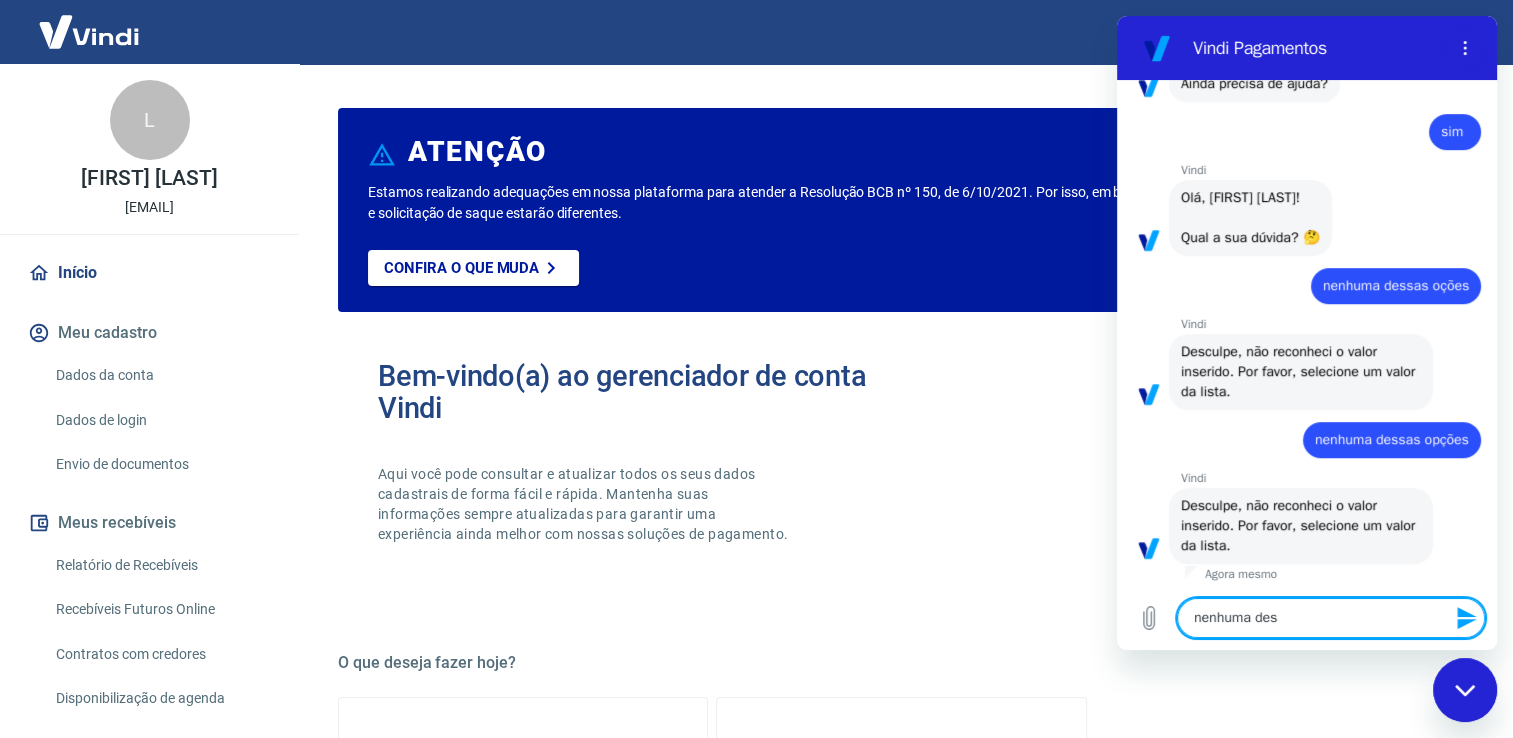 type on "nenhuma dess" 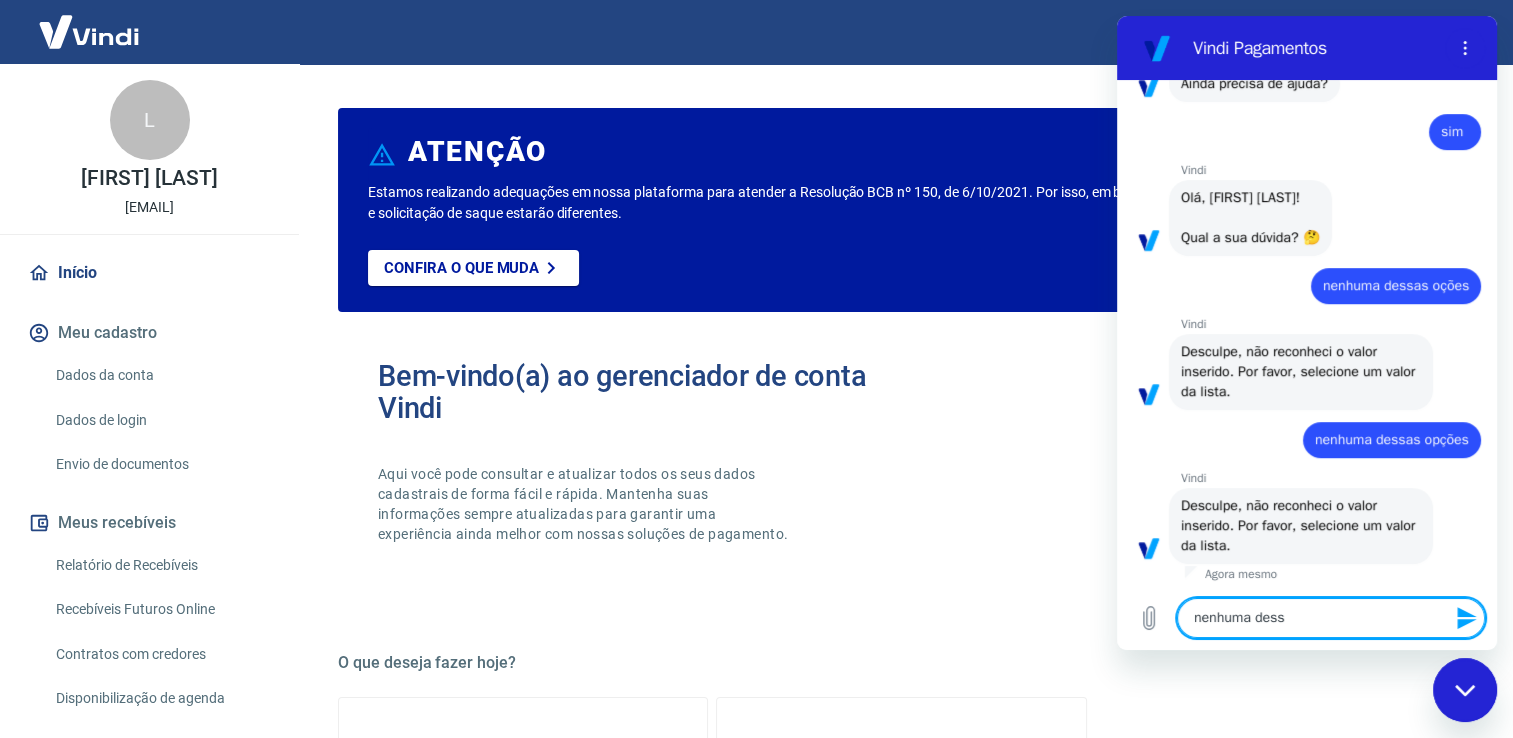 type on "nenhuma dessa" 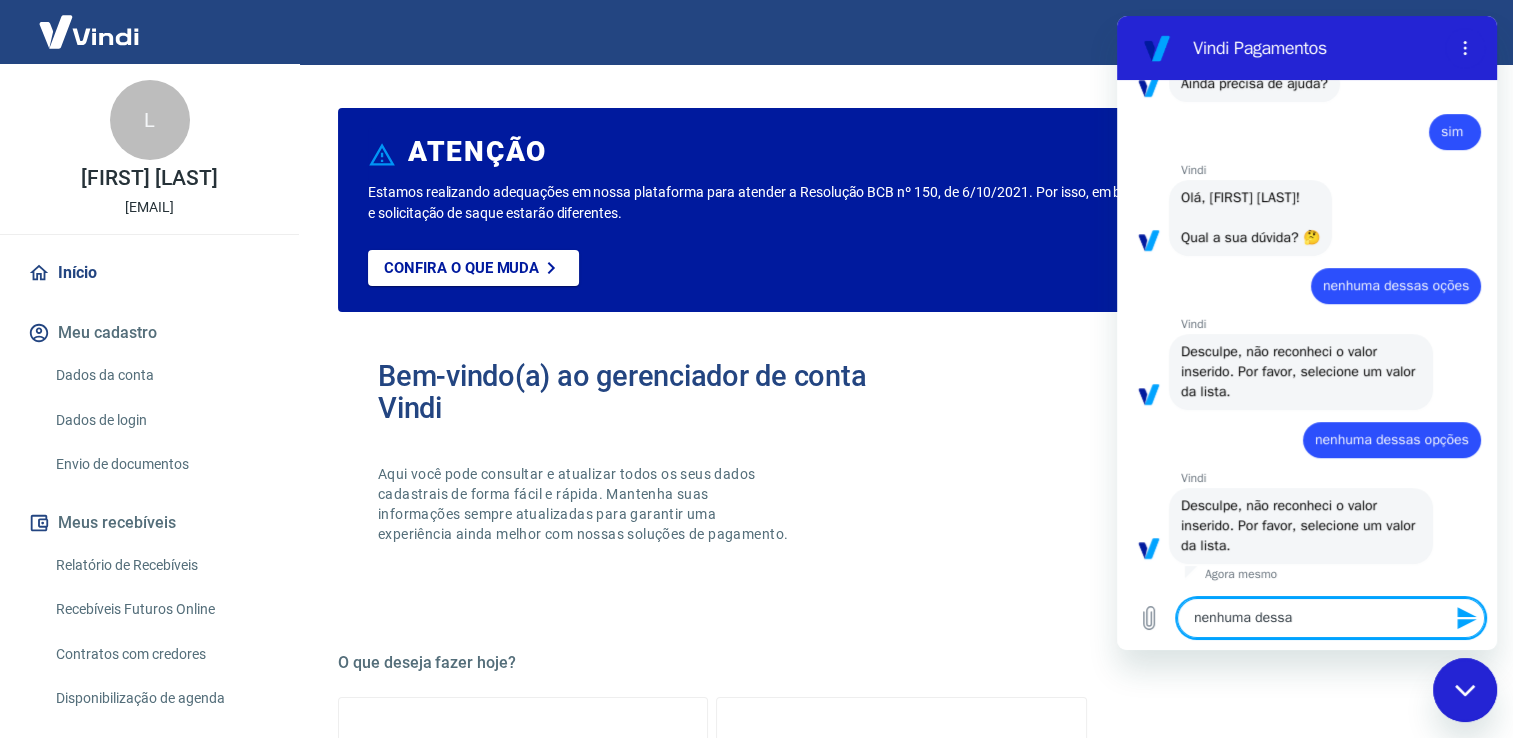 type on "nenhuma dessas" 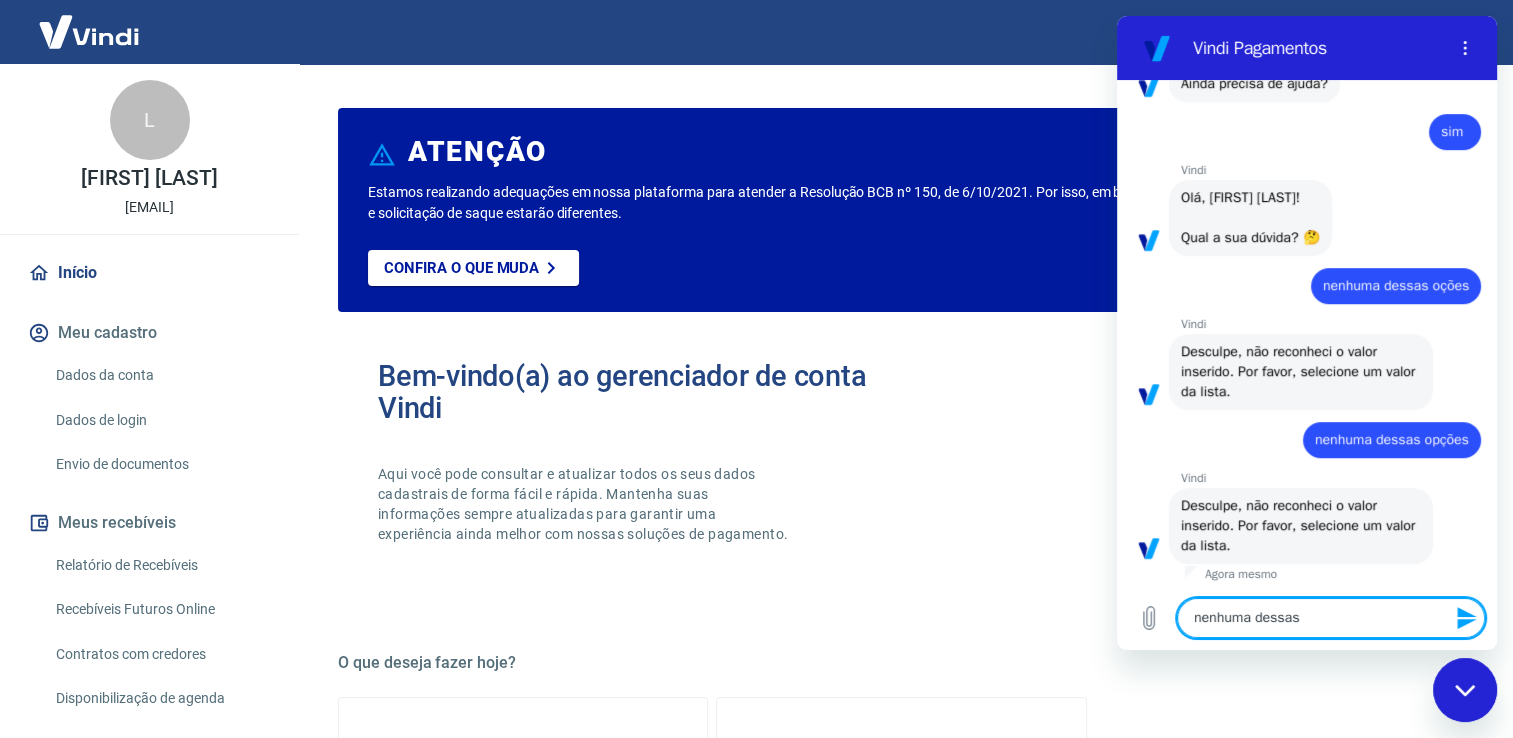 type on "nenhuma dessas" 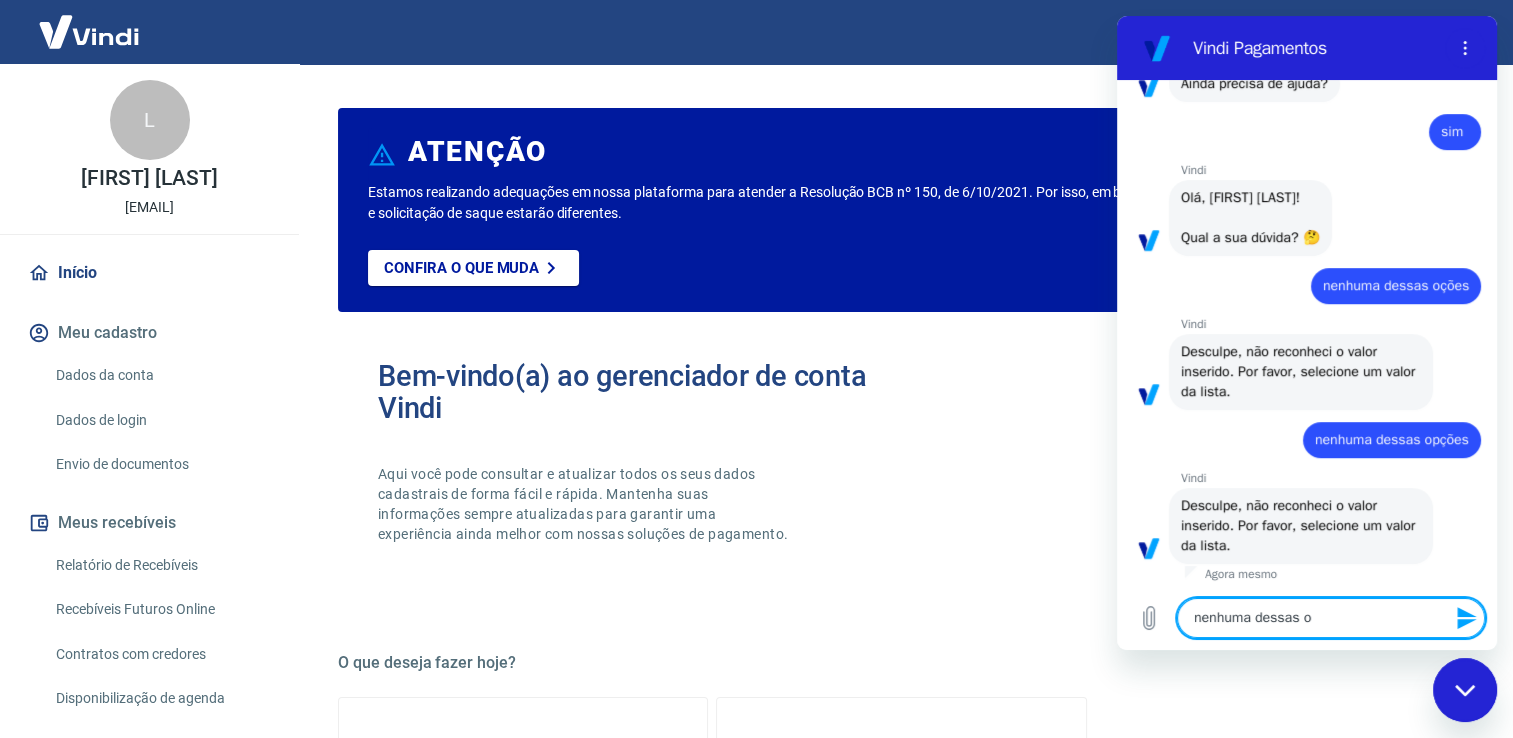 type on "nenhuma dessas op" 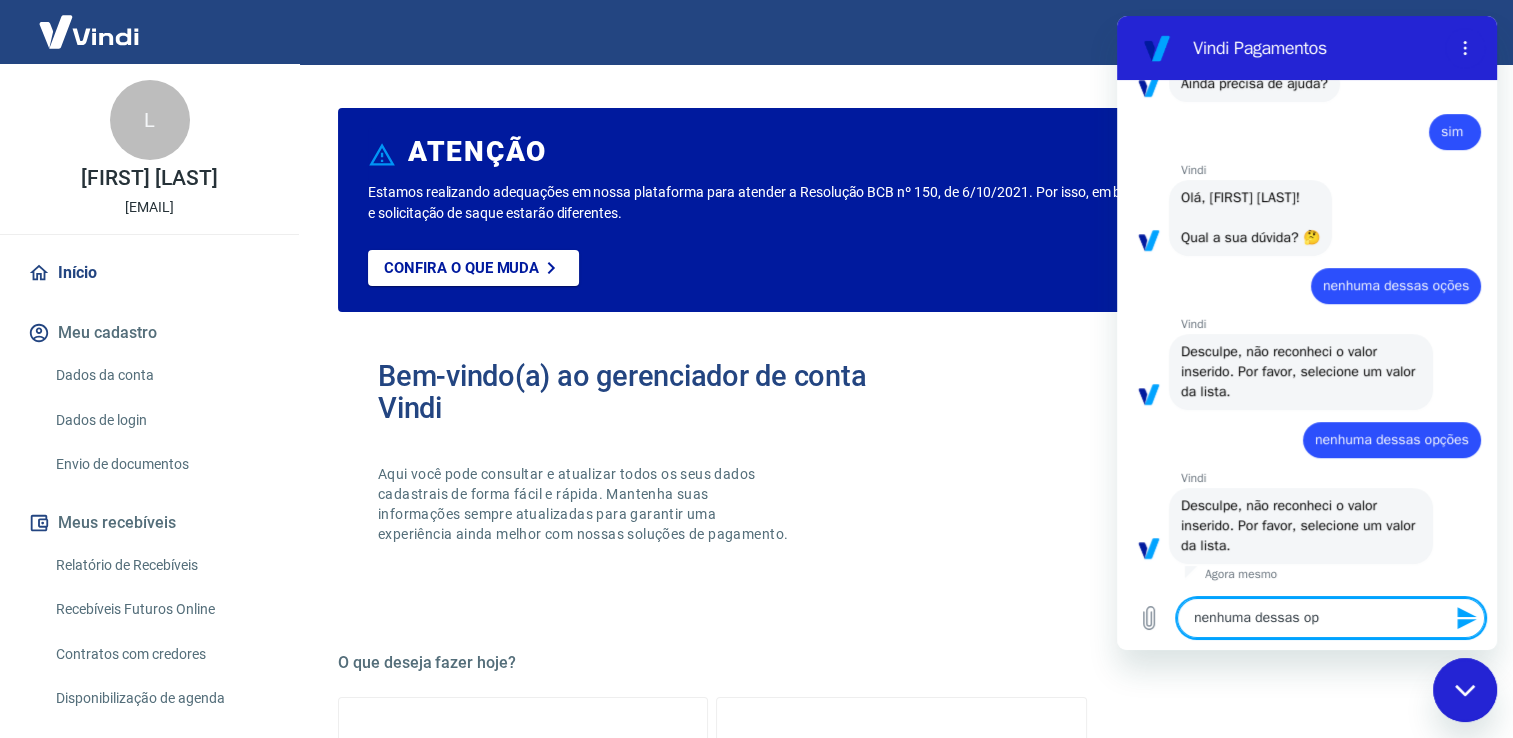 type on "nenhuma dessas opç" 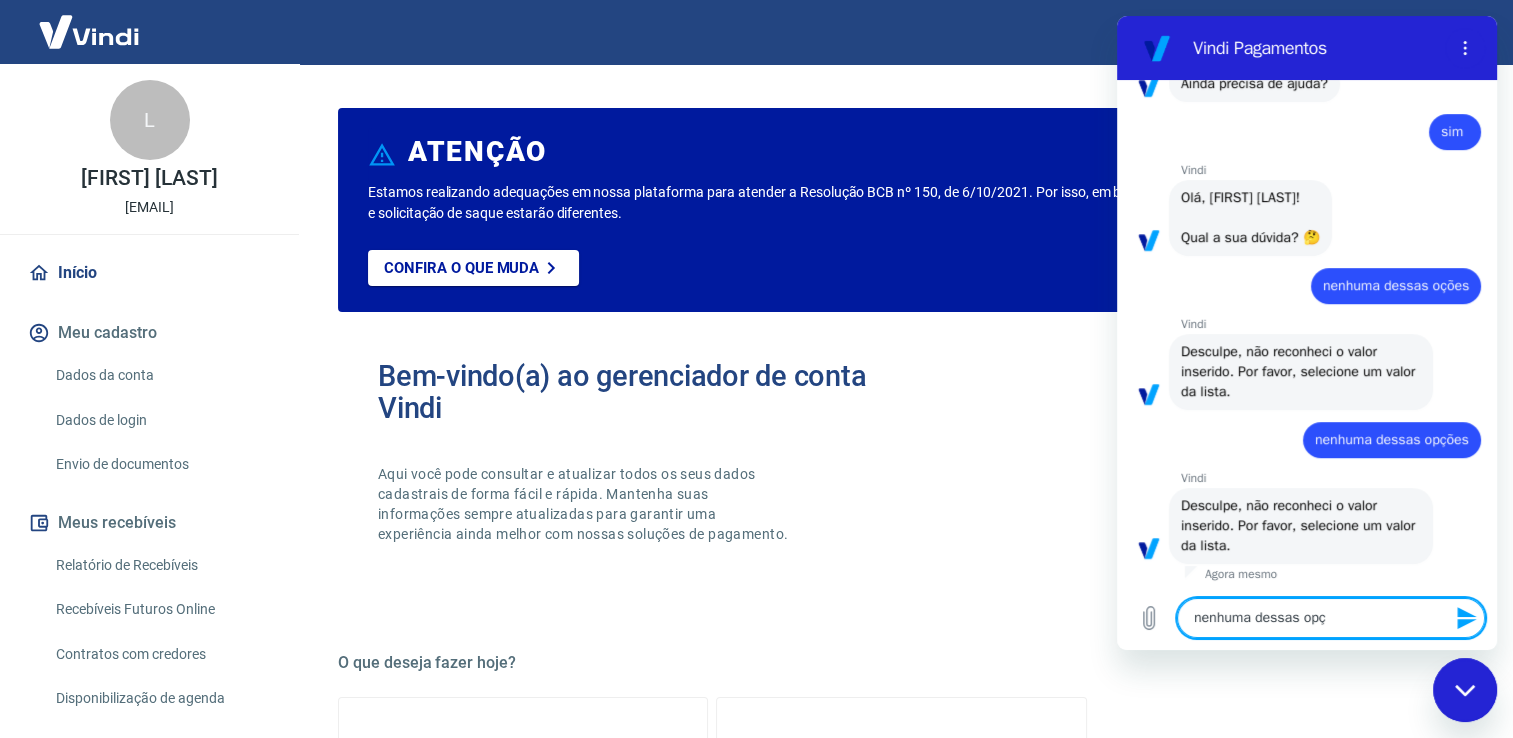 type on "nenhuma dessas opçõ" 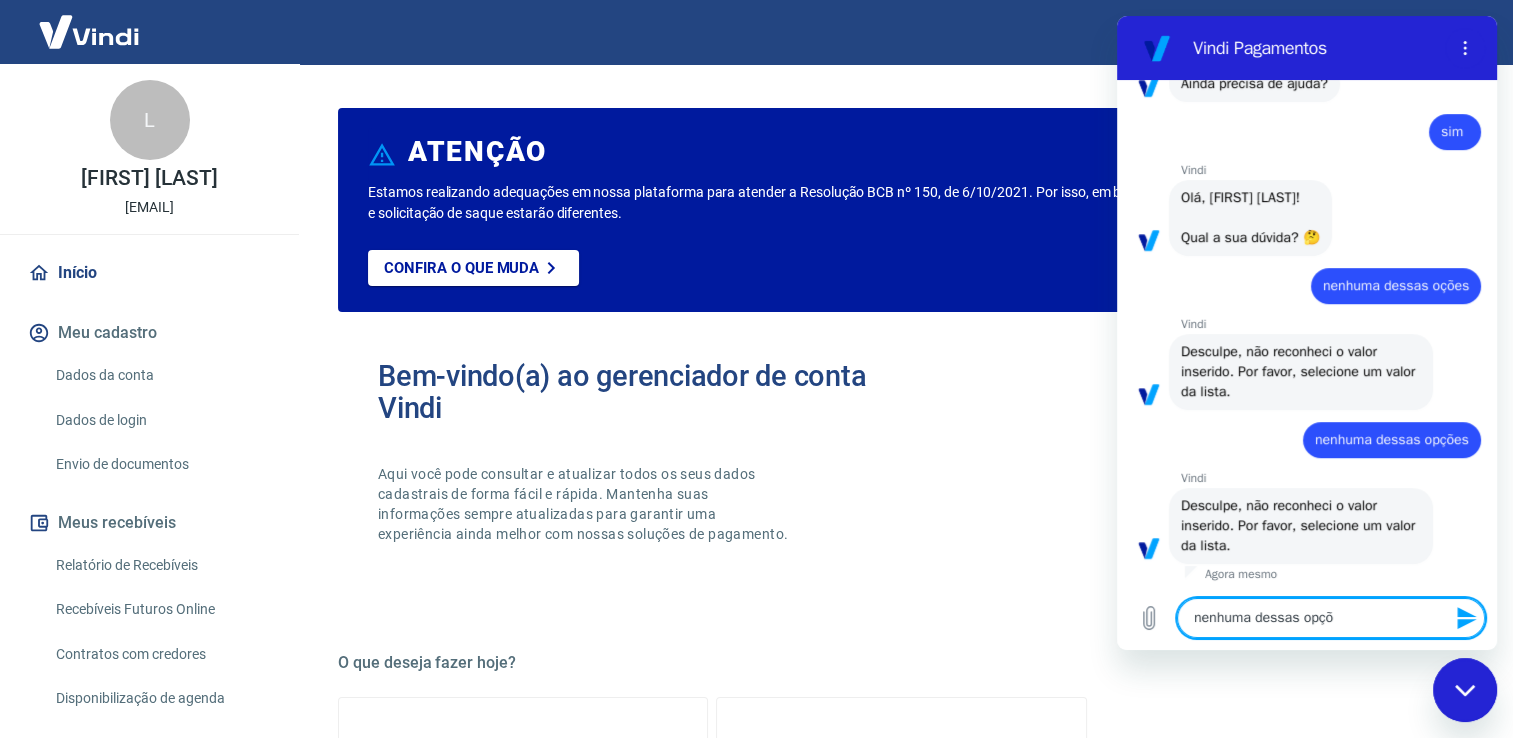 type on "nenhuma dessas opçõe" 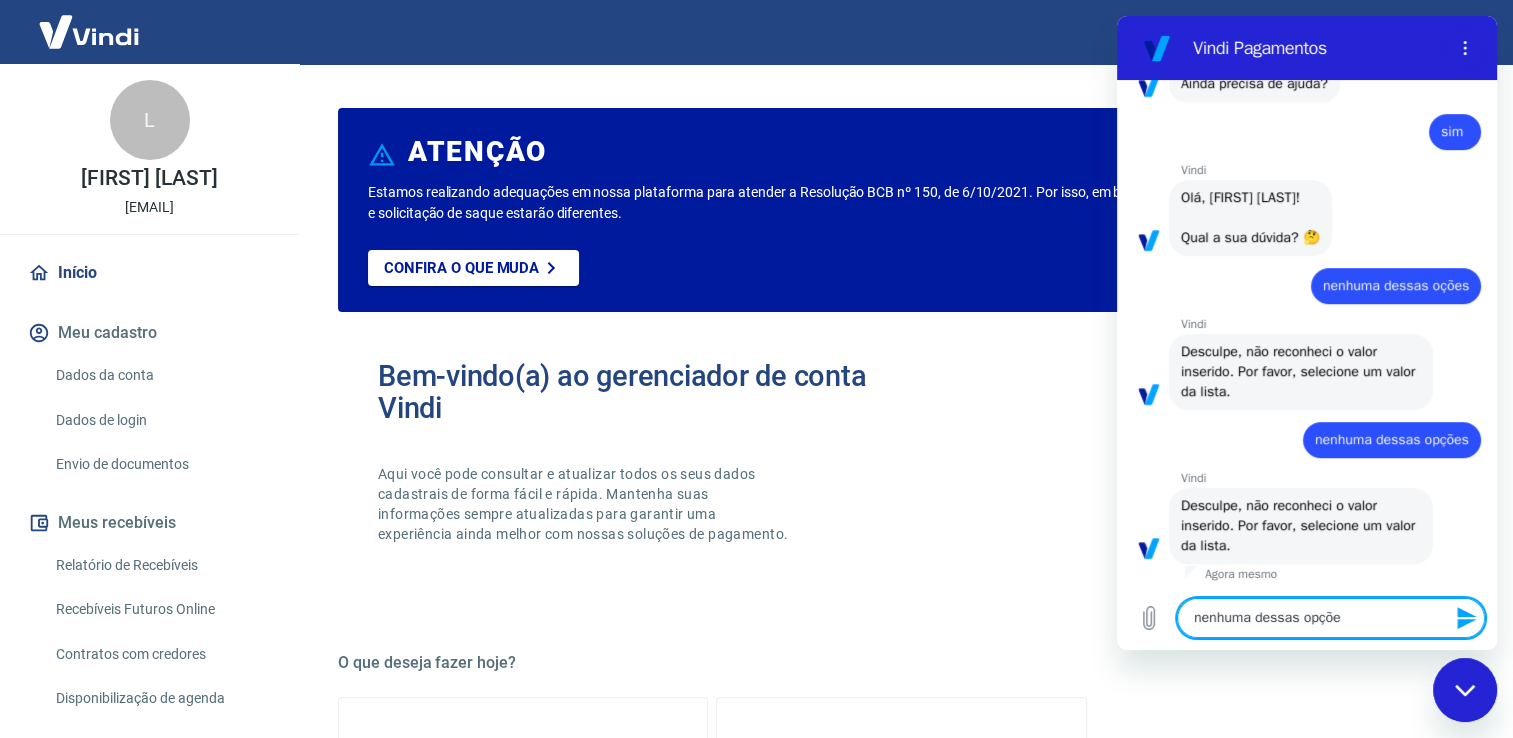 type on "nenhuma dessas opções" 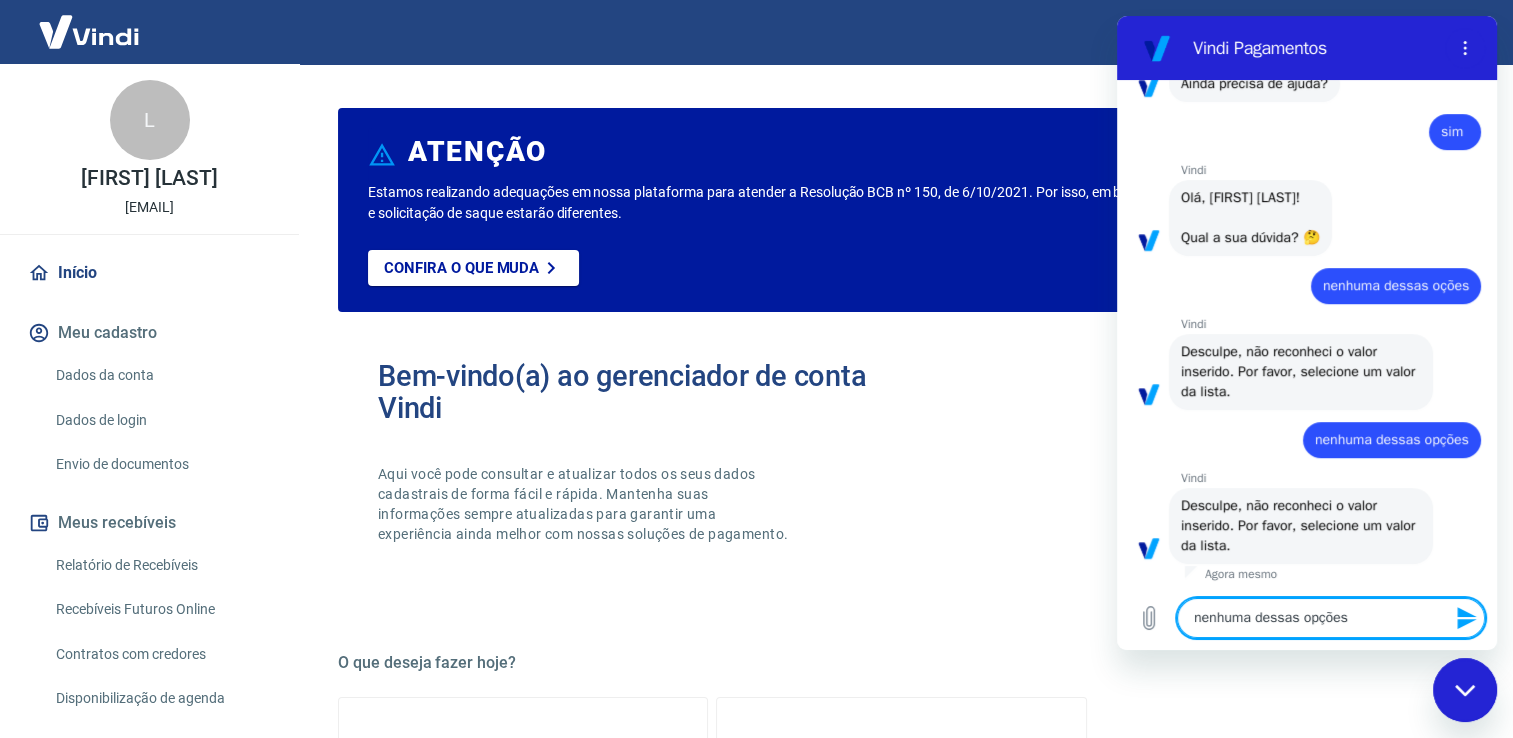 type 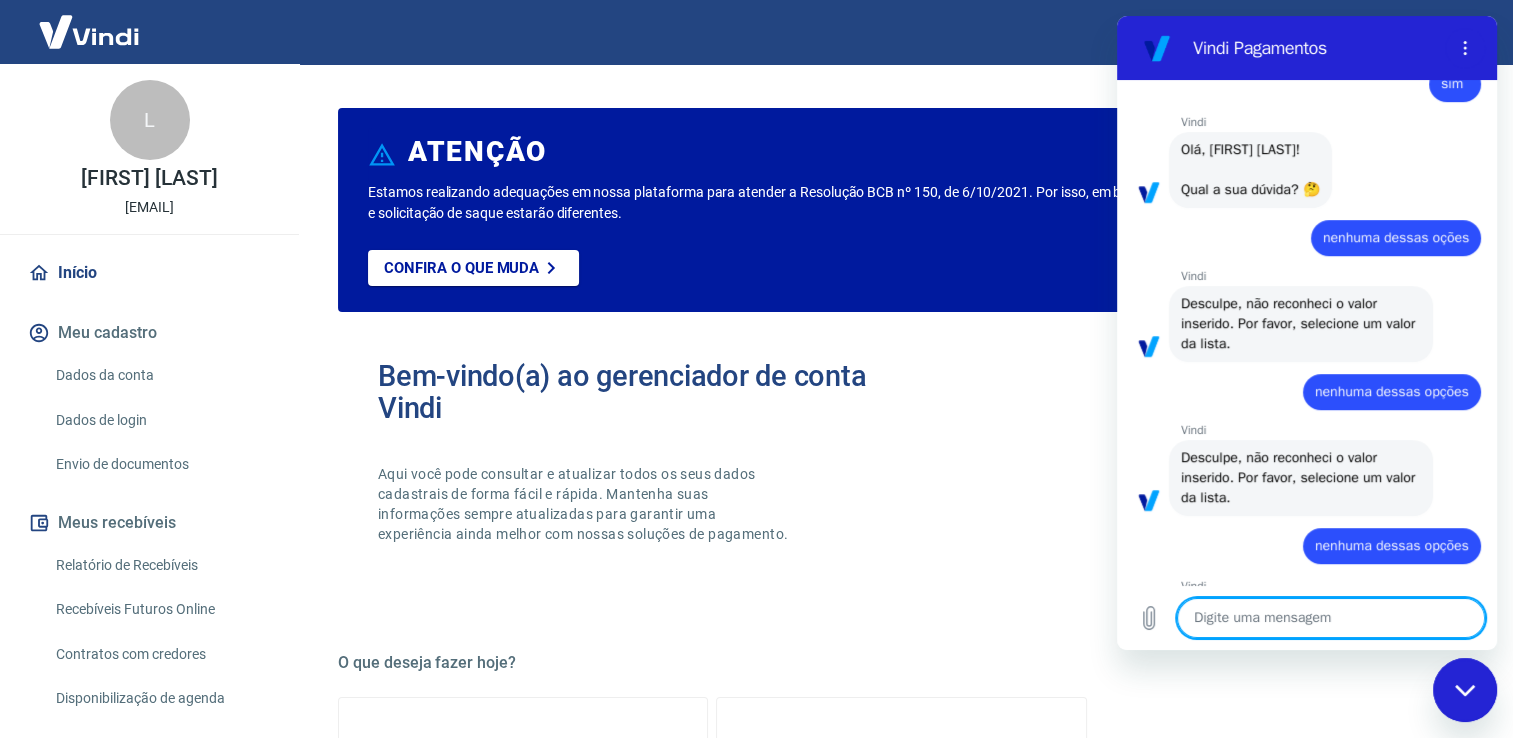 type on "x" 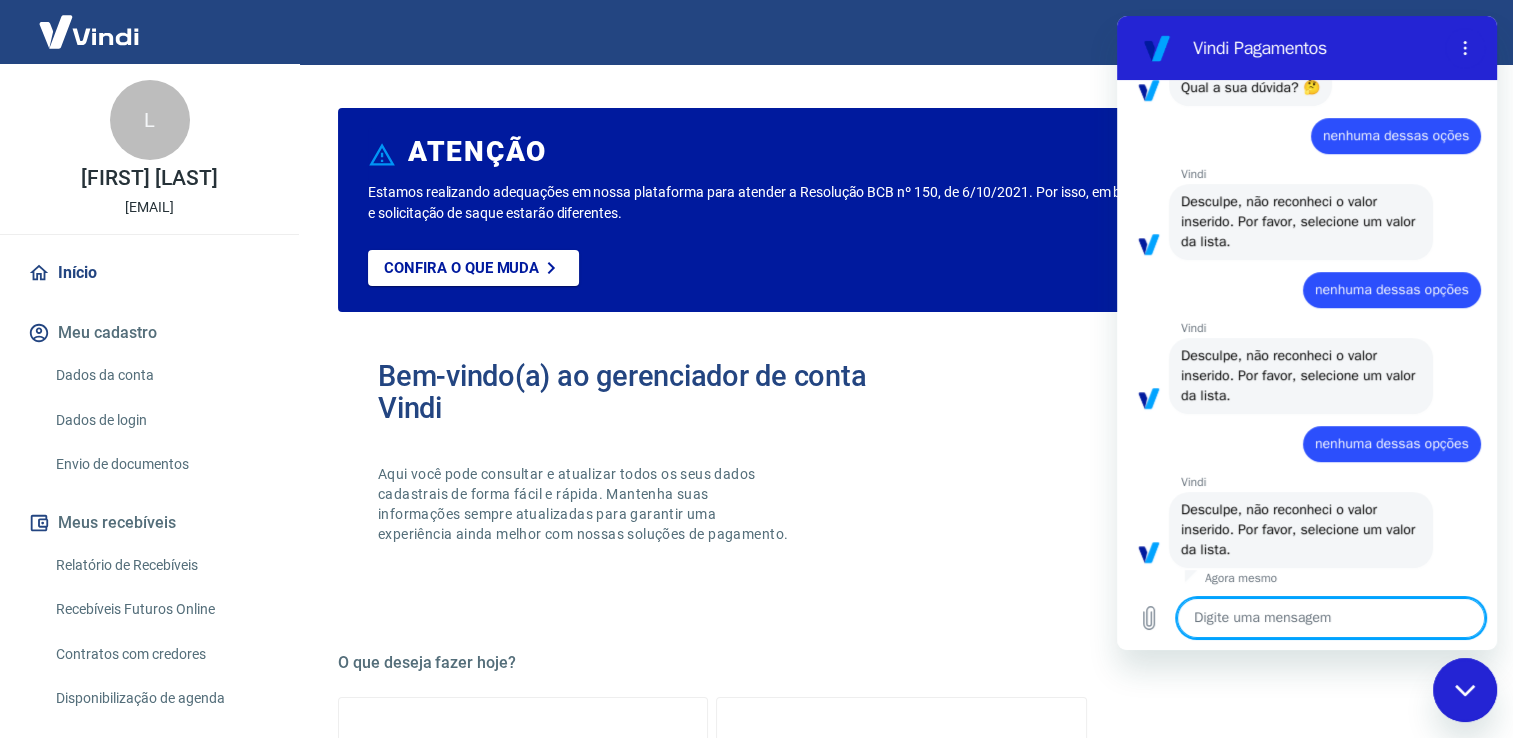 scroll, scrollTop: 990, scrollLeft: 0, axis: vertical 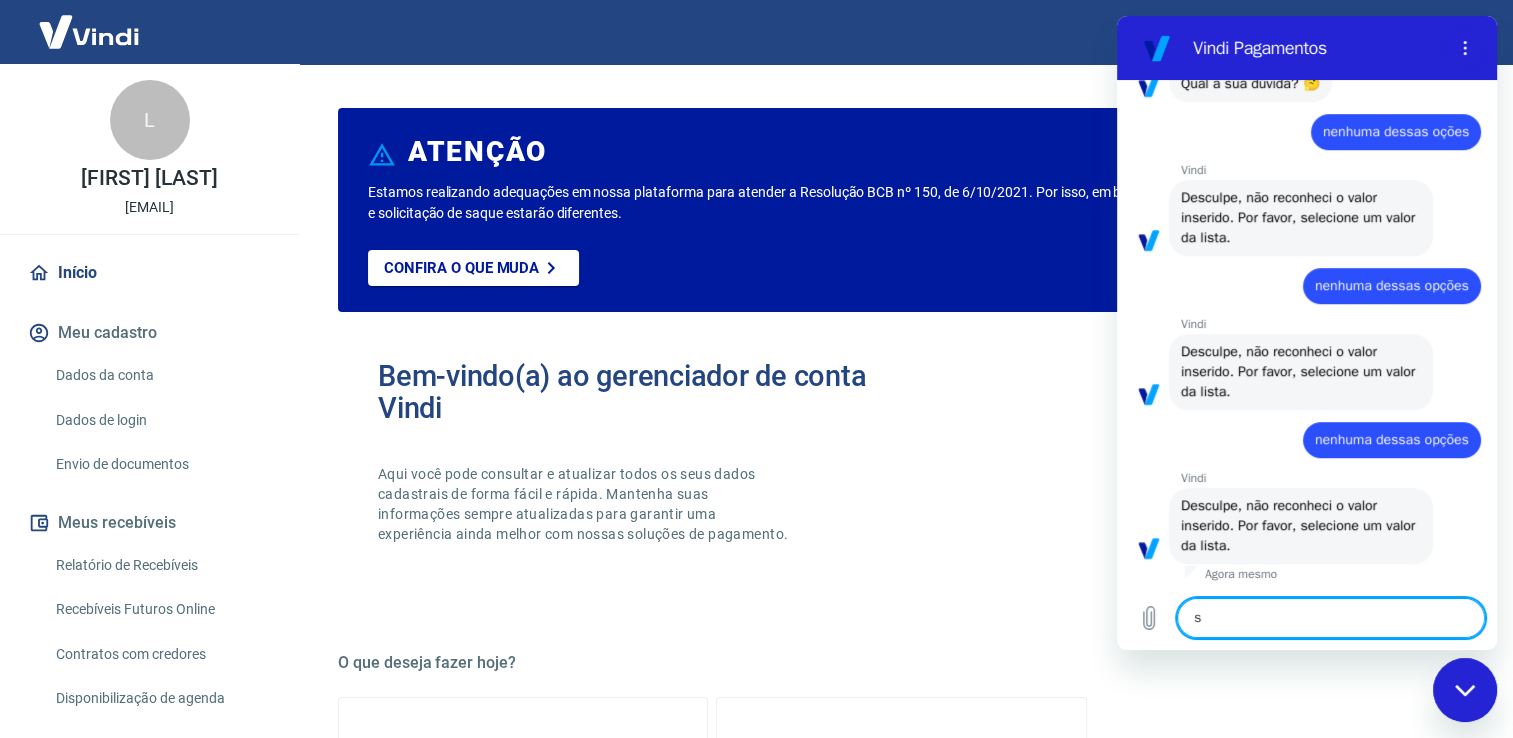 type on "sd" 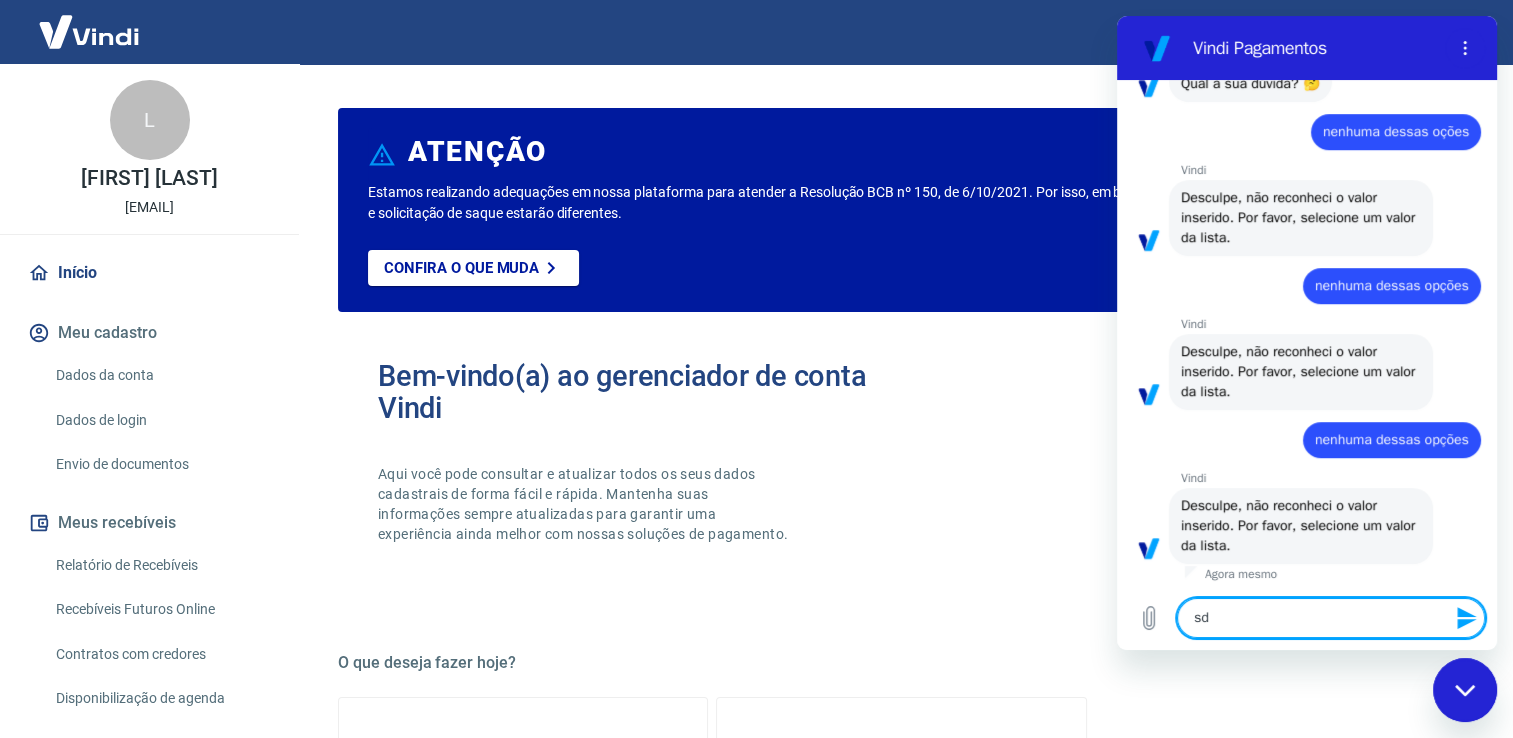 type 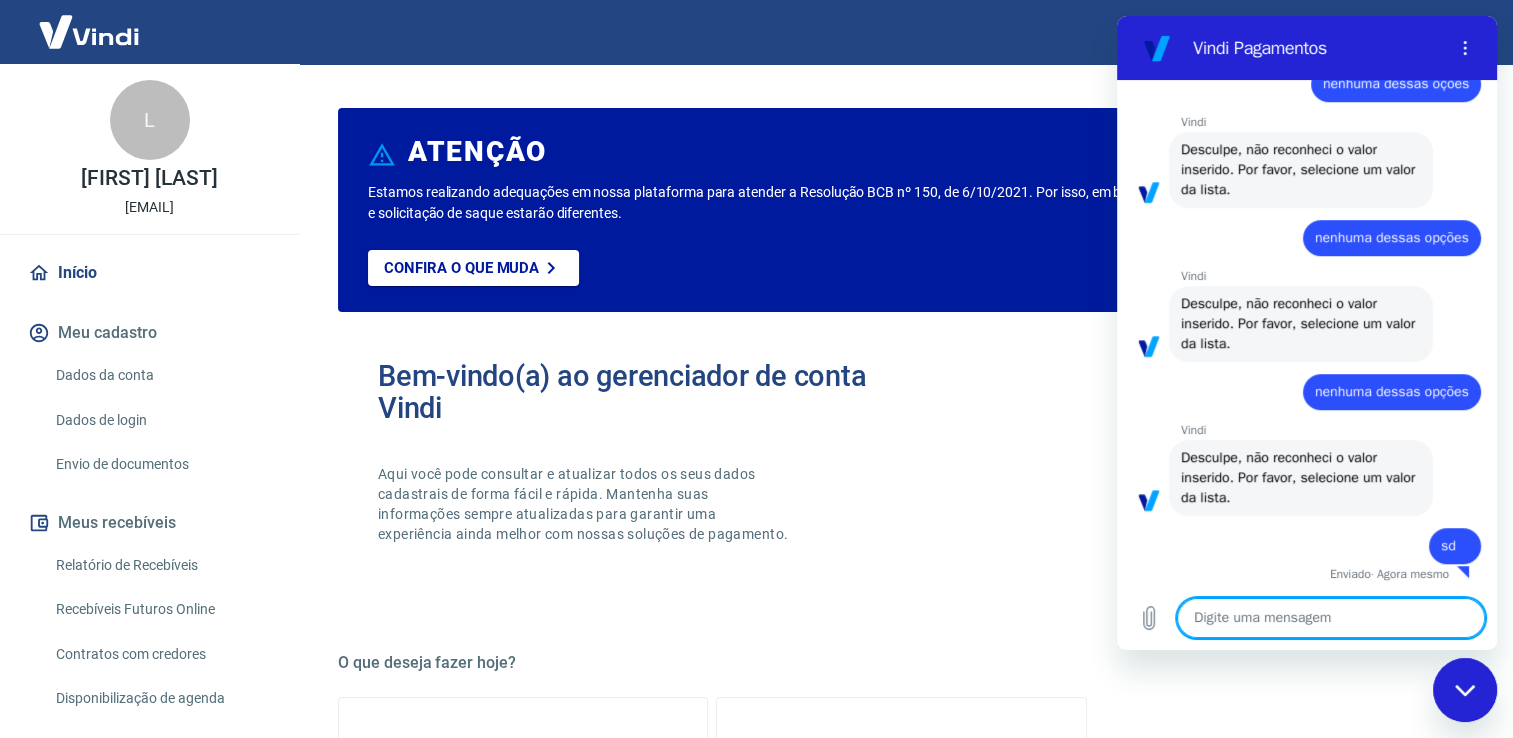 type on "x" 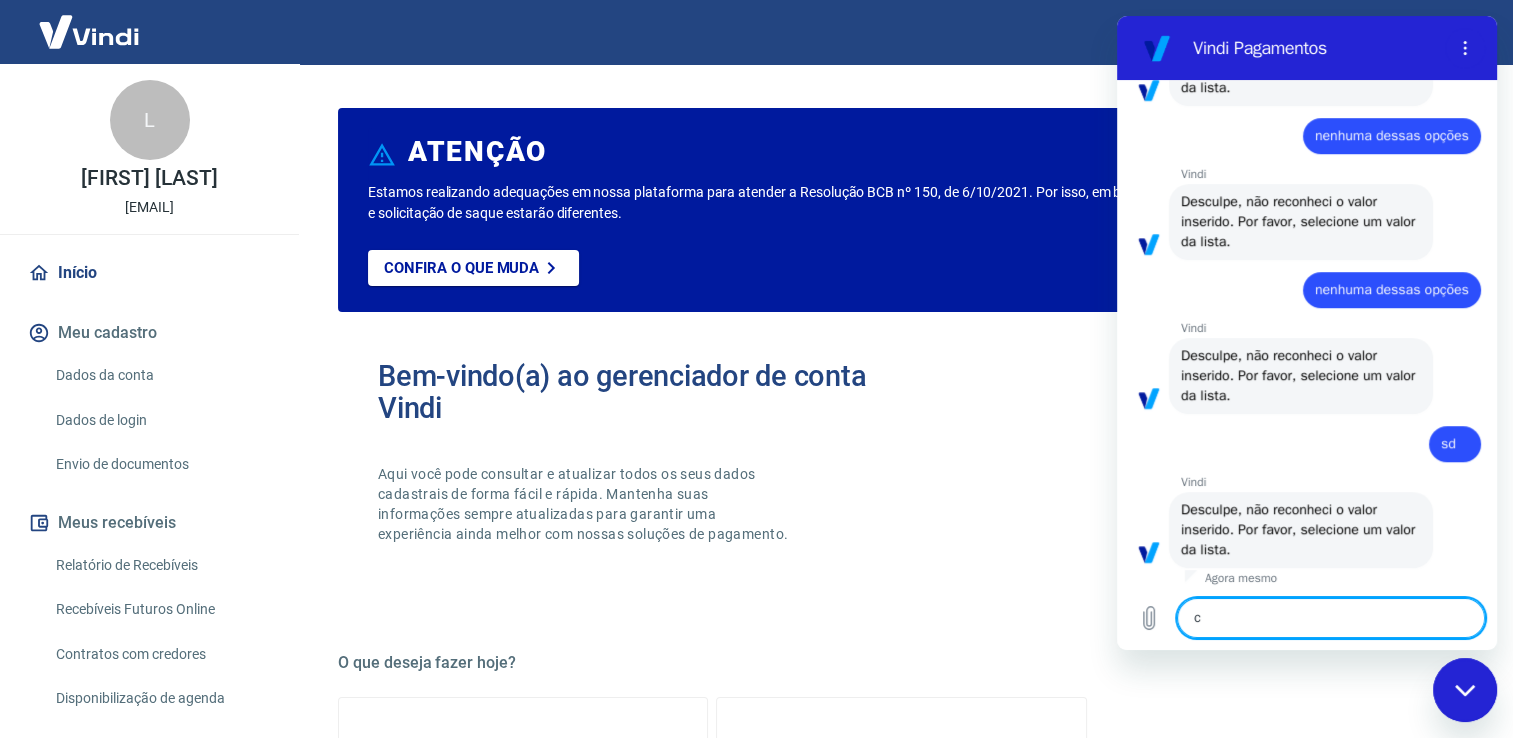 type on "cd" 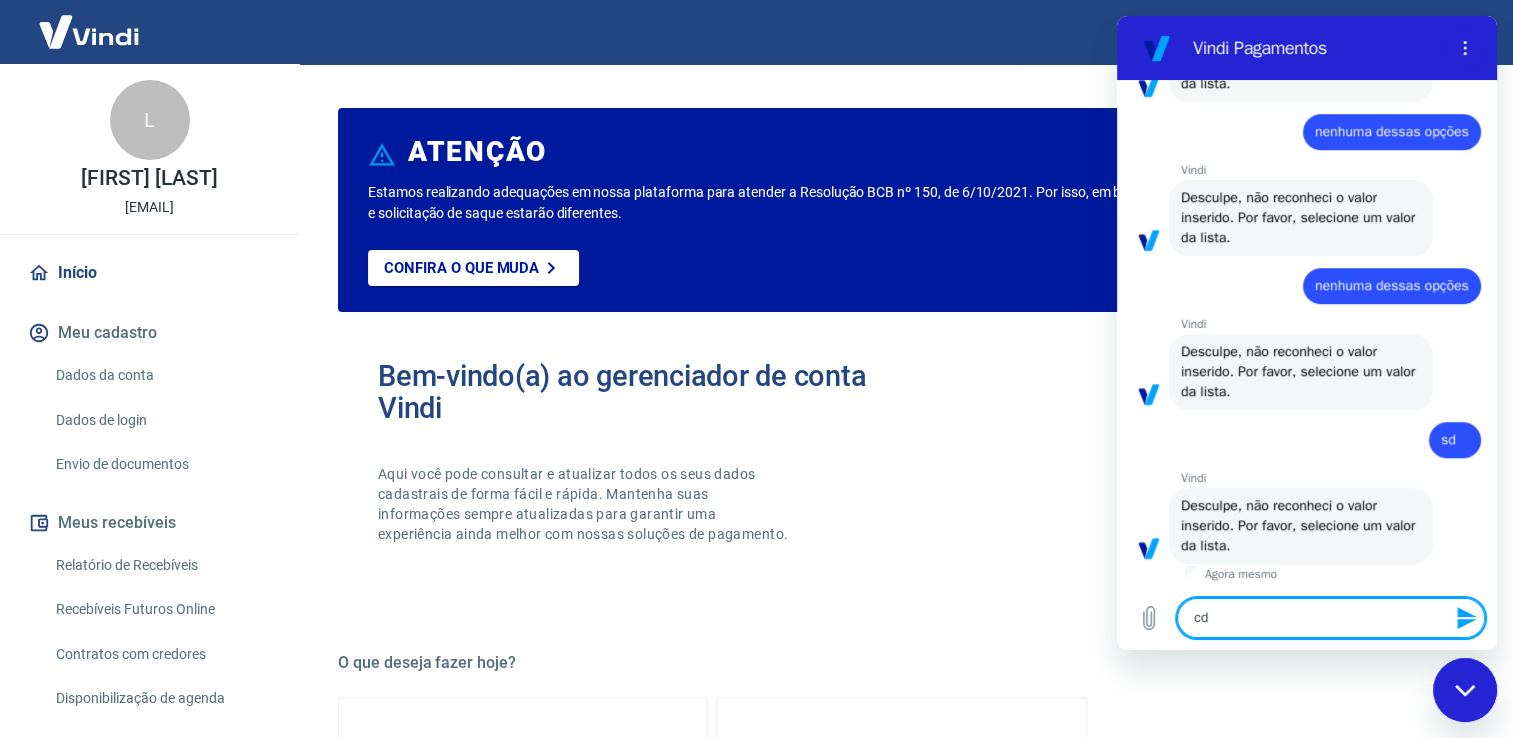 type 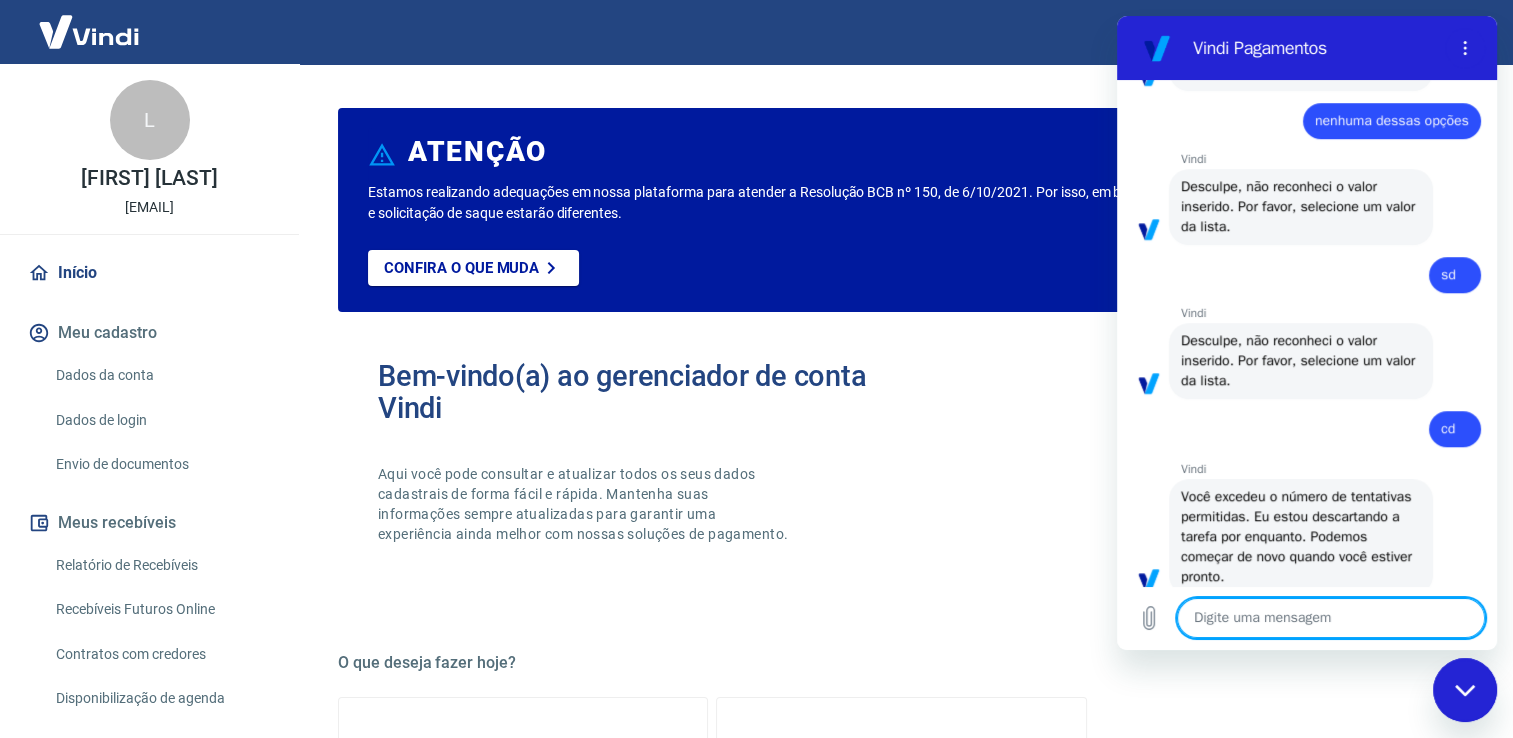 type on "x" 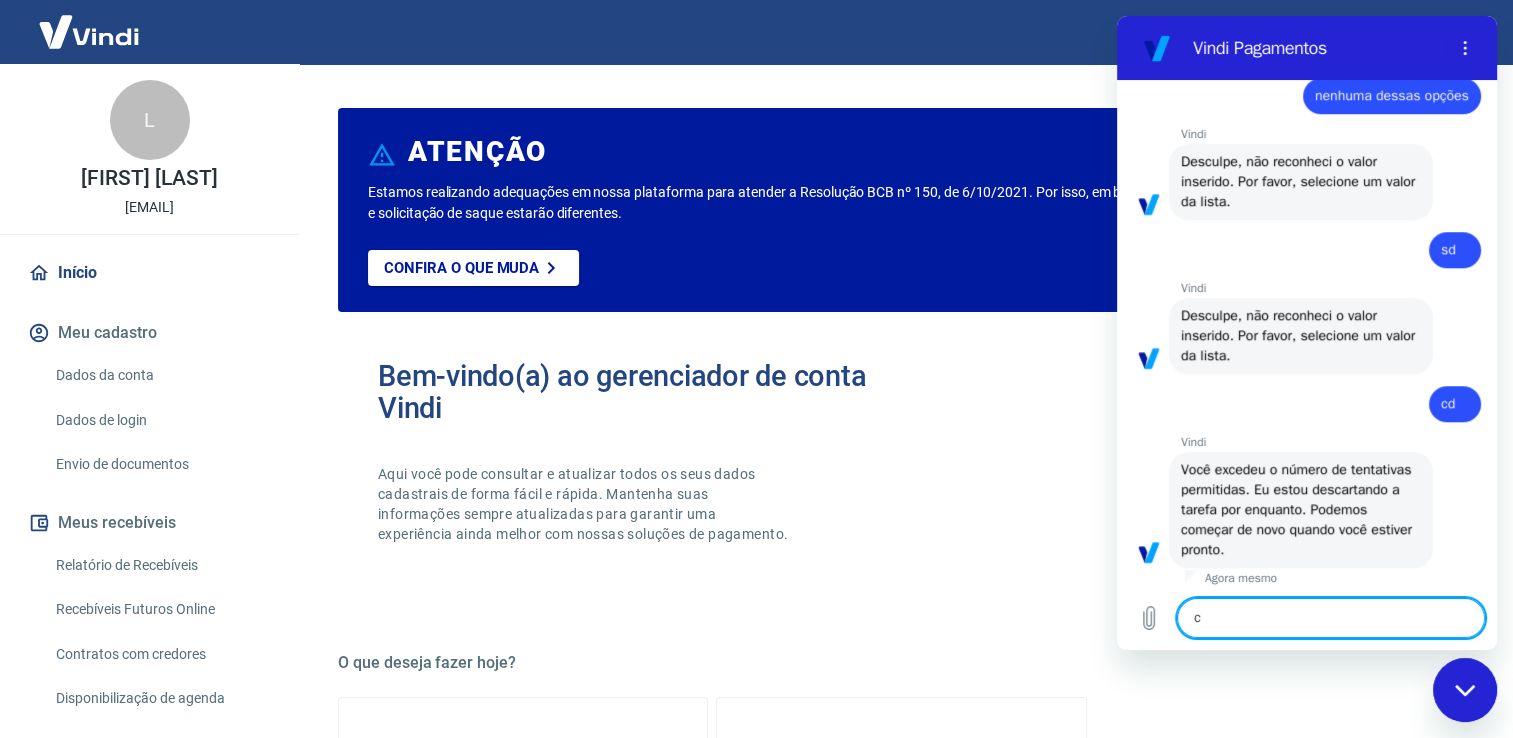 type on "cx" 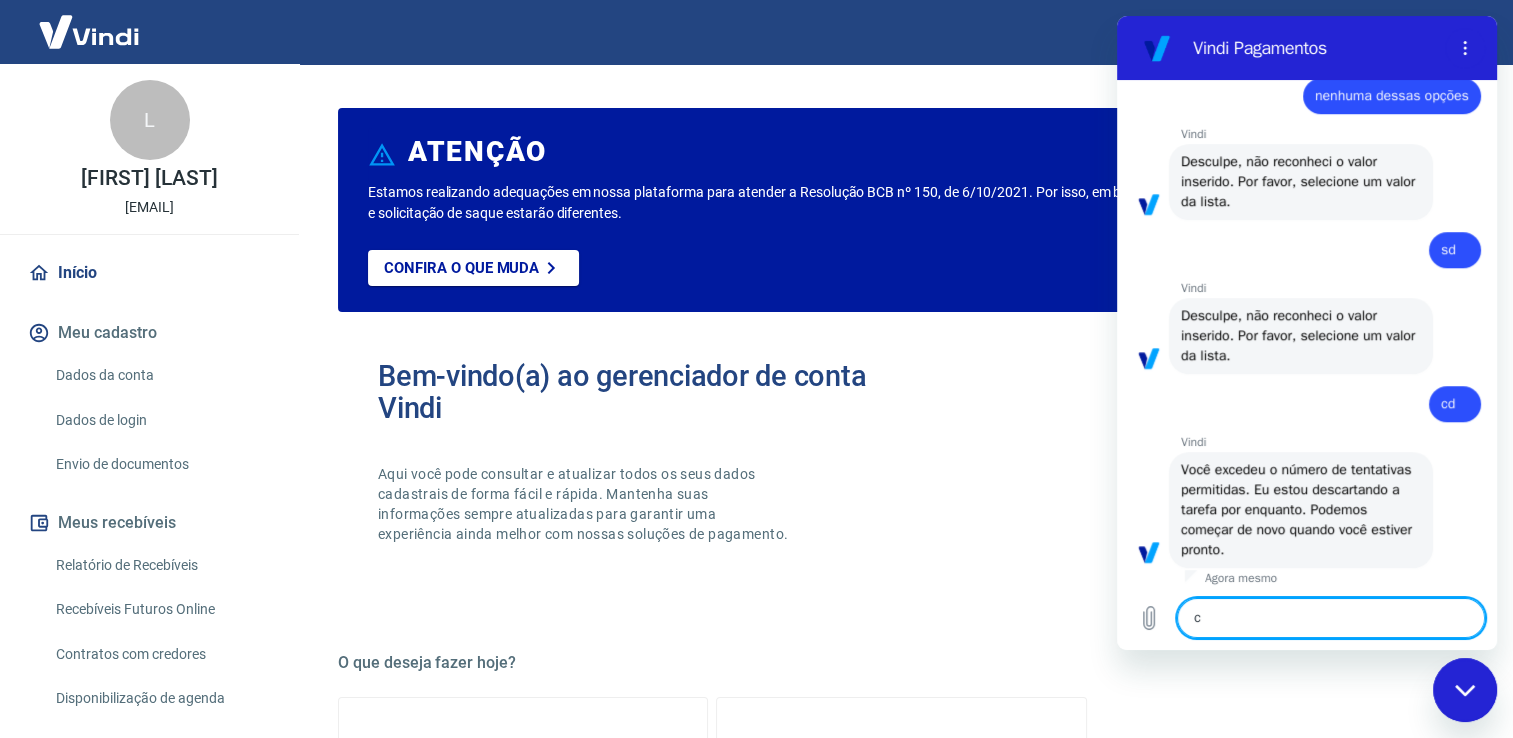 type on "x" 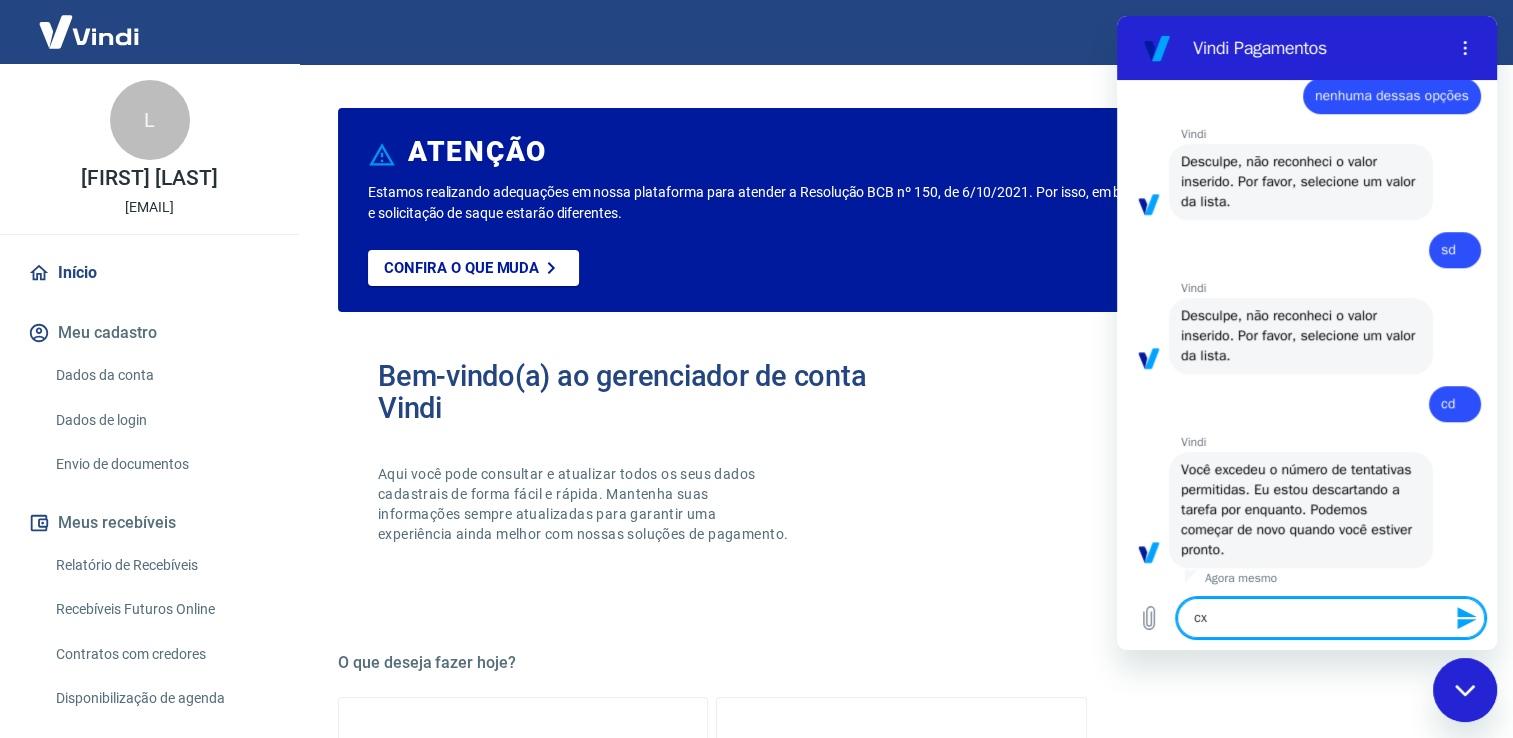 type 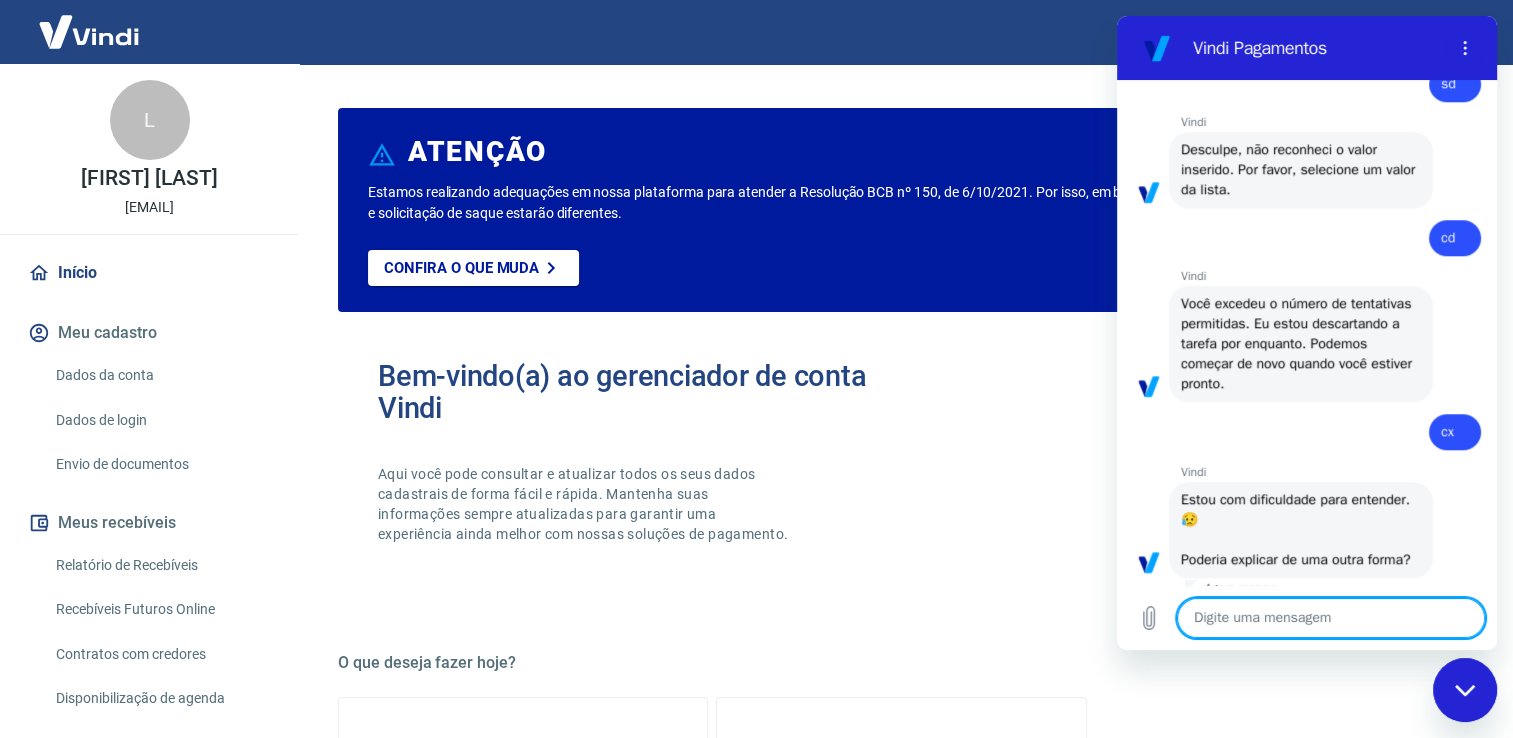 type on "x" 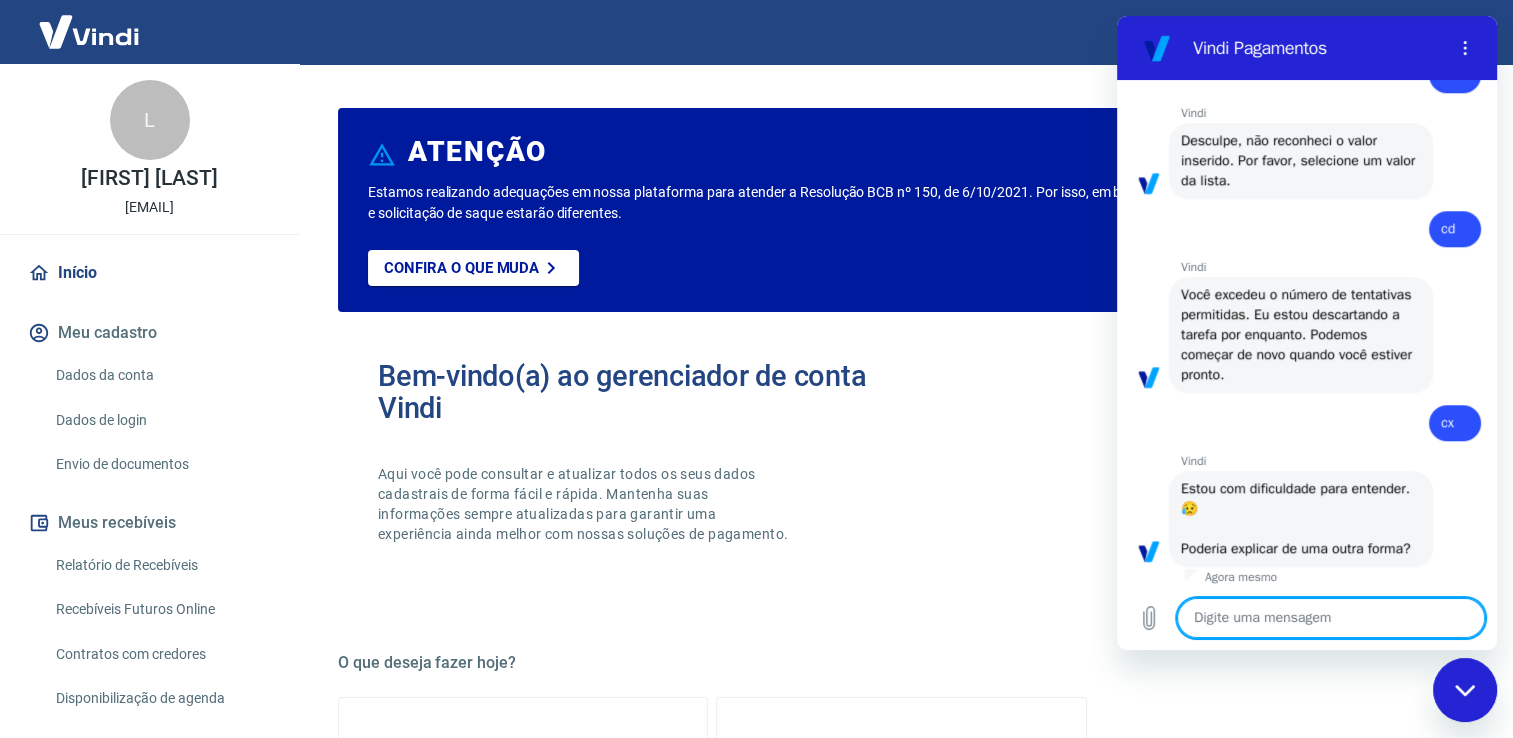 scroll, scrollTop: 1532, scrollLeft: 0, axis: vertical 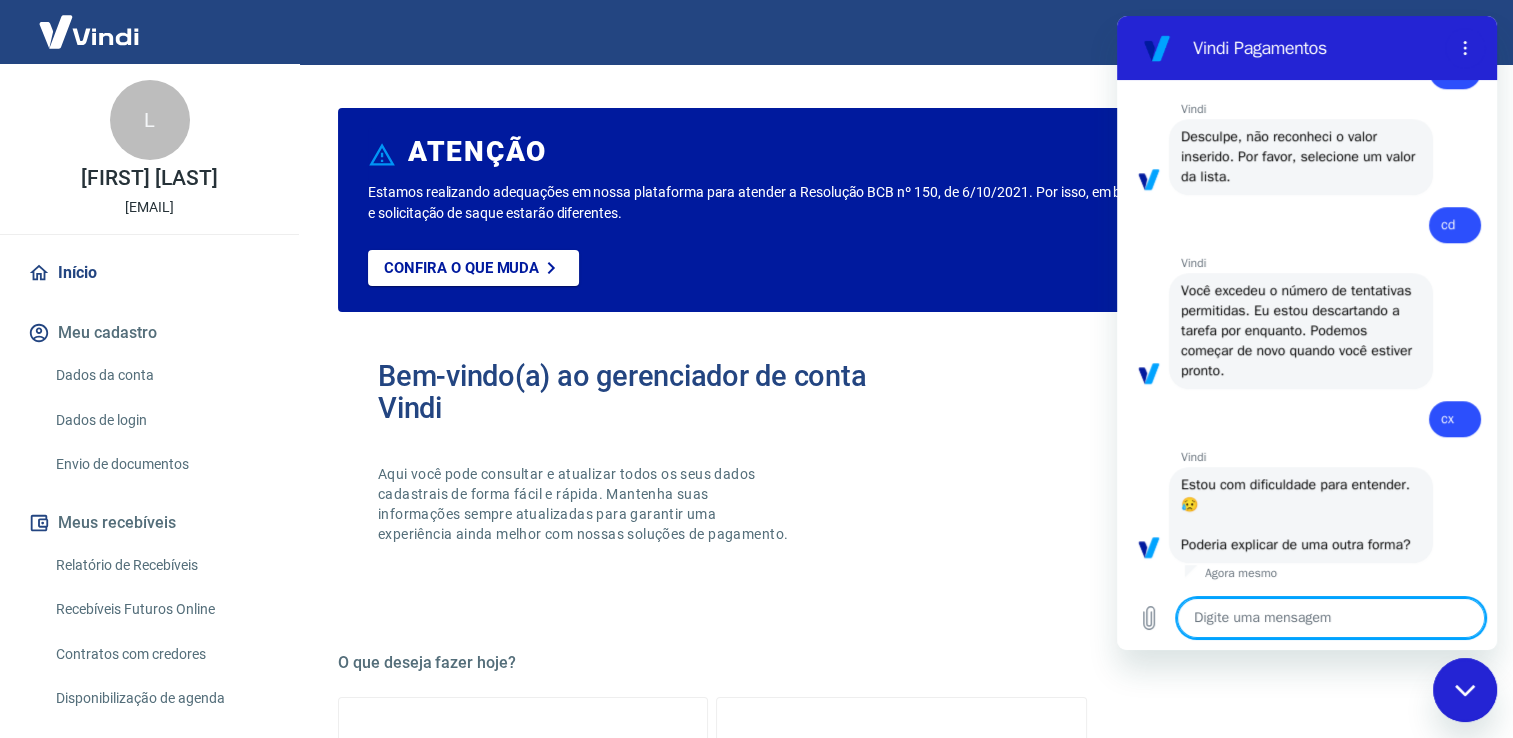 type on "c" 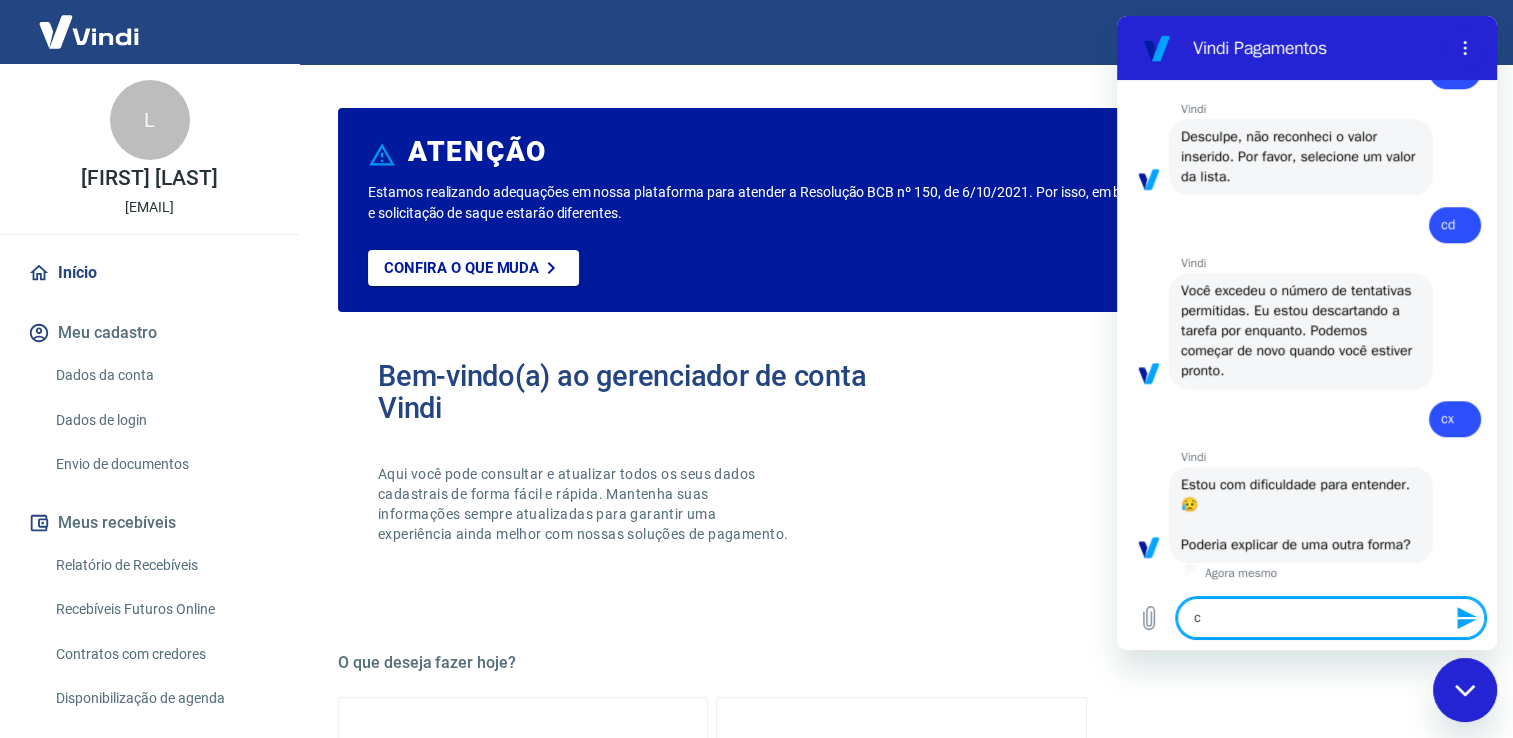 type 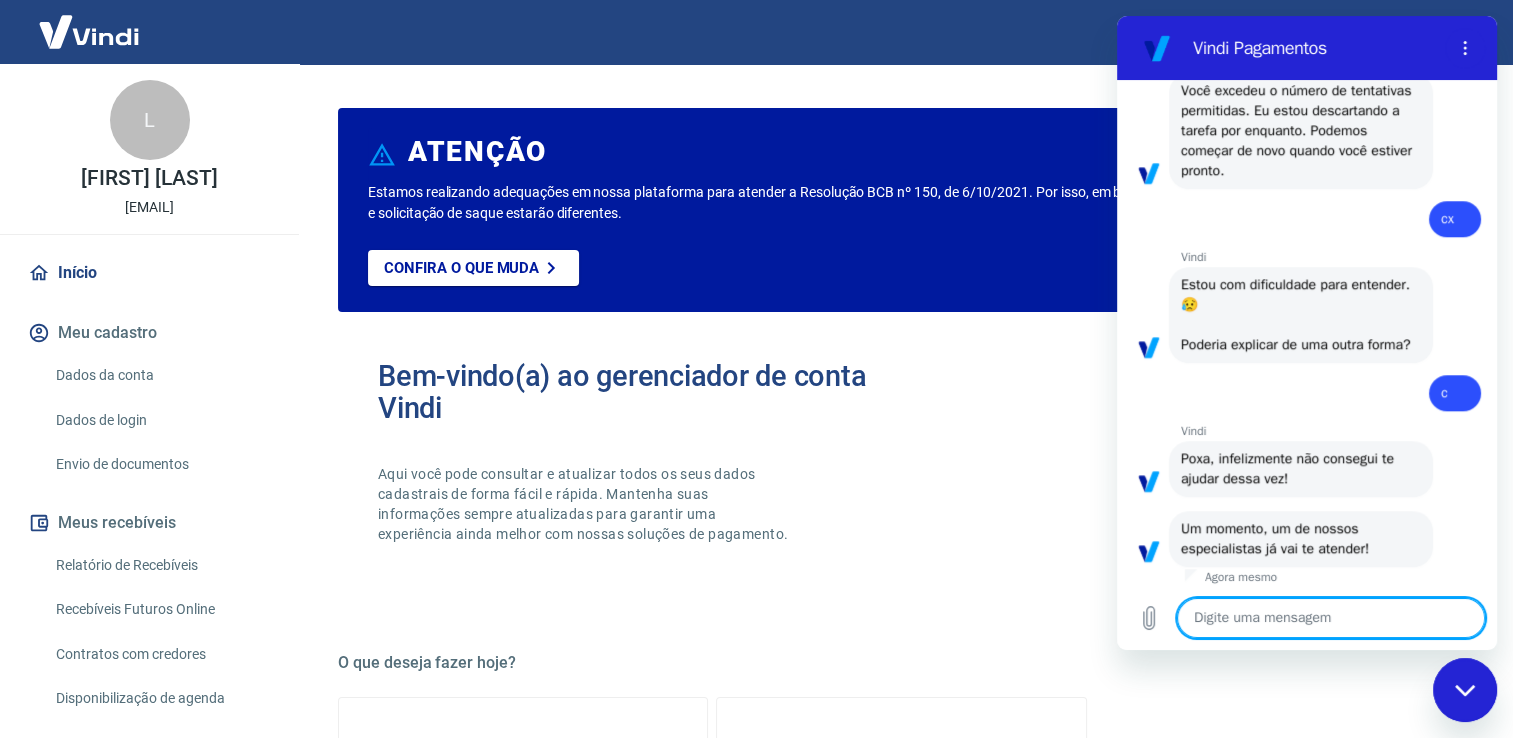 scroll, scrollTop: 1736, scrollLeft: 0, axis: vertical 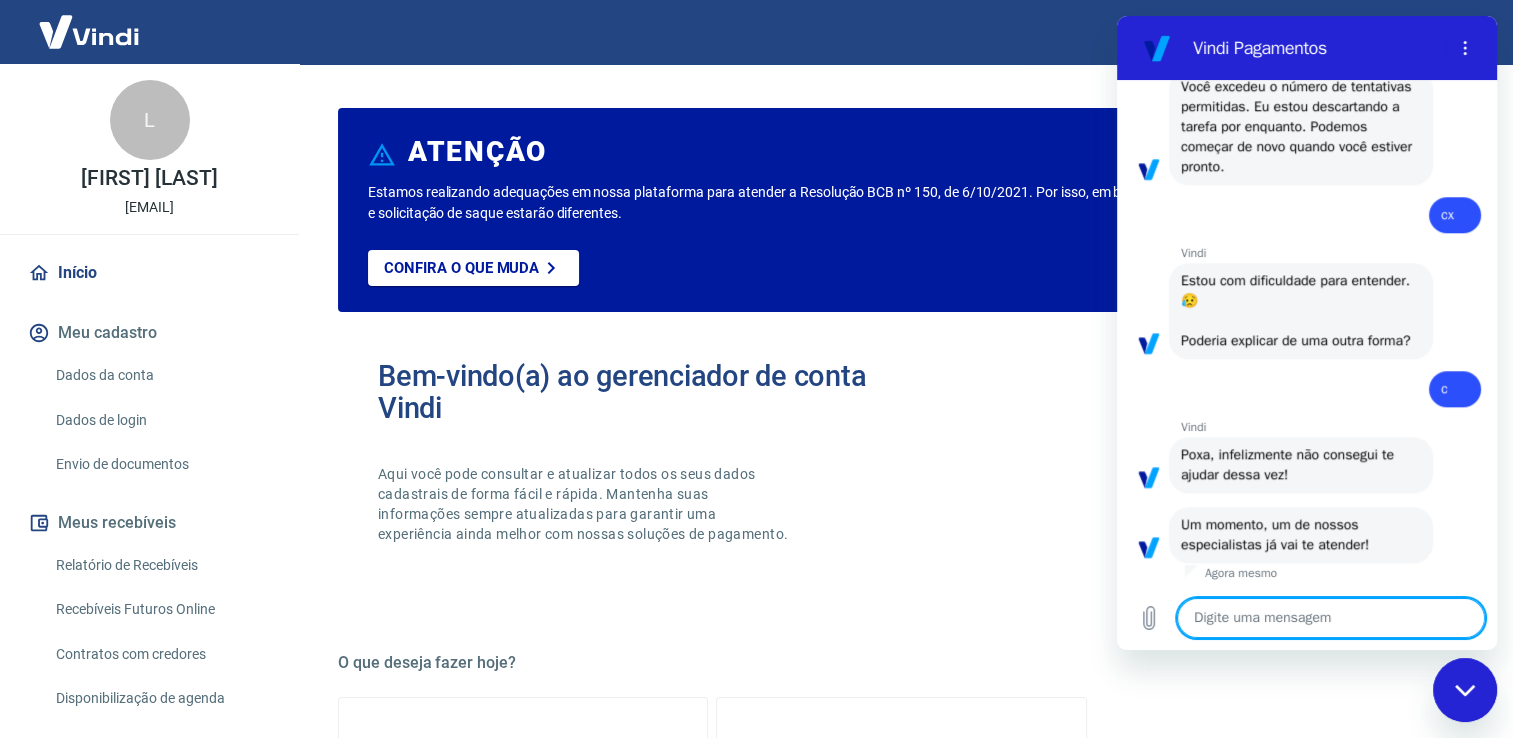 type on "x" 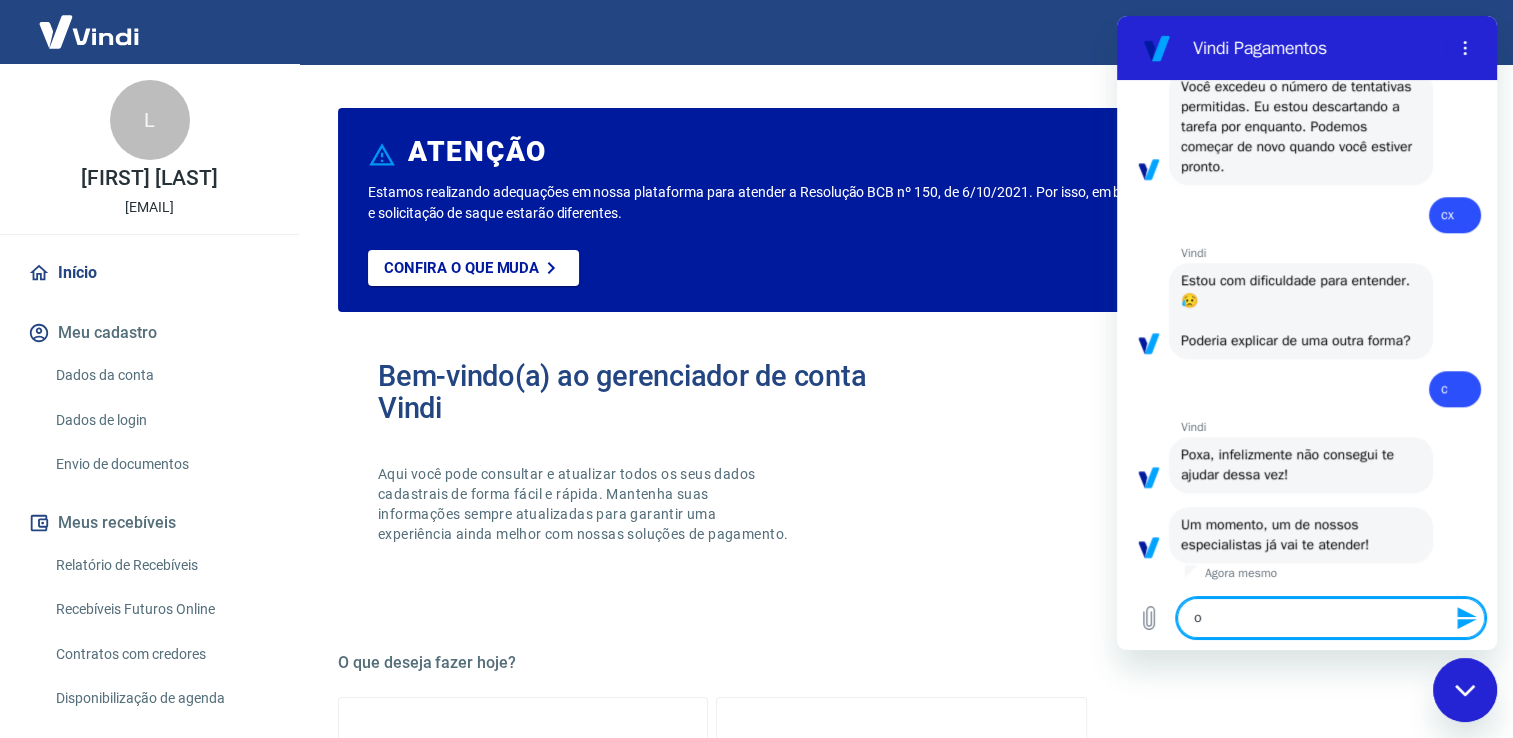 type on "on" 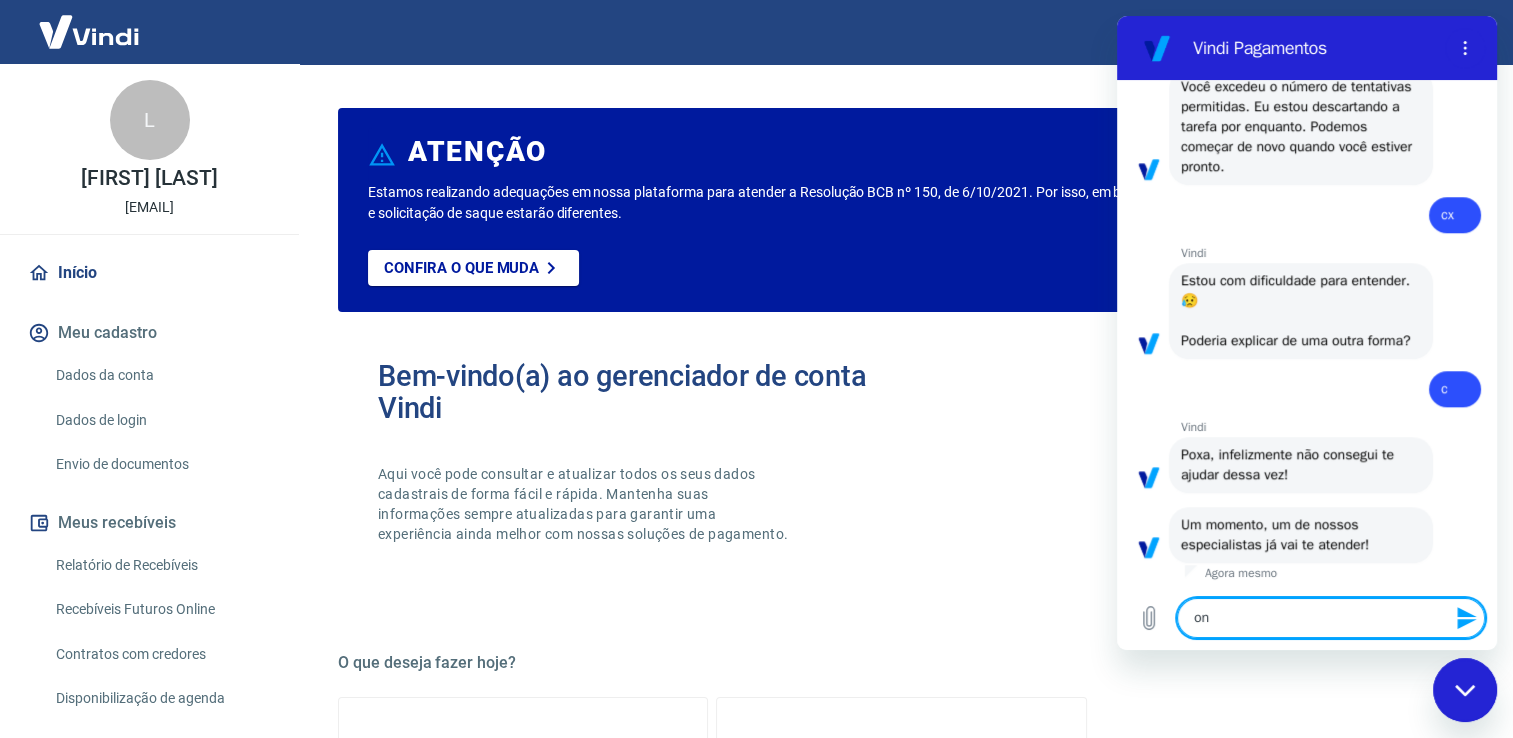 type on "o" 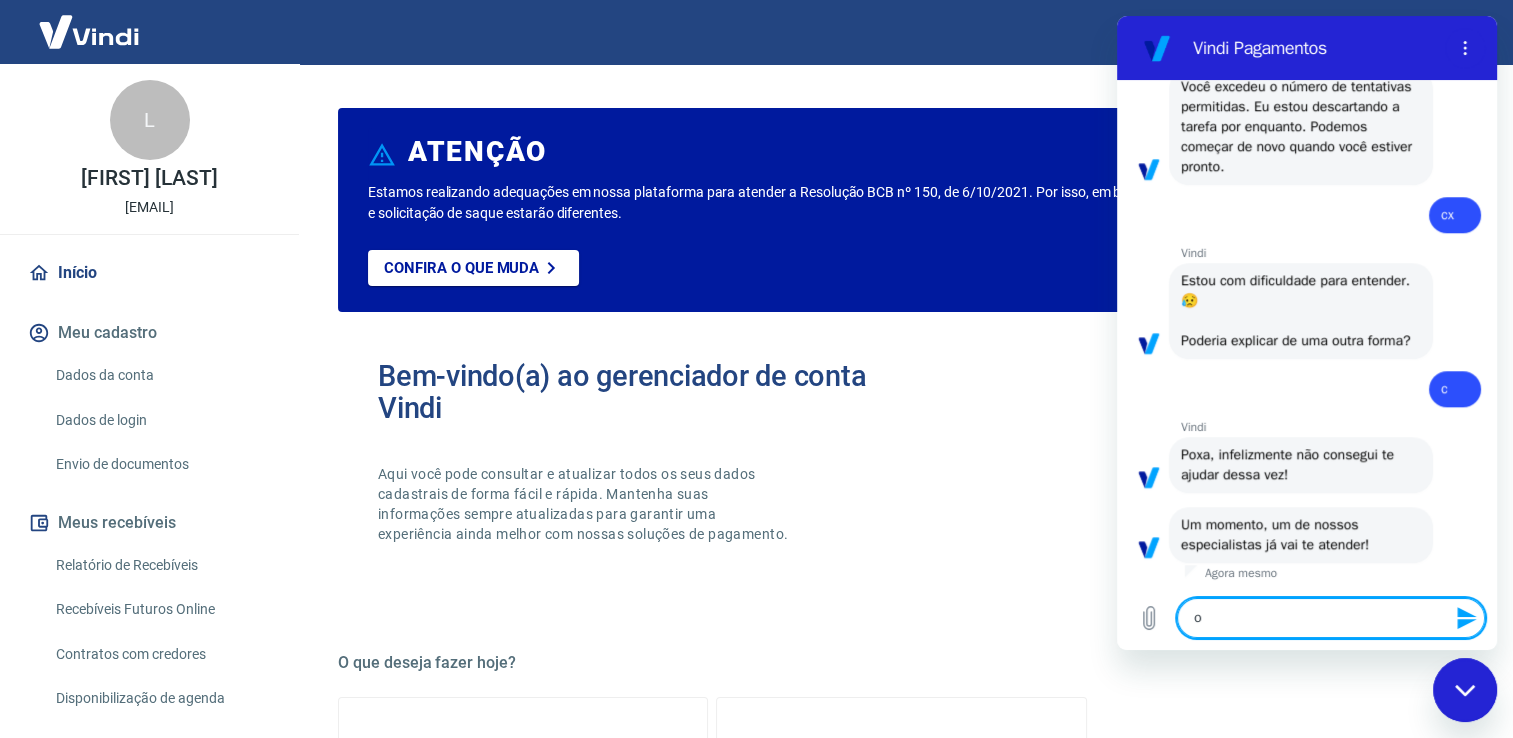 type on "ob" 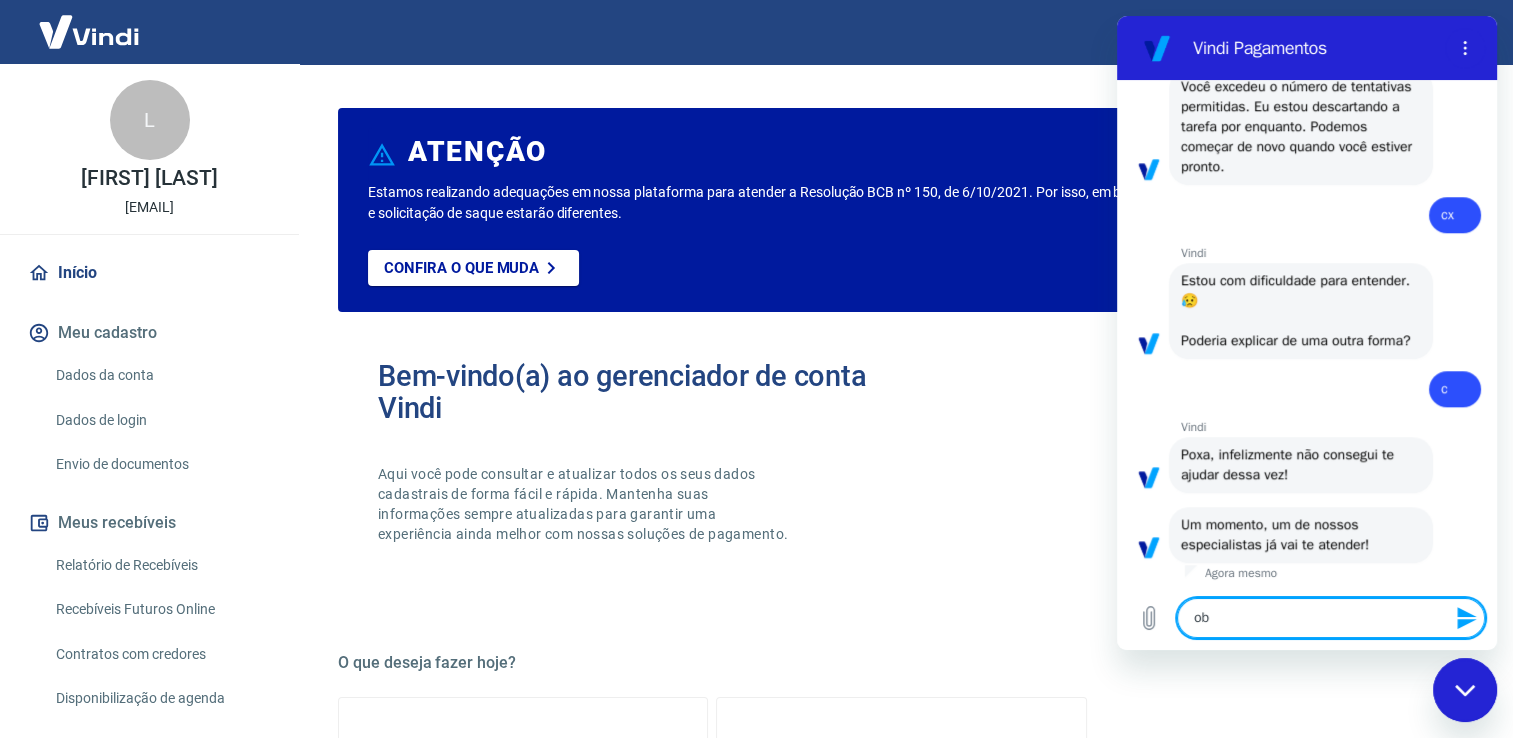 type on "obr" 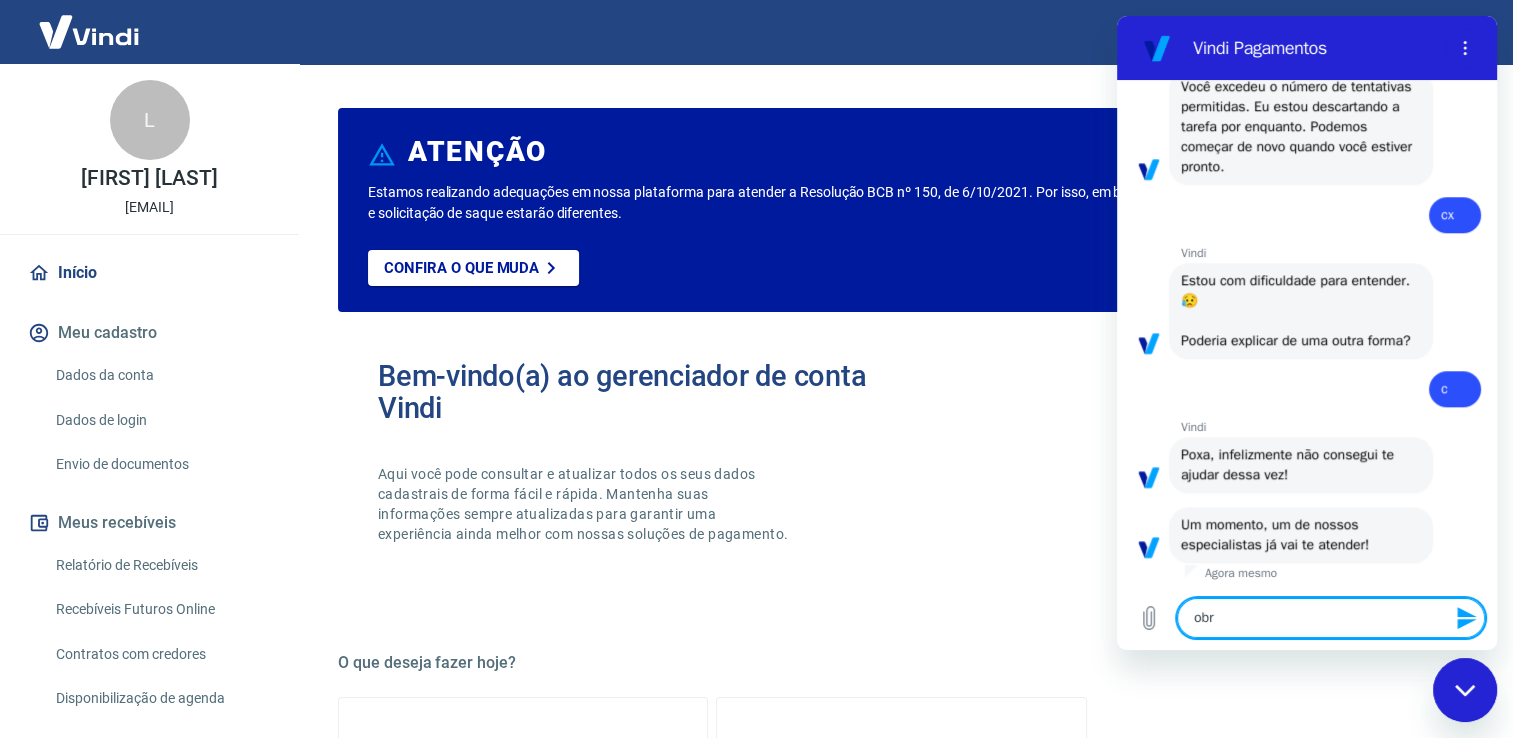 type on "obri" 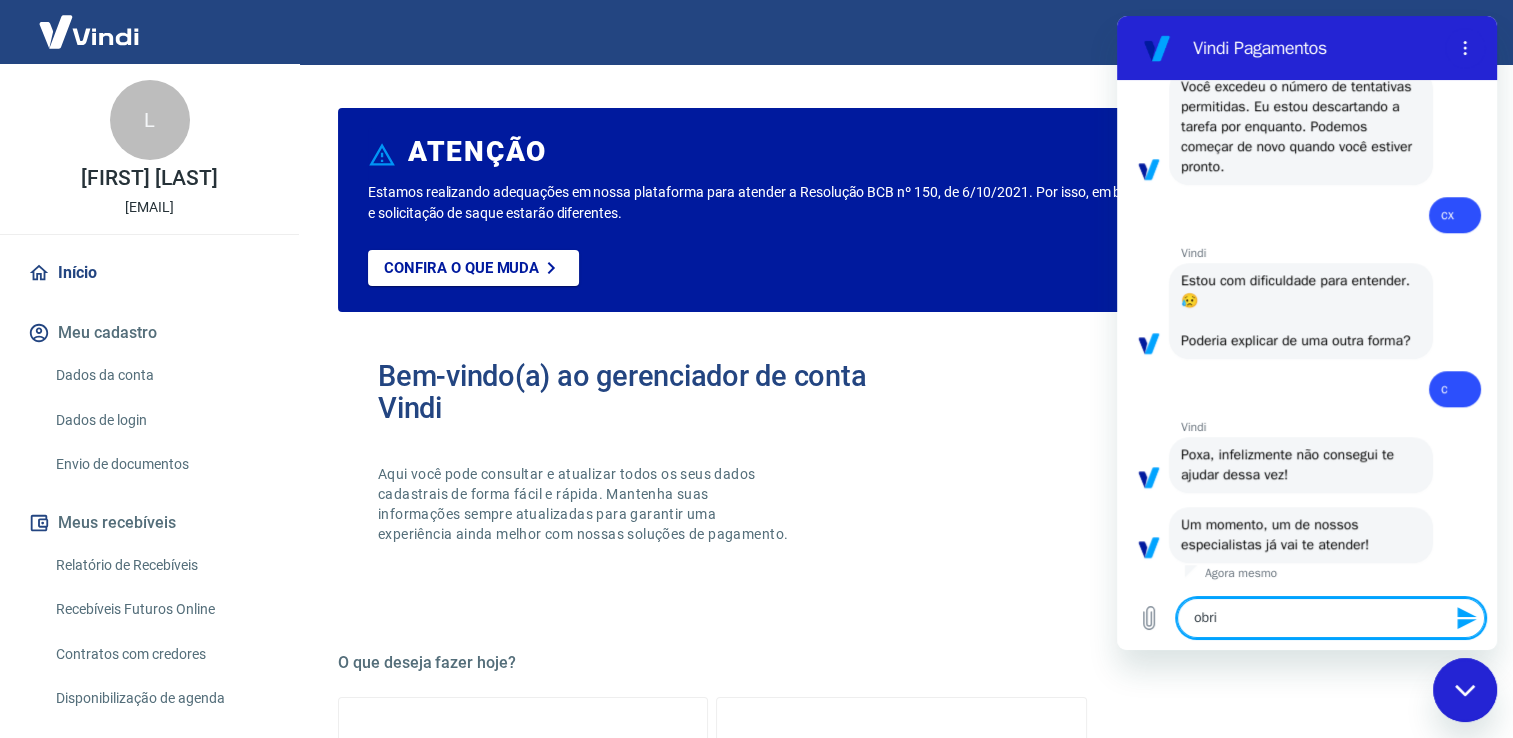 type on "obrig" 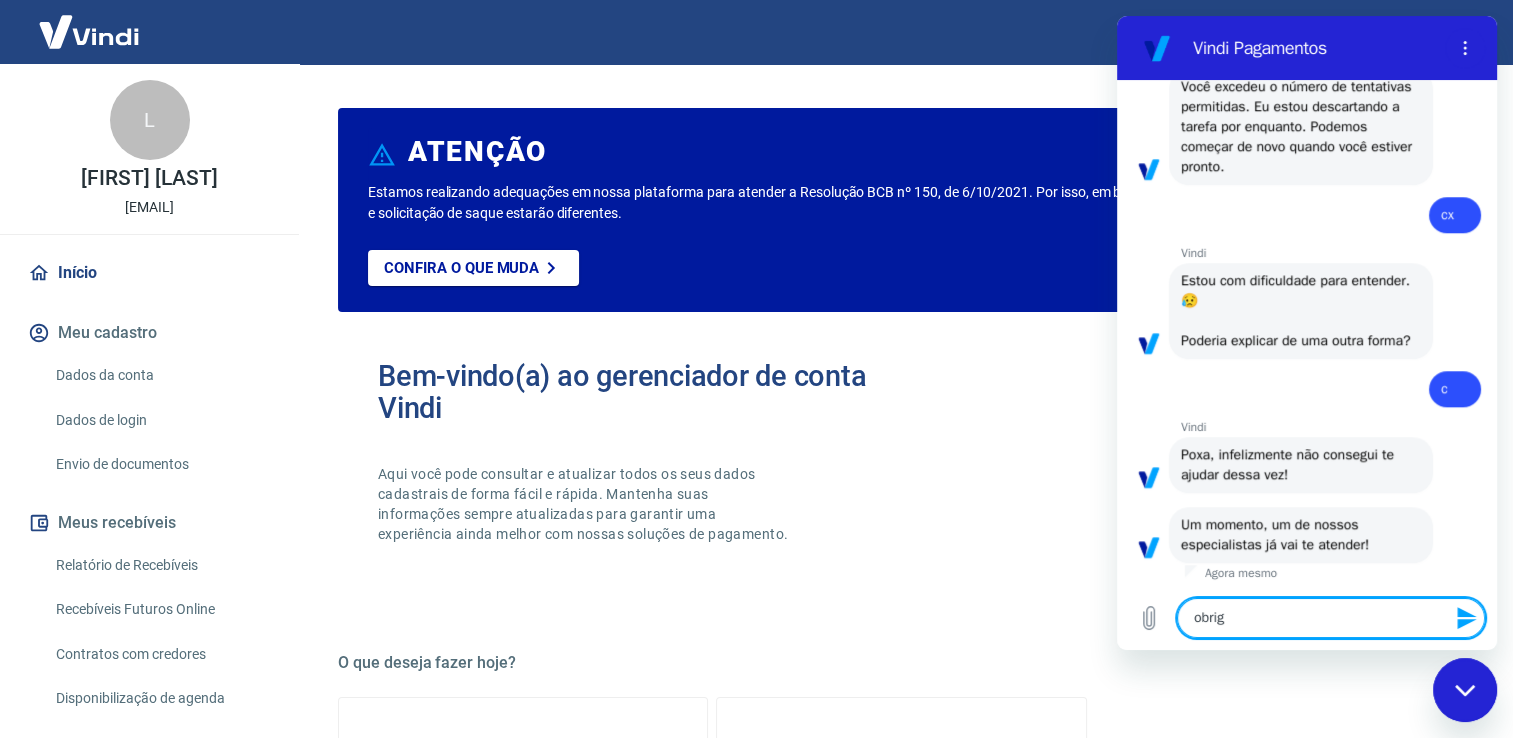 type on "obriga" 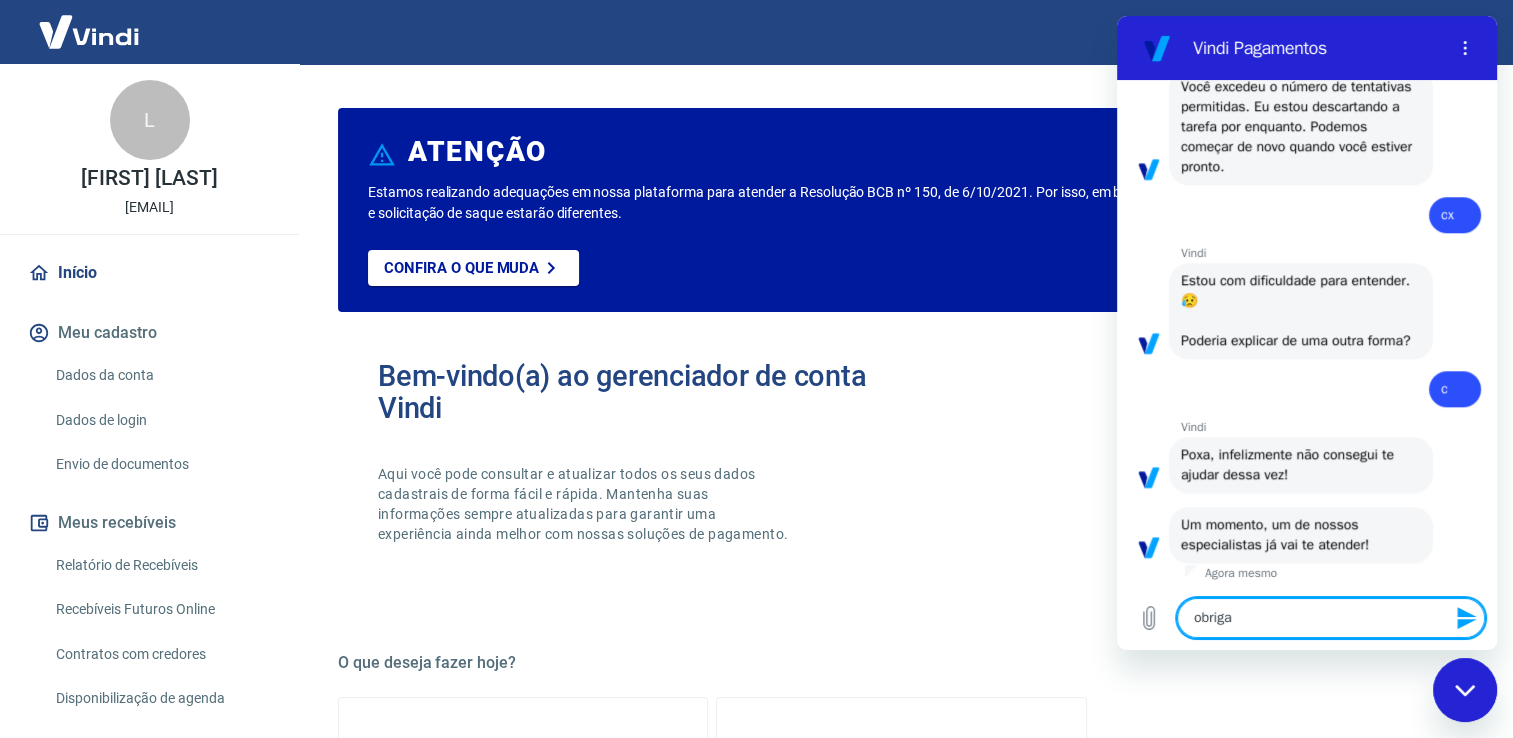 type on "obrigad" 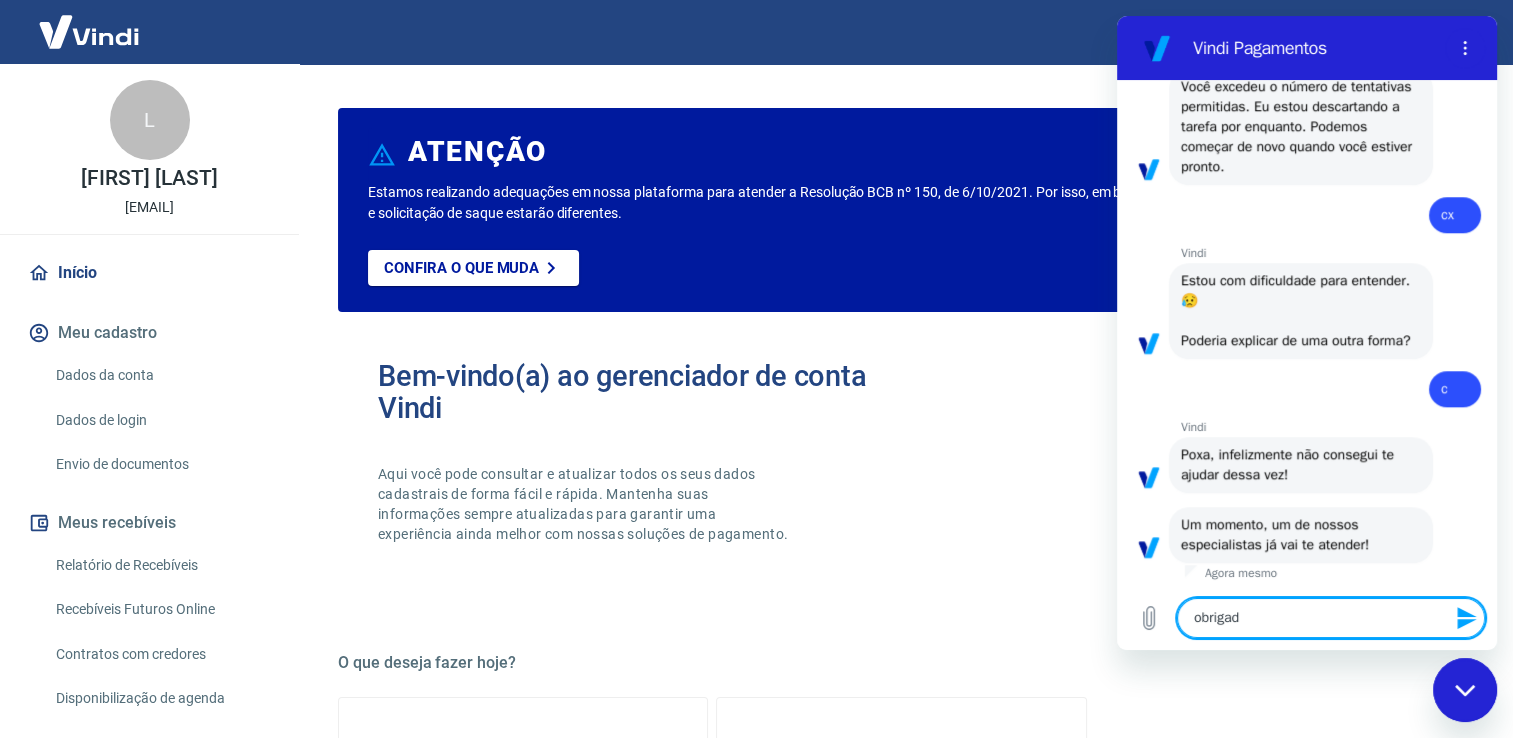 type on "obrigado" 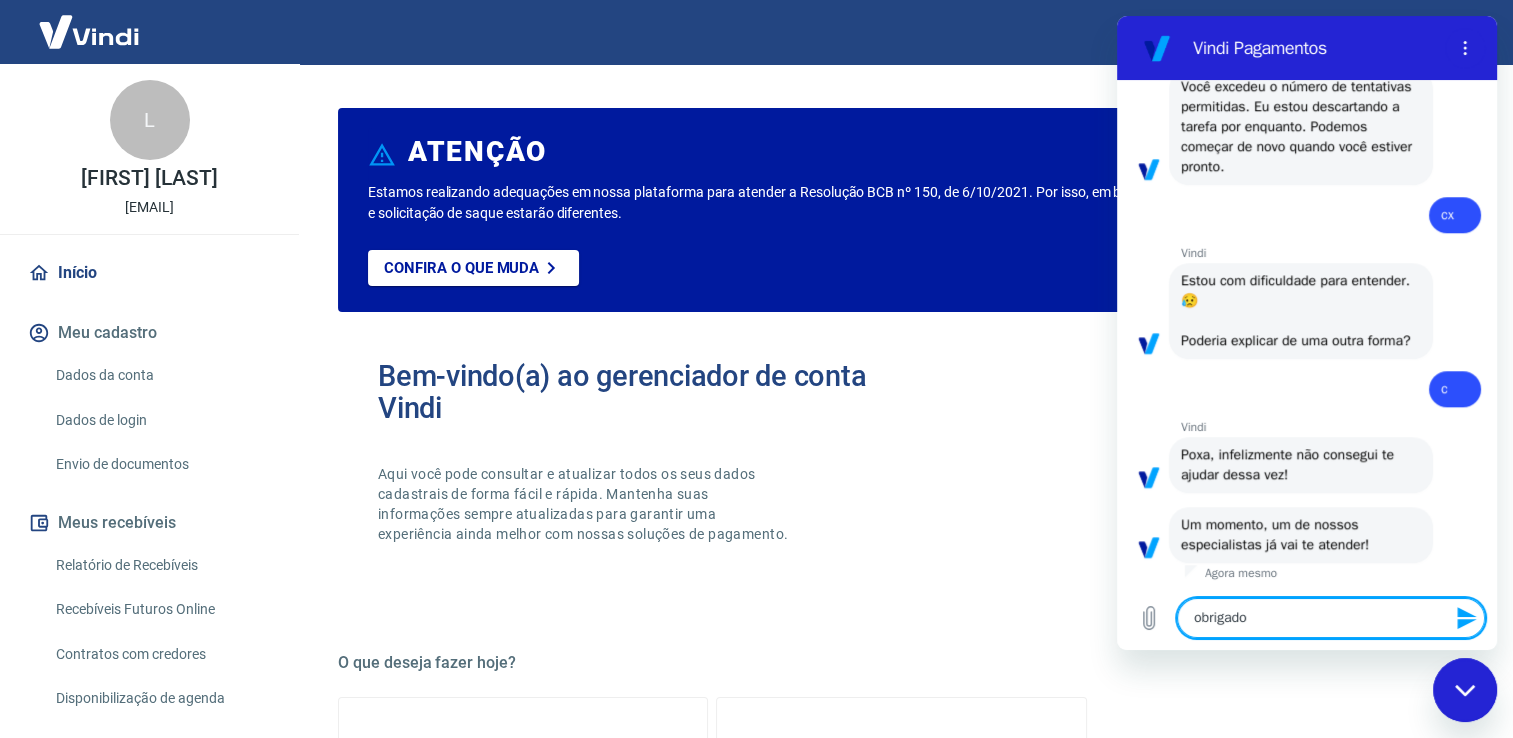 type 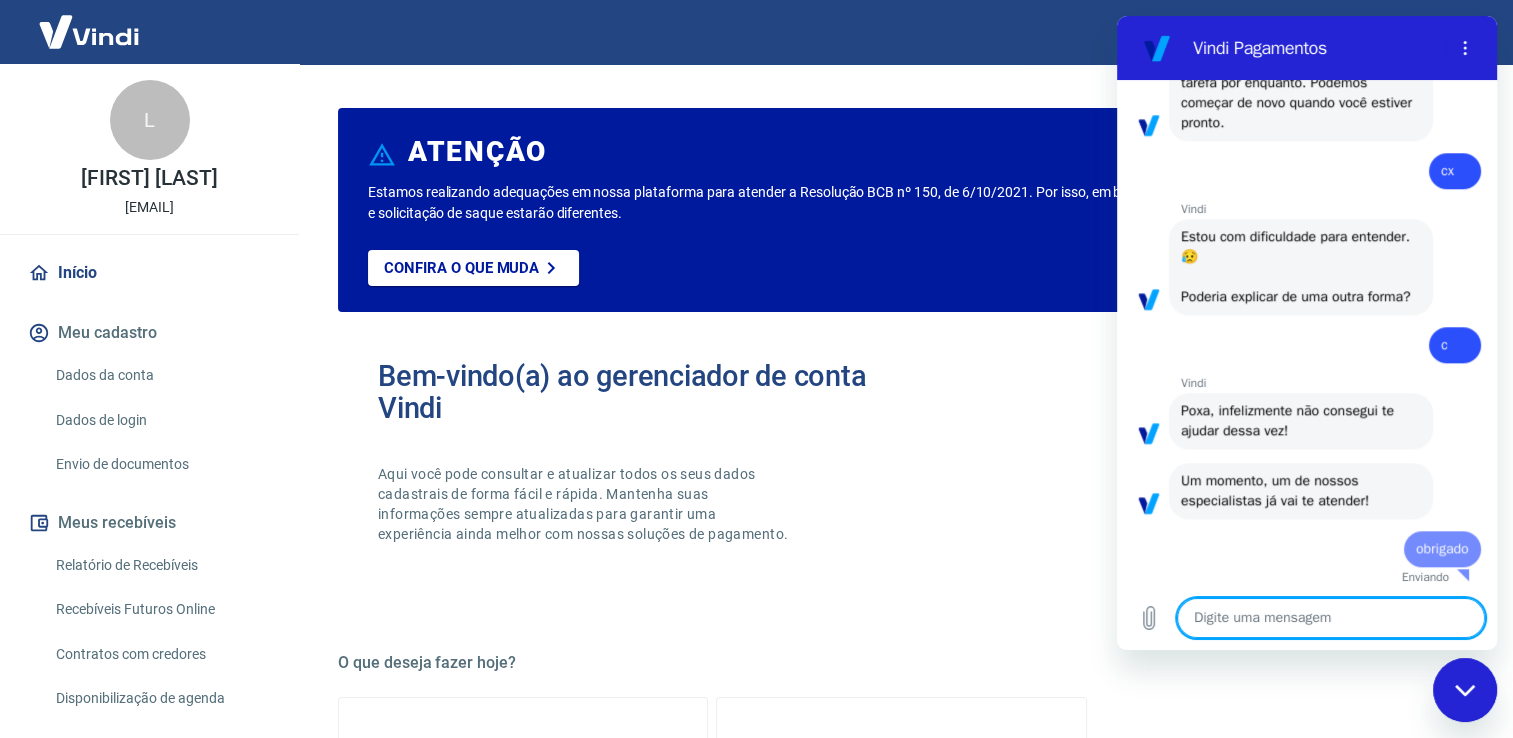 scroll, scrollTop: 1784, scrollLeft: 0, axis: vertical 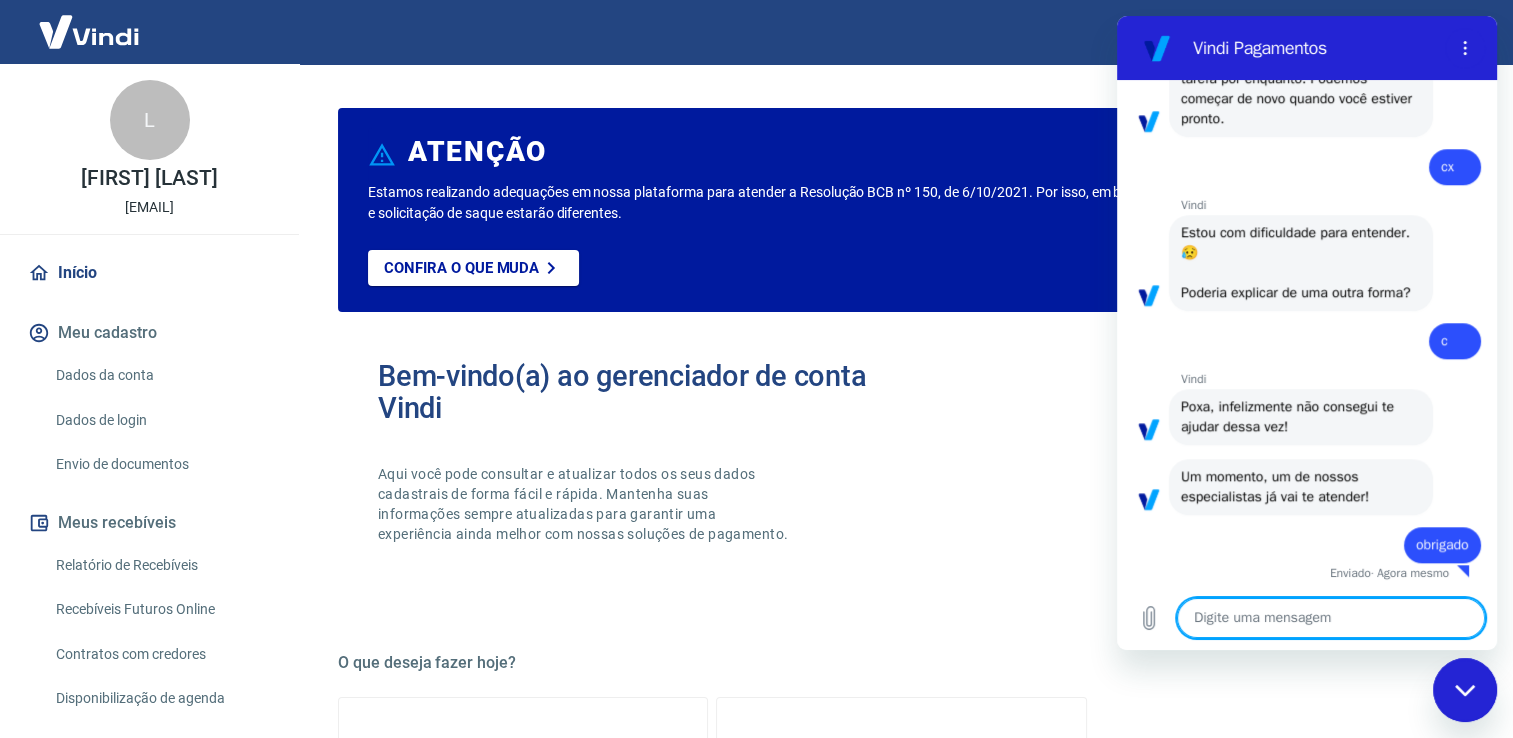 type on "x" 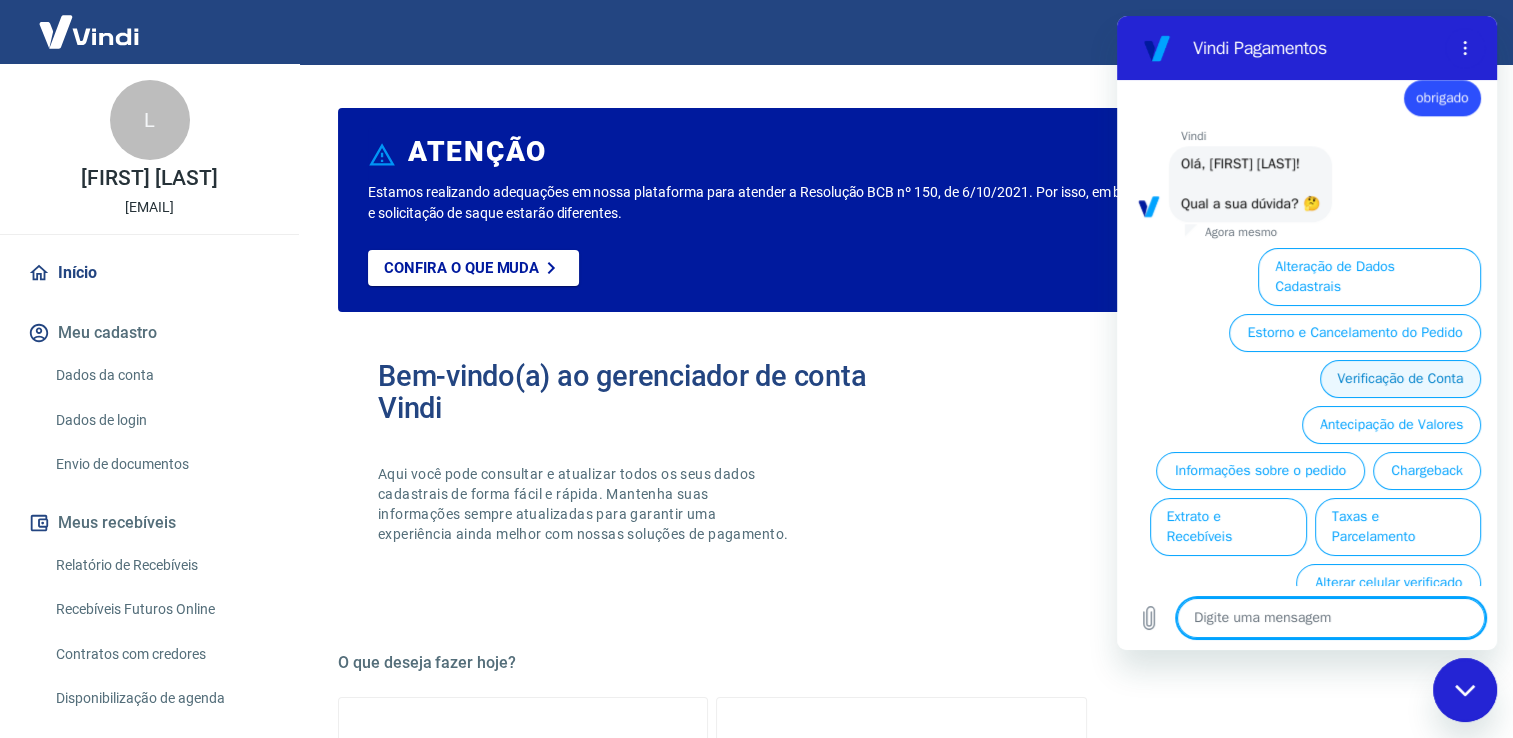 scroll, scrollTop: 2255, scrollLeft: 0, axis: vertical 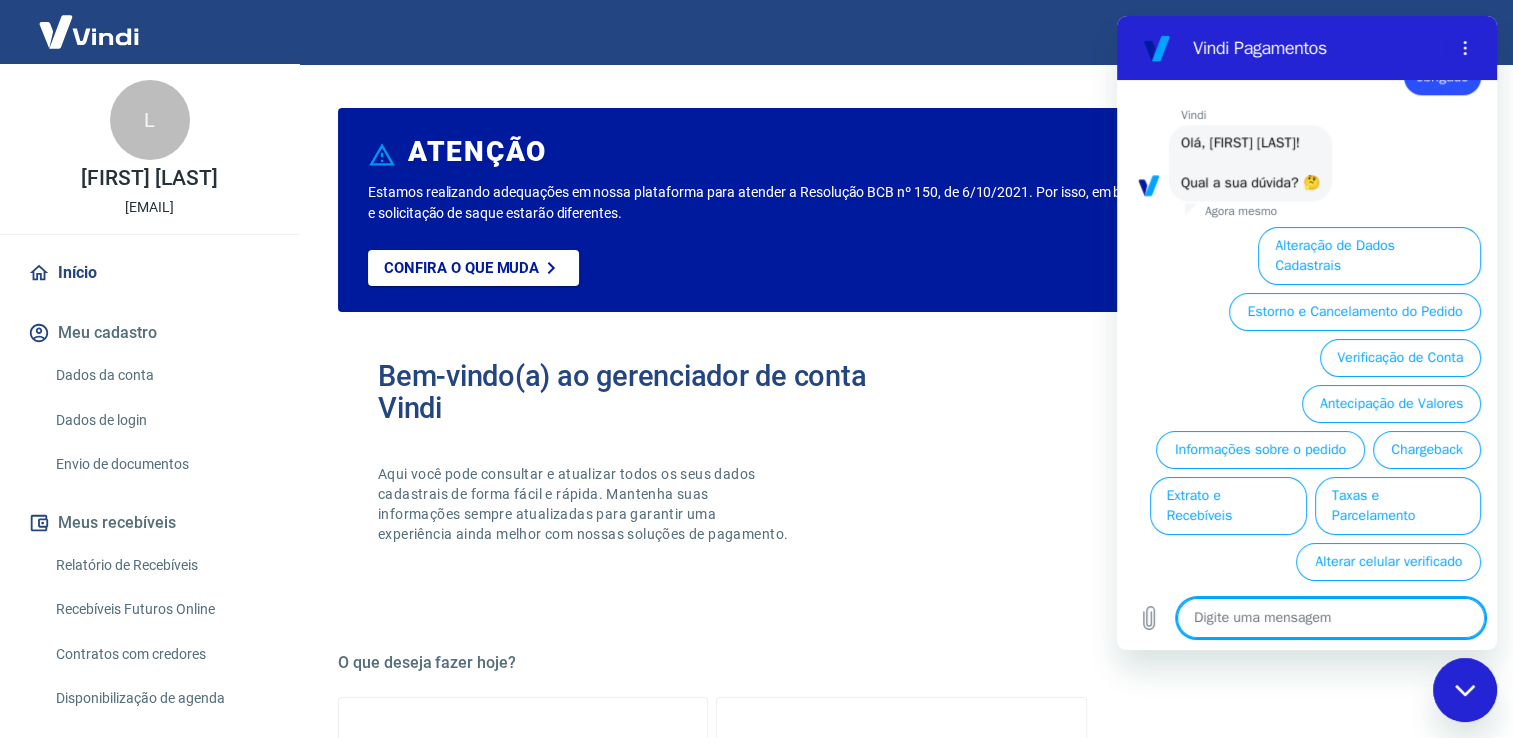 click at bounding box center [1331, 618] 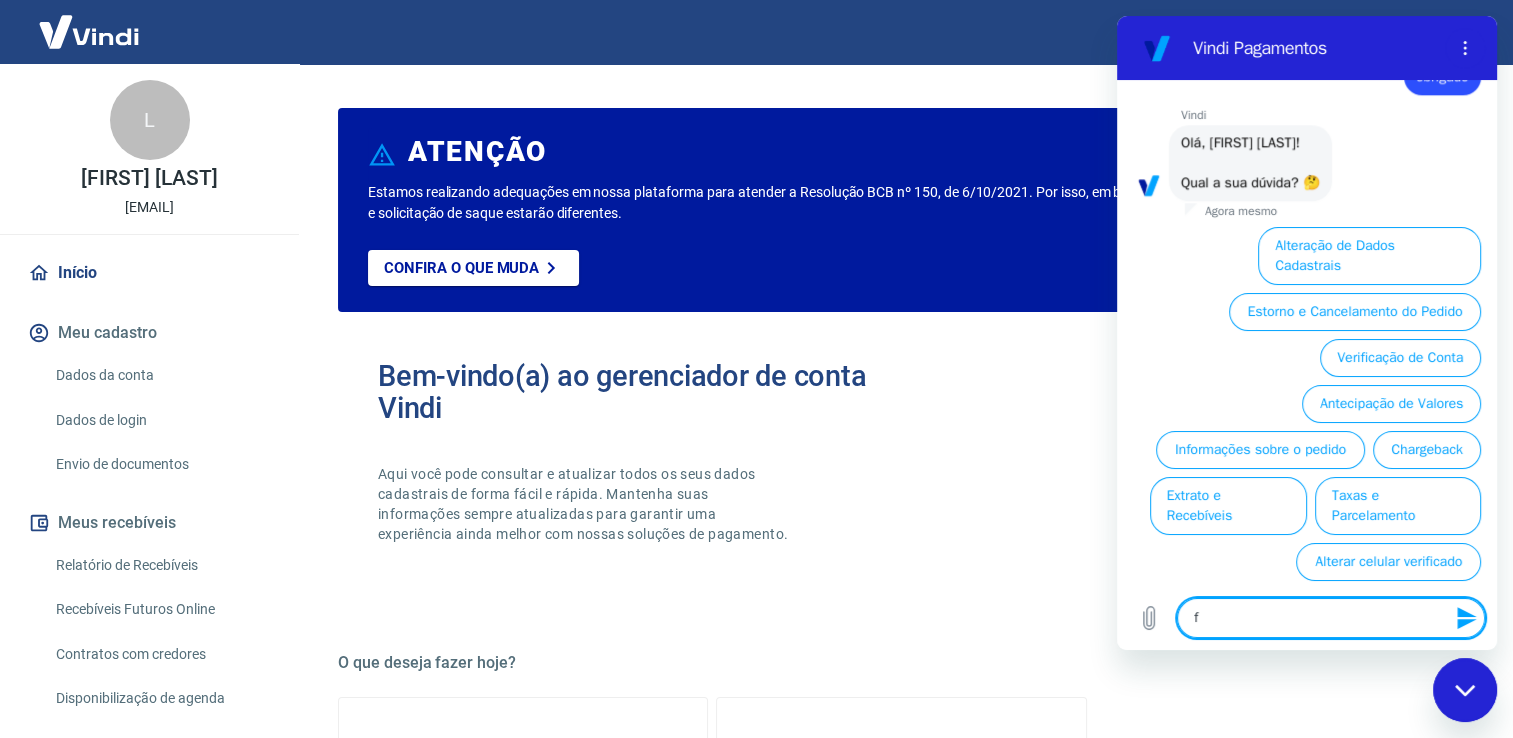 click on "f" at bounding box center (1331, 618) 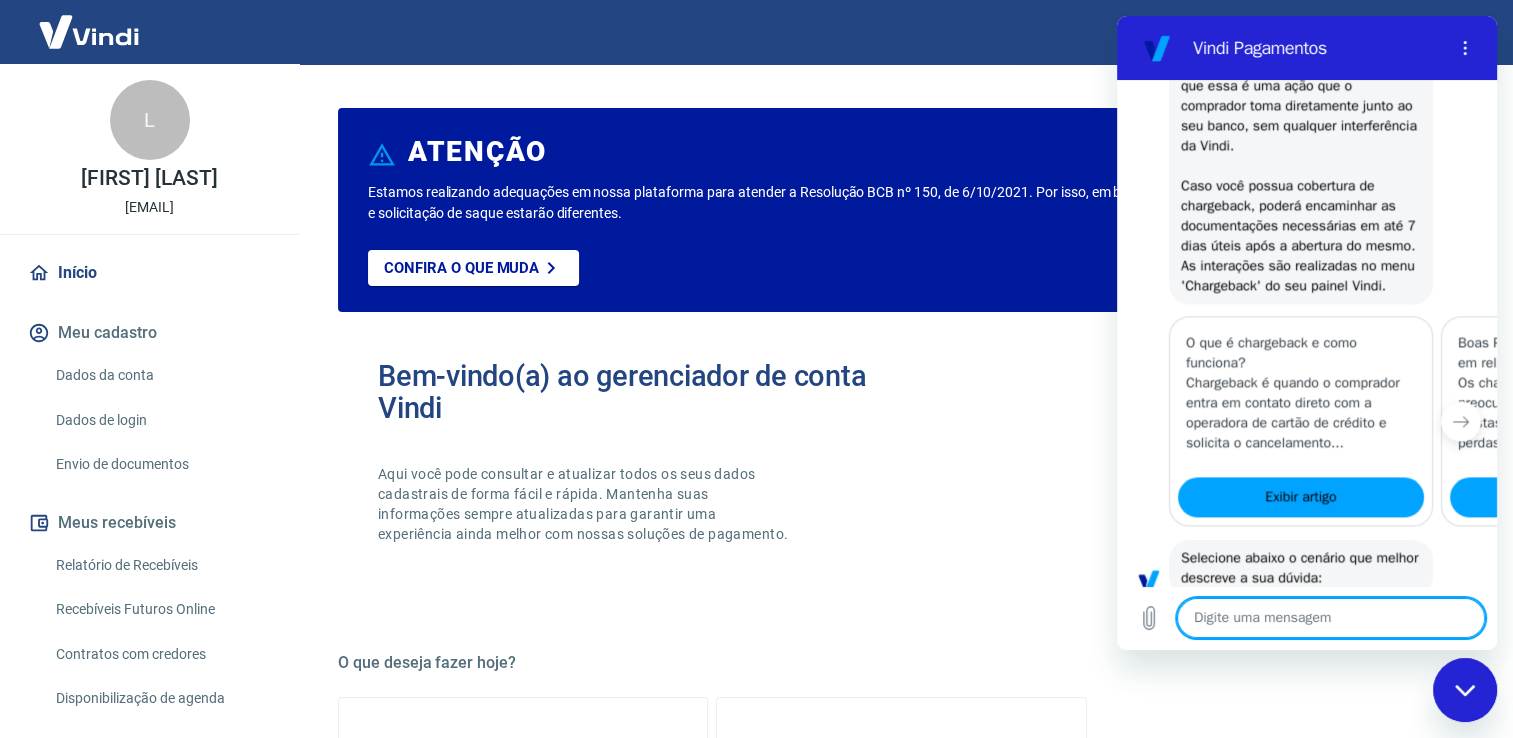 type on "x" 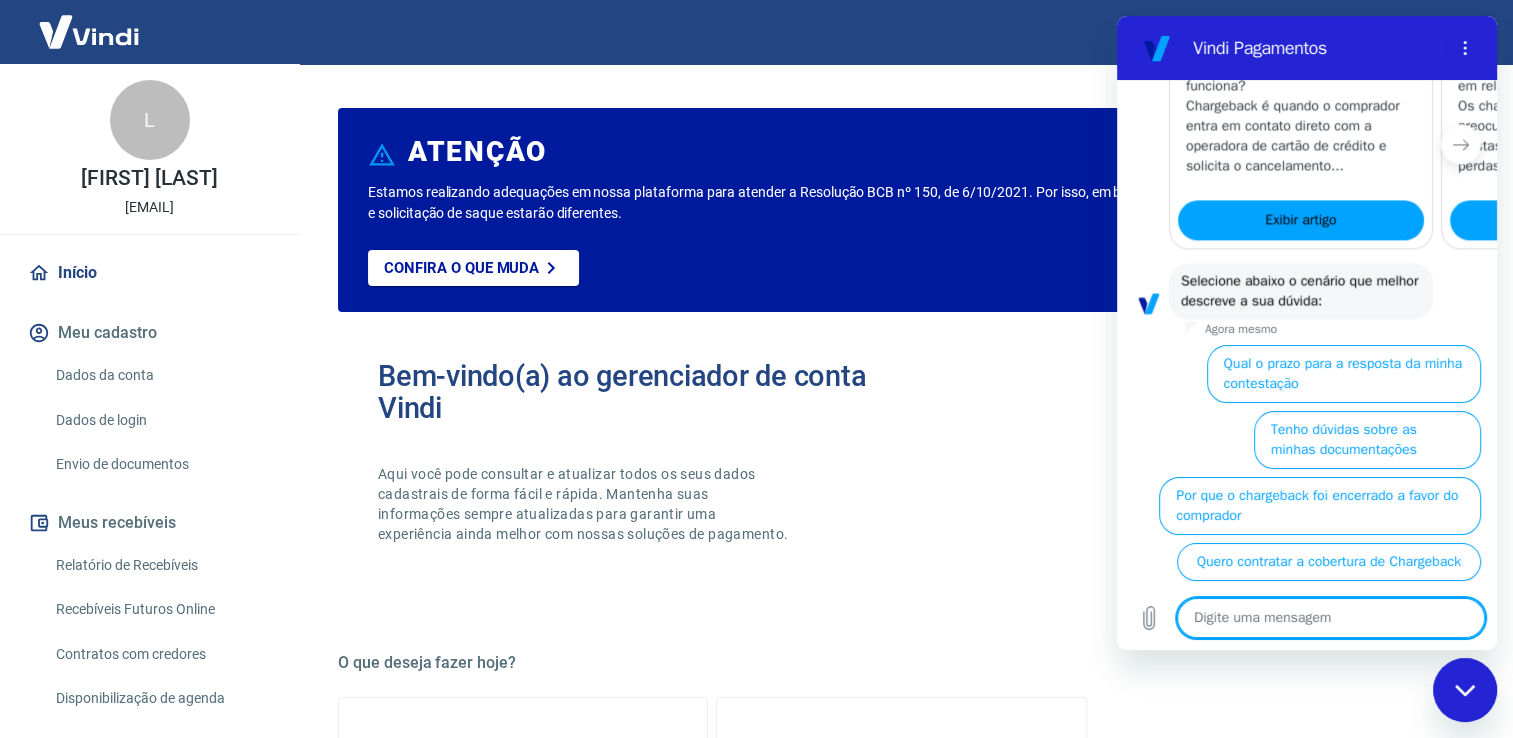 scroll, scrollTop: 2898, scrollLeft: 0, axis: vertical 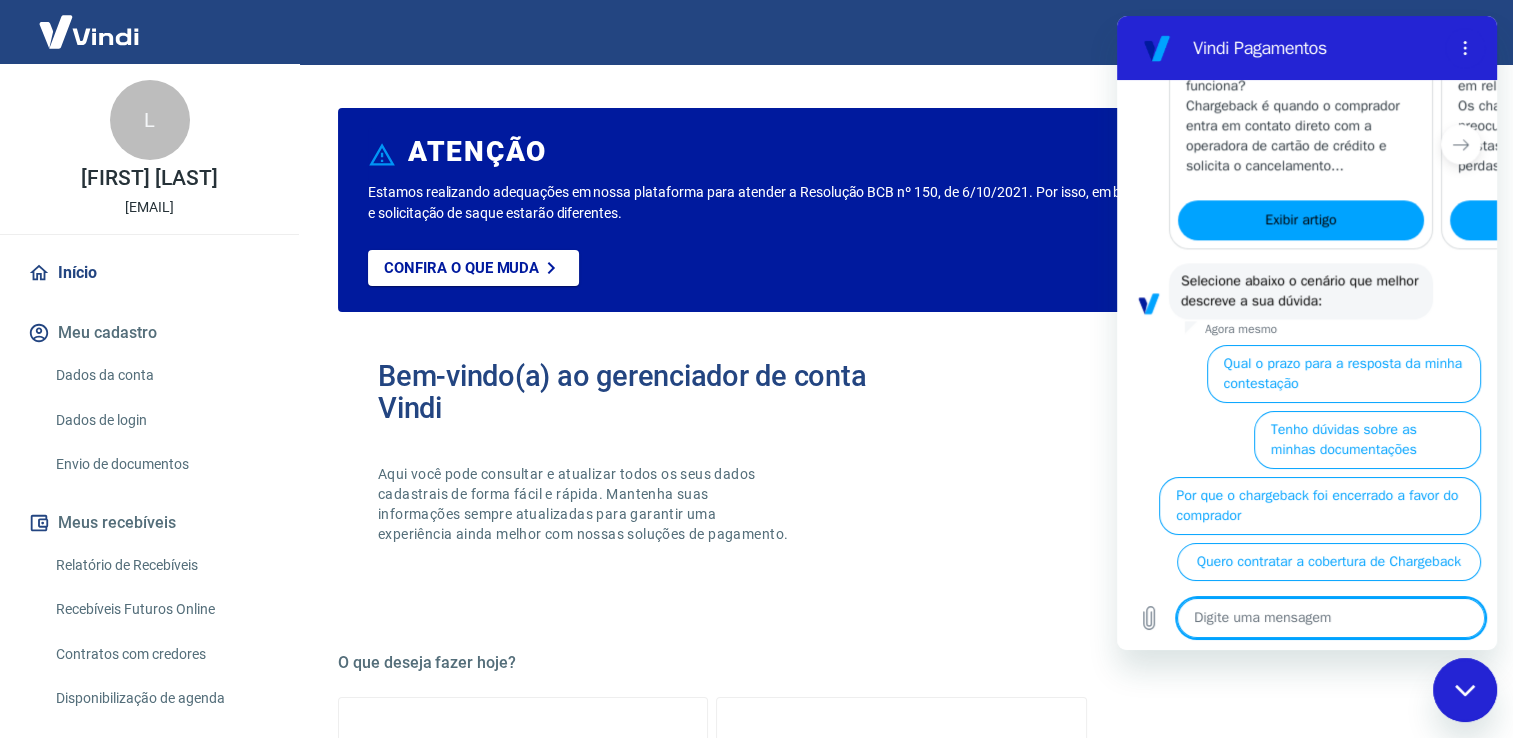 type on "d" 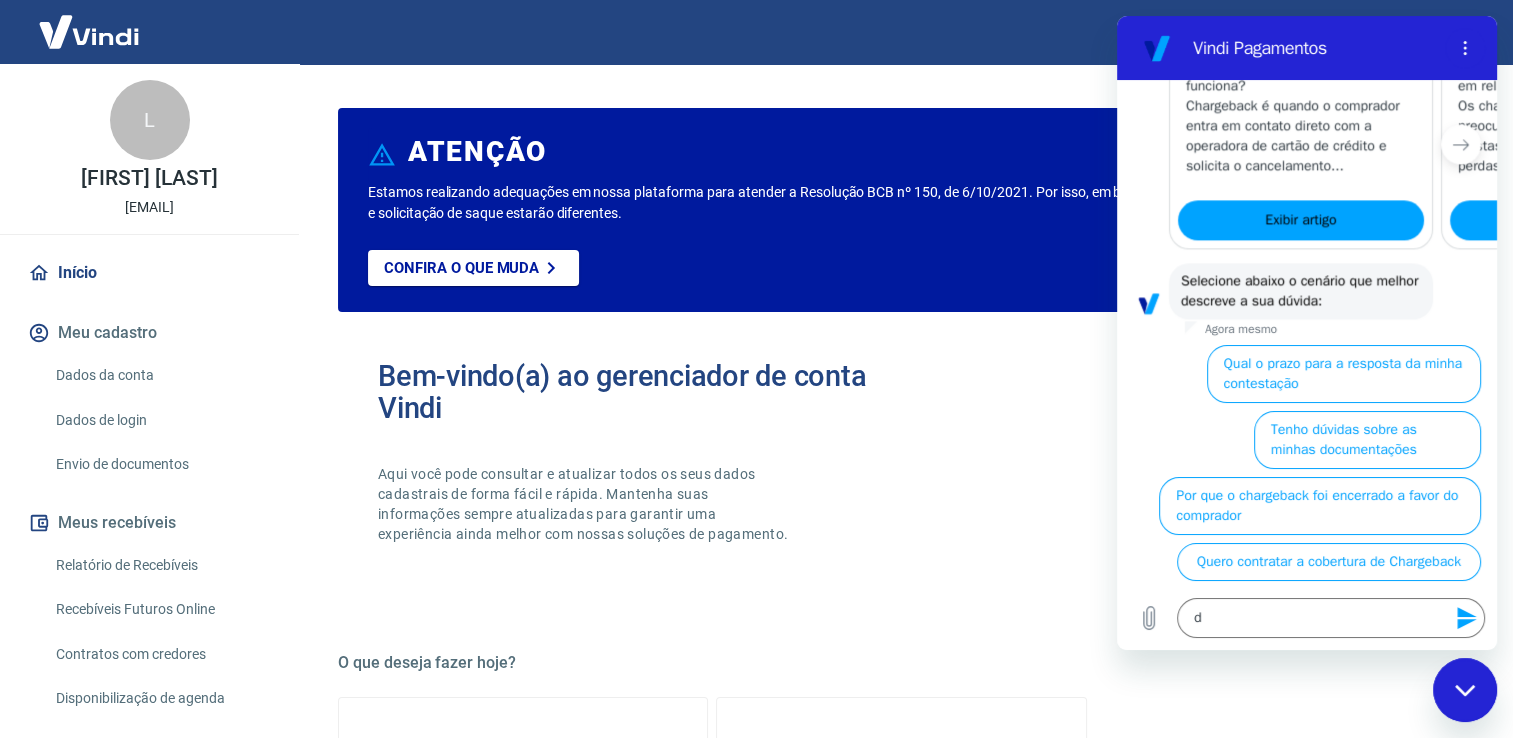 click 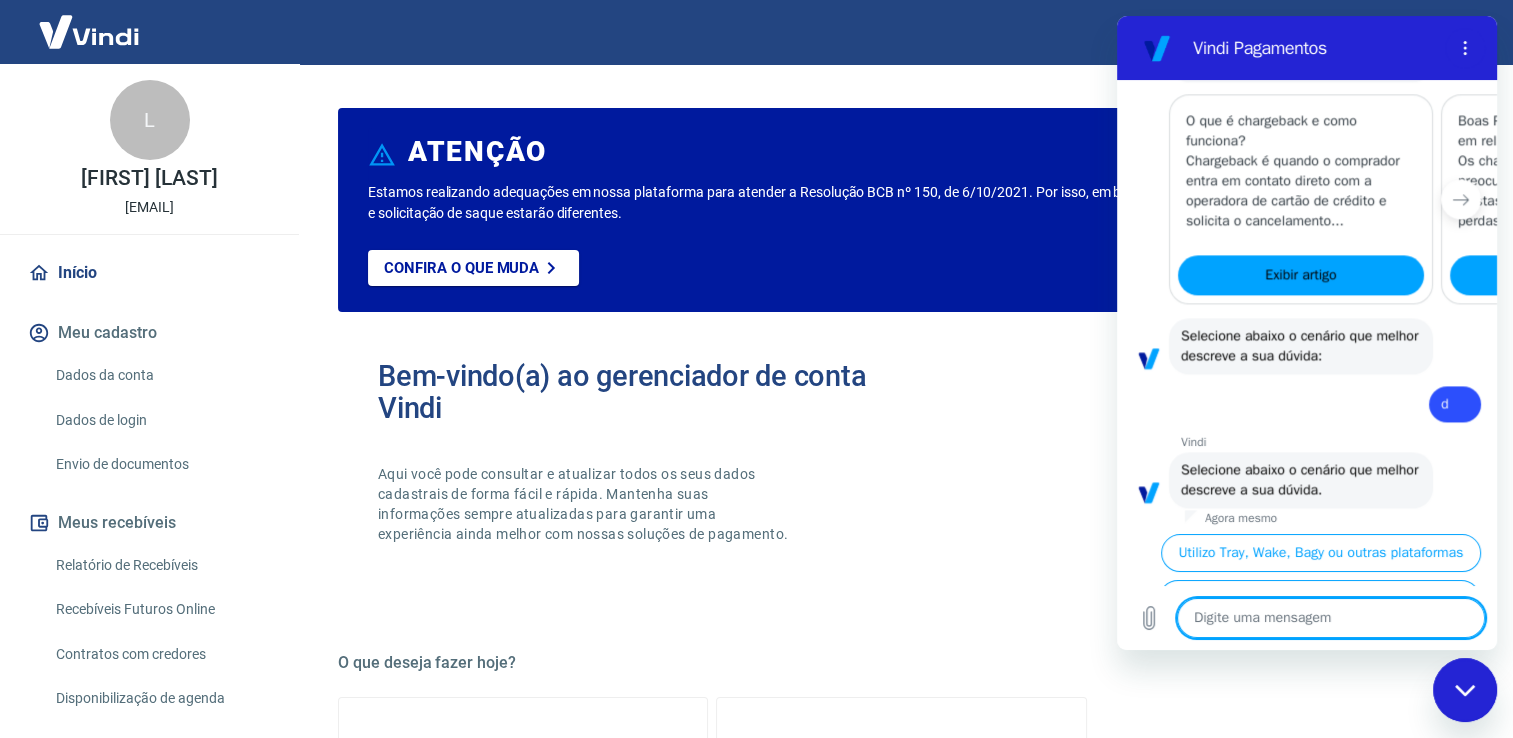scroll, scrollTop: 2901, scrollLeft: 0, axis: vertical 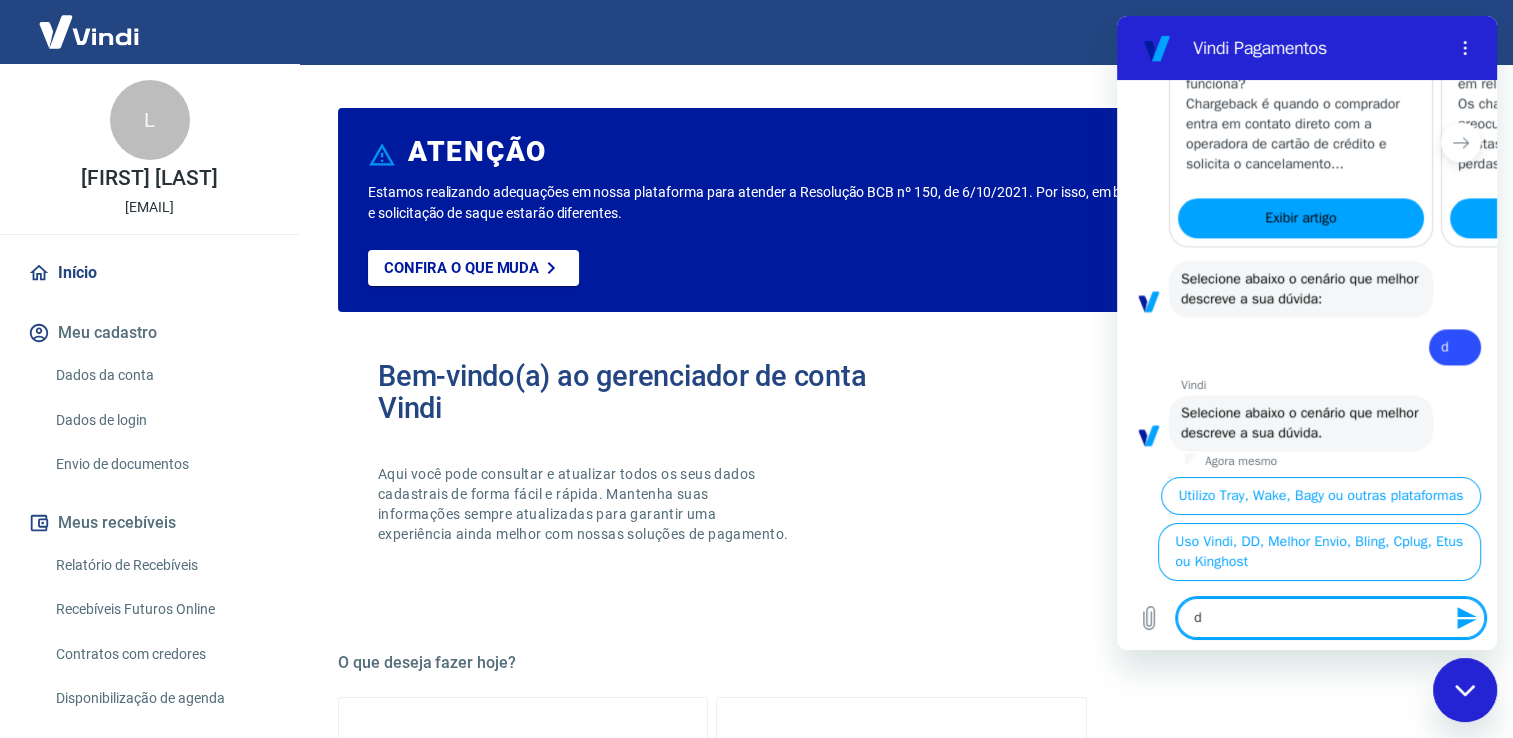 click 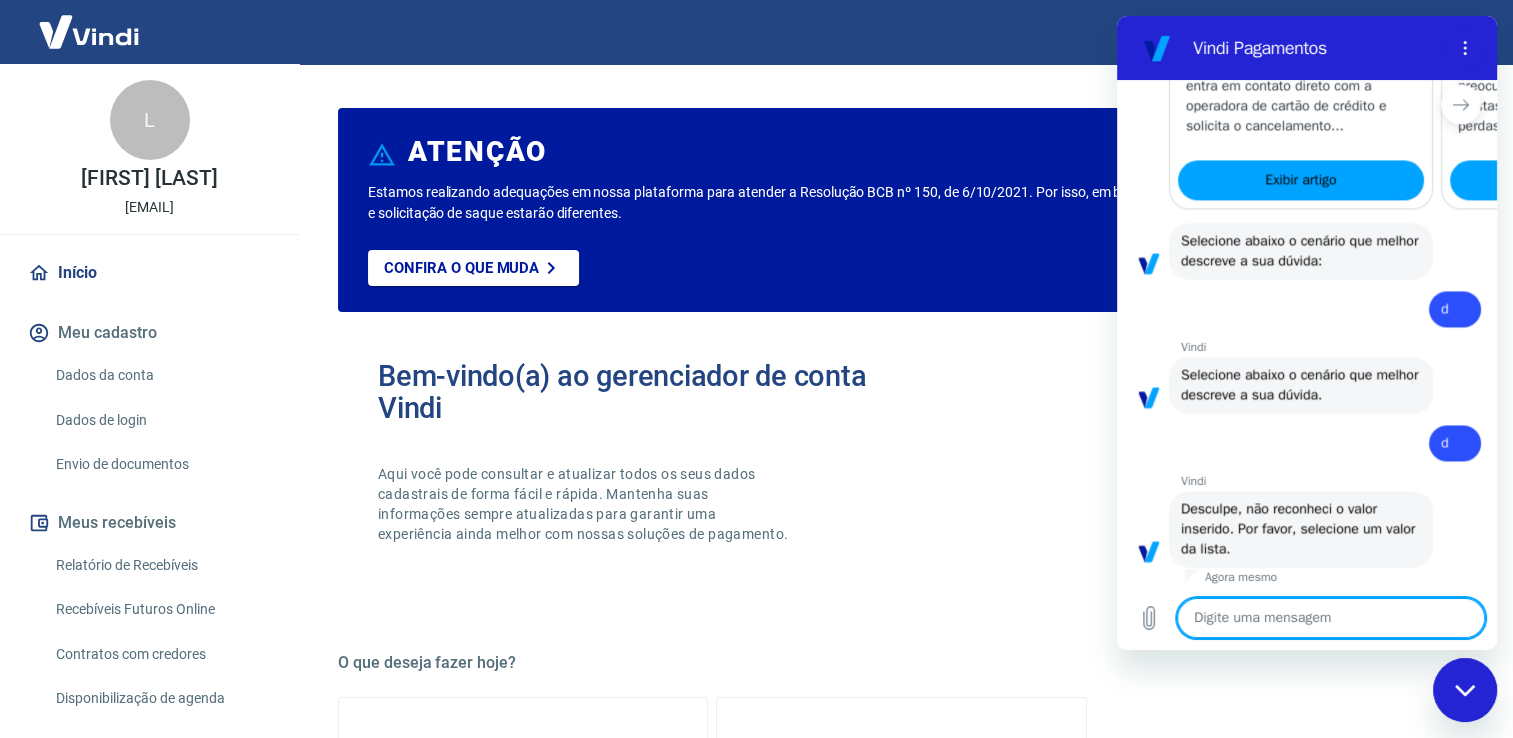 scroll, scrollTop: 2944, scrollLeft: 0, axis: vertical 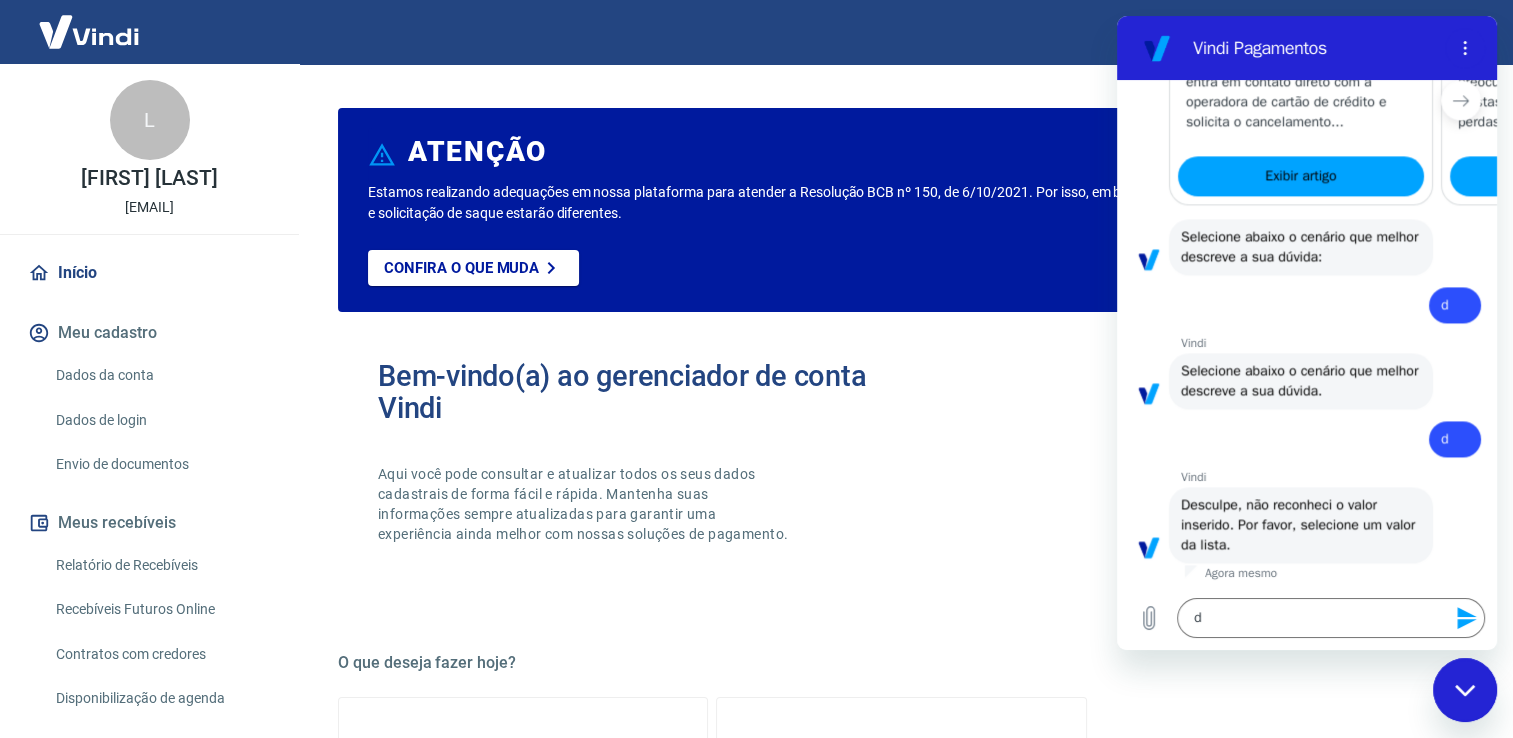 click 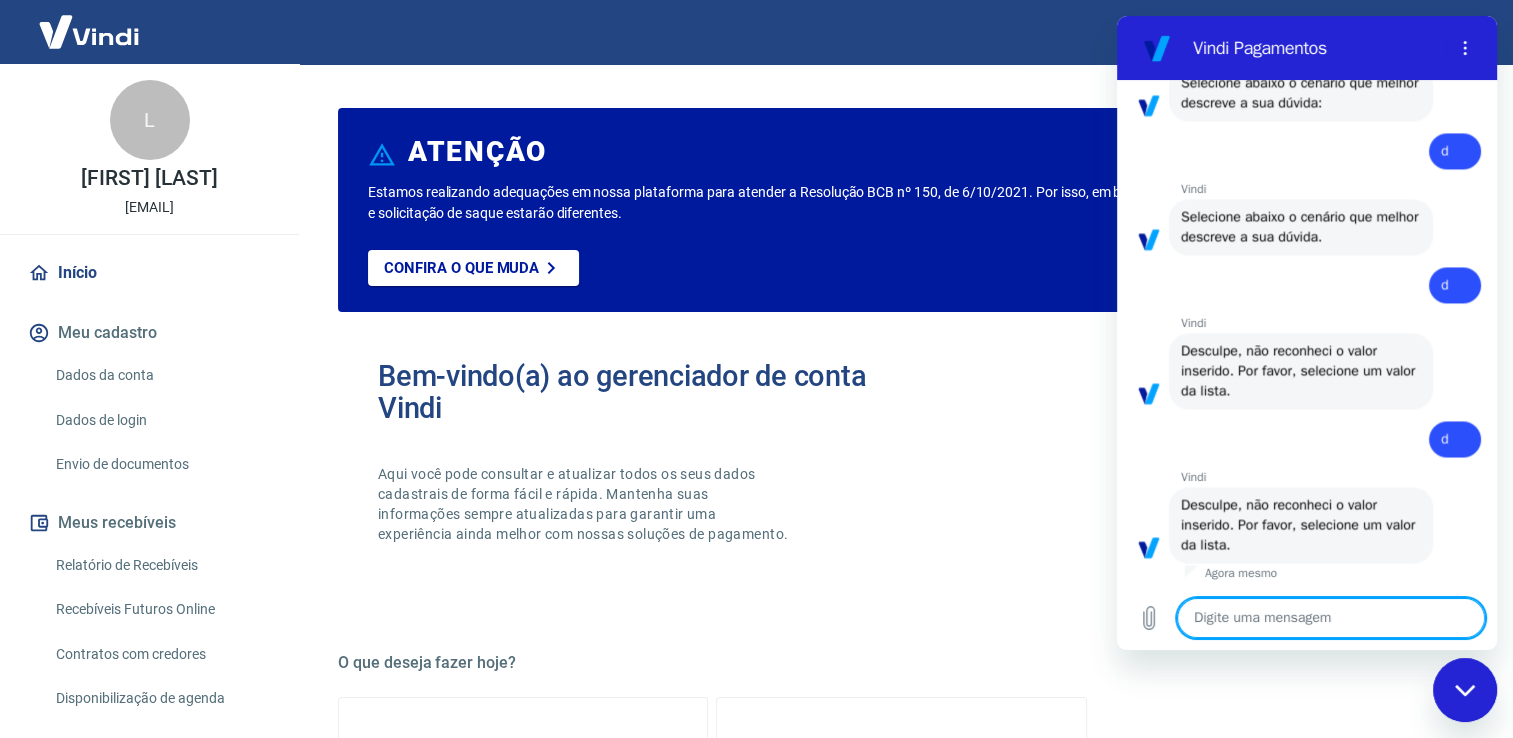 scroll, scrollTop: 3098, scrollLeft: 0, axis: vertical 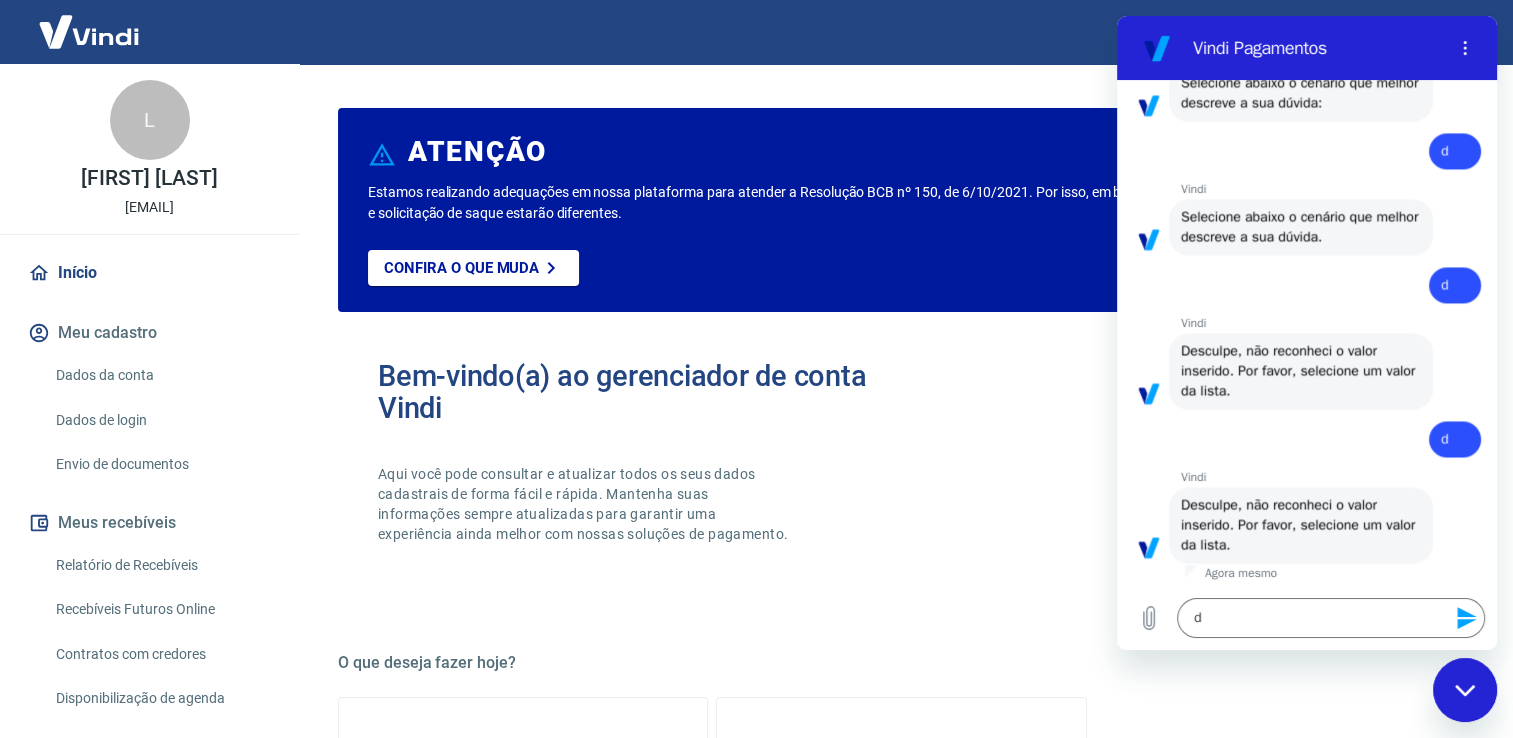 click 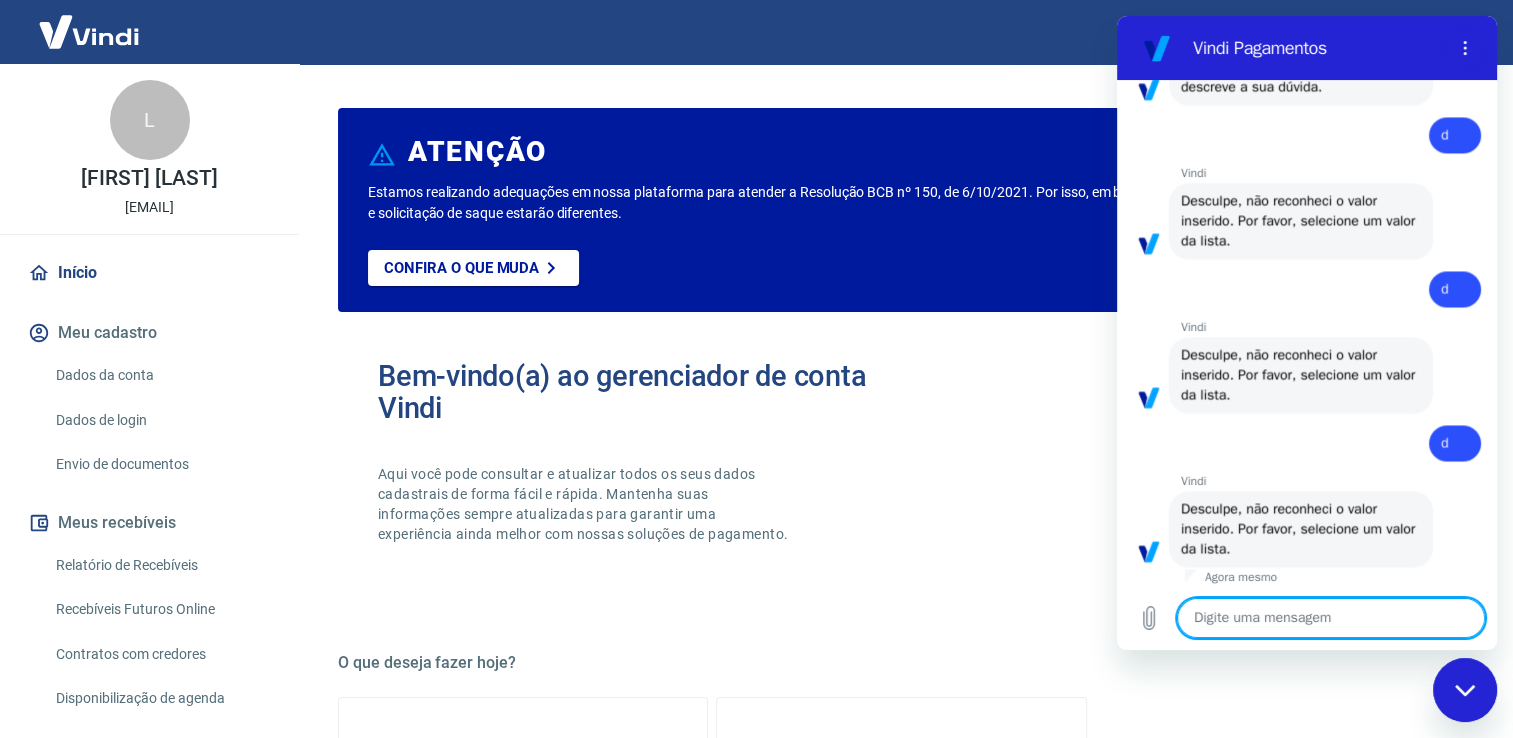 scroll, scrollTop: 3252, scrollLeft: 0, axis: vertical 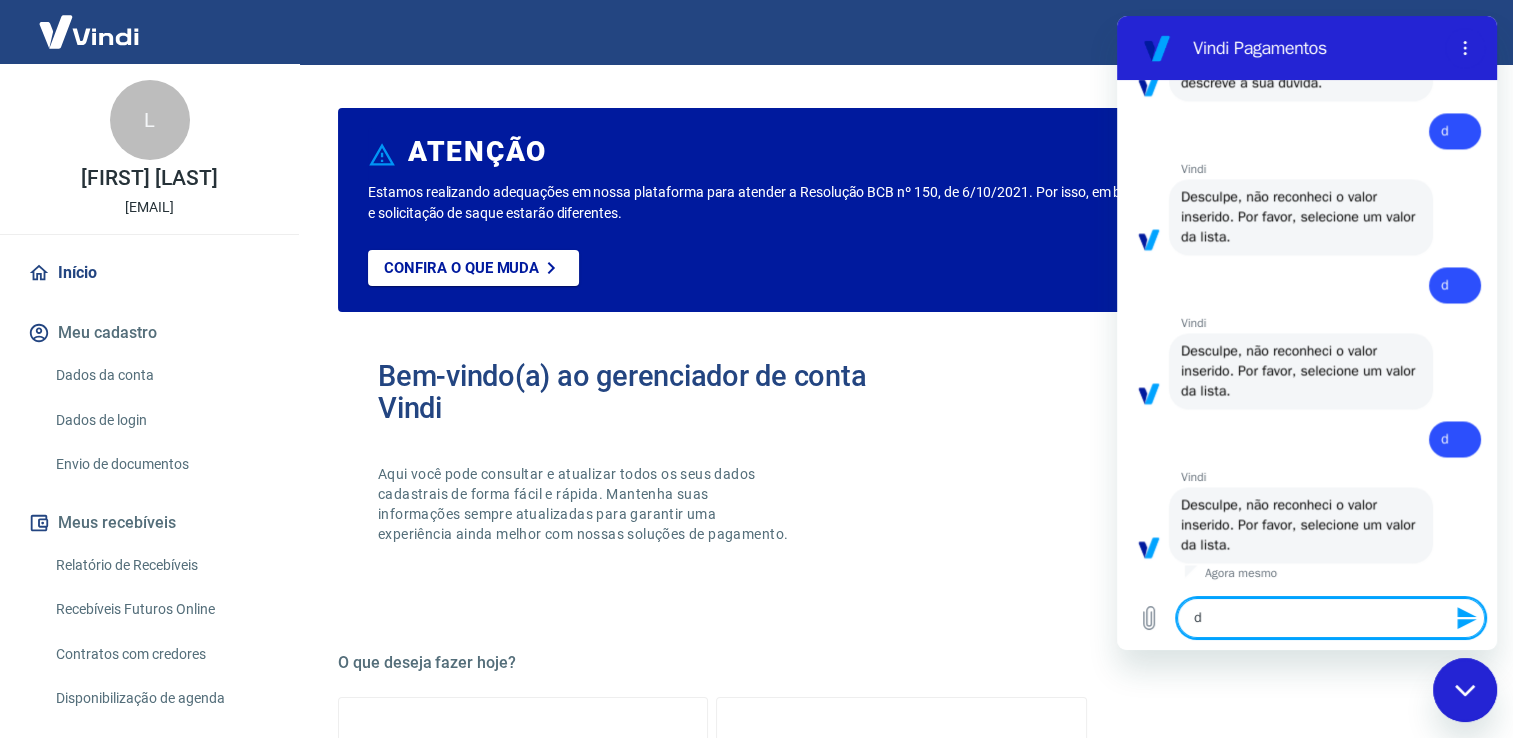 click 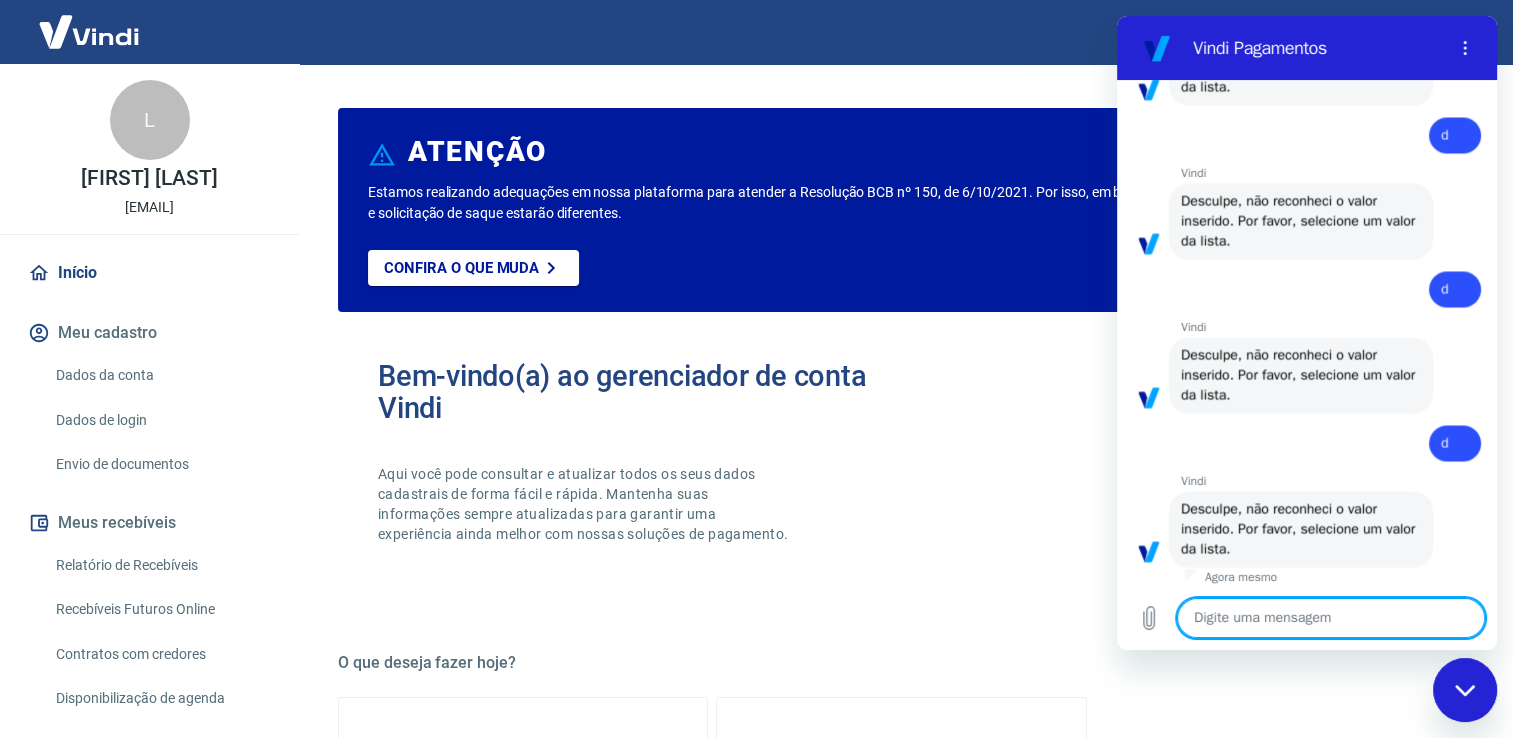 scroll, scrollTop: 3406, scrollLeft: 0, axis: vertical 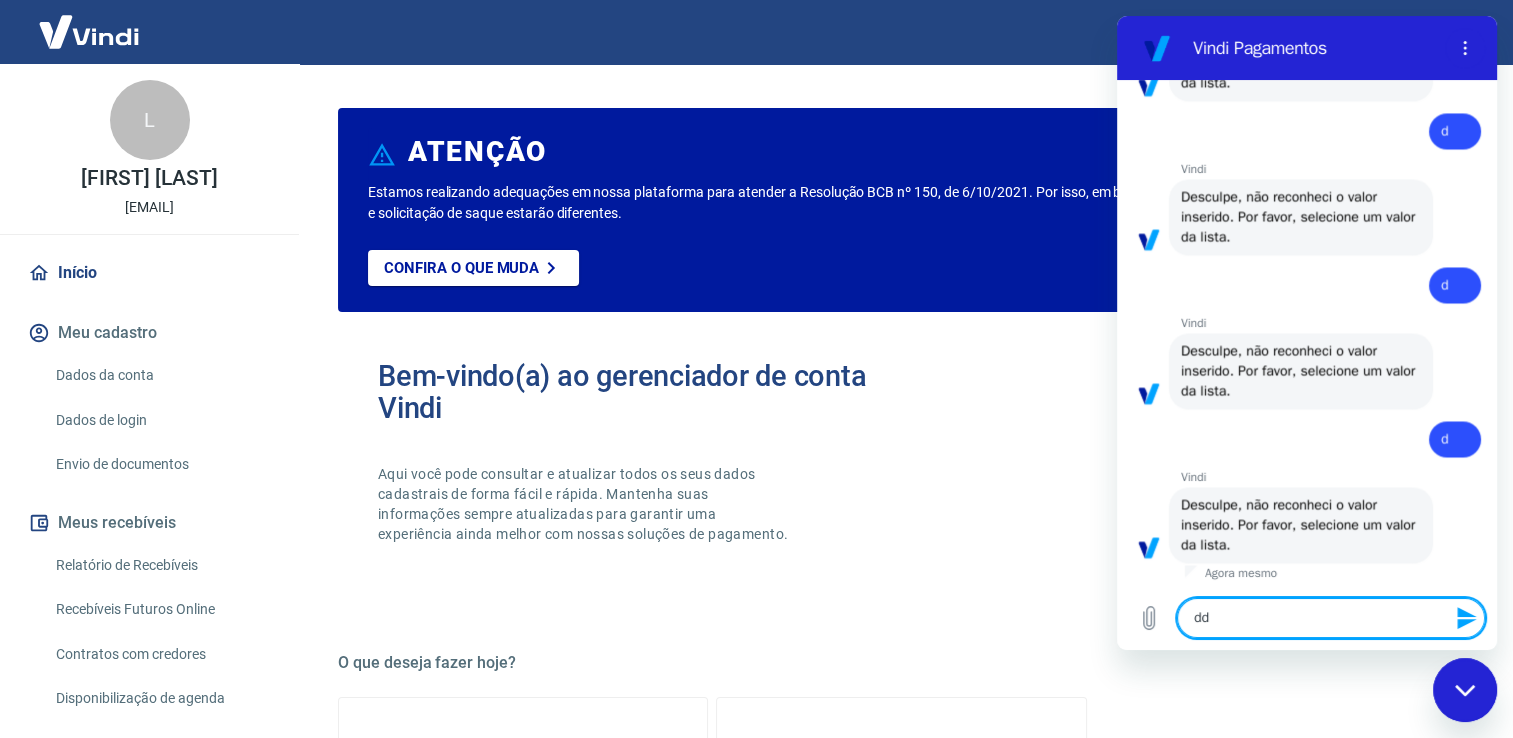 click 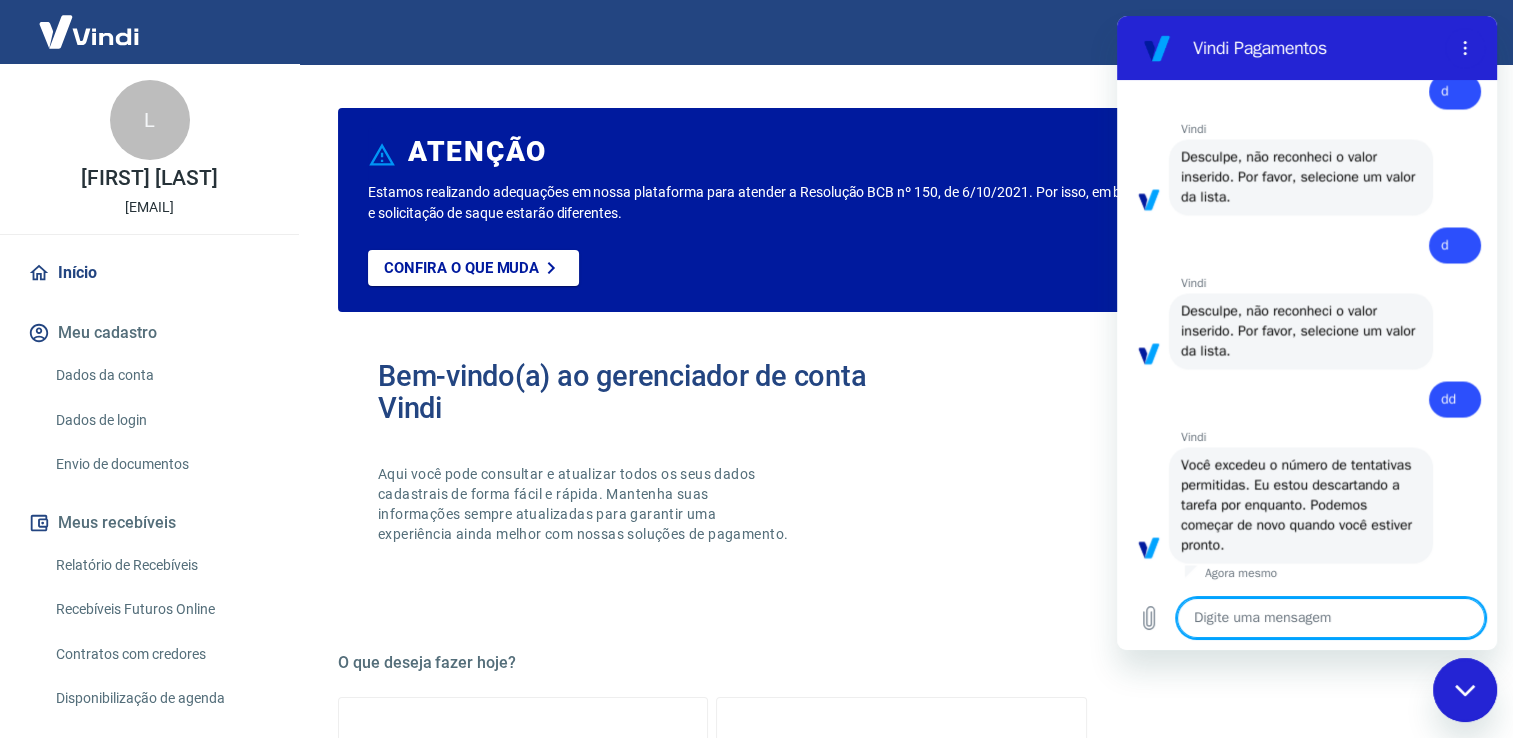 scroll, scrollTop: 3600, scrollLeft: 0, axis: vertical 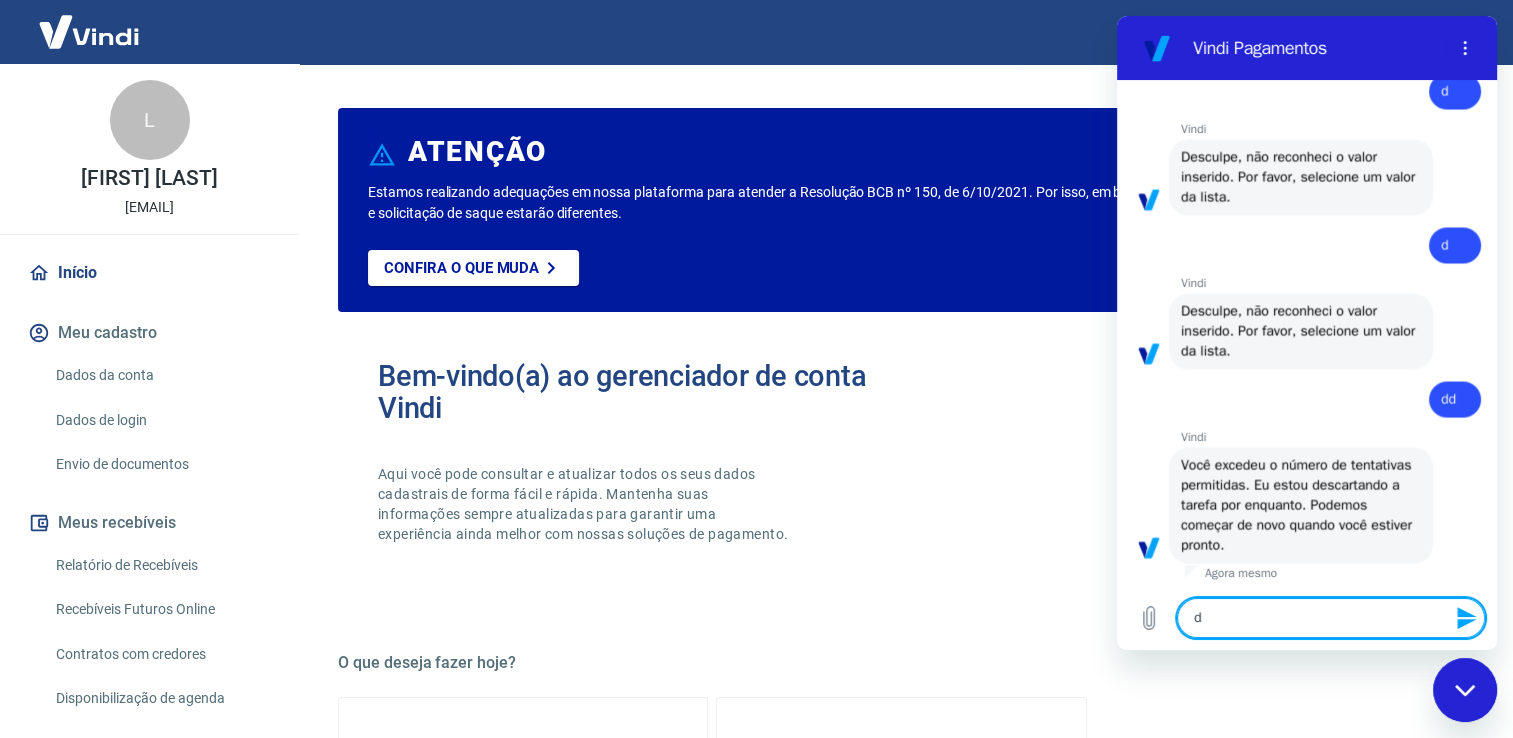 click 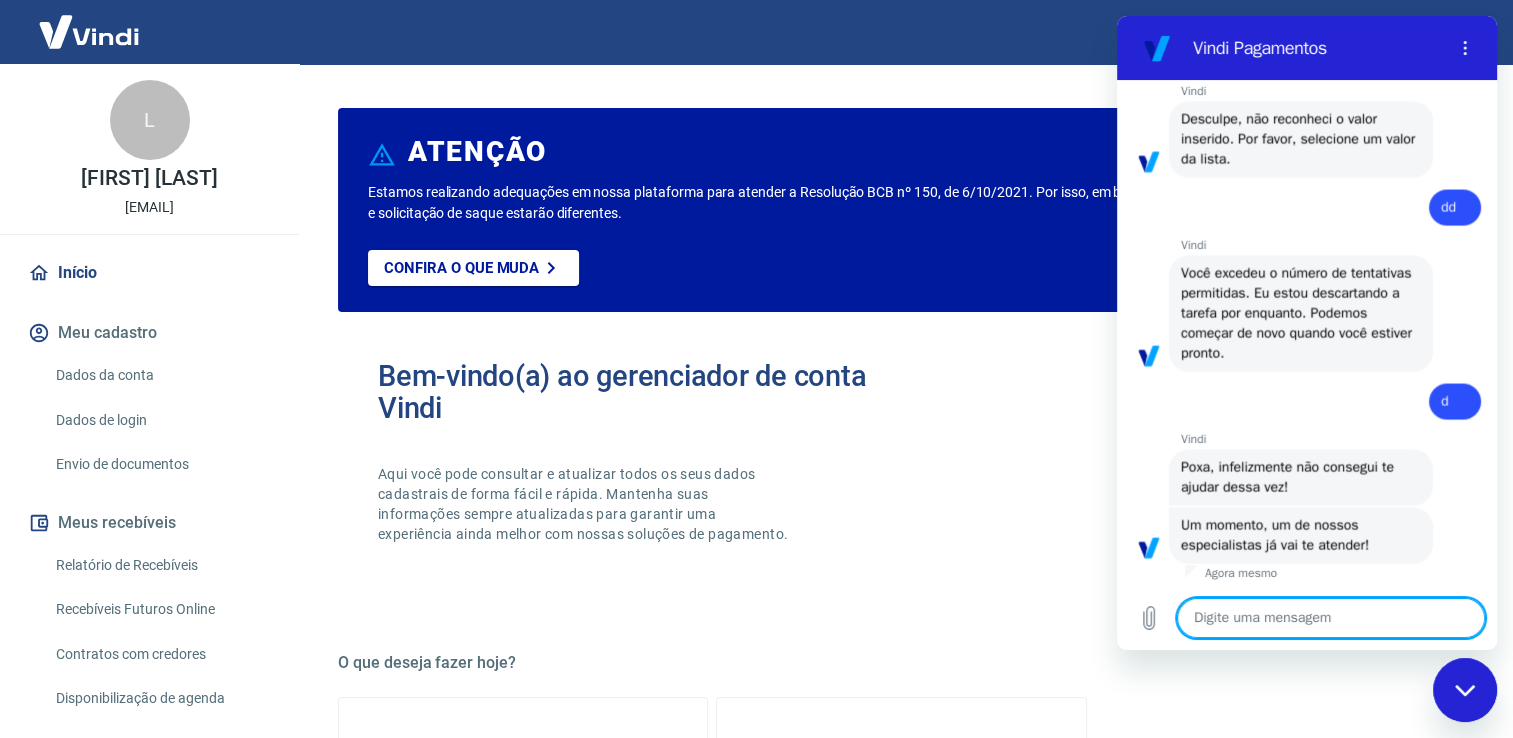 scroll, scrollTop: 3792, scrollLeft: 0, axis: vertical 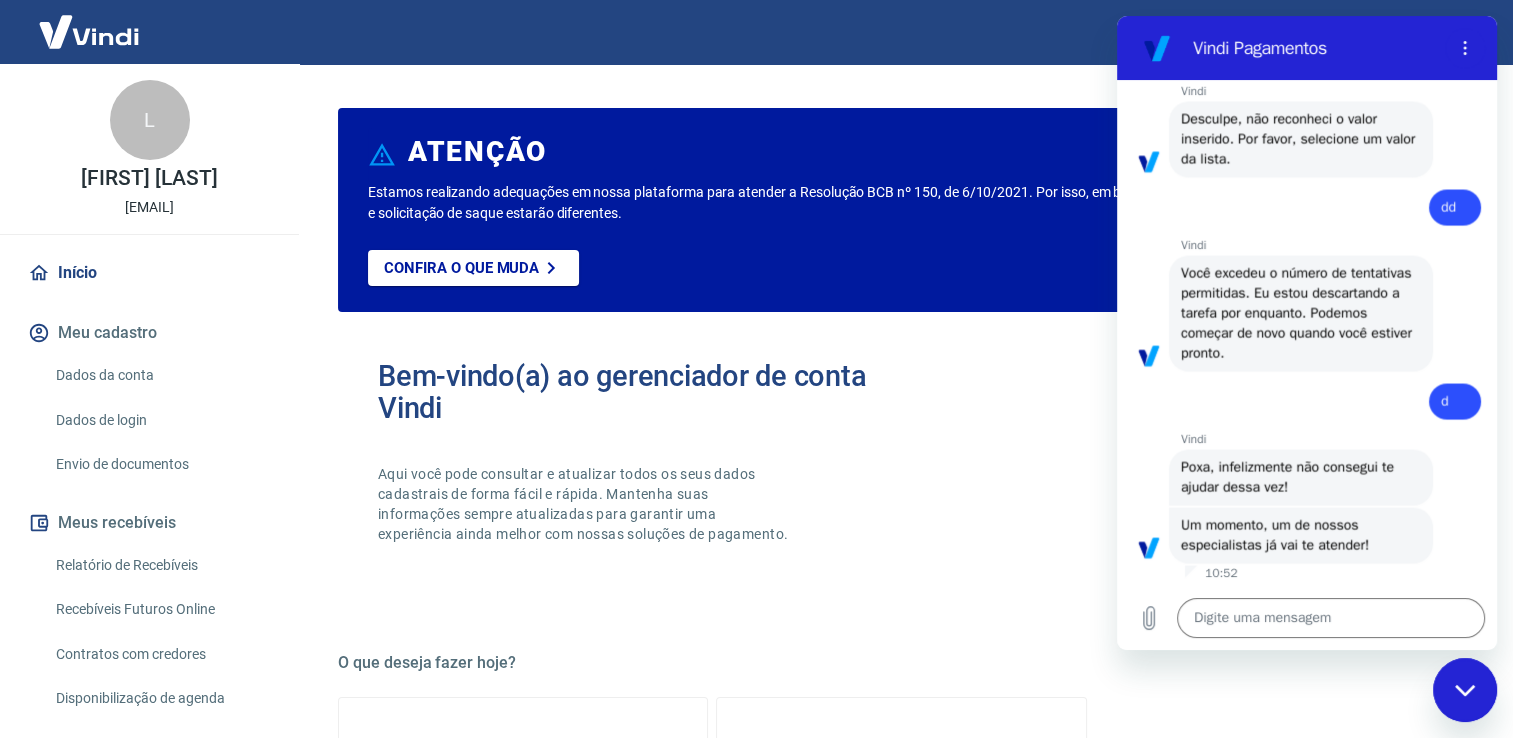 click on "Bem-vindo(a) ao gerenciador de conta Vindi Aqui você pode consultar e atualizar todos os seus dados cadastrais de forma fácil e rápida. Mantenha suas informações sempre atualizadas para garantir uma experiência ainda melhor com nossas soluções de pagamento." at bounding box center (901, 470) 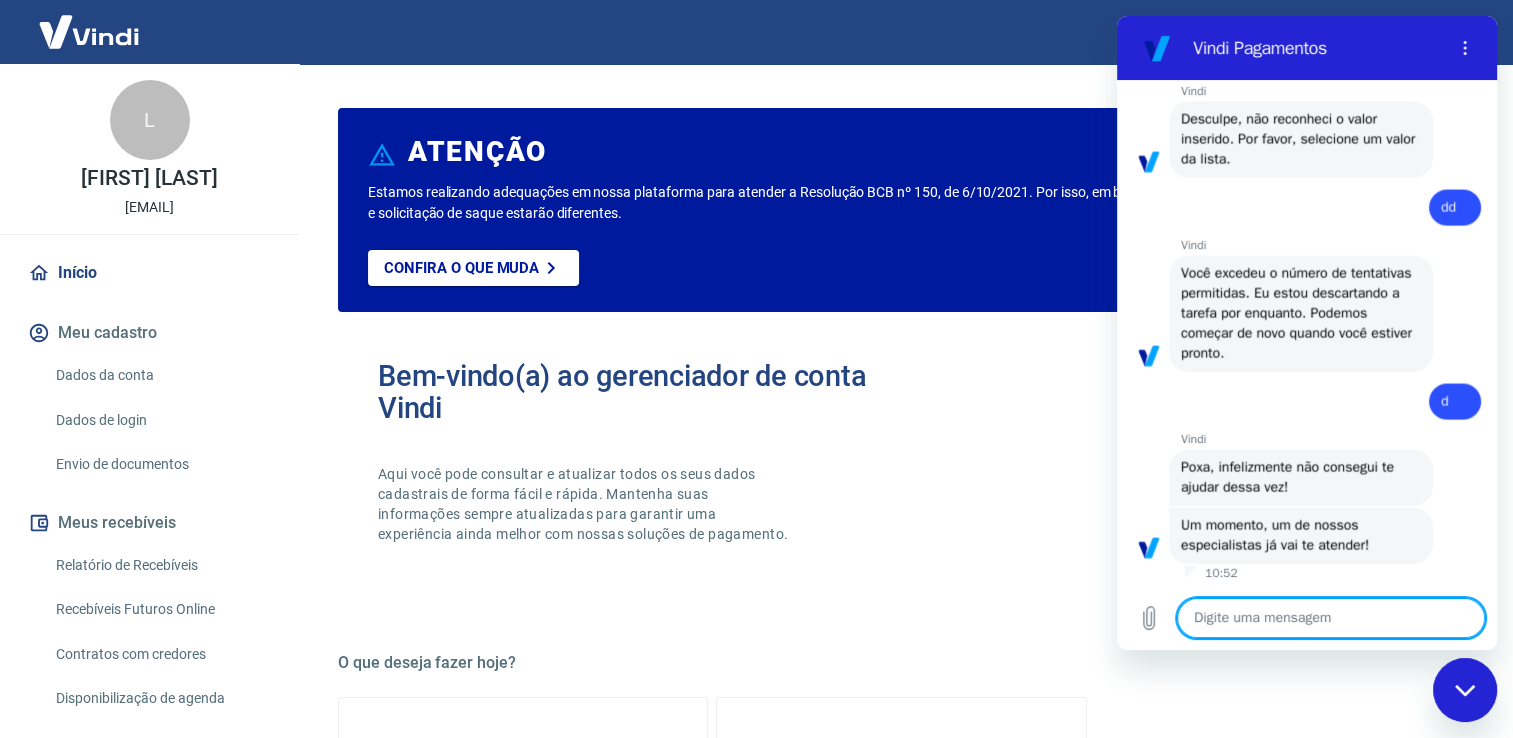 click at bounding box center [1331, 618] 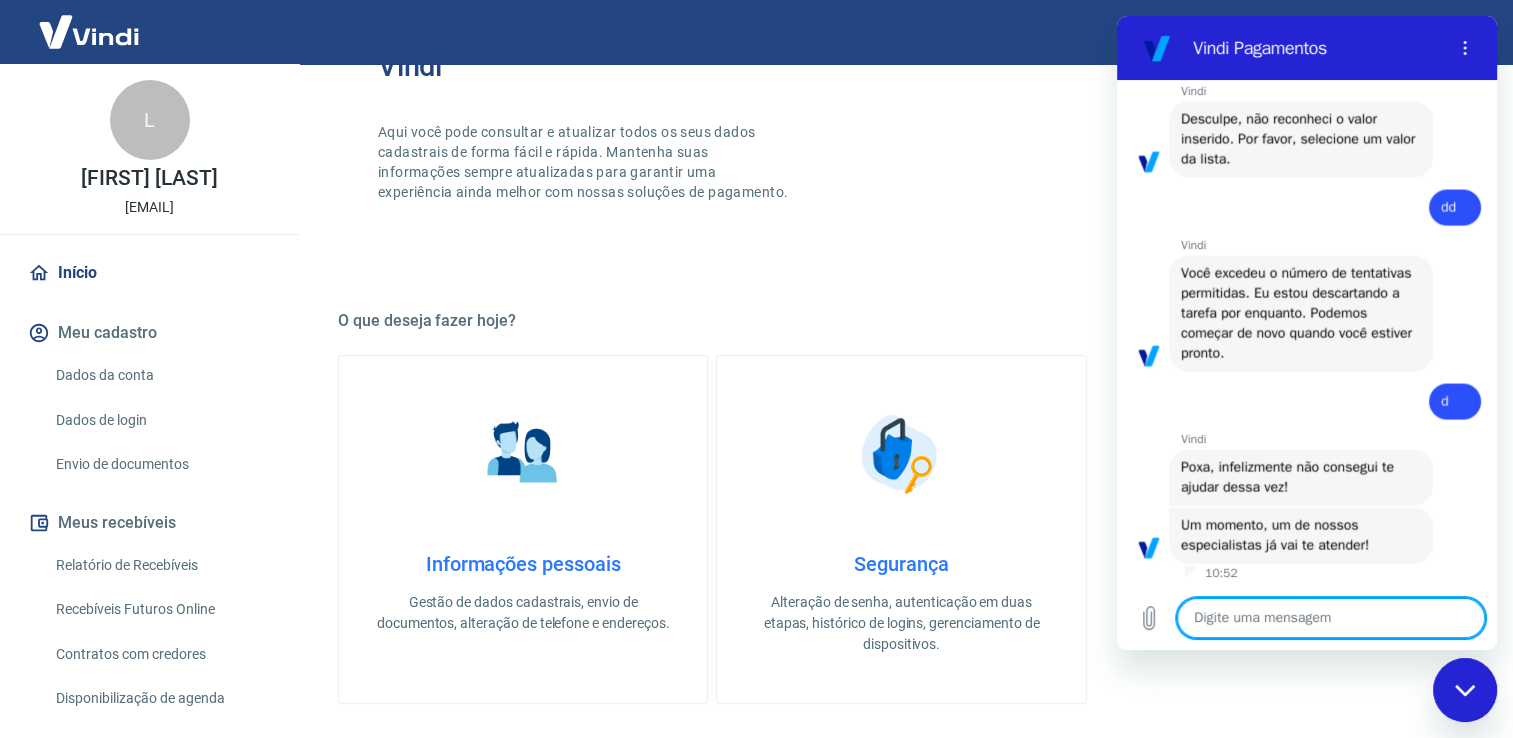 scroll, scrollTop: 148, scrollLeft: 0, axis: vertical 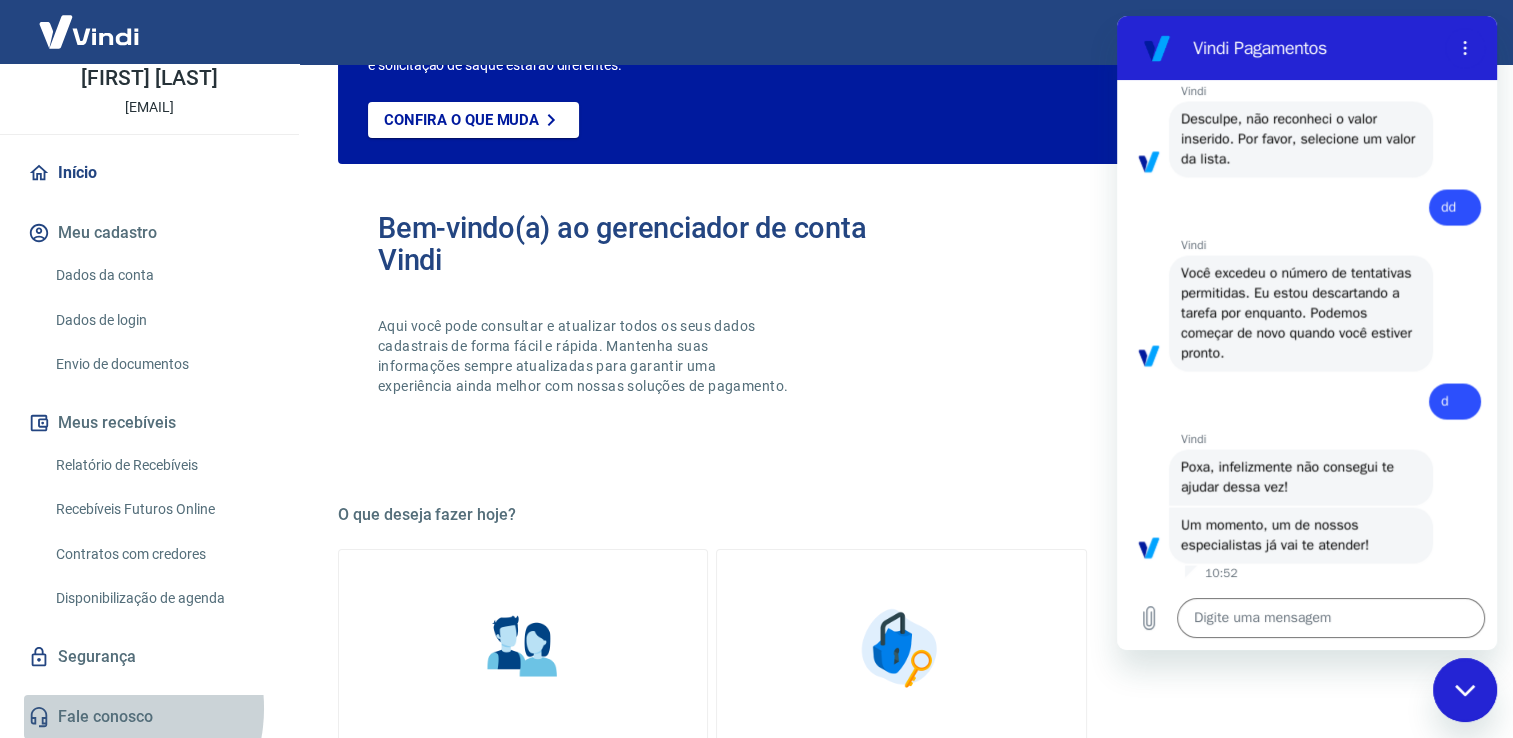 click on "Fale conosco" at bounding box center [149, 717] 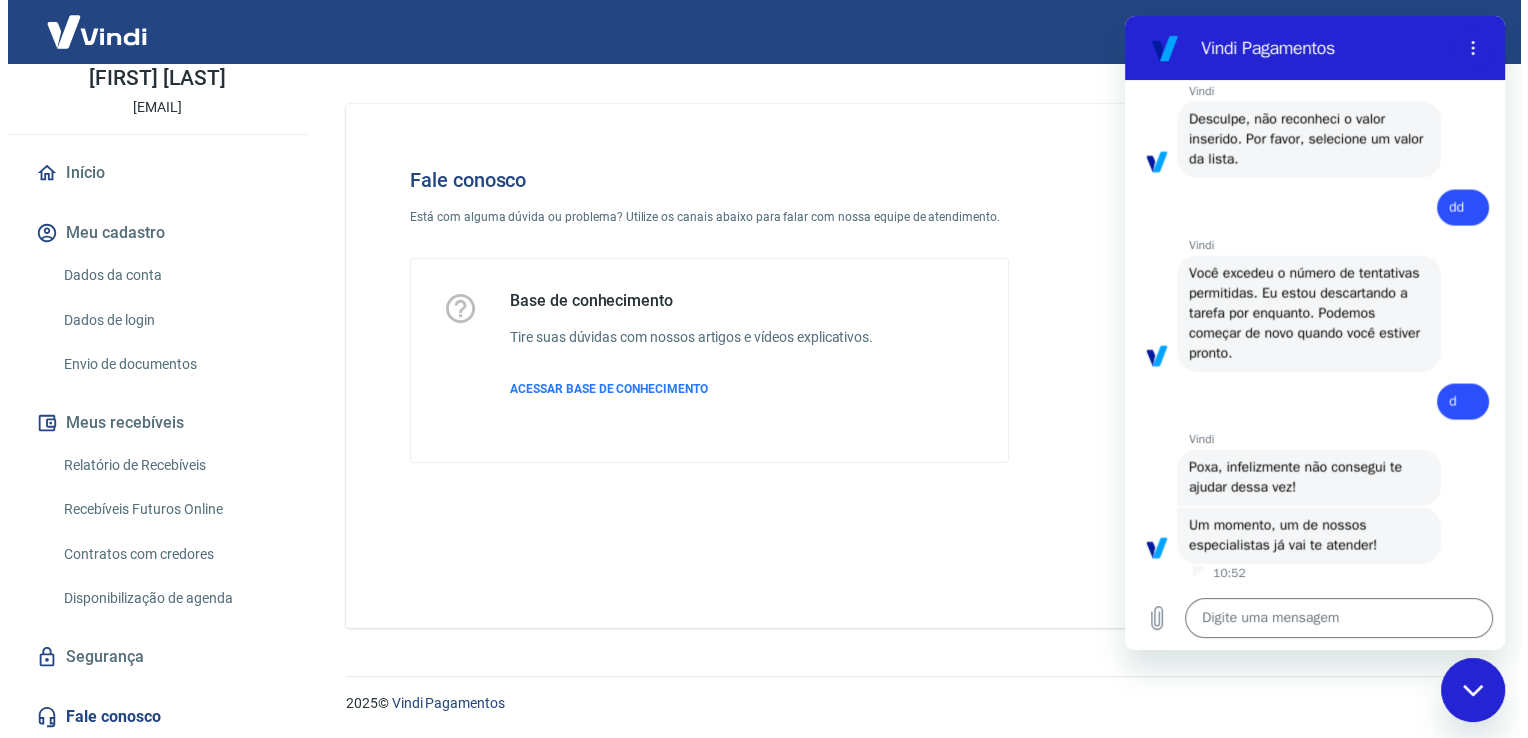 scroll, scrollTop: 0, scrollLeft: 0, axis: both 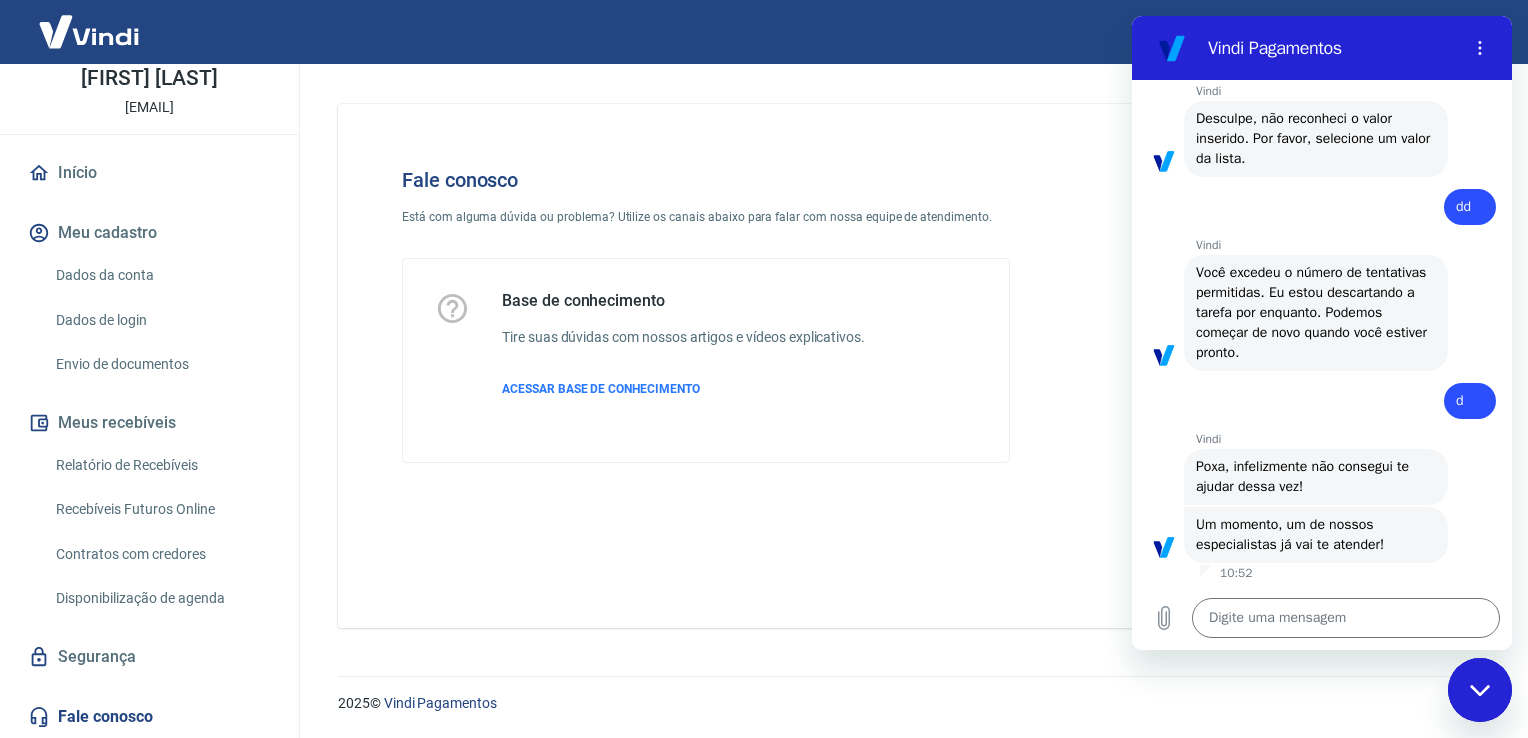 click on "Base de conhecimento Tire suas dúvidas com nossos artigos e vídeos explicativos. ACESSAR BASE DE CONHECIMENTO" at bounding box center [683, 360] 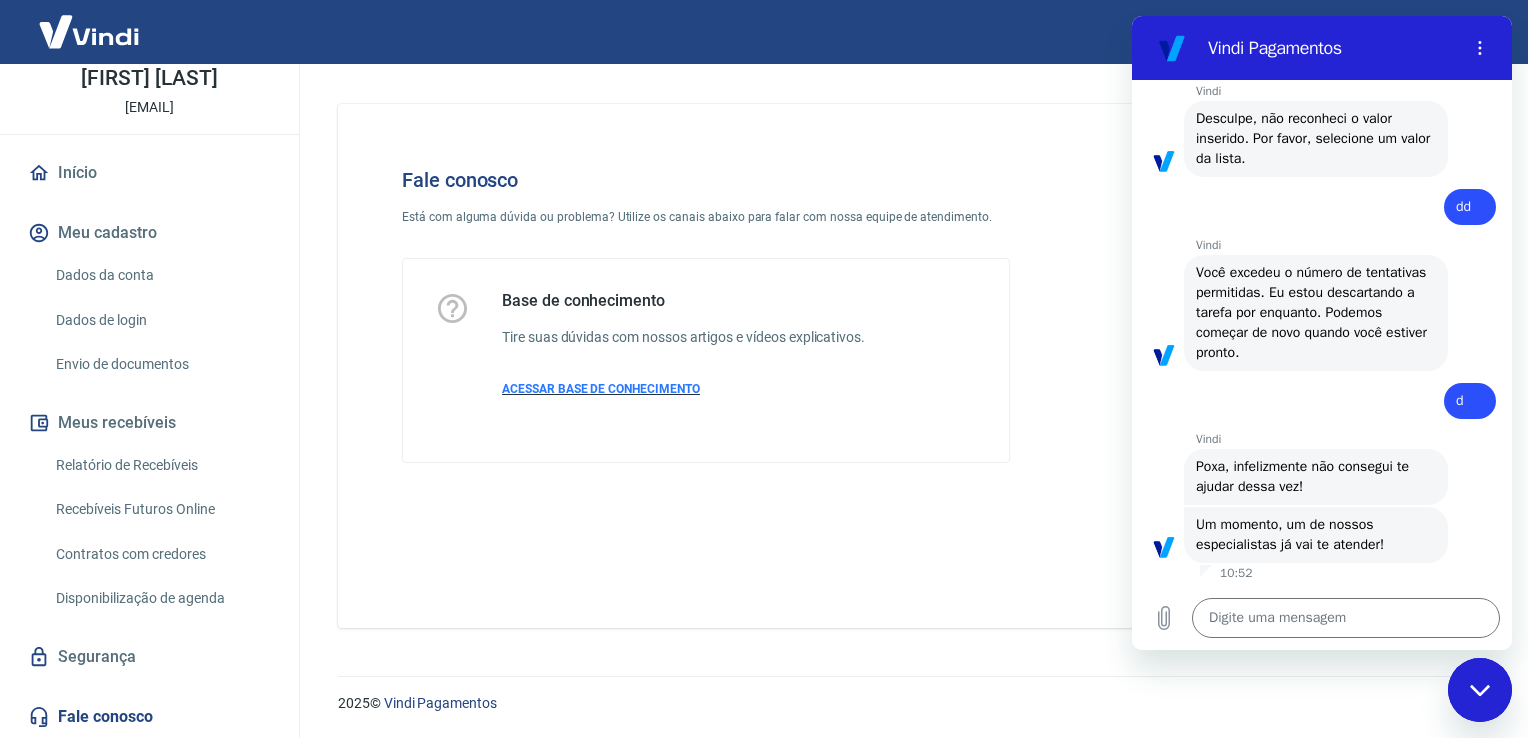click on "ACESSAR BASE DE CONHECIMENTO" at bounding box center (601, 389) 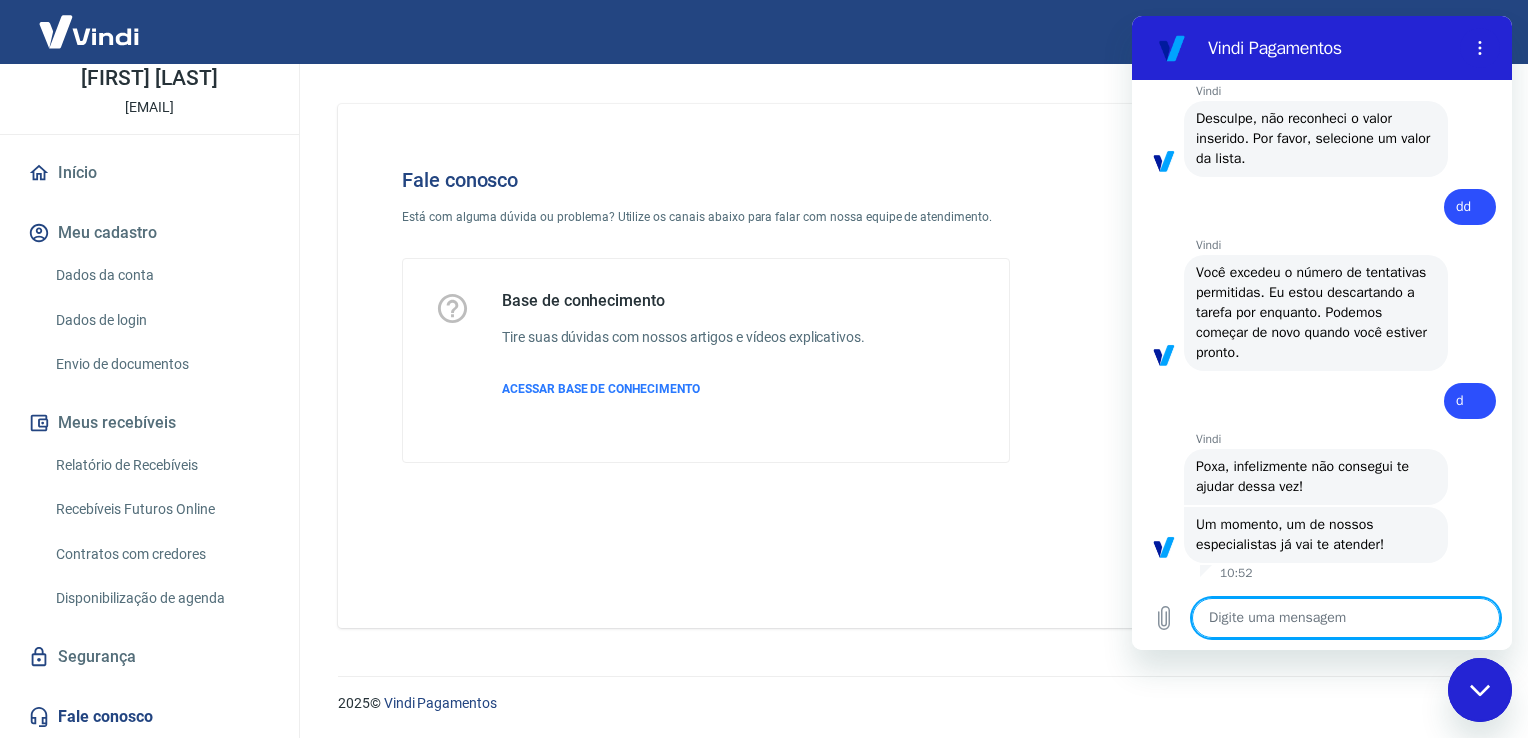 click at bounding box center [1346, 618] 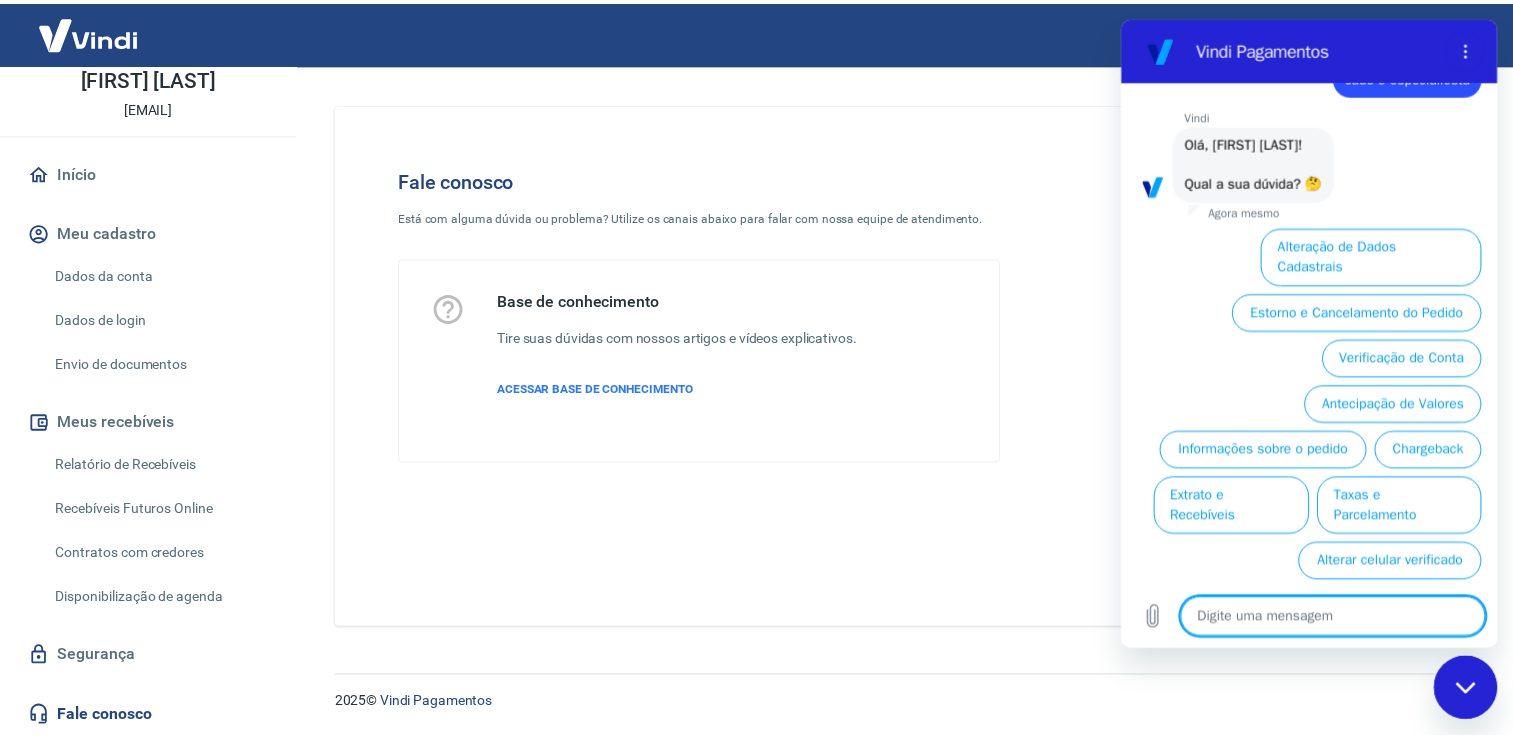 scroll, scrollTop: 4339, scrollLeft: 0, axis: vertical 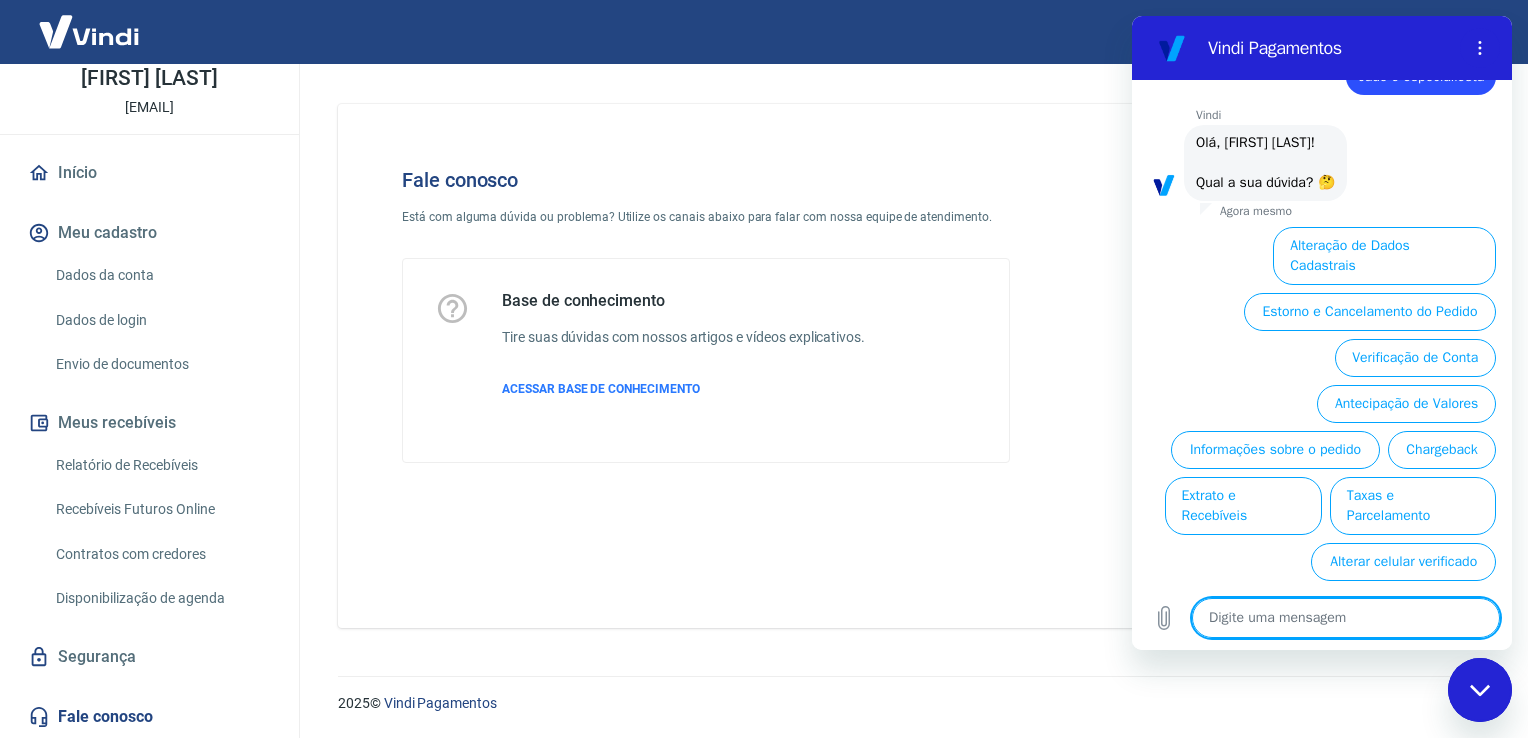 click at bounding box center [1346, 618] 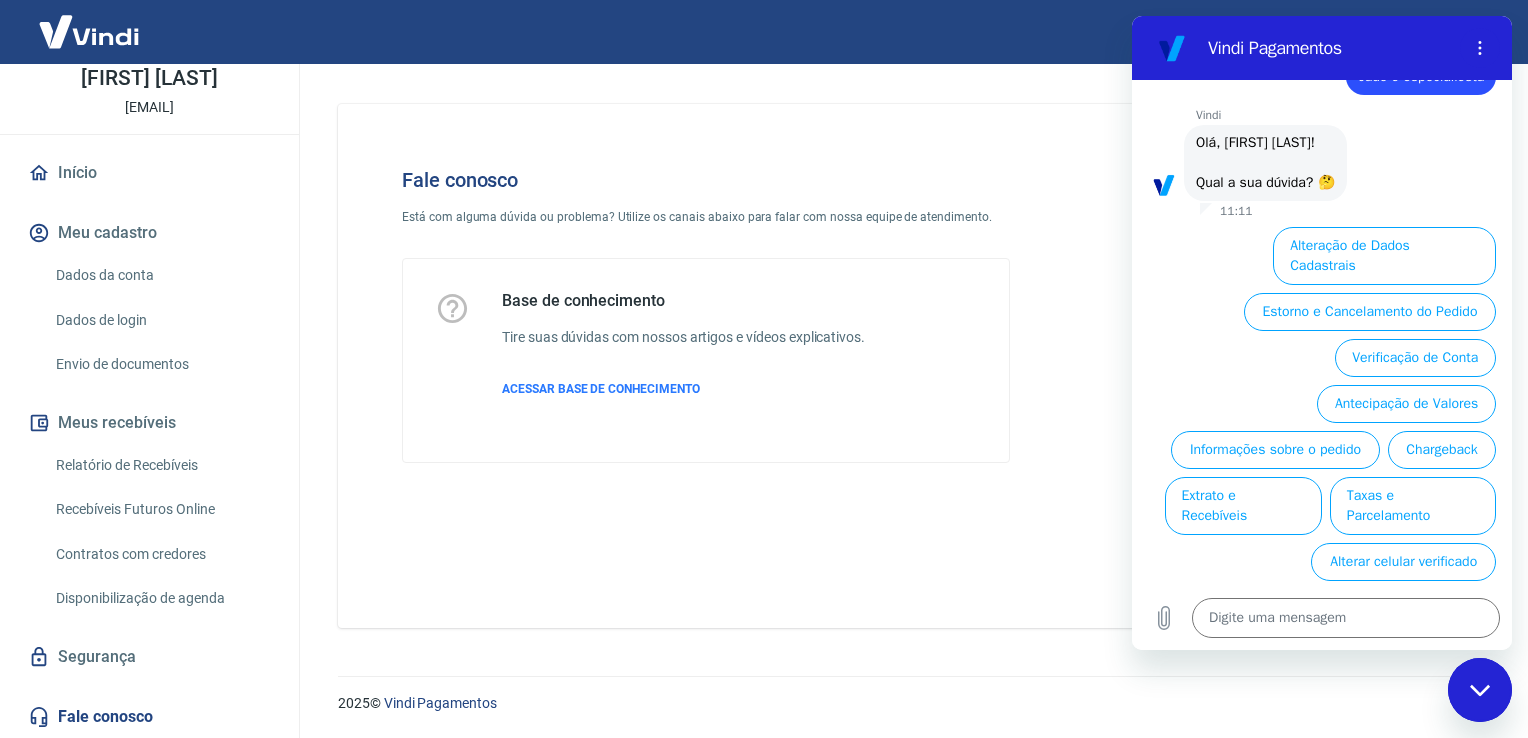 click on "Dados da conta" at bounding box center (161, 275) 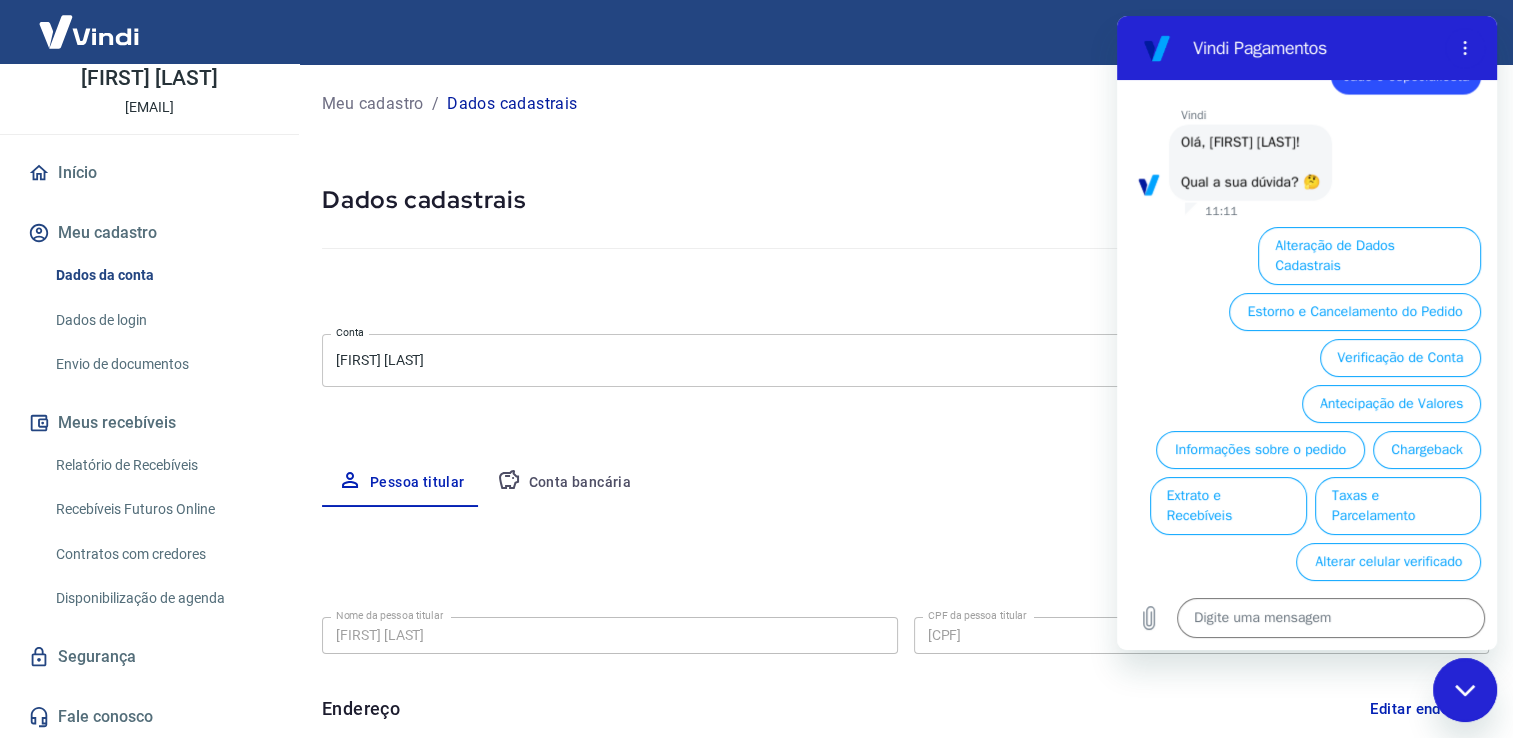 click on "Conta bancária" at bounding box center (564, 483) 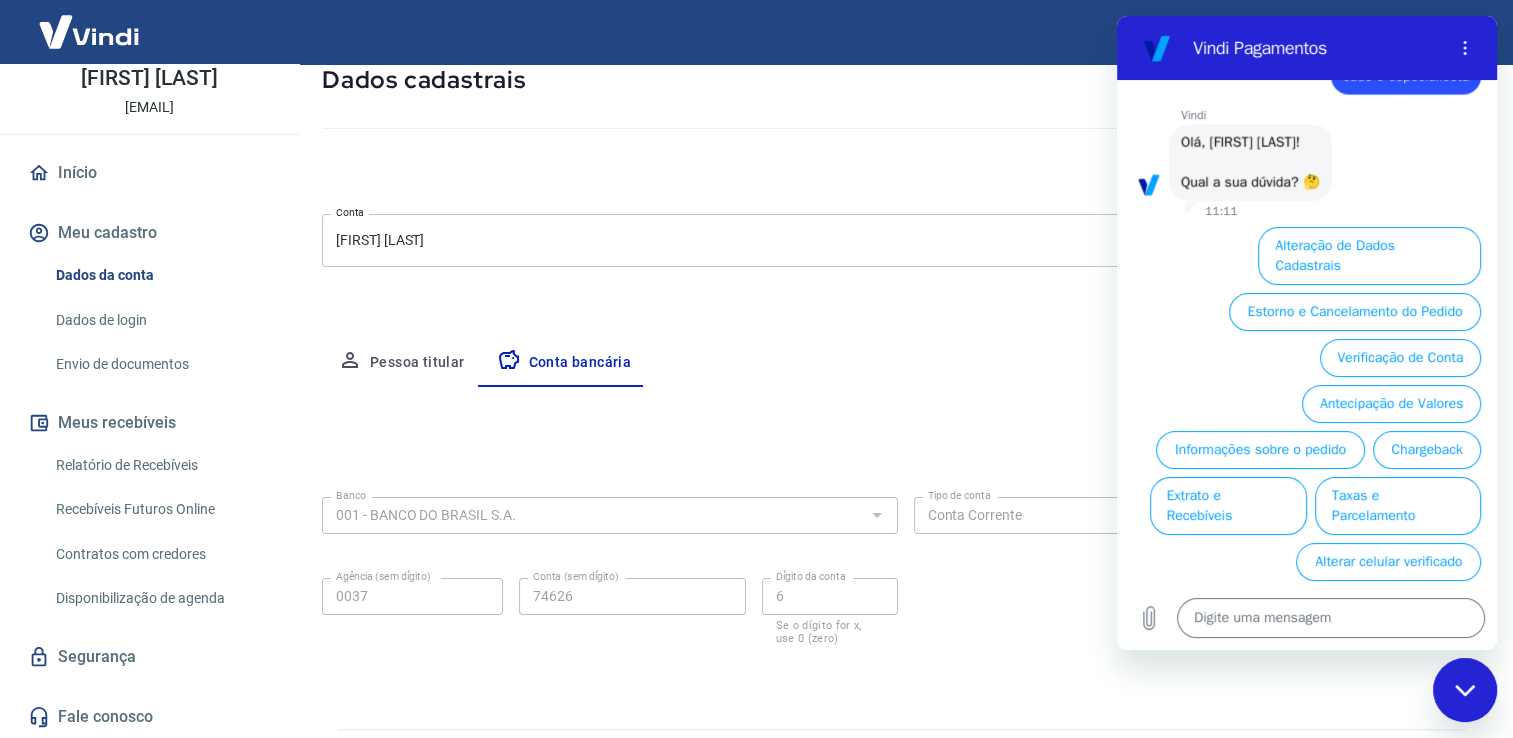 scroll, scrollTop: 172, scrollLeft: 0, axis: vertical 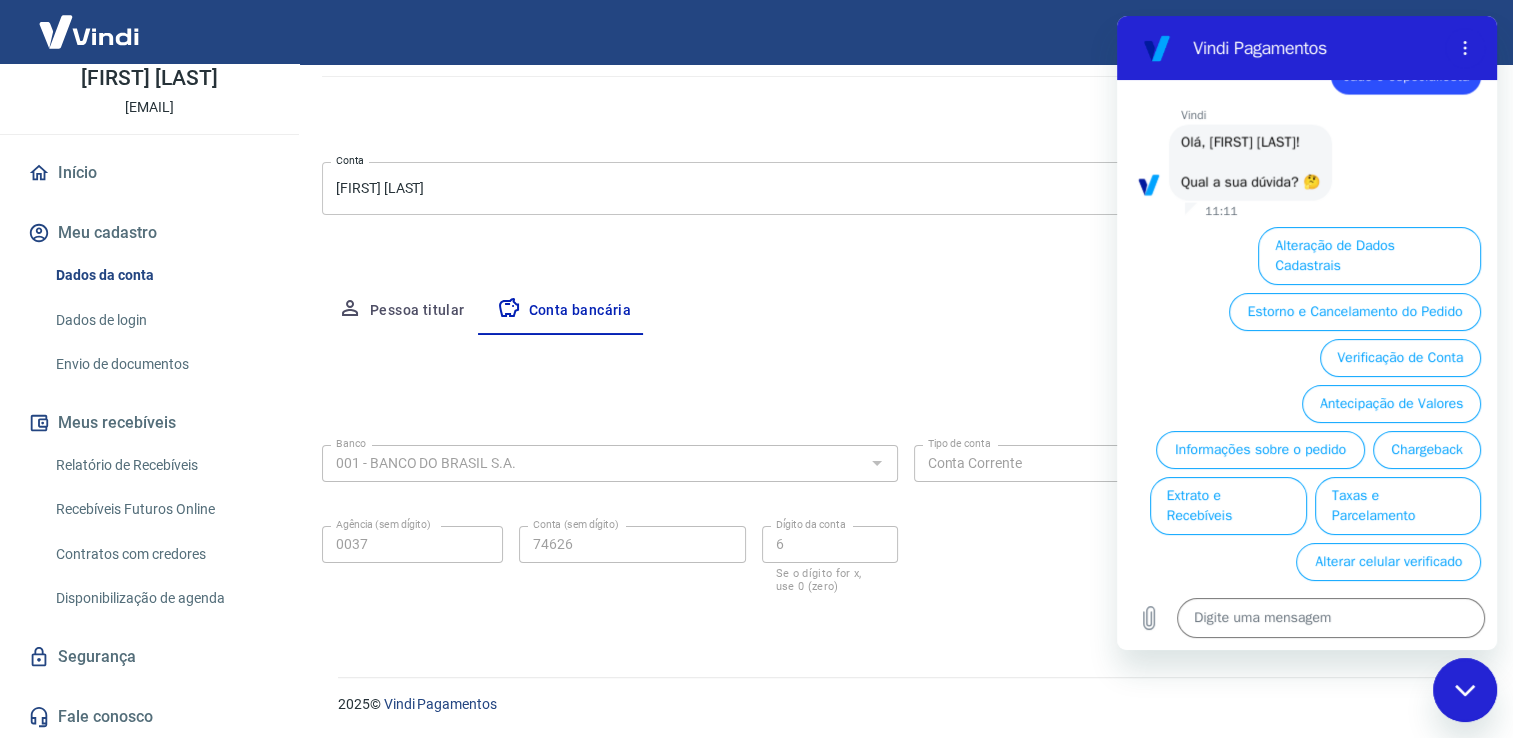 click at bounding box center [1465, 690] 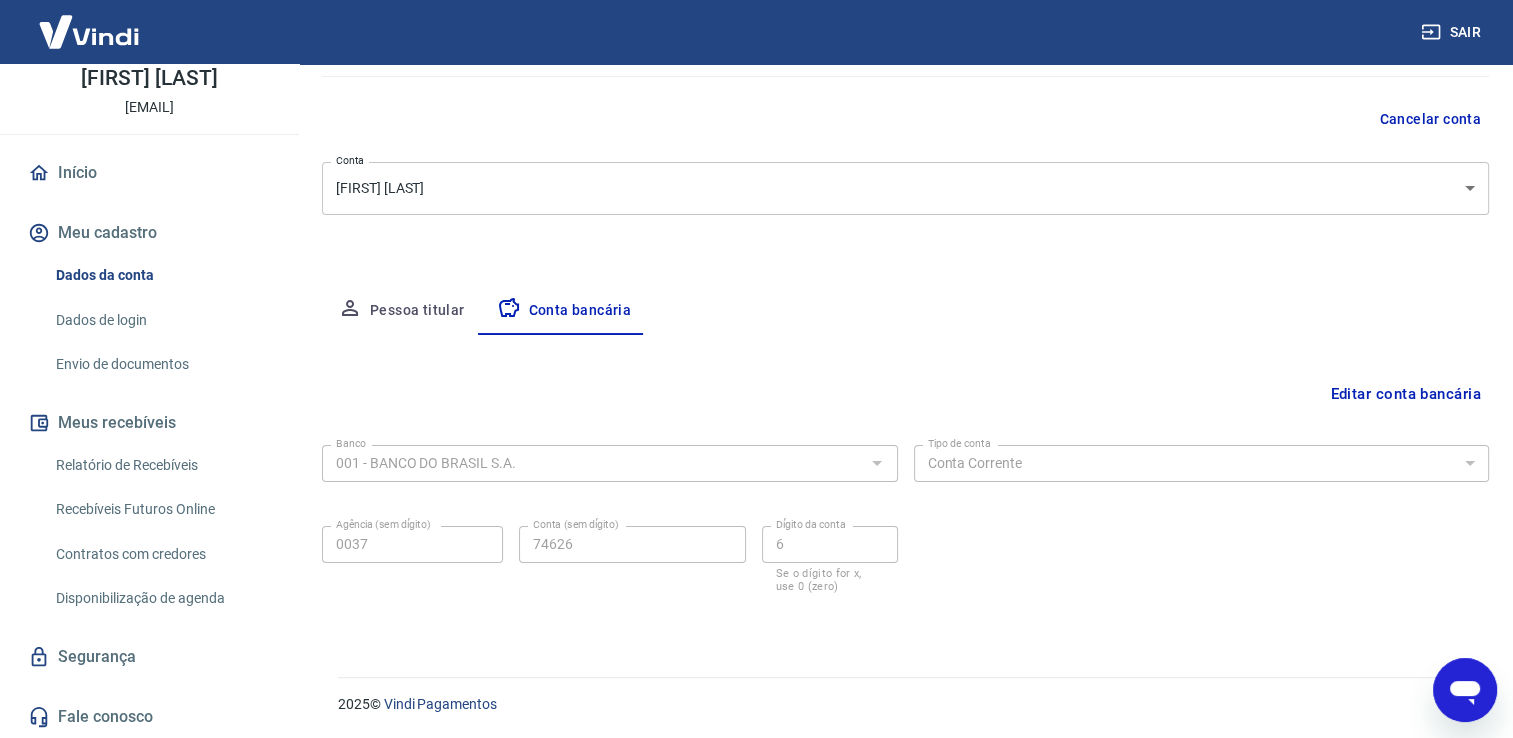 click on "Dados da conta" at bounding box center [161, 275] 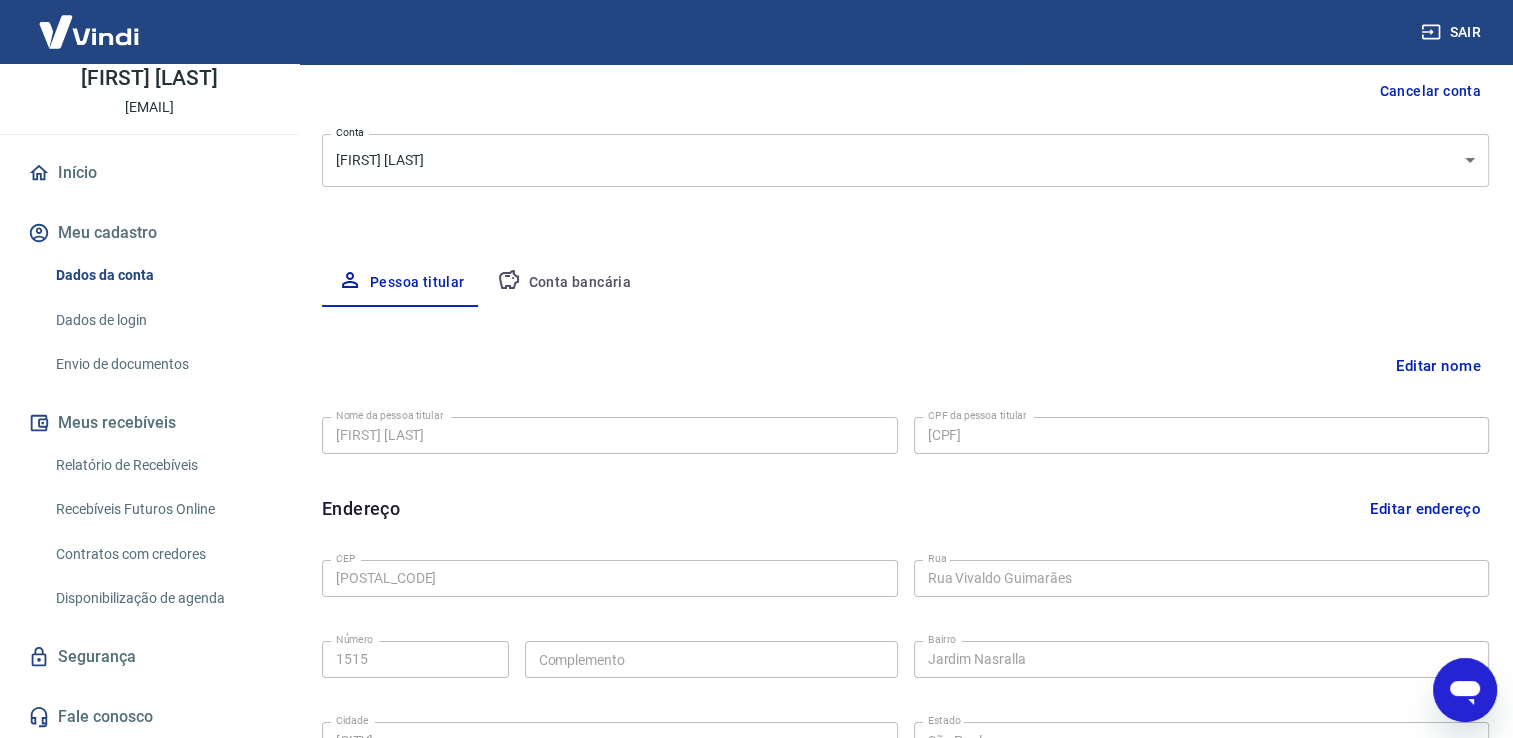 scroll, scrollTop: 0, scrollLeft: 0, axis: both 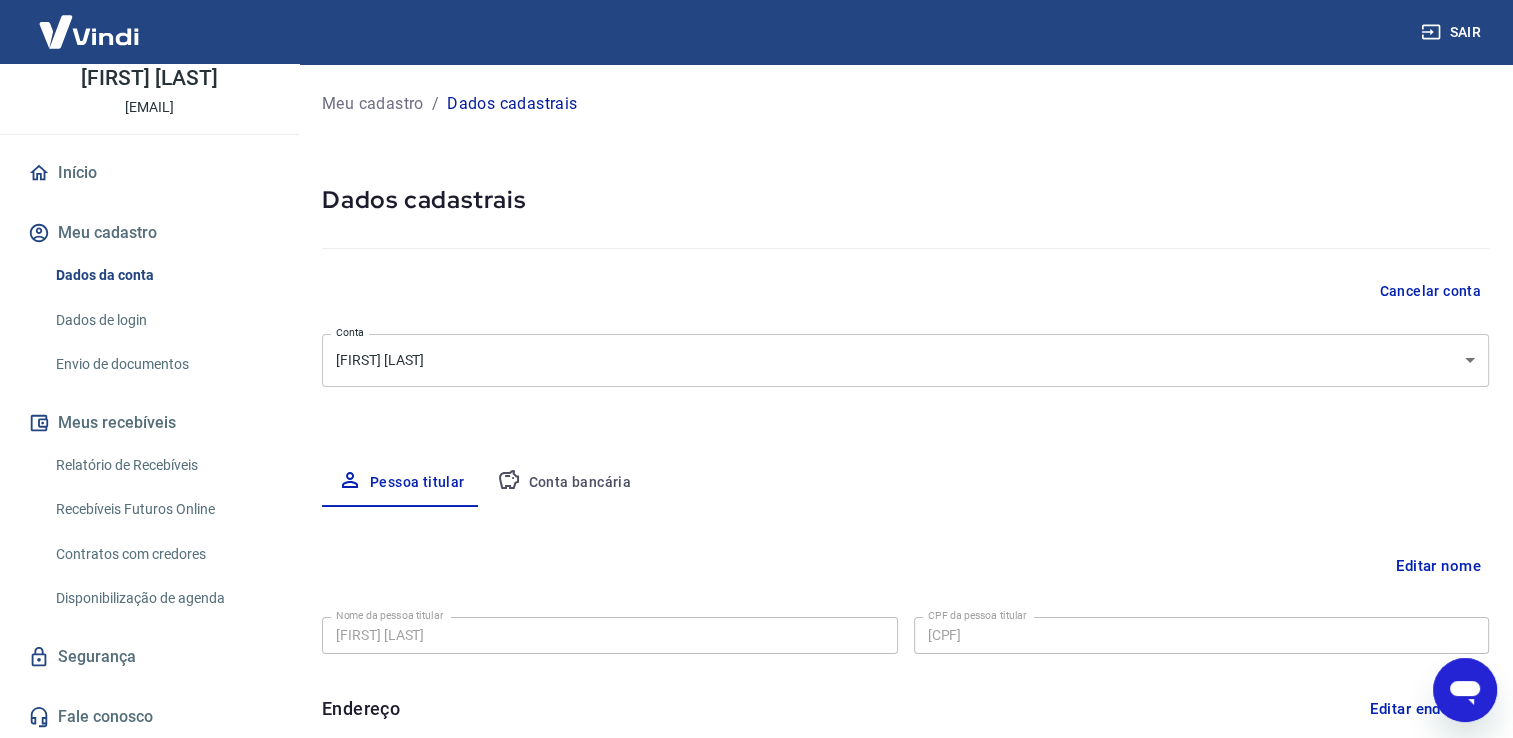 click on "Conta bancária" at bounding box center (564, 483) 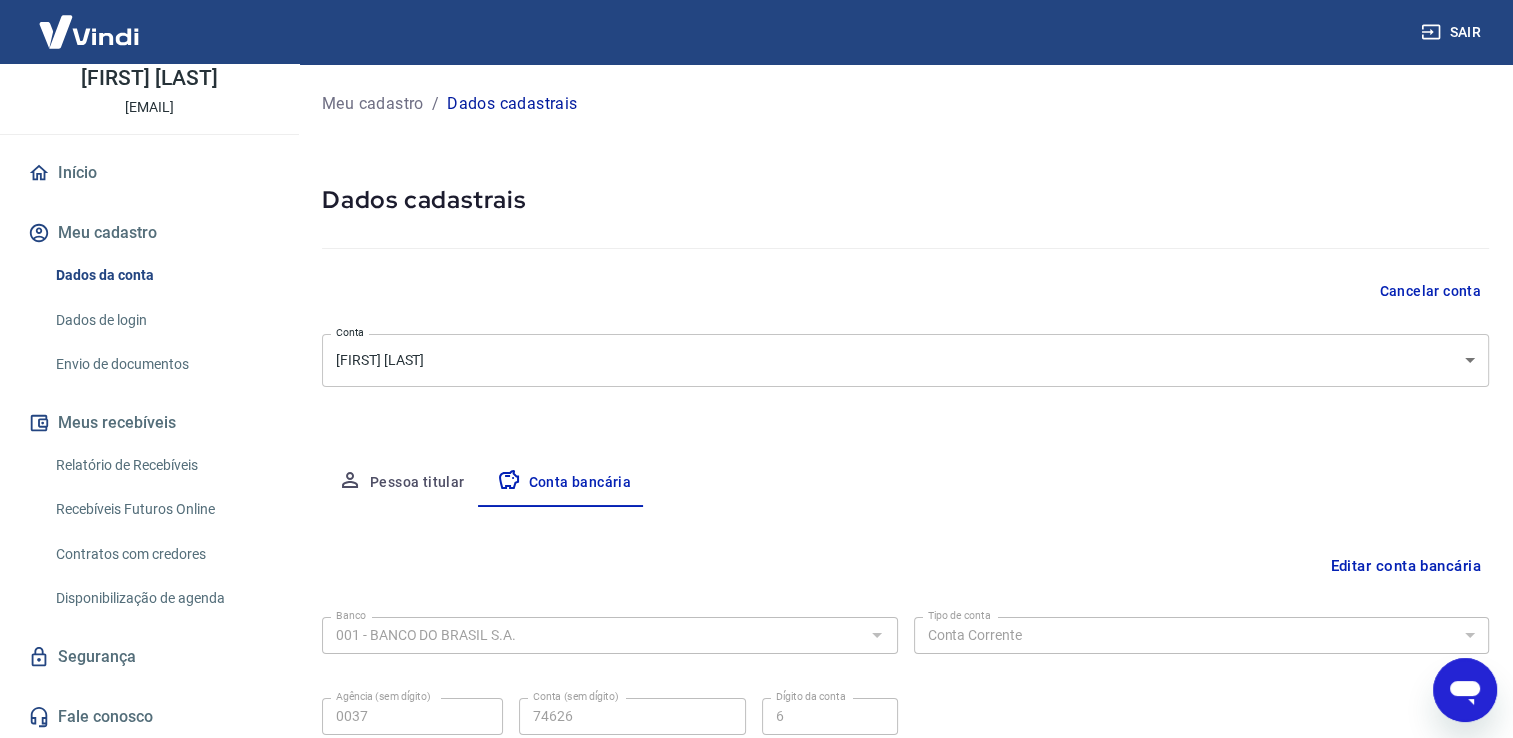 scroll, scrollTop: 0, scrollLeft: 0, axis: both 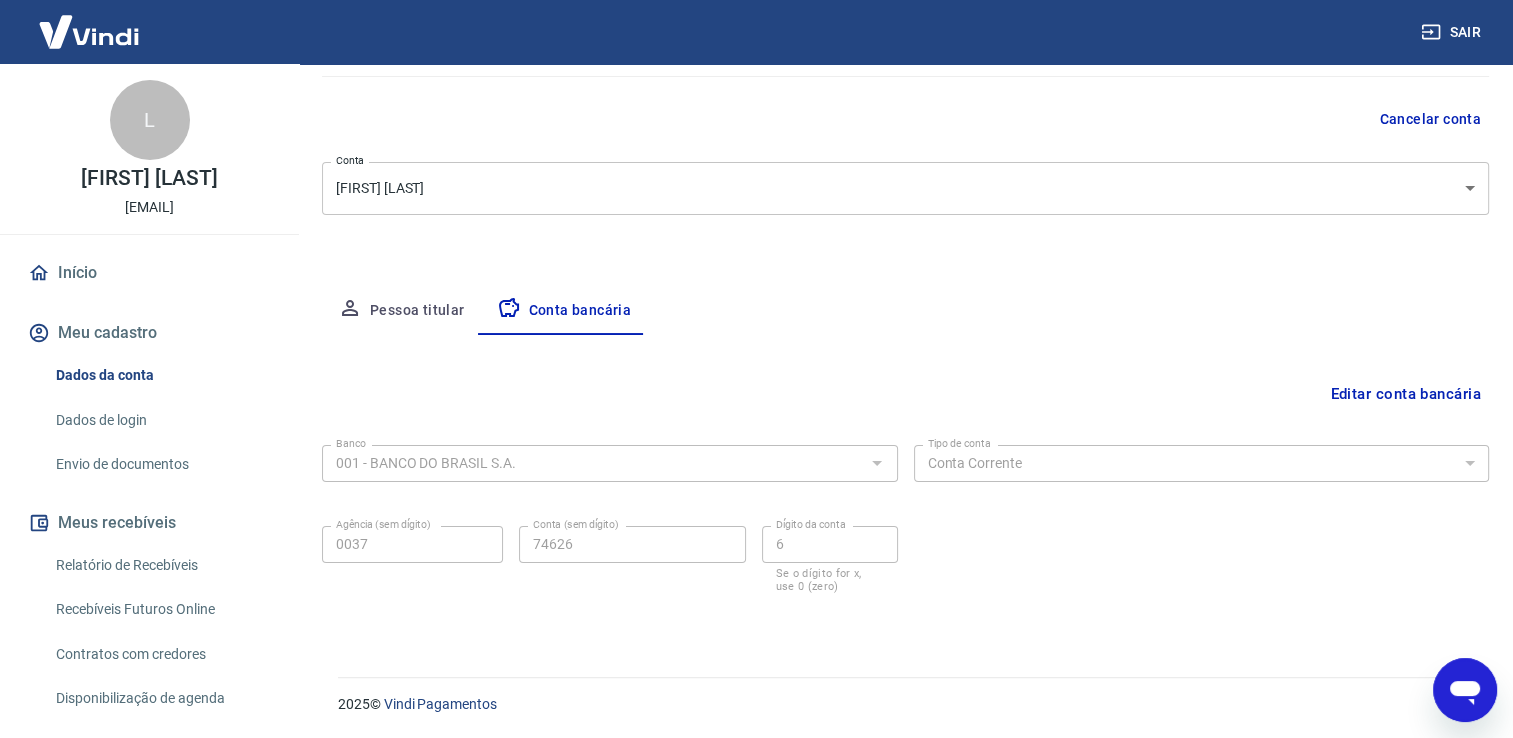click on "Dados de login" at bounding box center (161, 420) 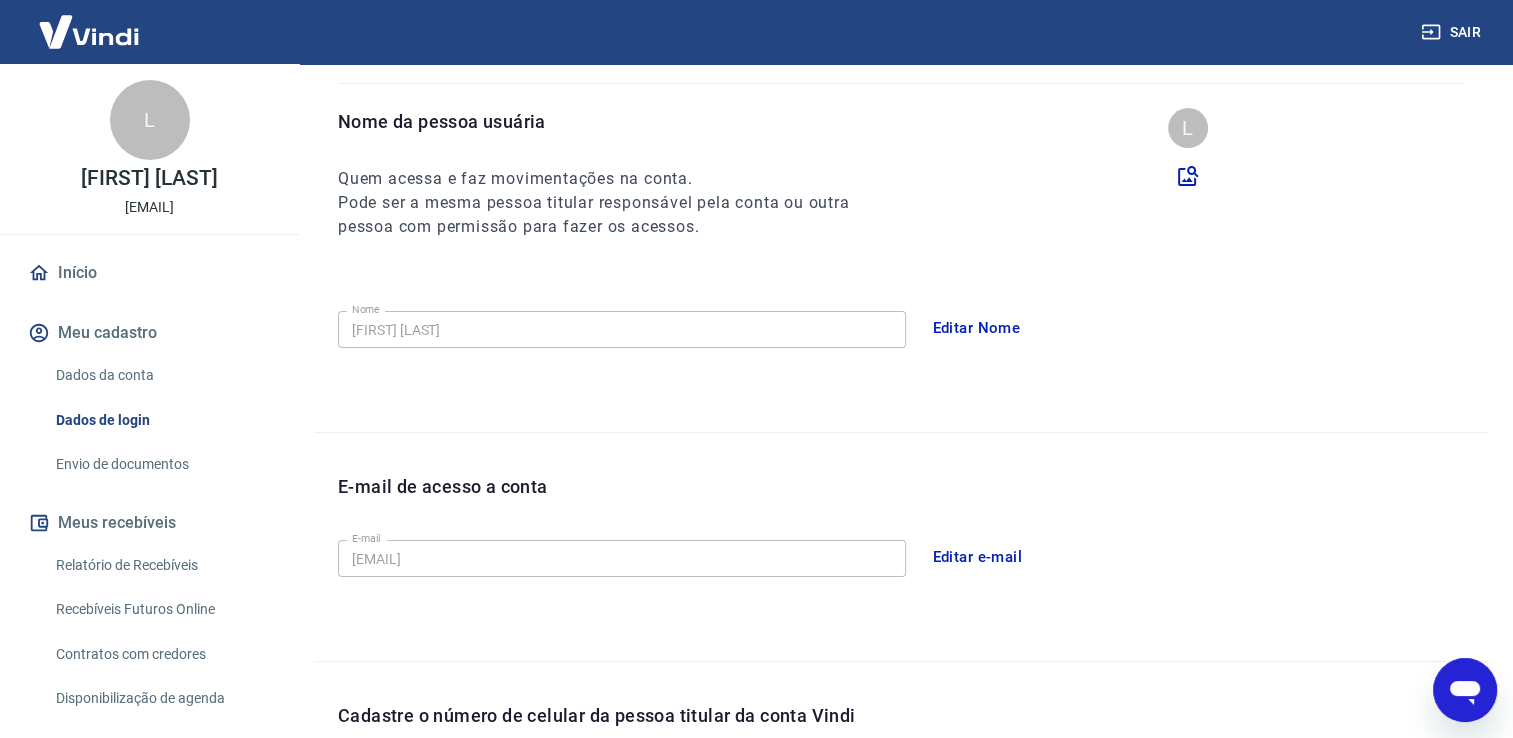 scroll, scrollTop: 540, scrollLeft: 0, axis: vertical 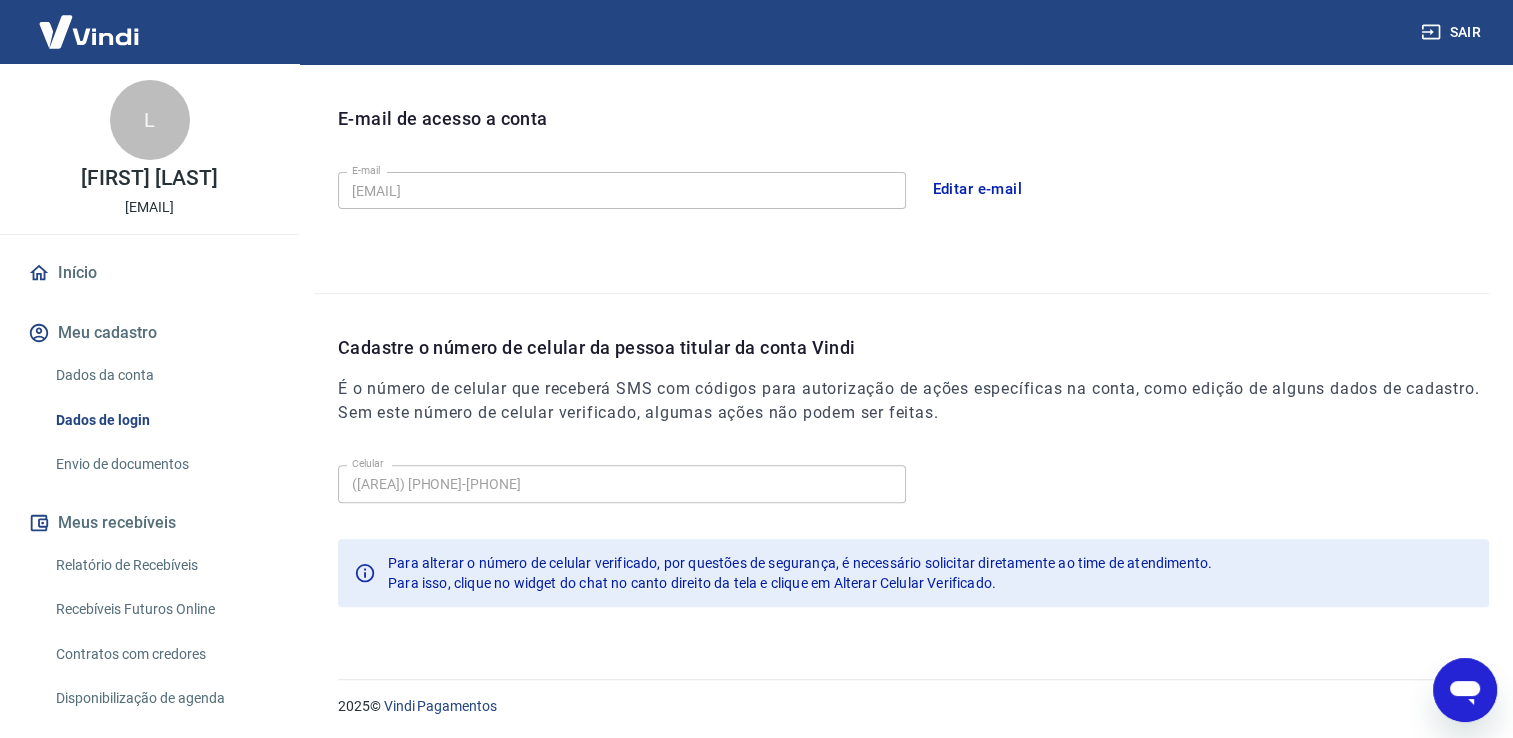 click on "Envio de documentos" at bounding box center [161, 464] 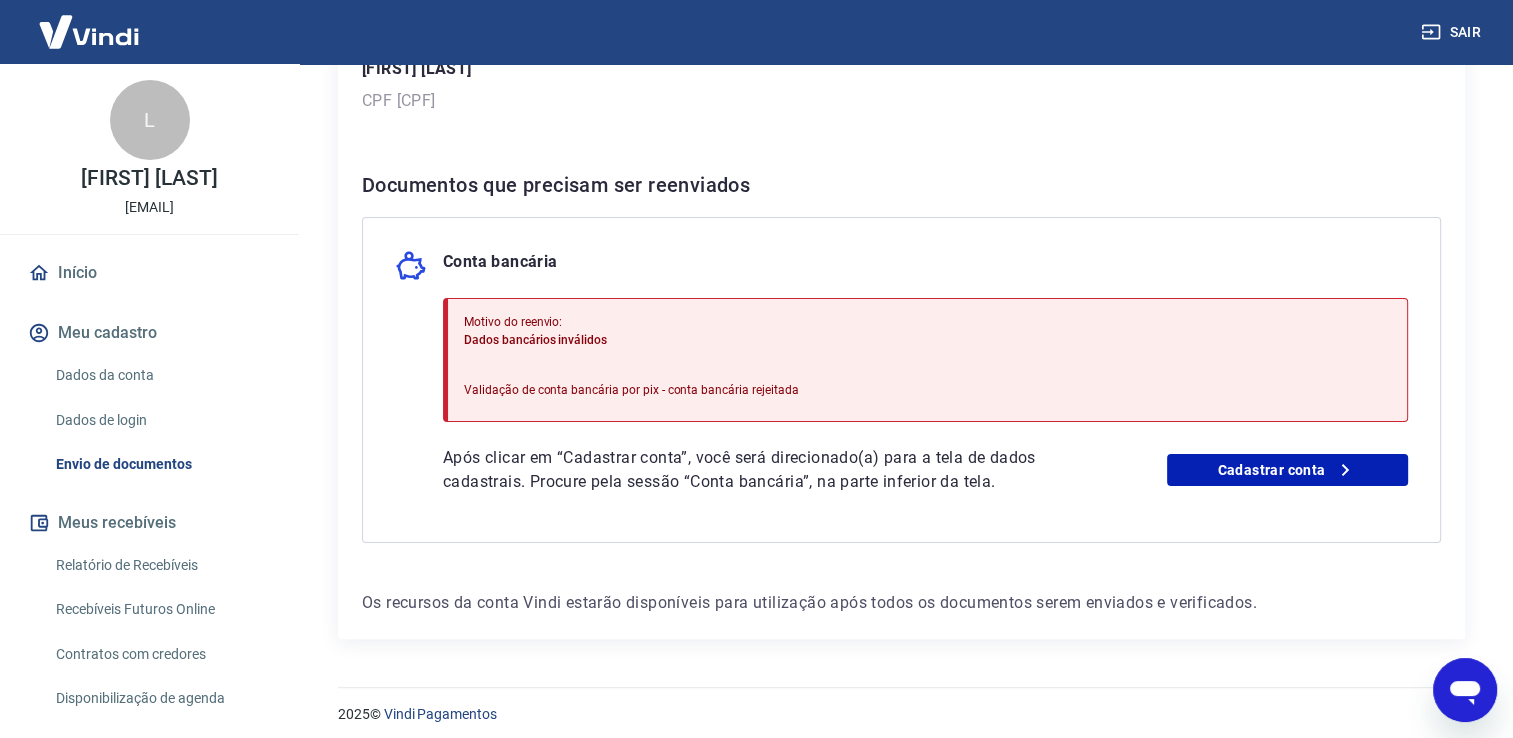 scroll, scrollTop: 325, scrollLeft: 0, axis: vertical 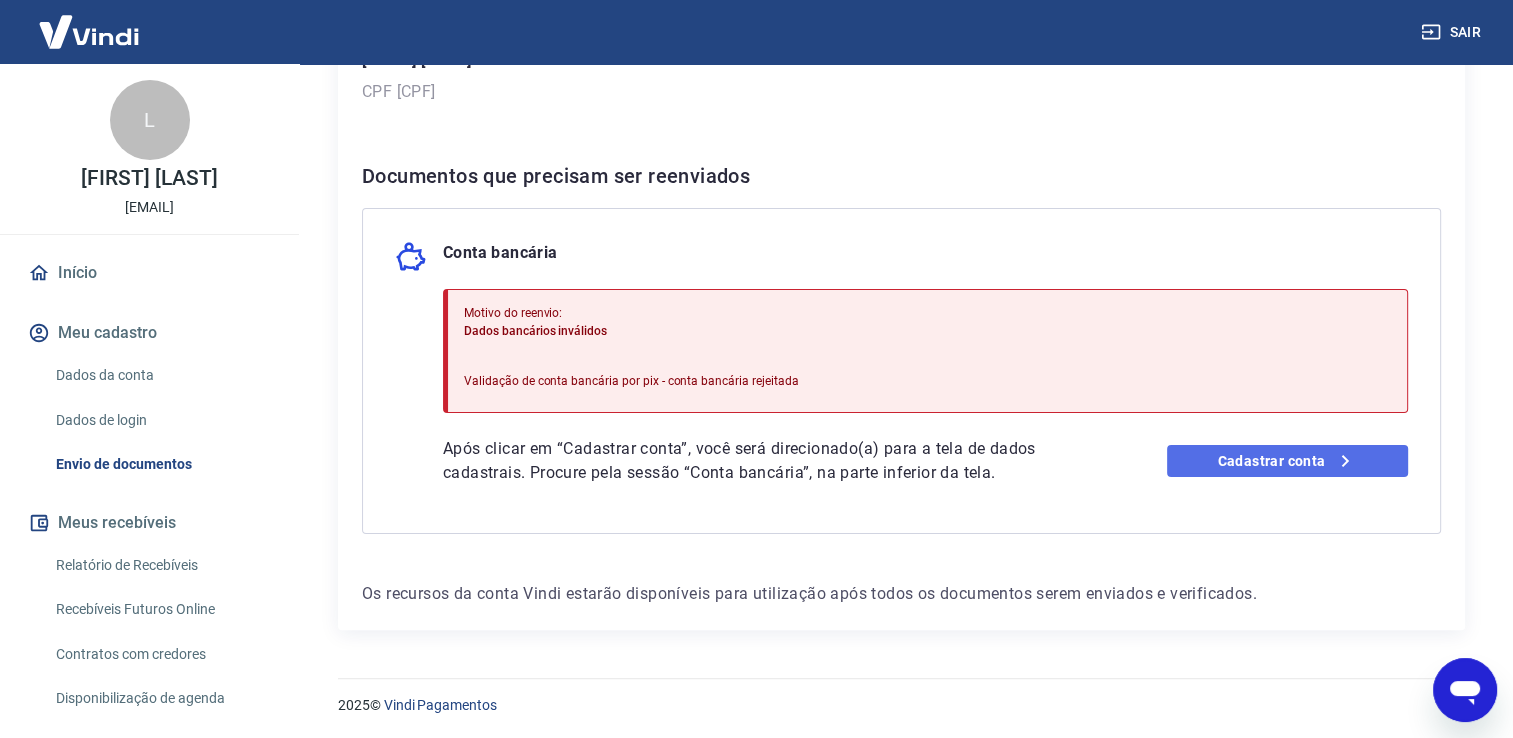 click on "Cadastrar conta" at bounding box center [1287, 461] 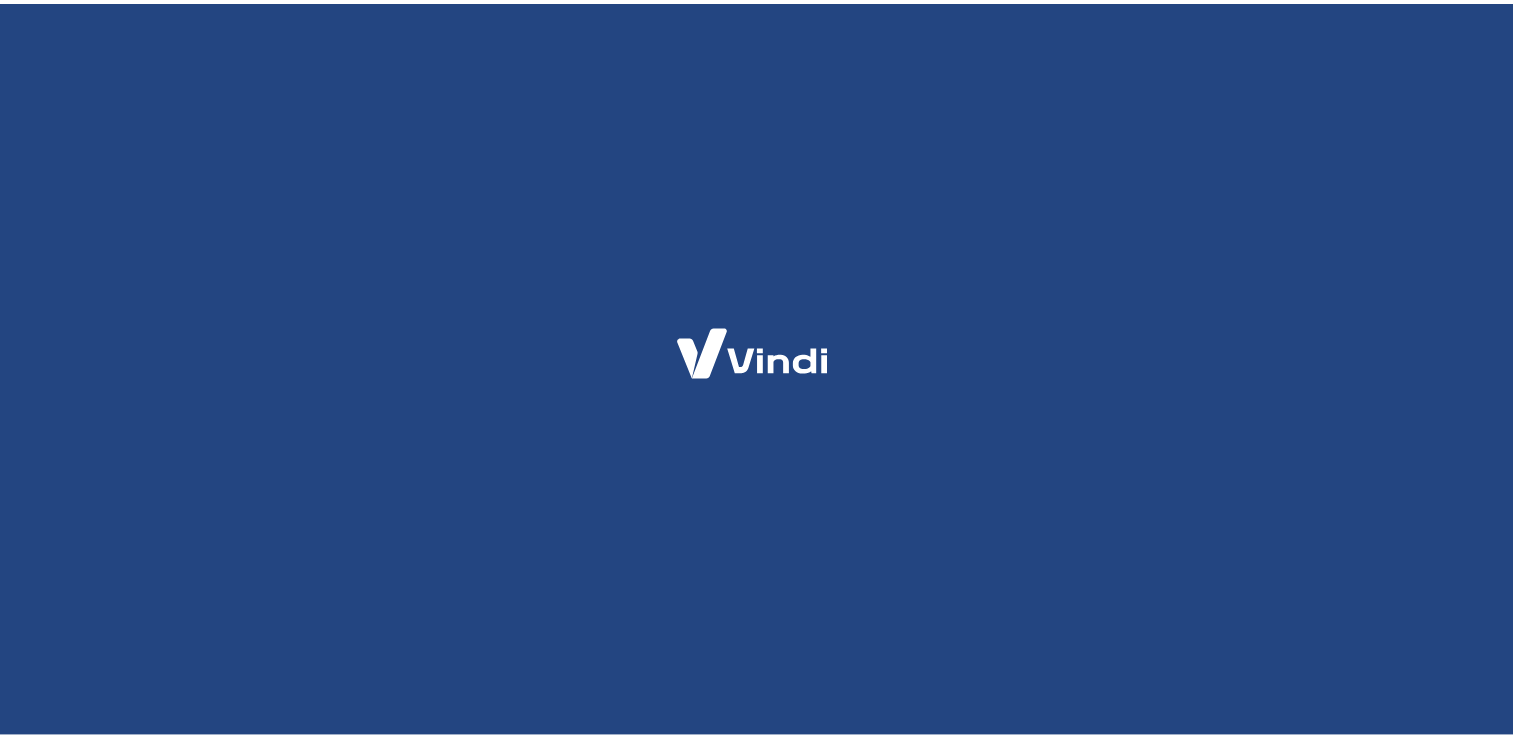 scroll, scrollTop: 0, scrollLeft: 0, axis: both 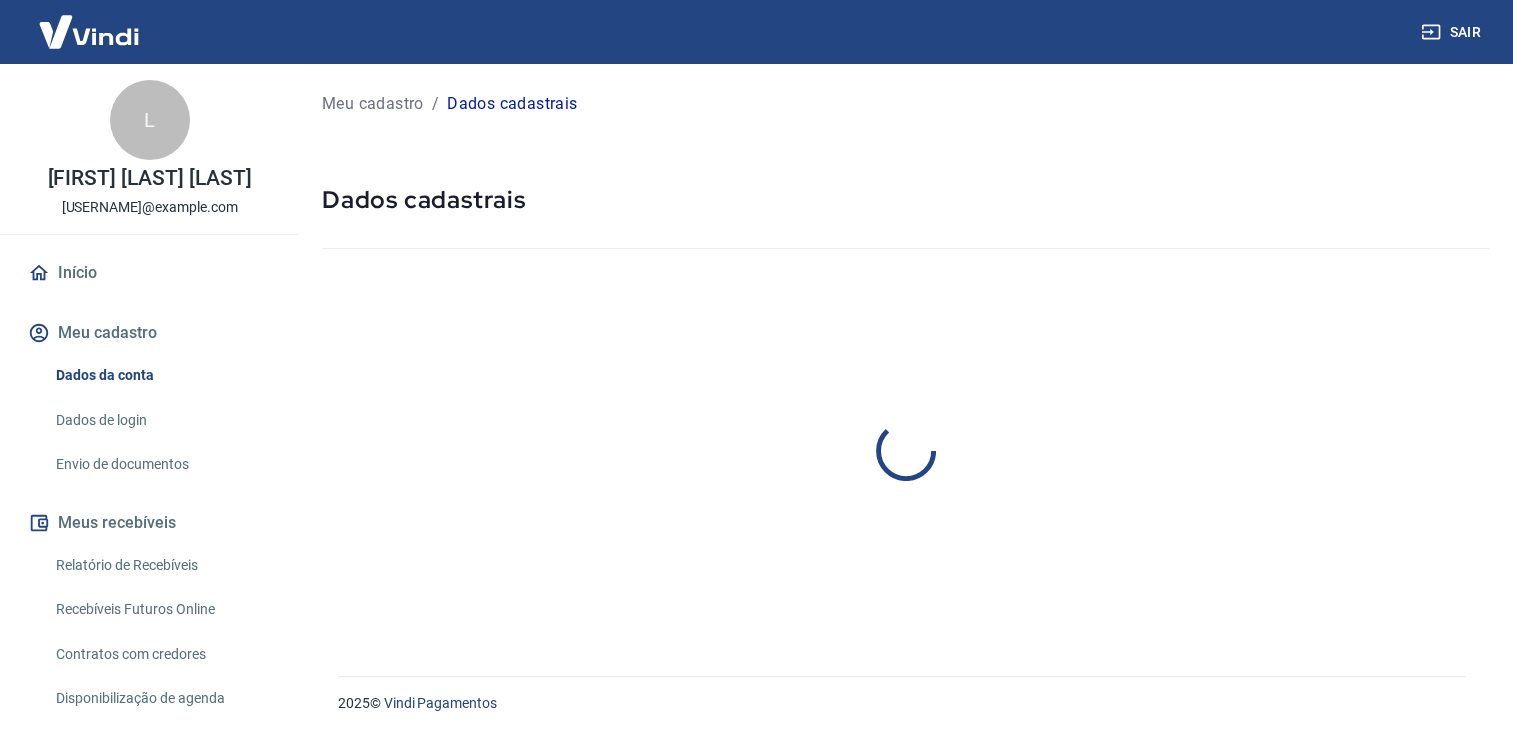 select on "SP" 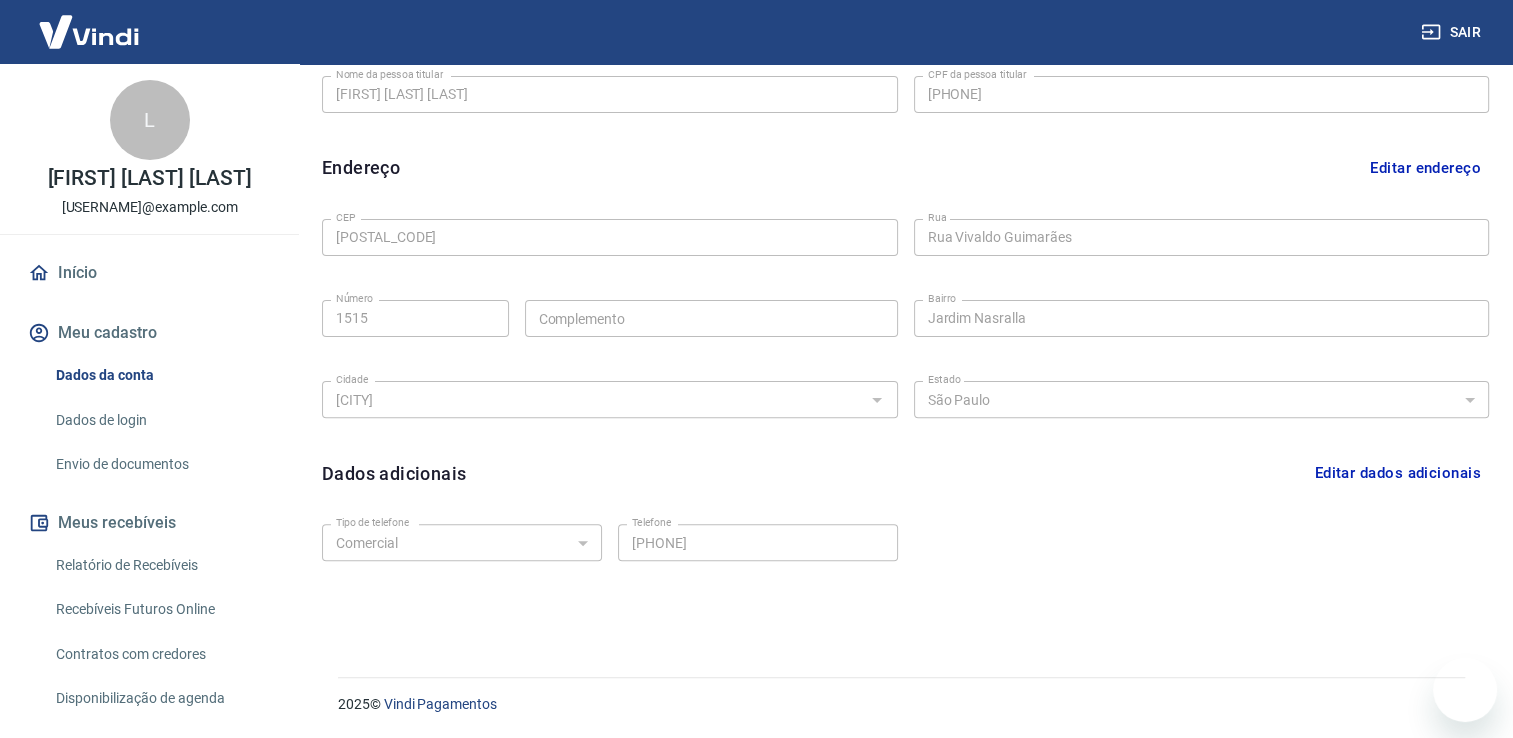 scroll, scrollTop: 144, scrollLeft: 0, axis: vertical 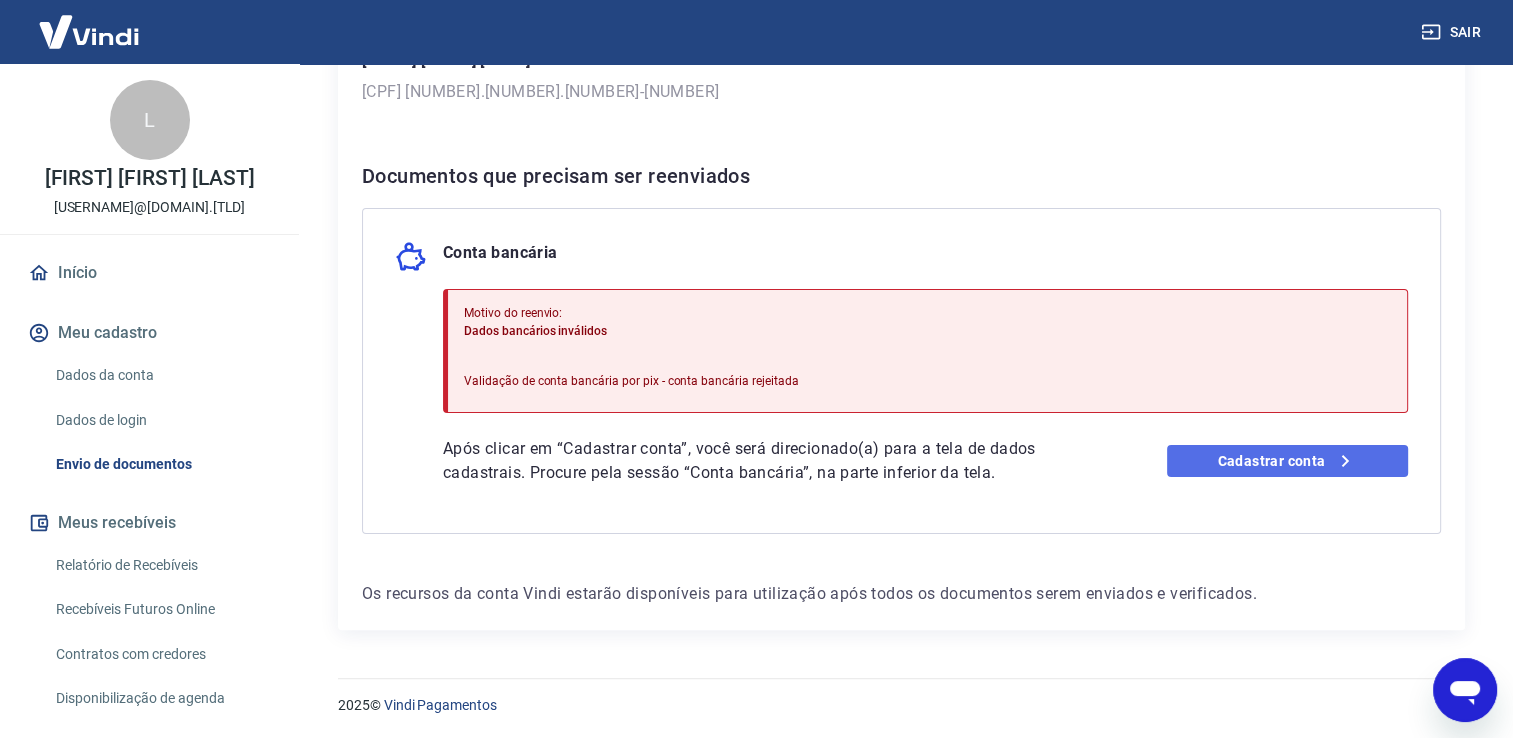 click on "Cadastrar conta" at bounding box center [1287, 461] 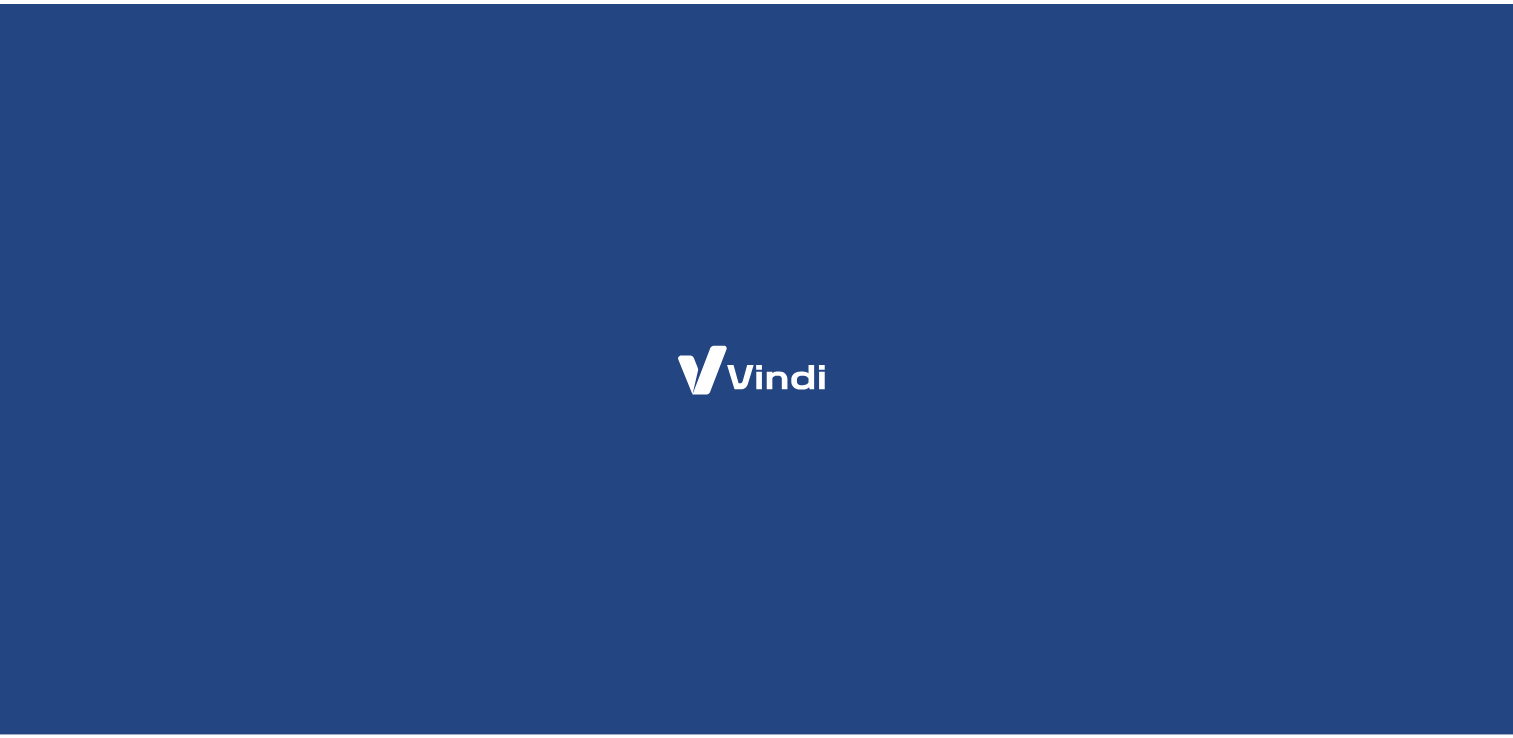 scroll, scrollTop: 0, scrollLeft: 0, axis: both 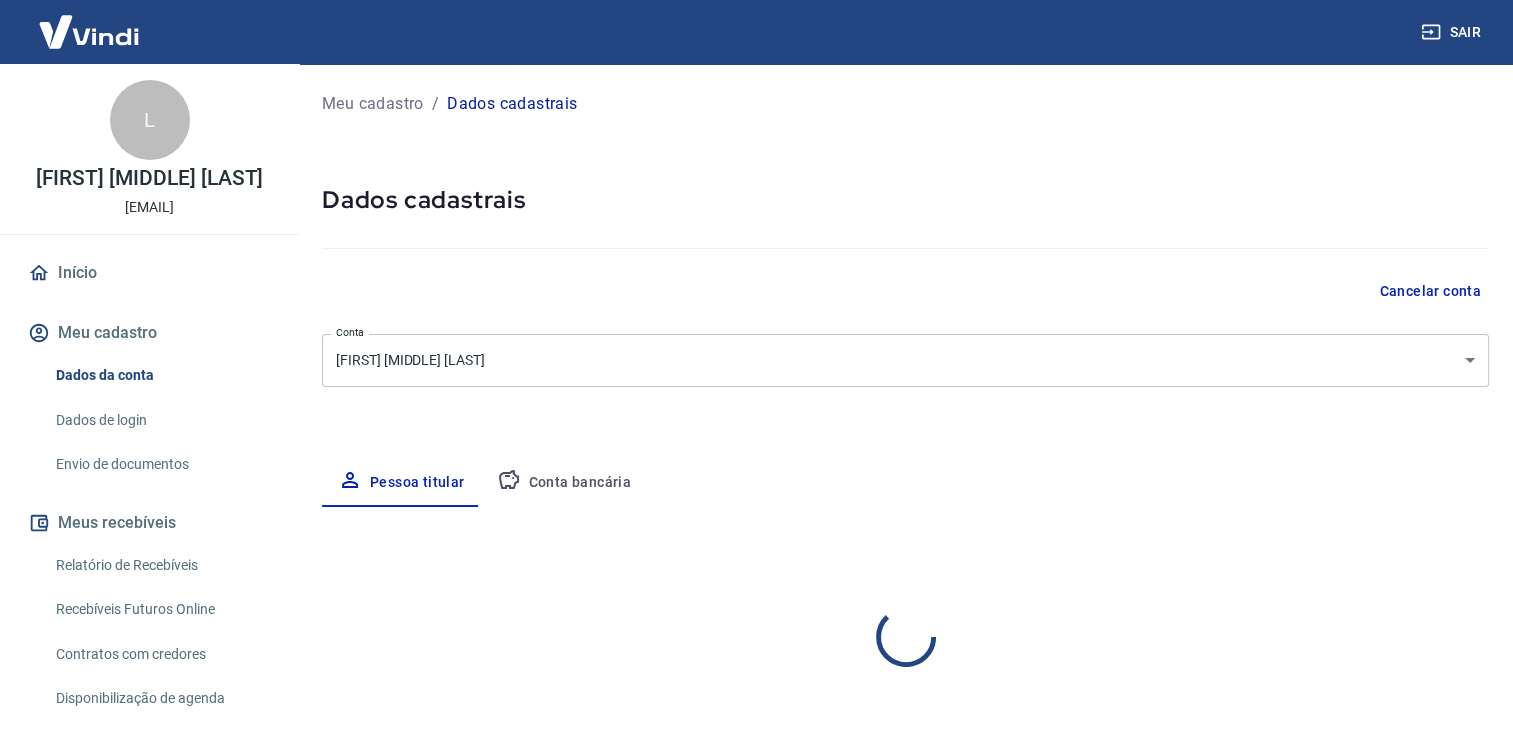 select on "SP" 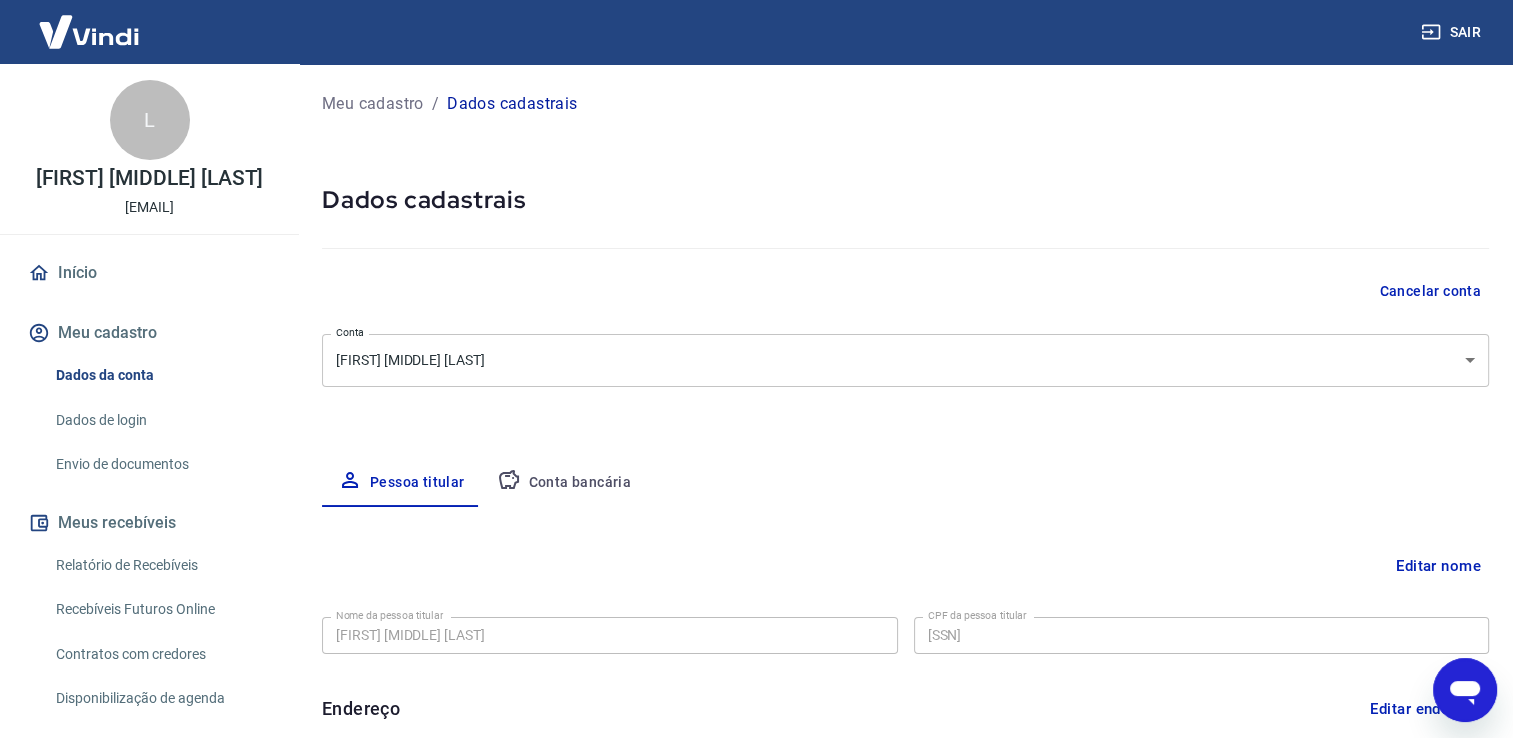 scroll, scrollTop: 0, scrollLeft: 0, axis: both 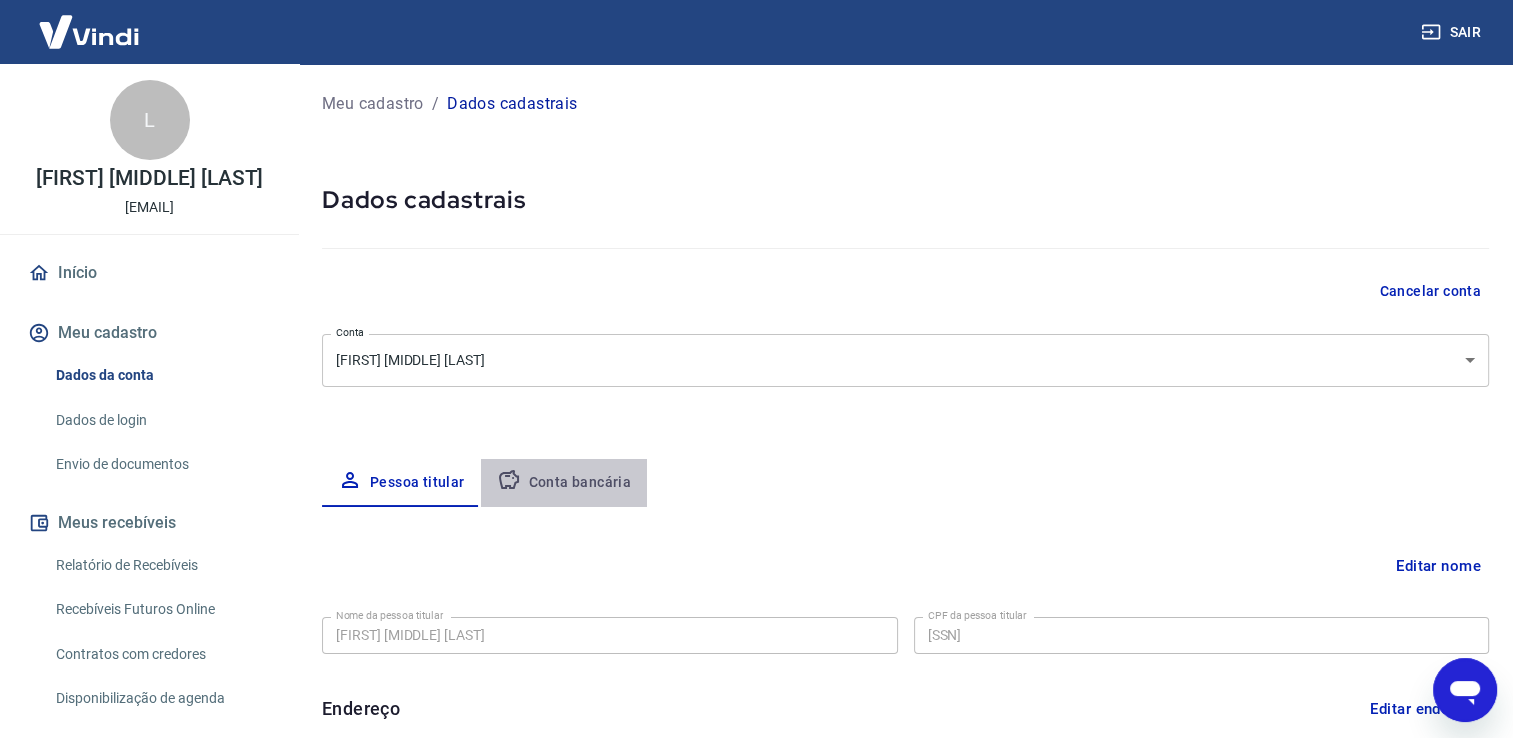 click on "Conta bancária" at bounding box center [564, 483] 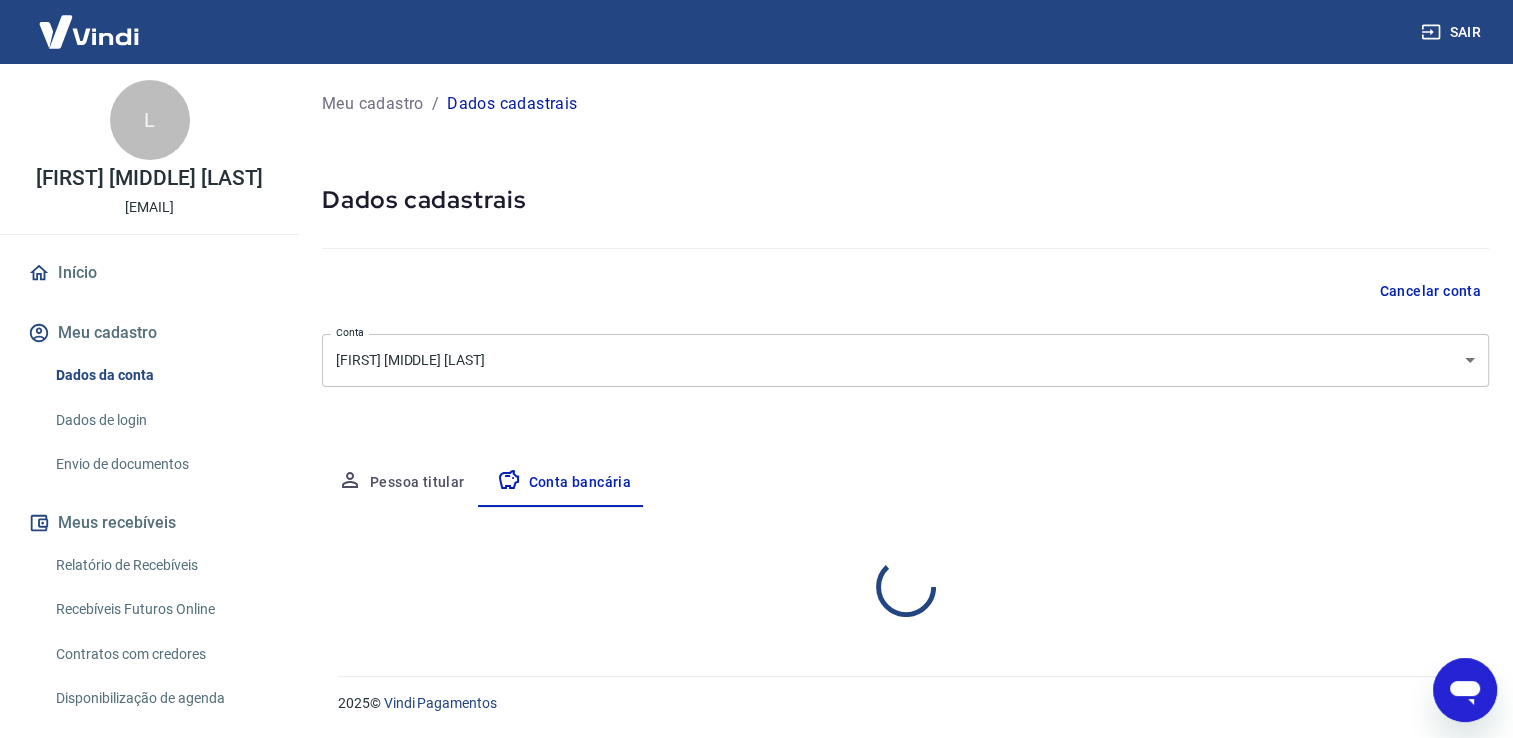 select on "1" 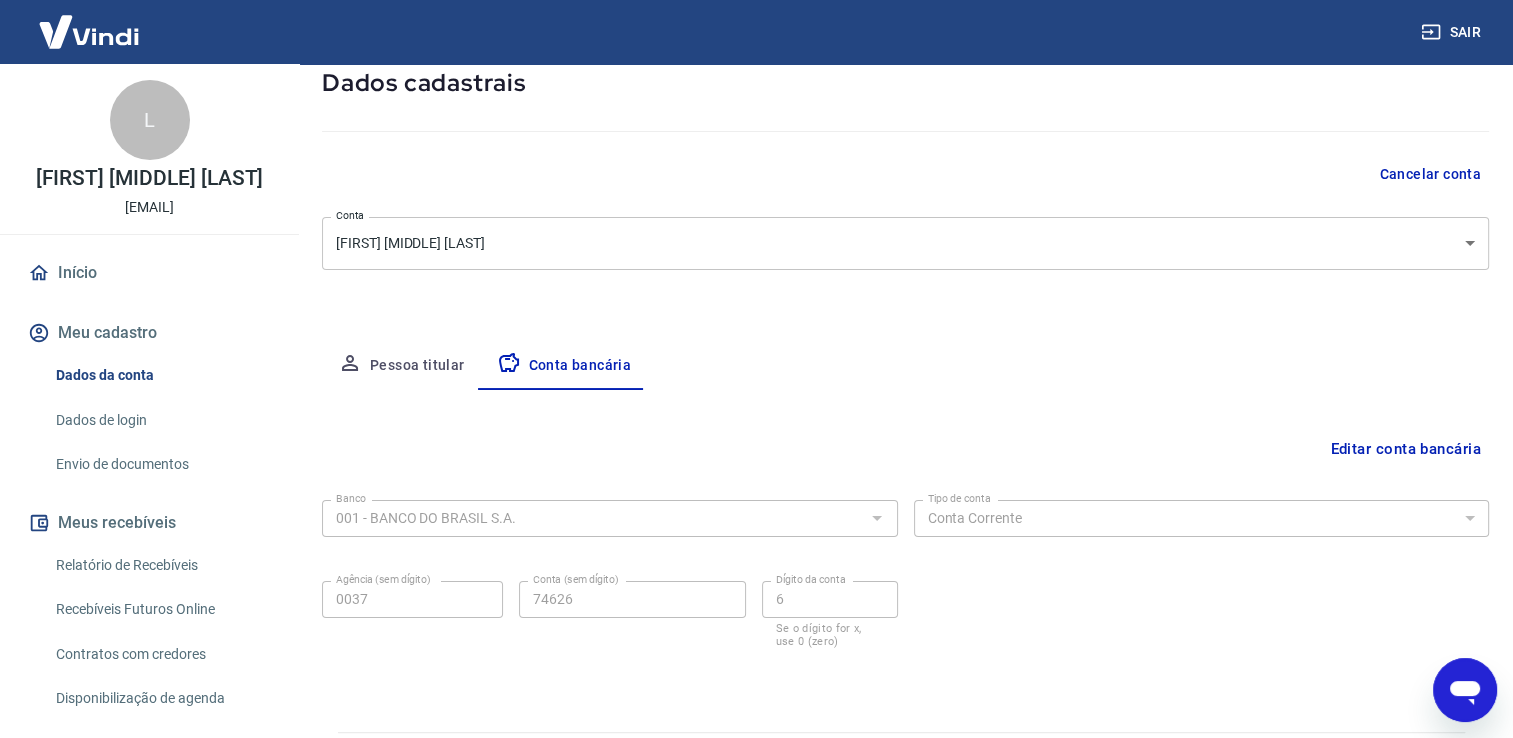 scroll, scrollTop: 72, scrollLeft: 0, axis: vertical 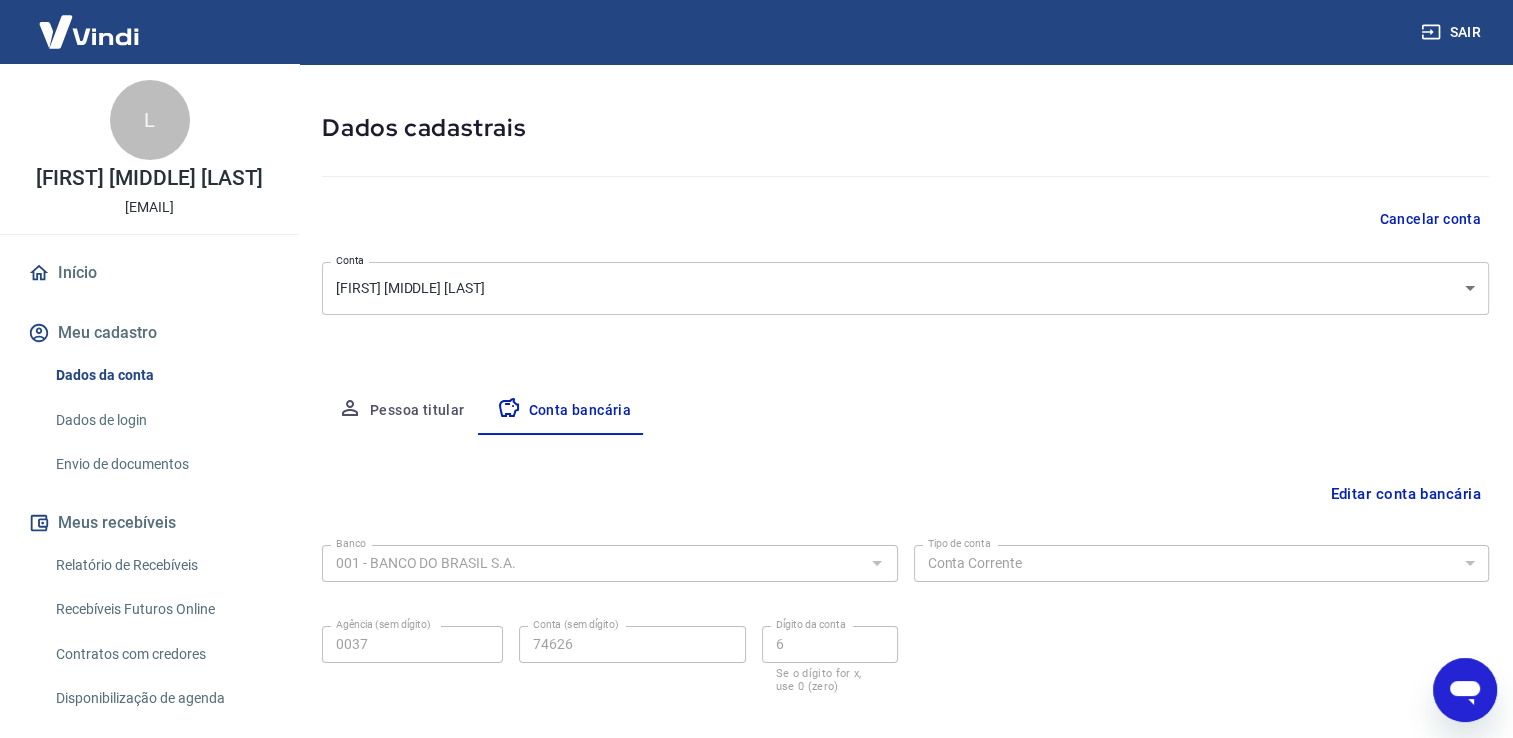 type 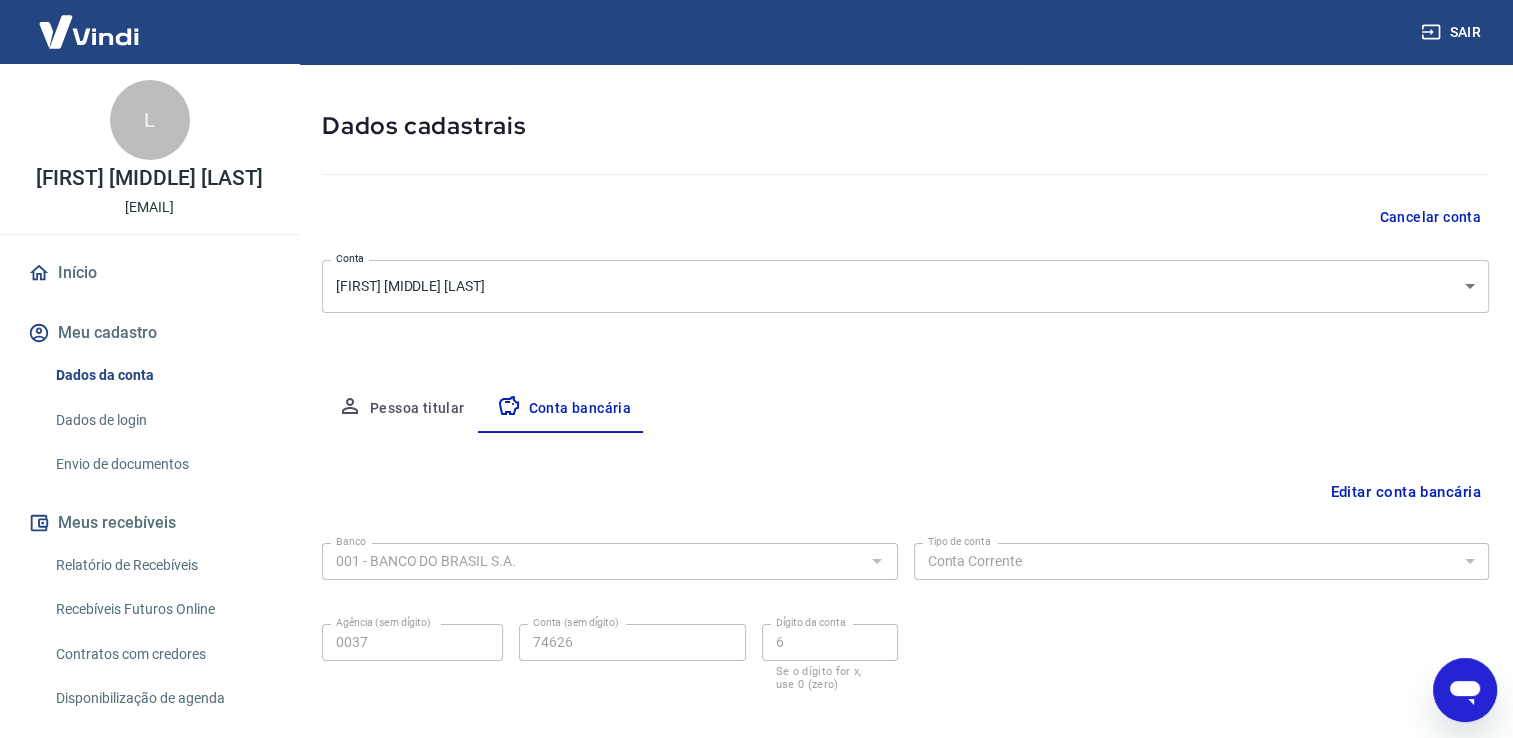 scroll, scrollTop: 0, scrollLeft: 0, axis: both 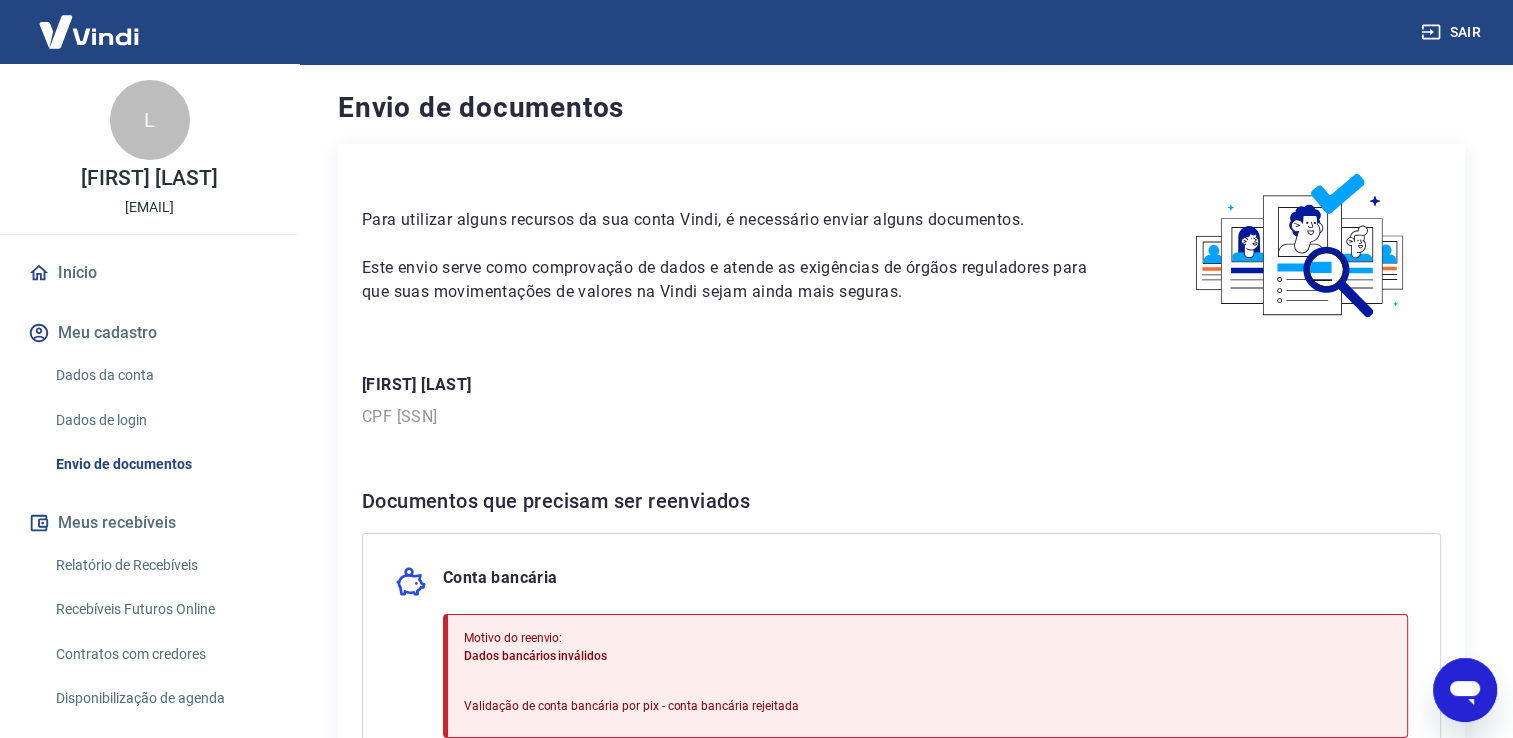 click on "Dados da conta" at bounding box center [161, 375] 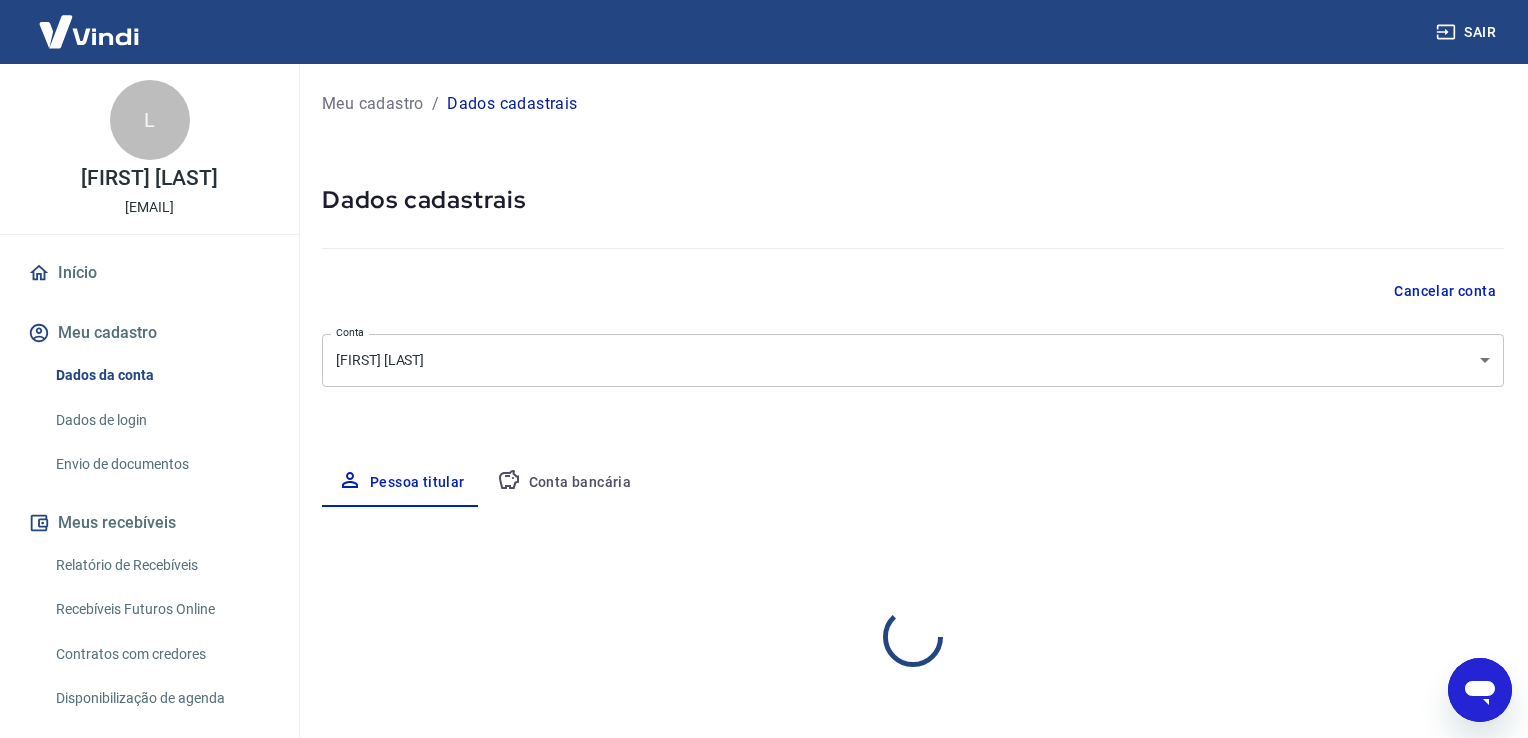 select on "SP" 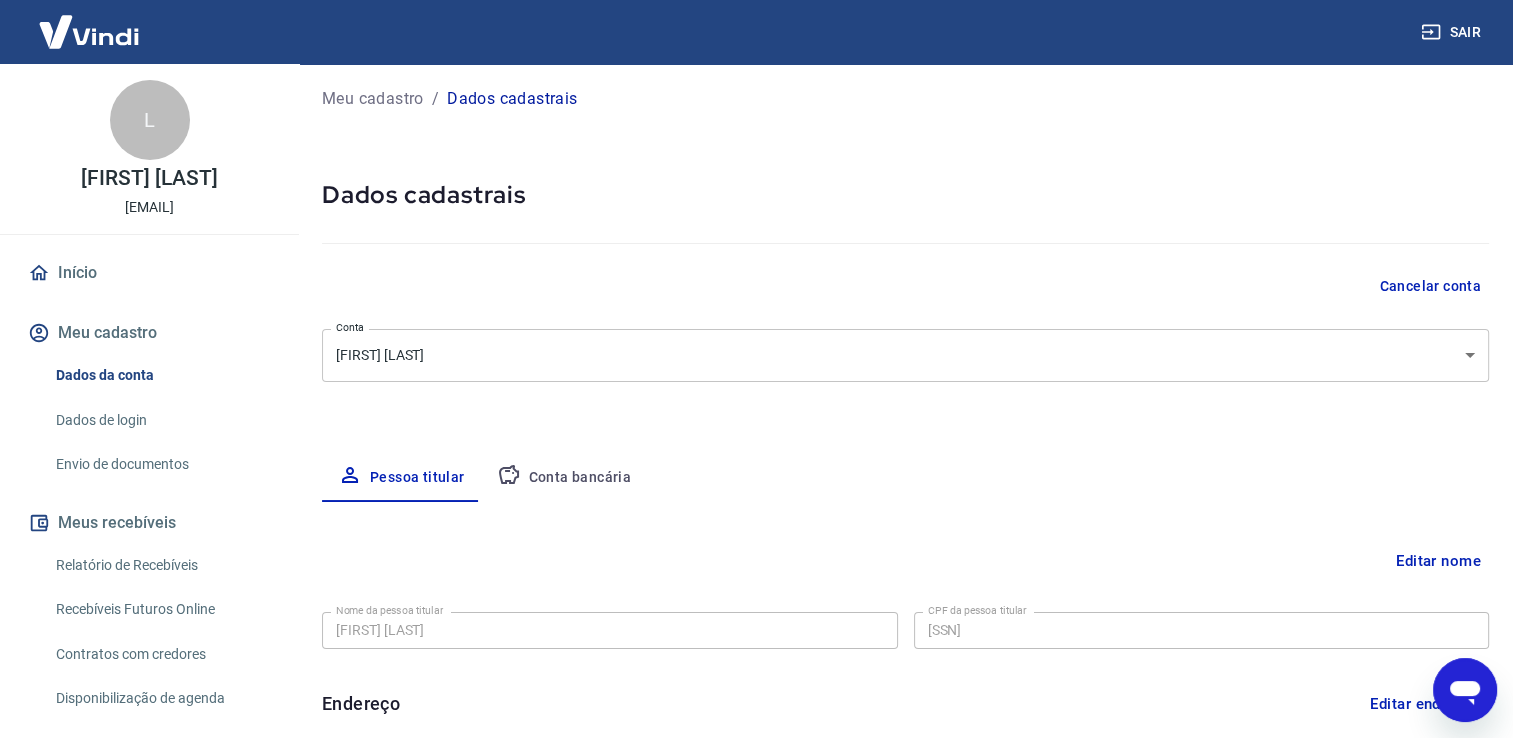 scroll, scrollTop: 0, scrollLeft: 0, axis: both 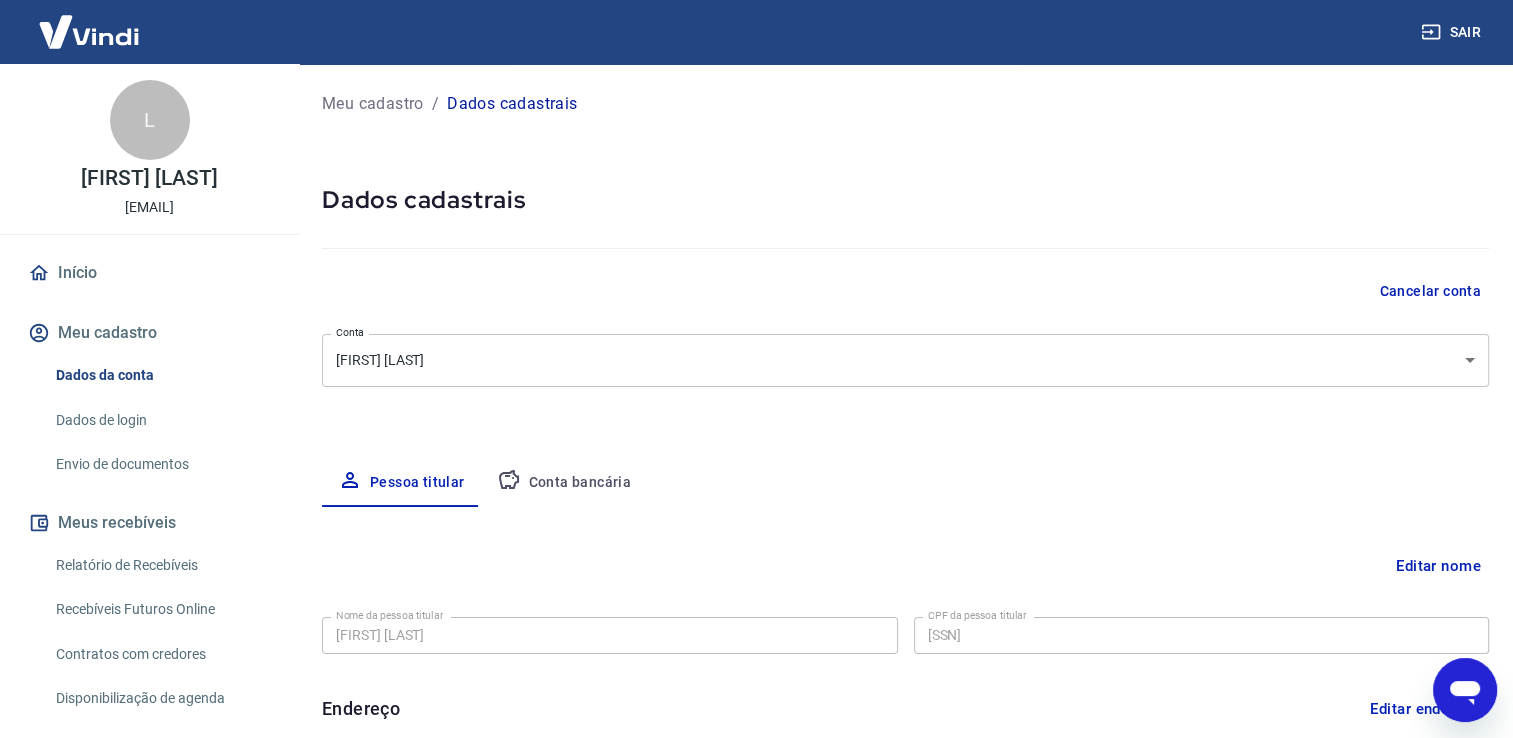 click on "Conta bancária" at bounding box center (564, 483) 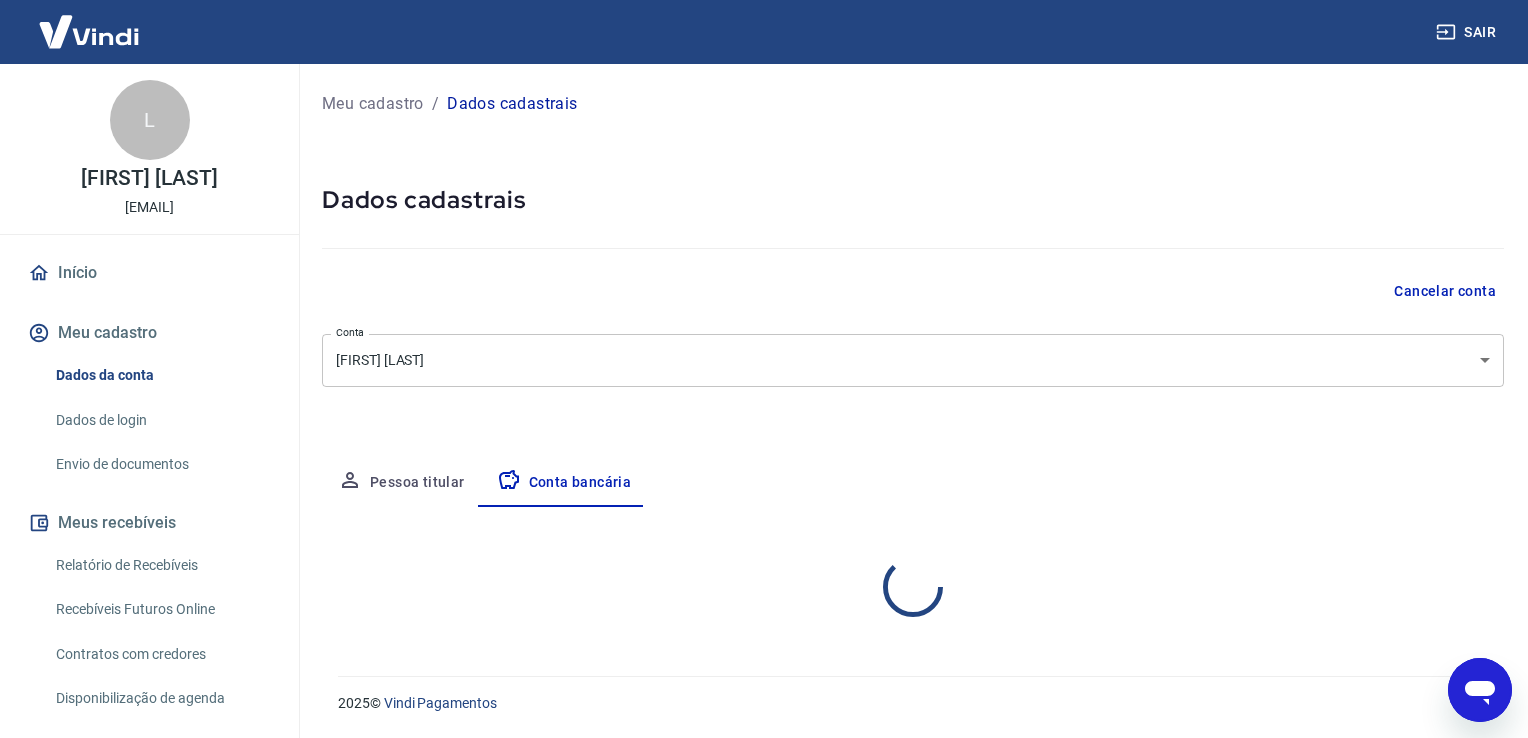 select on "1" 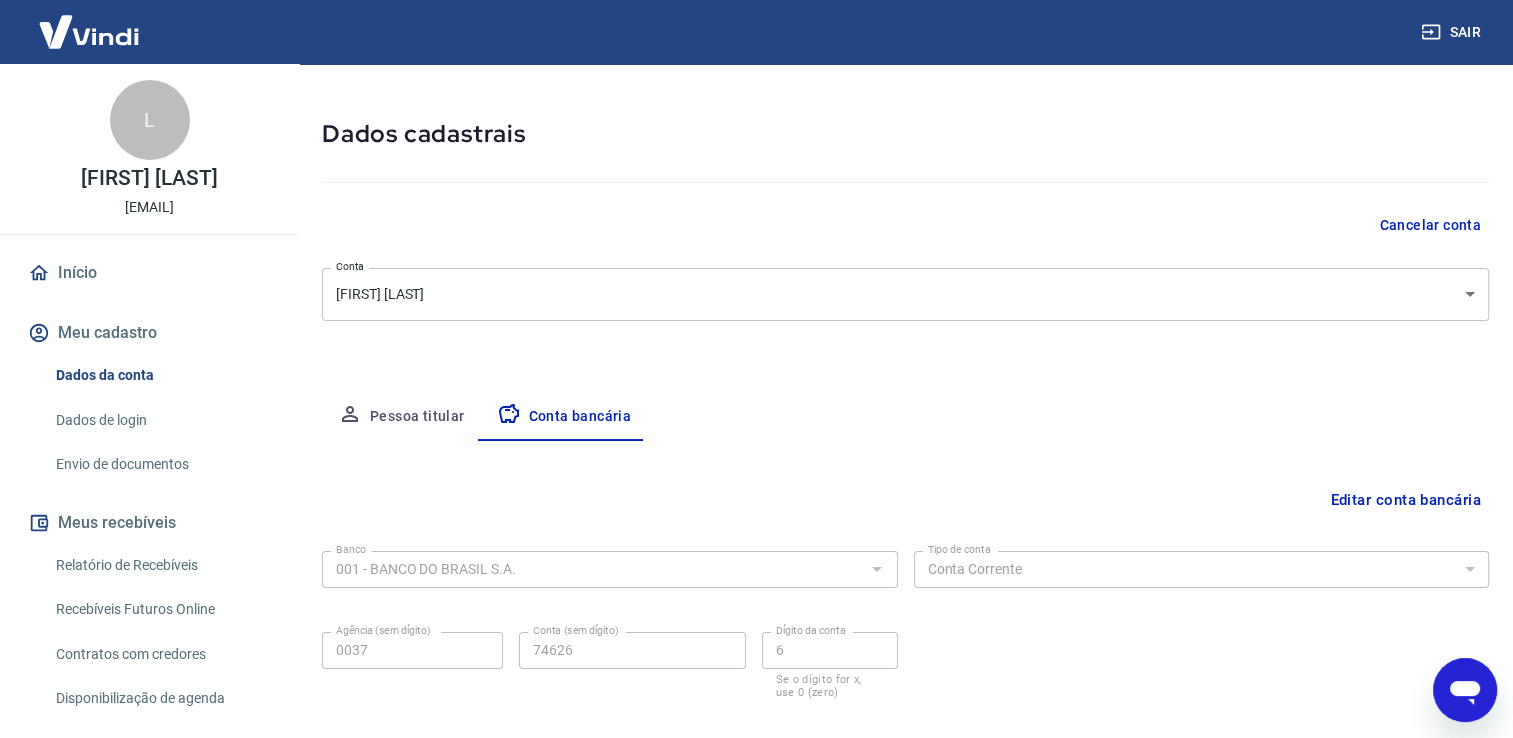 scroll, scrollTop: 0, scrollLeft: 0, axis: both 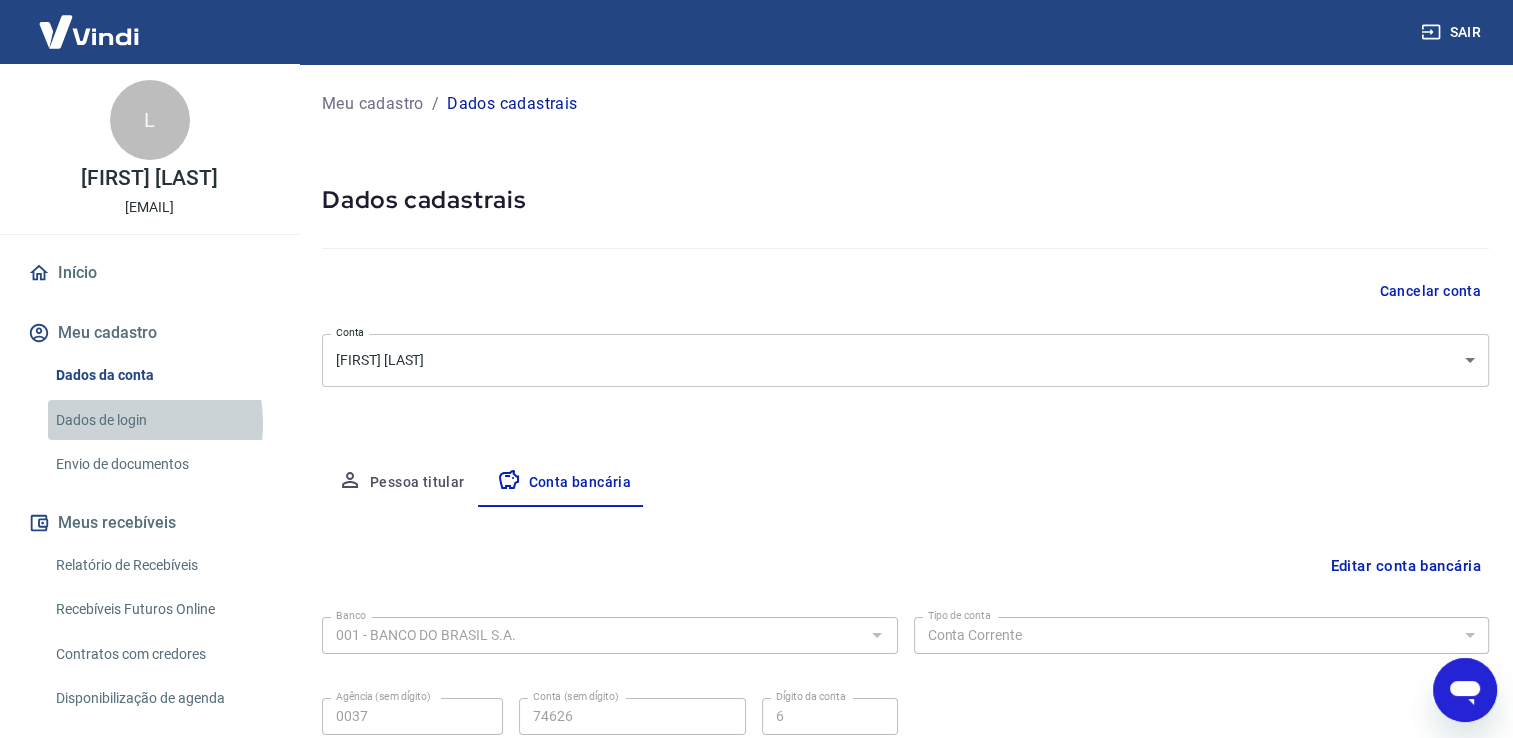 click on "Dados de login" at bounding box center [161, 420] 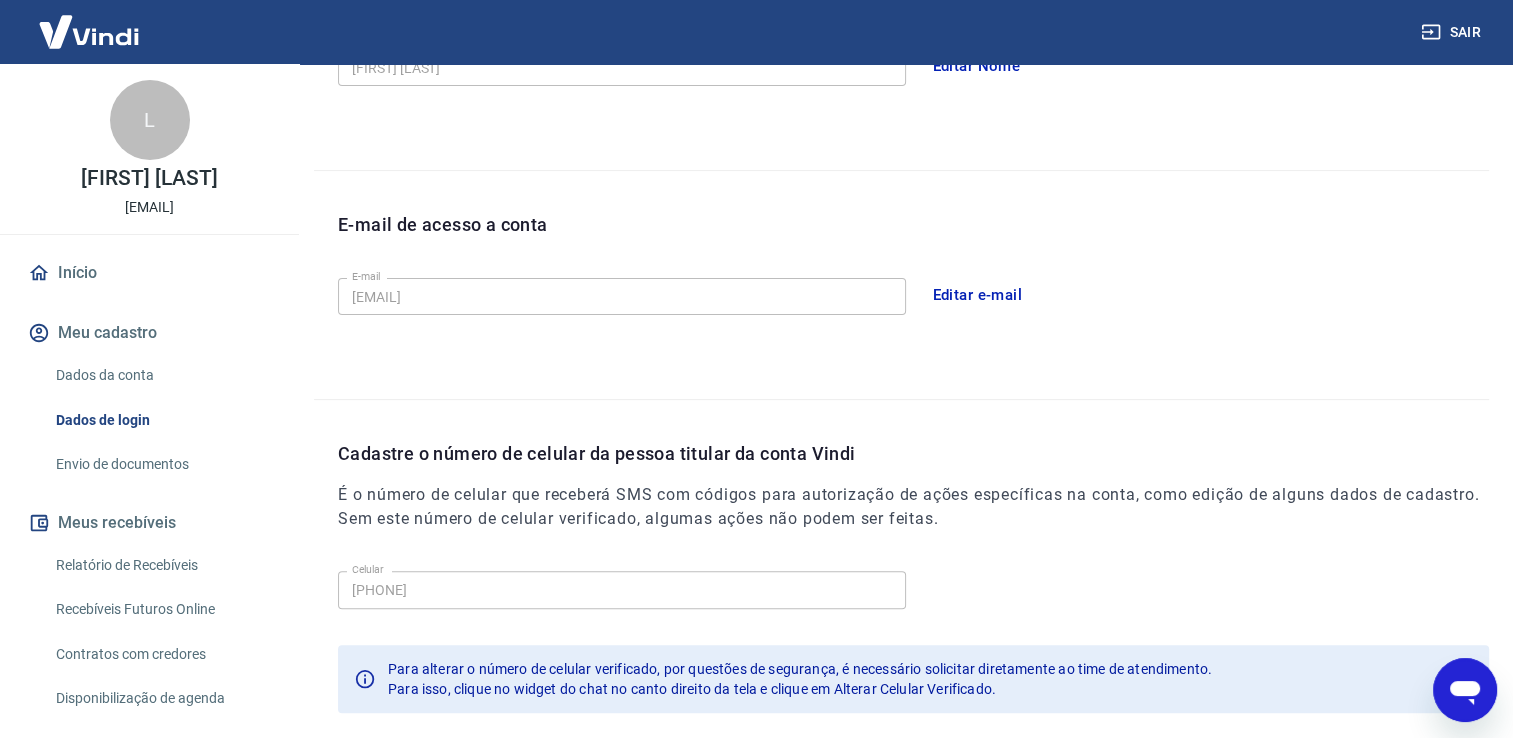 scroll, scrollTop: 400, scrollLeft: 0, axis: vertical 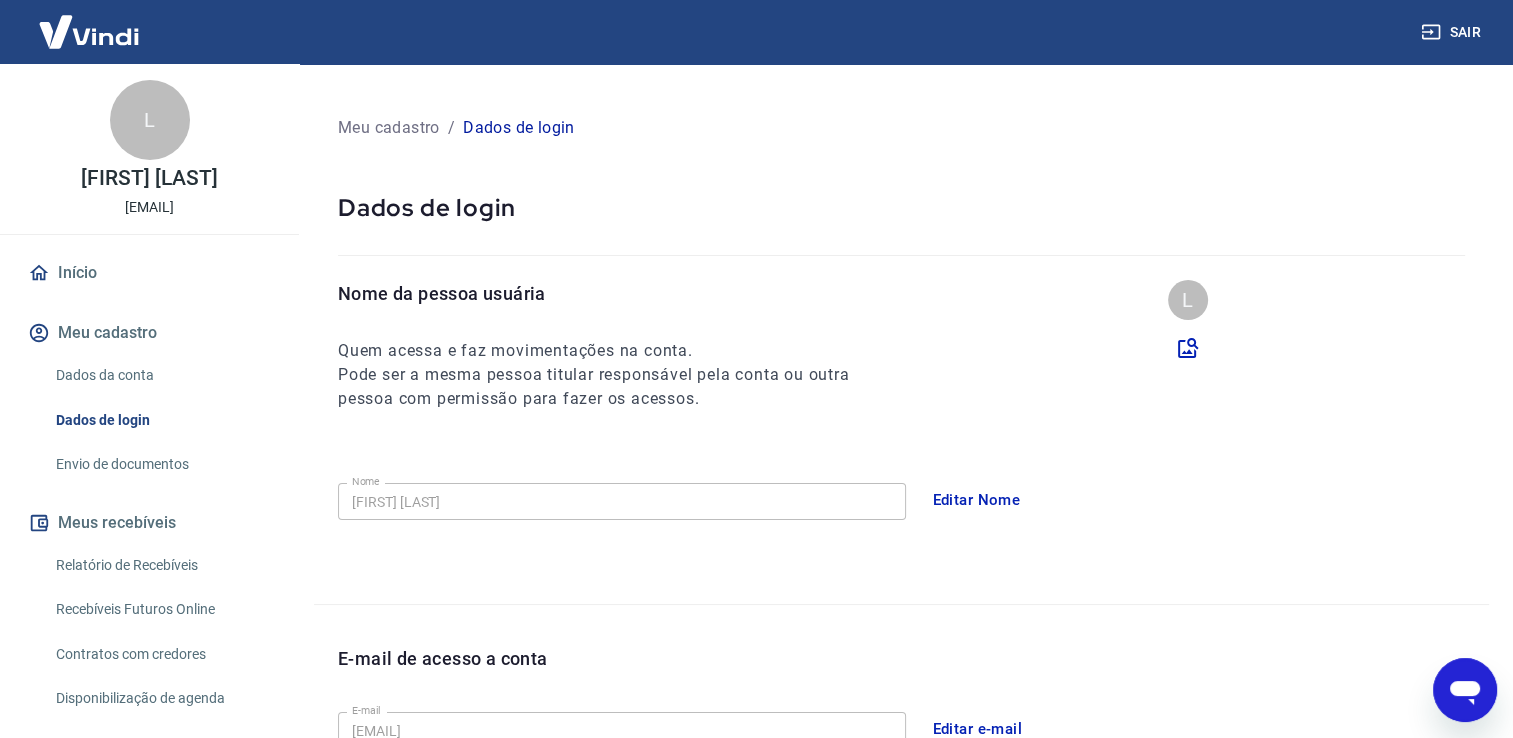 click on "Envio de documentos" at bounding box center [161, 464] 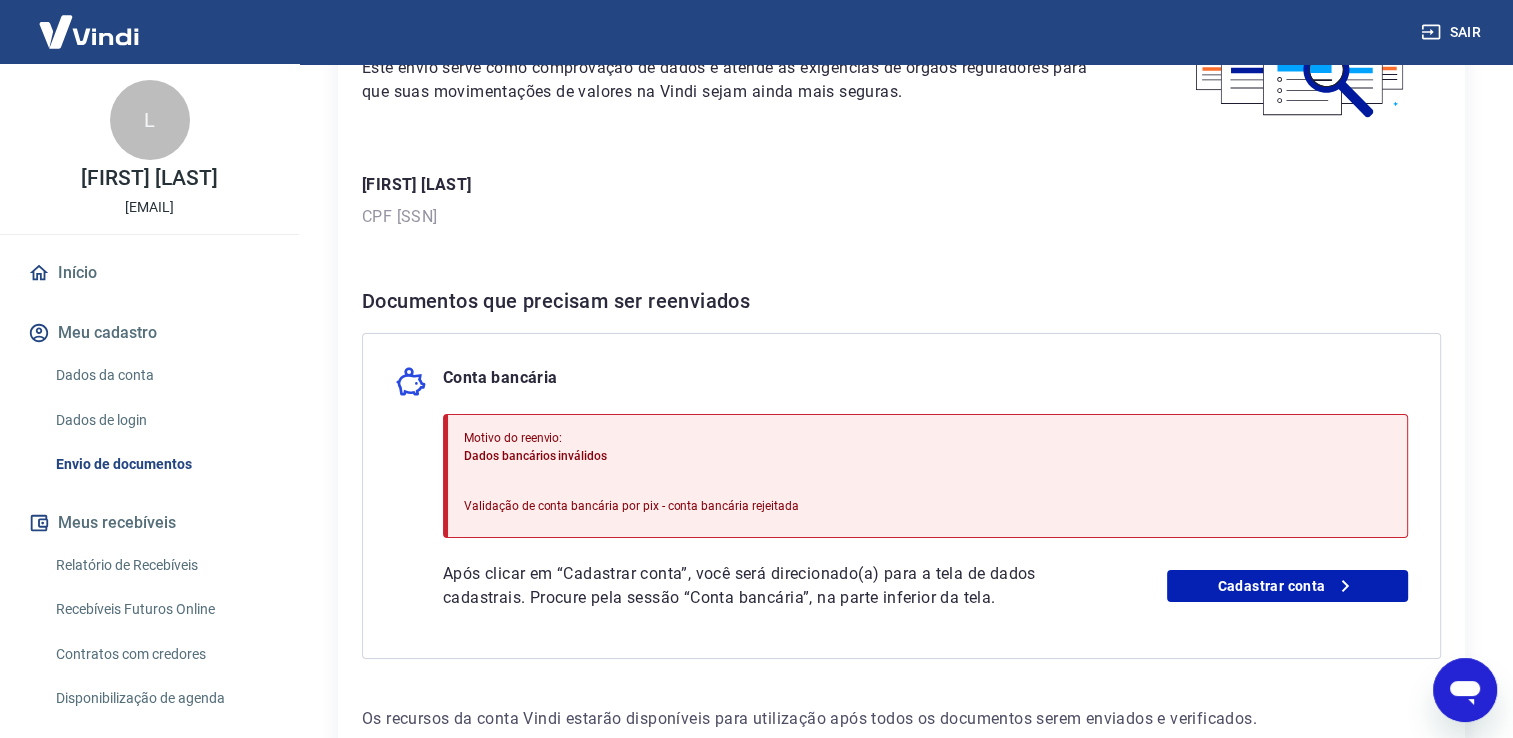 scroll, scrollTop: 0, scrollLeft: 0, axis: both 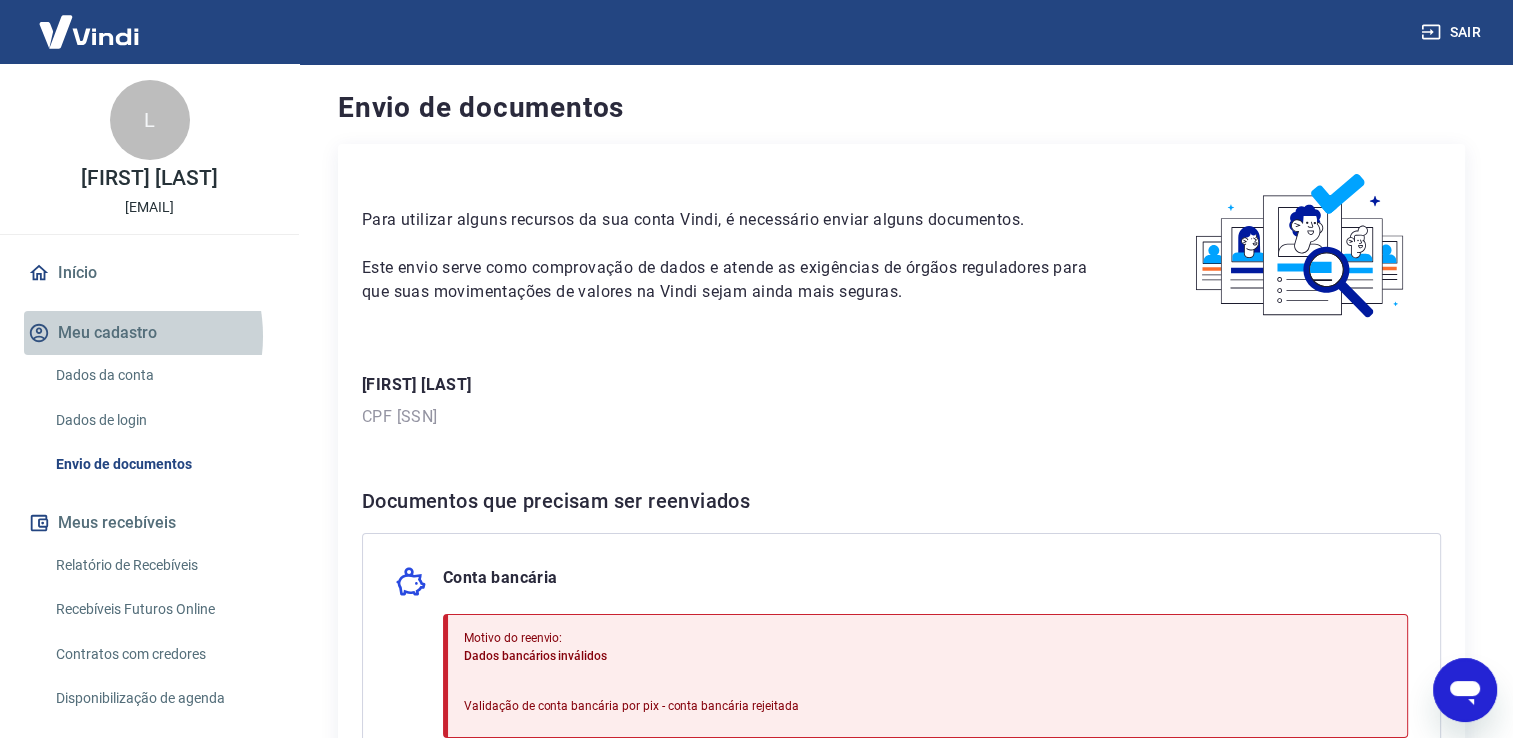 click on "Meu cadastro" at bounding box center (149, 333) 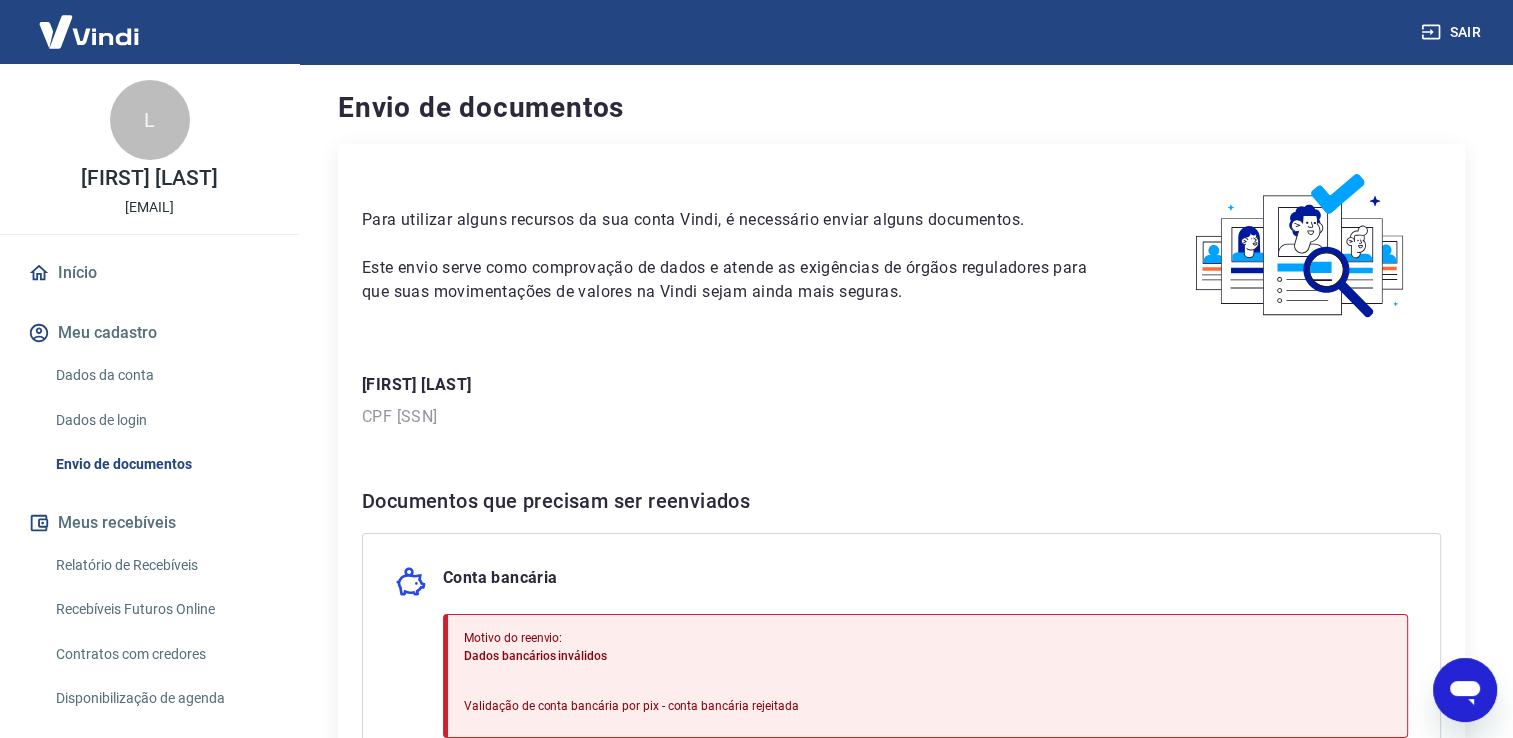 click on "Dados da conta" at bounding box center [161, 375] 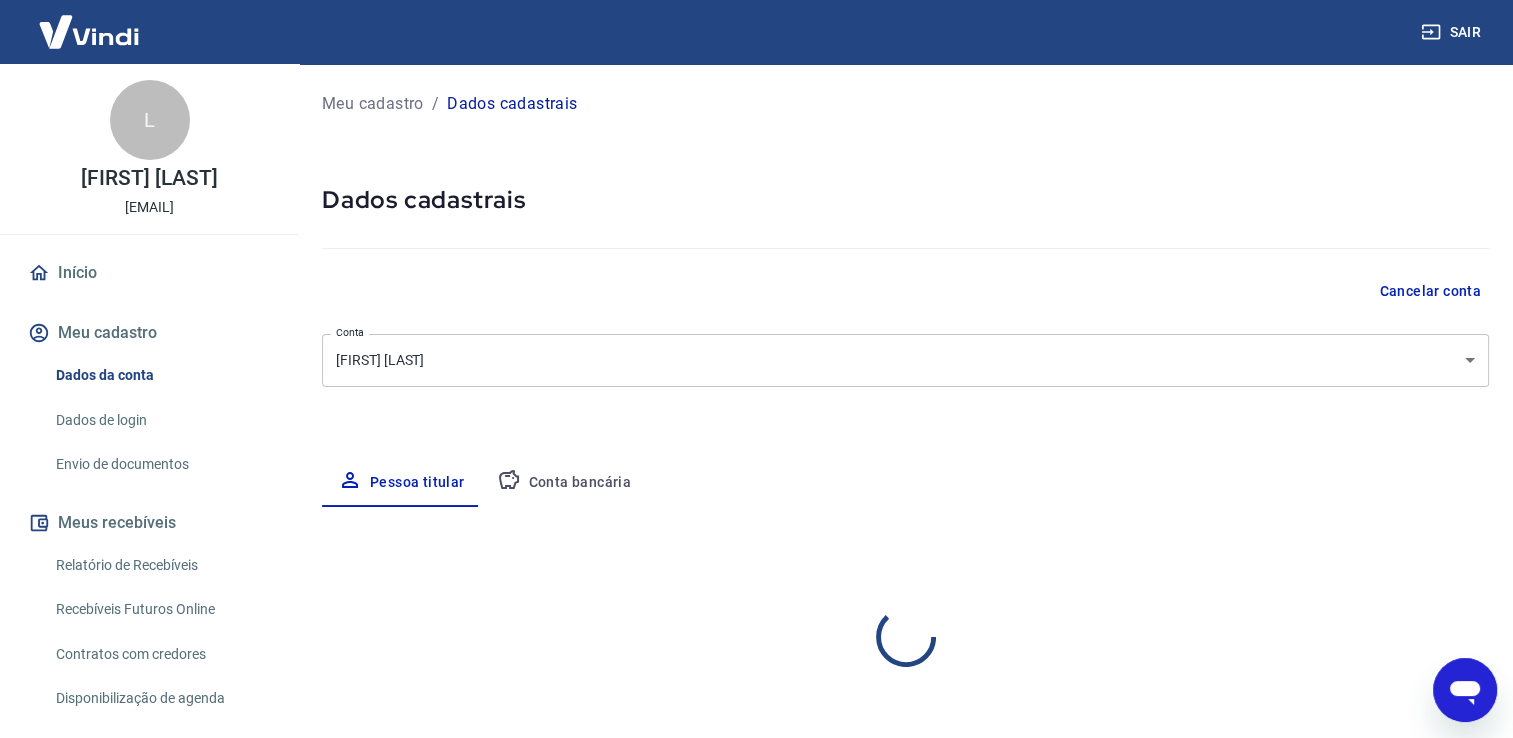 select on "SP" 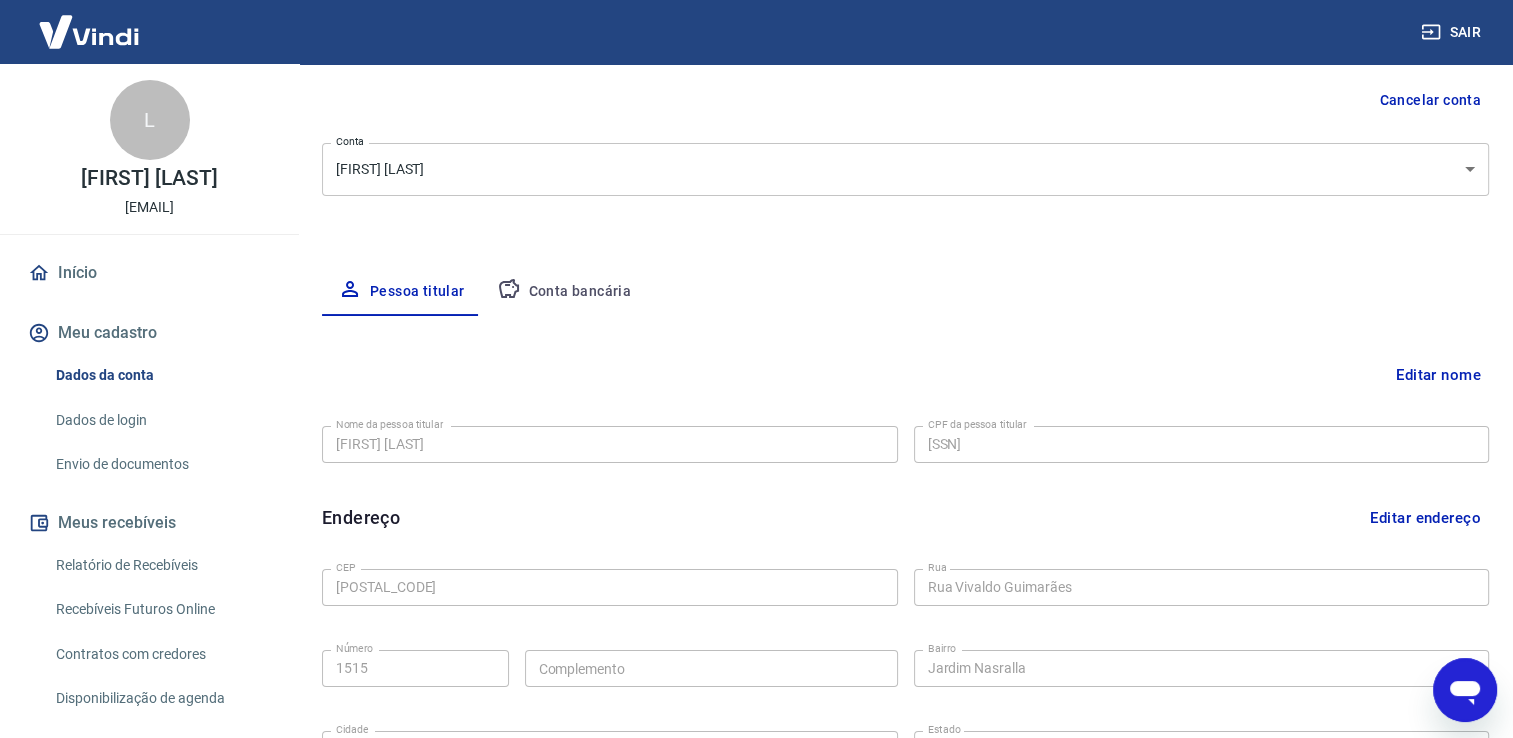 scroll, scrollTop: 0, scrollLeft: 0, axis: both 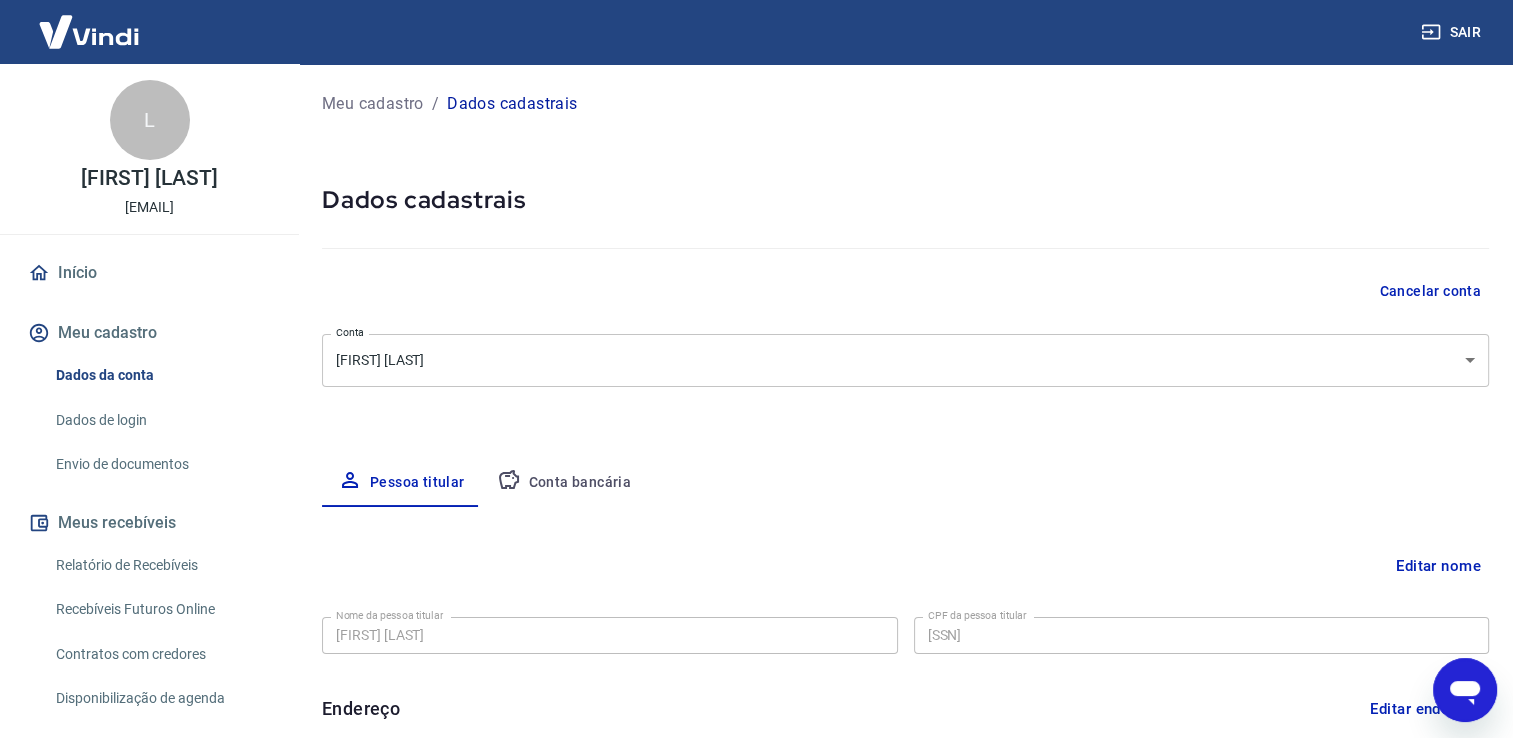 click on "Dados de login" at bounding box center (161, 420) 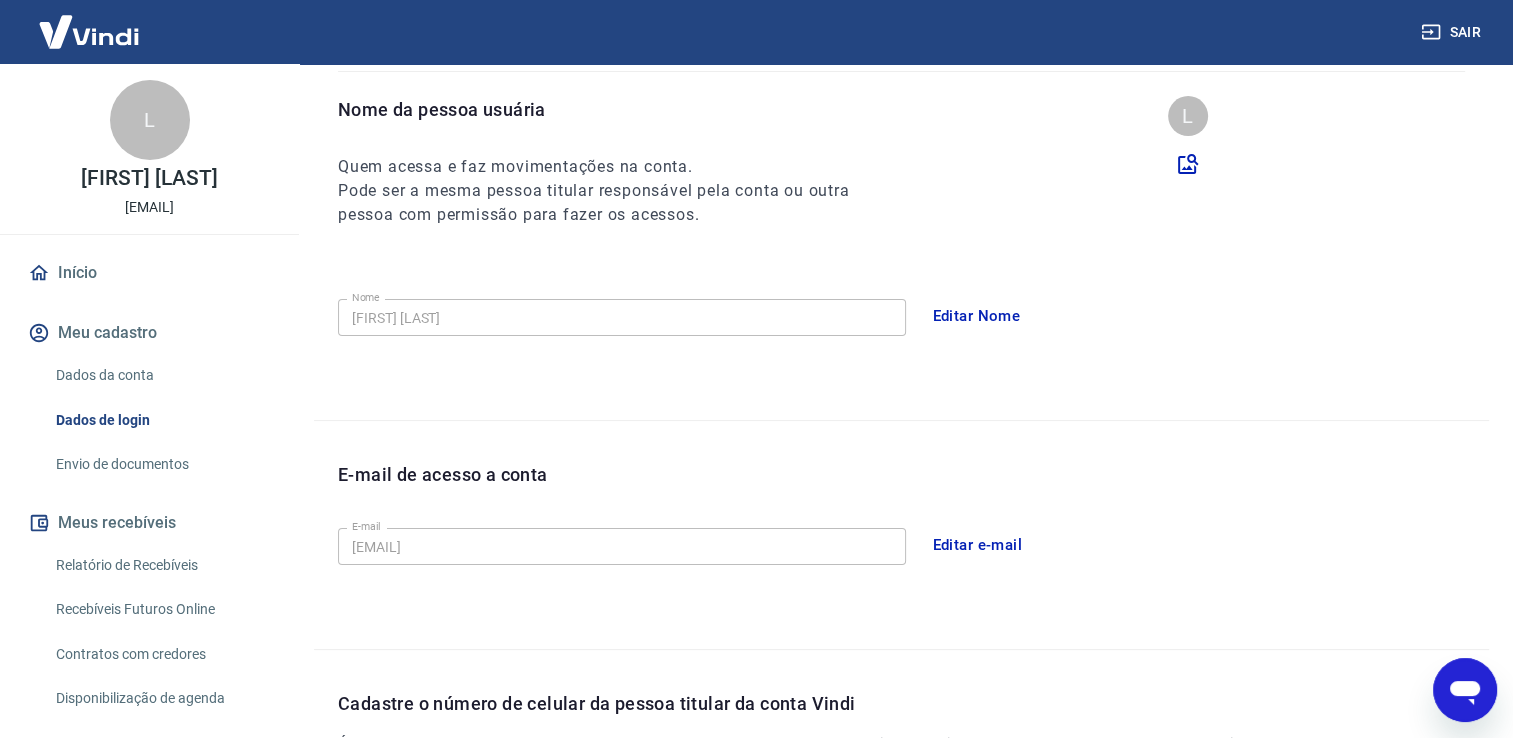 scroll, scrollTop: 400, scrollLeft: 0, axis: vertical 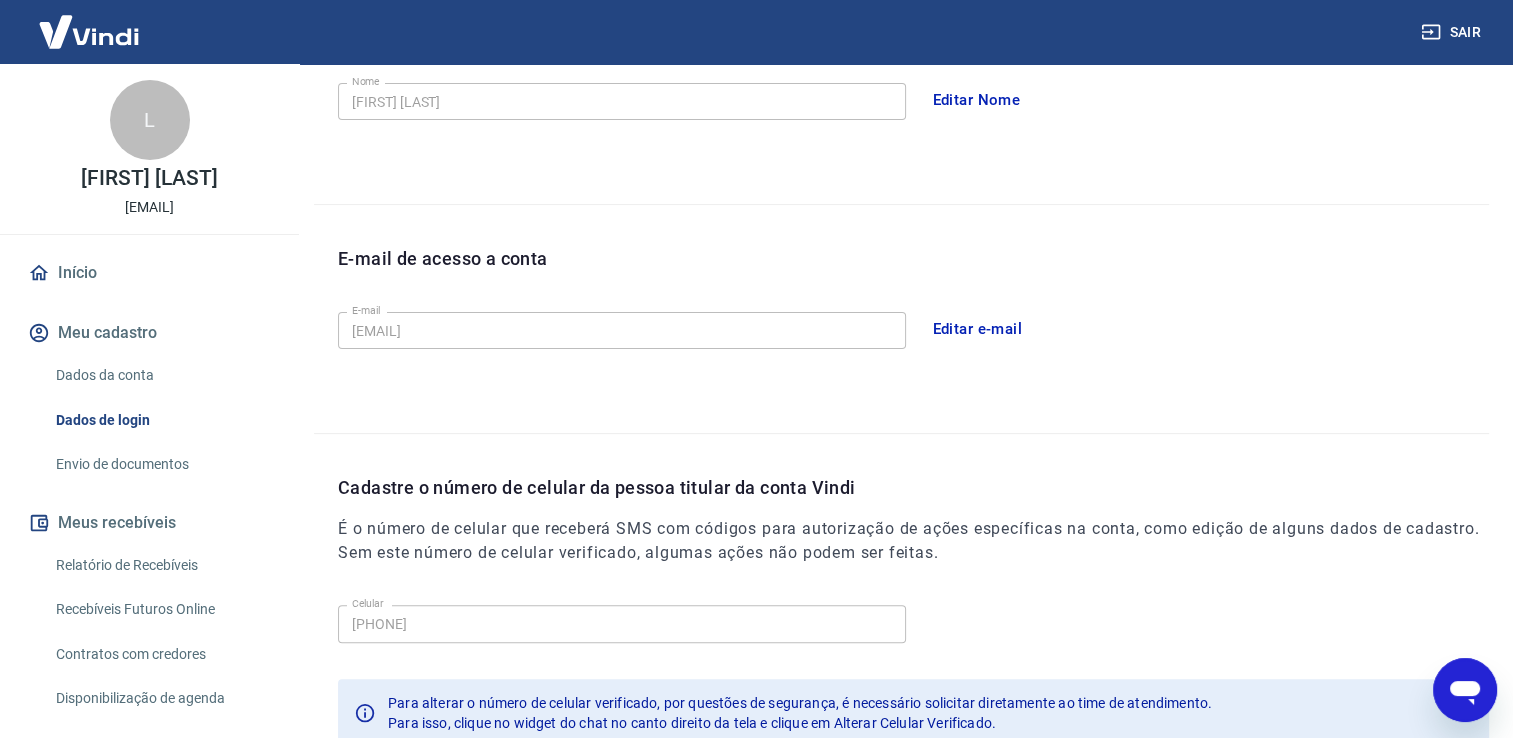 click on "Editar e-mail" at bounding box center (978, 329) 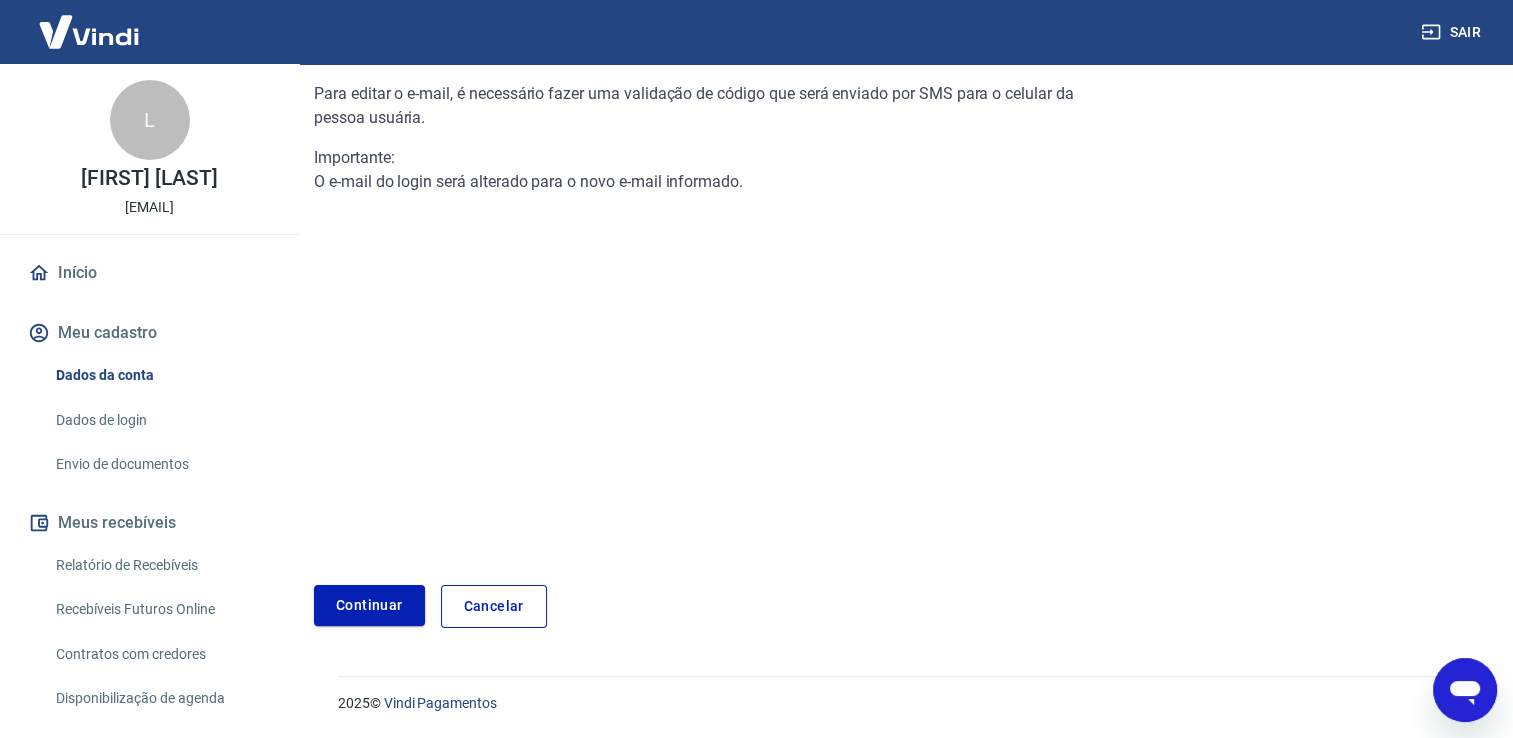 scroll, scrollTop: 201, scrollLeft: 0, axis: vertical 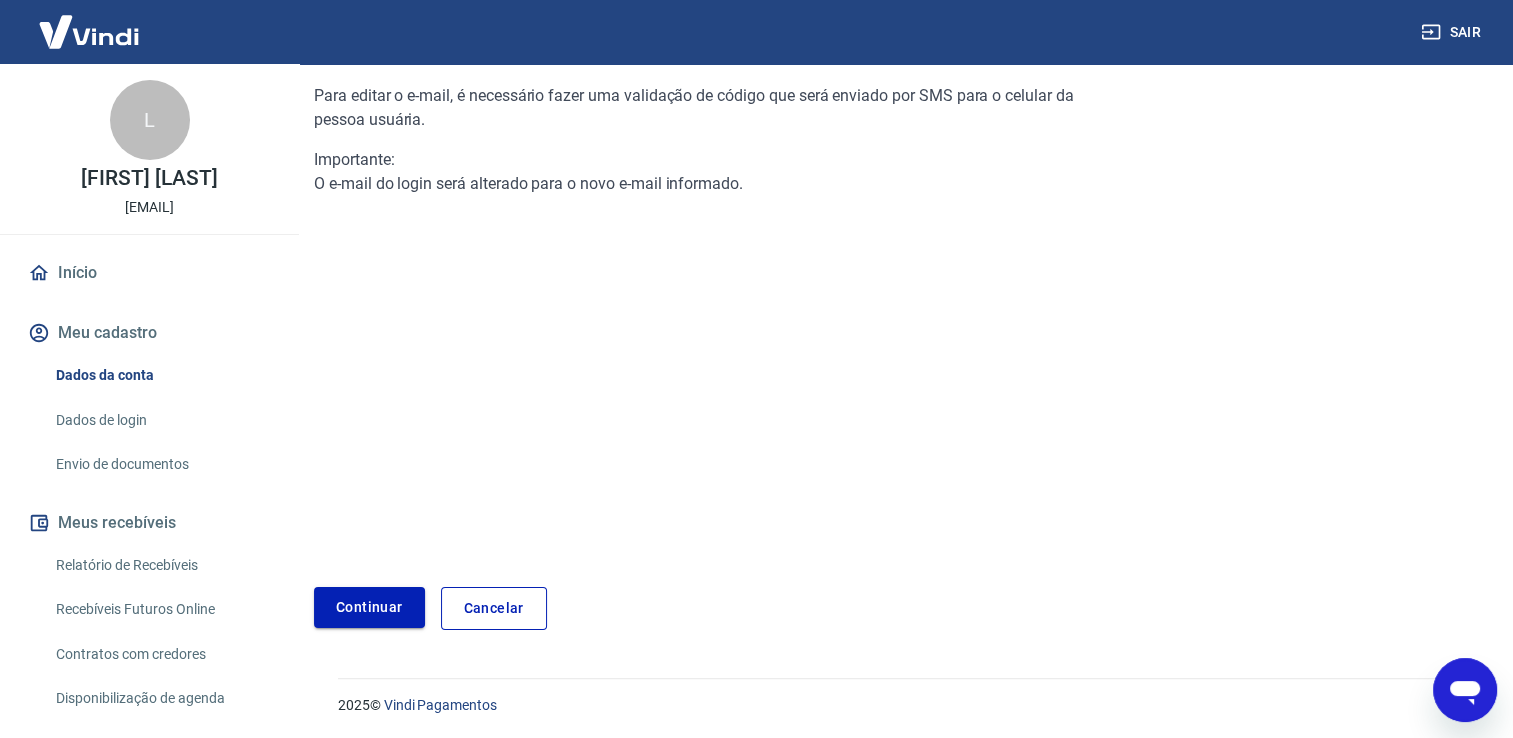 click on "Continuar" at bounding box center [369, 607] 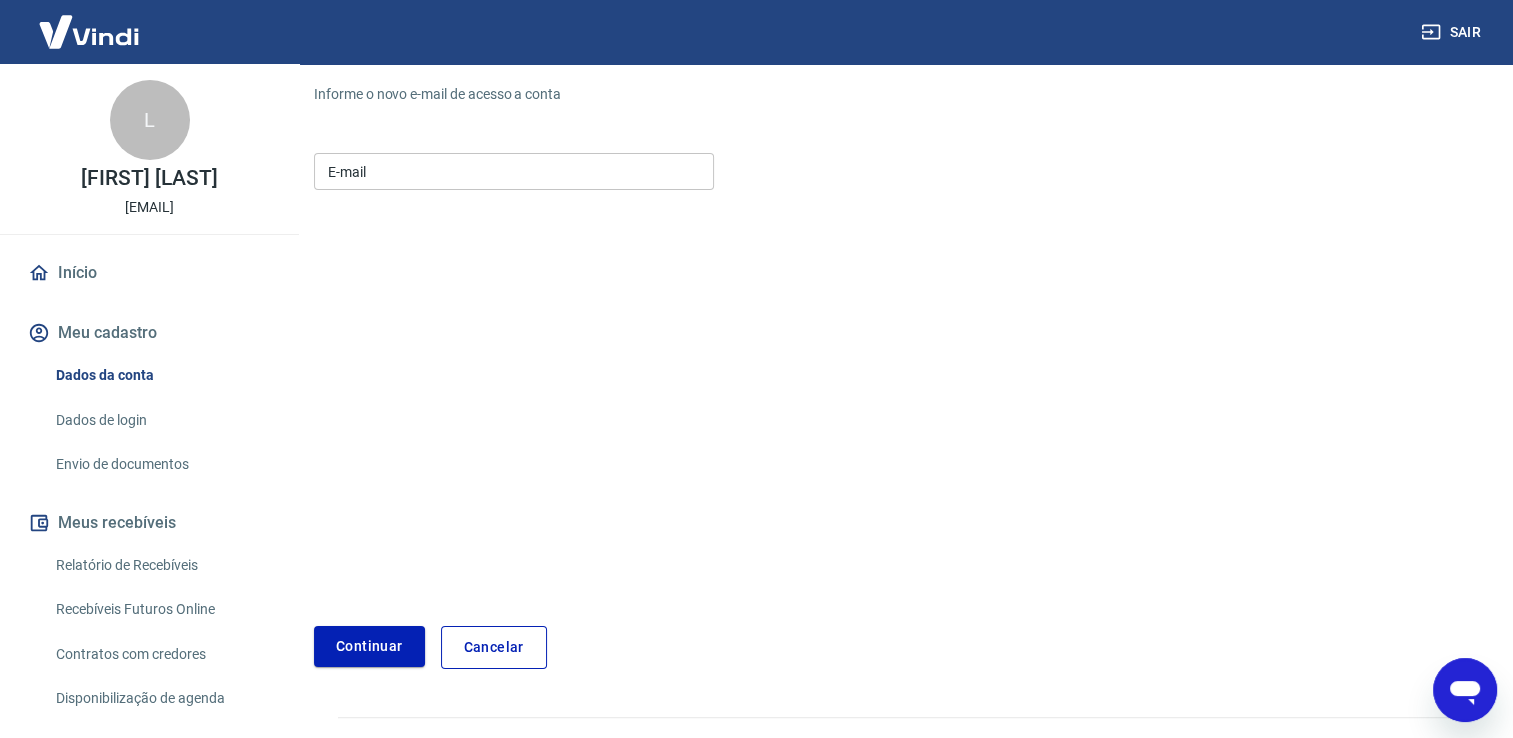 scroll, scrollTop: 240, scrollLeft: 0, axis: vertical 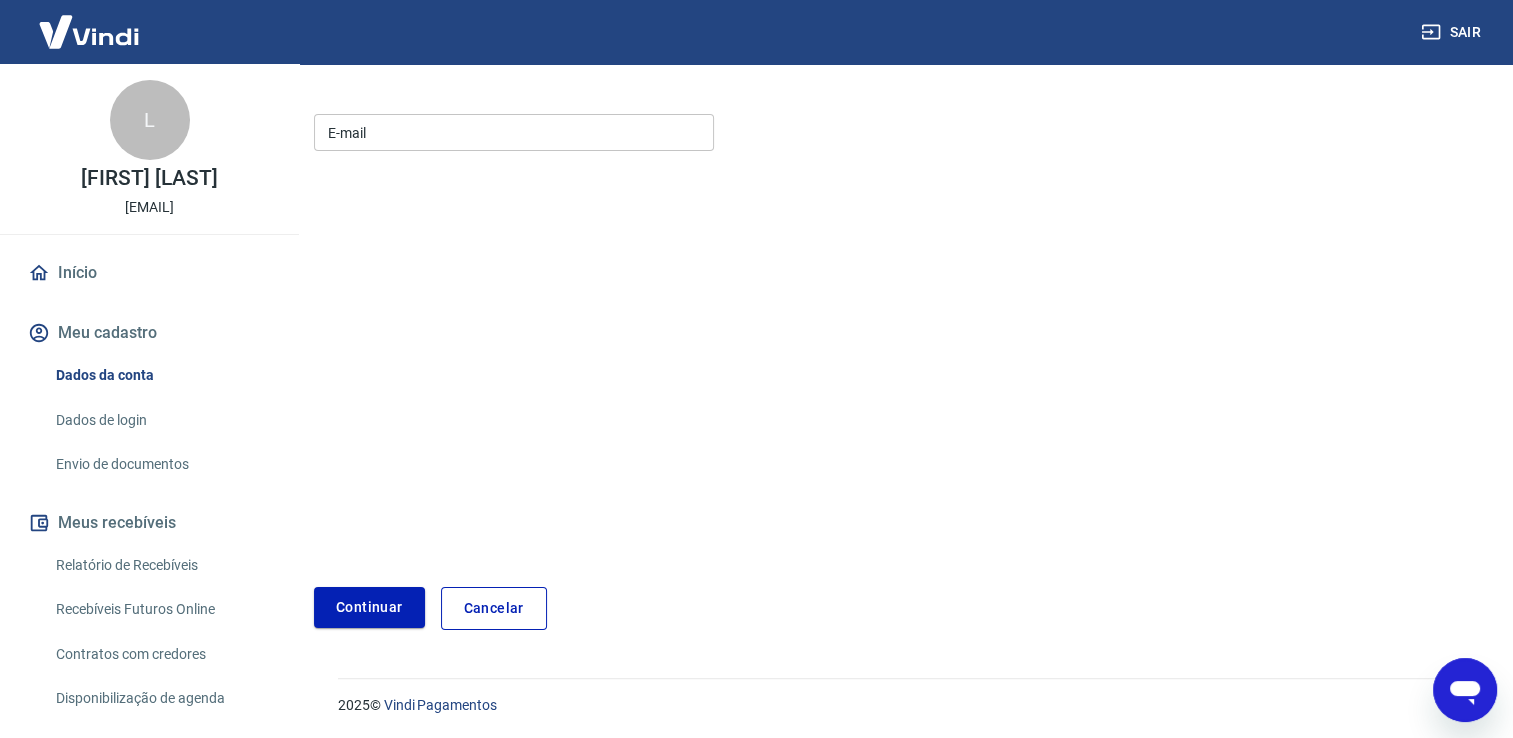 click on "E-mail" at bounding box center (514, 132) 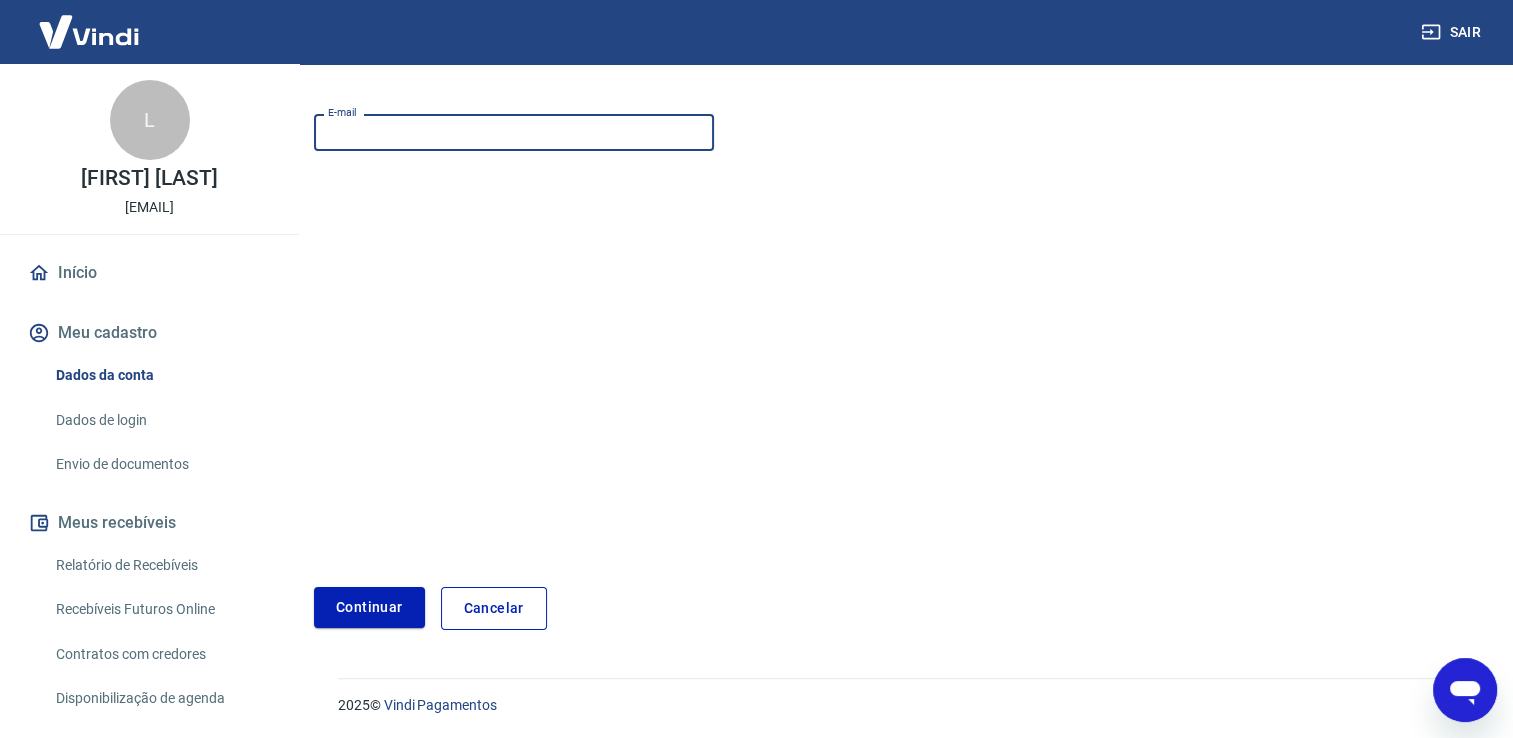 type on "comercial@thermonline.com.br" 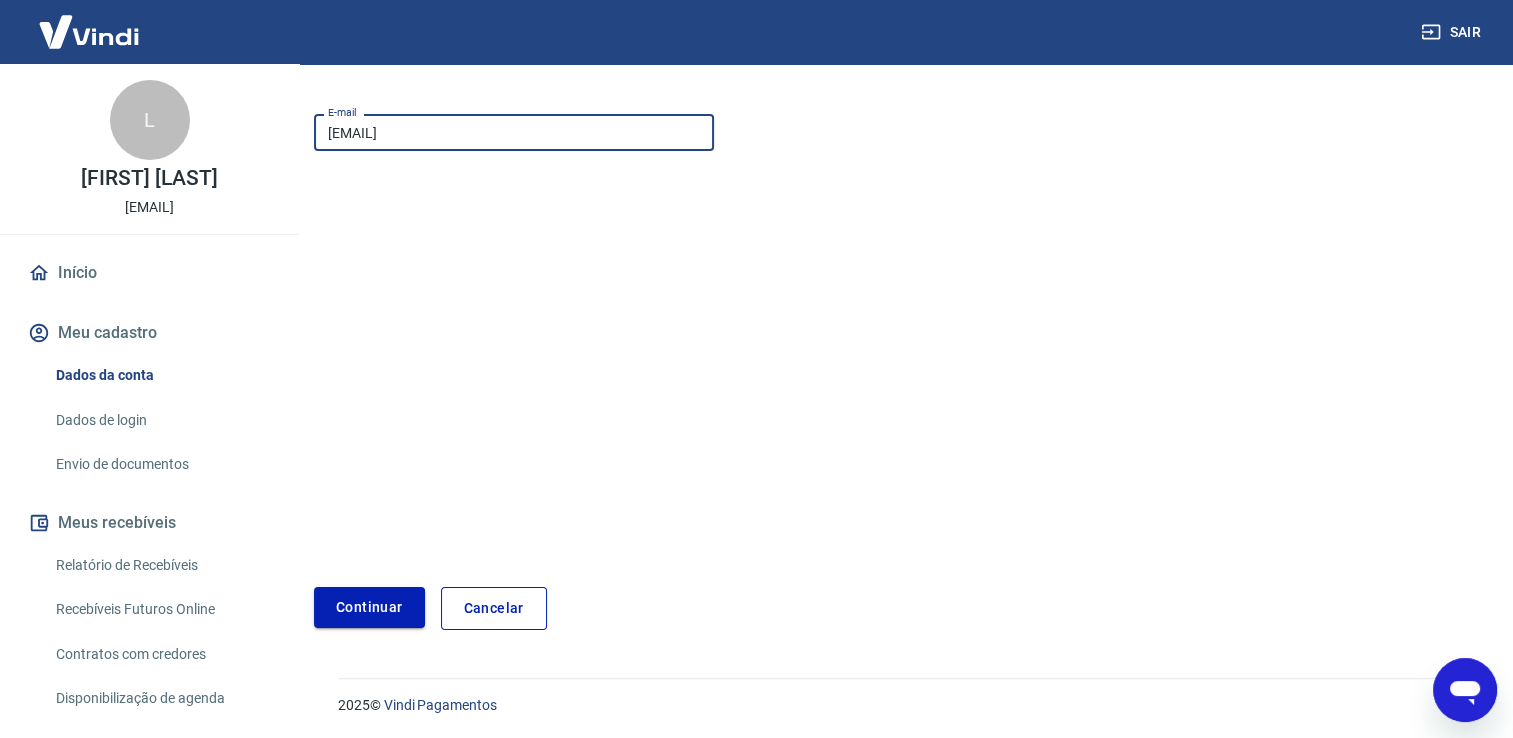 click on "Continuar" at bounding box center (369, 607) 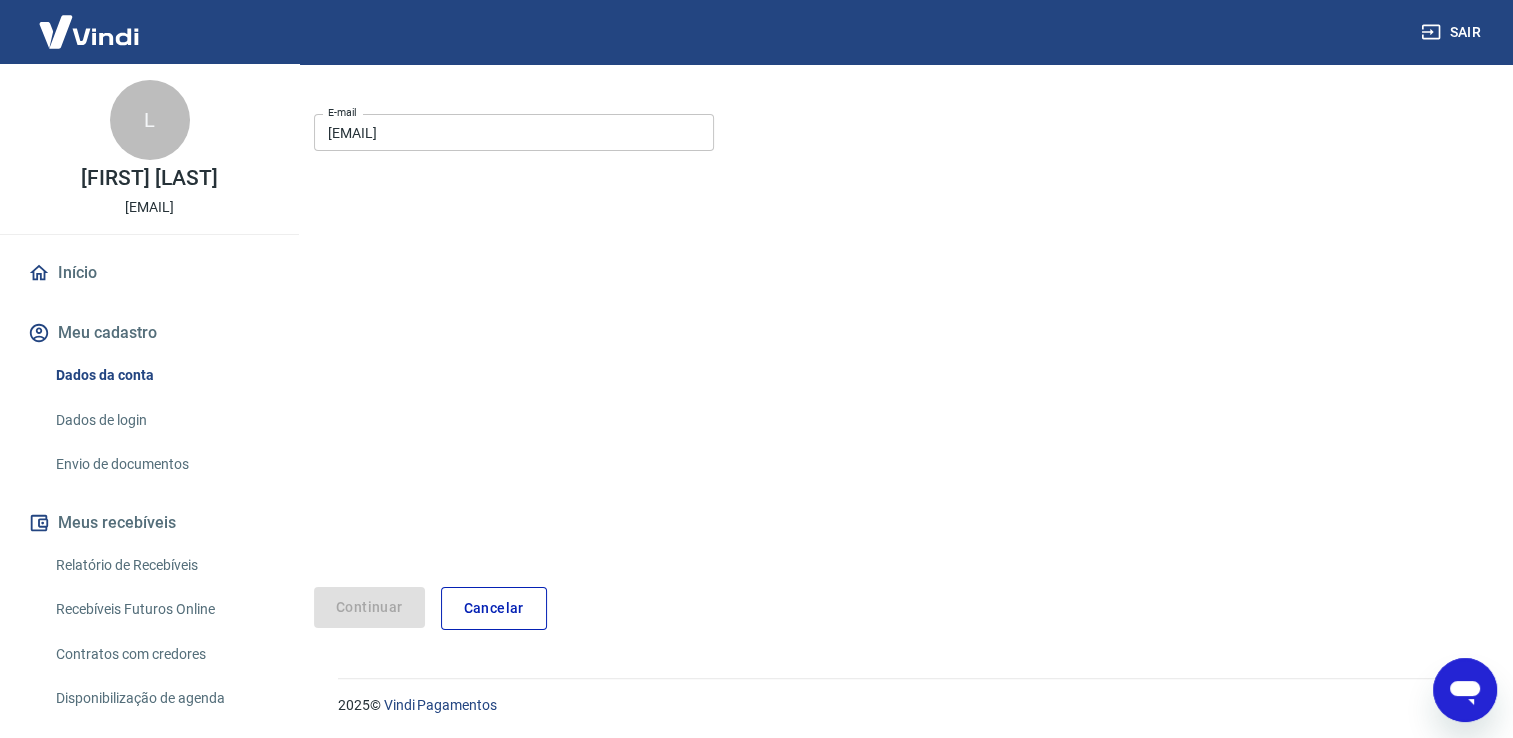 scroll, scrollTop: 167, scrollLeft: 0, axis: vertical 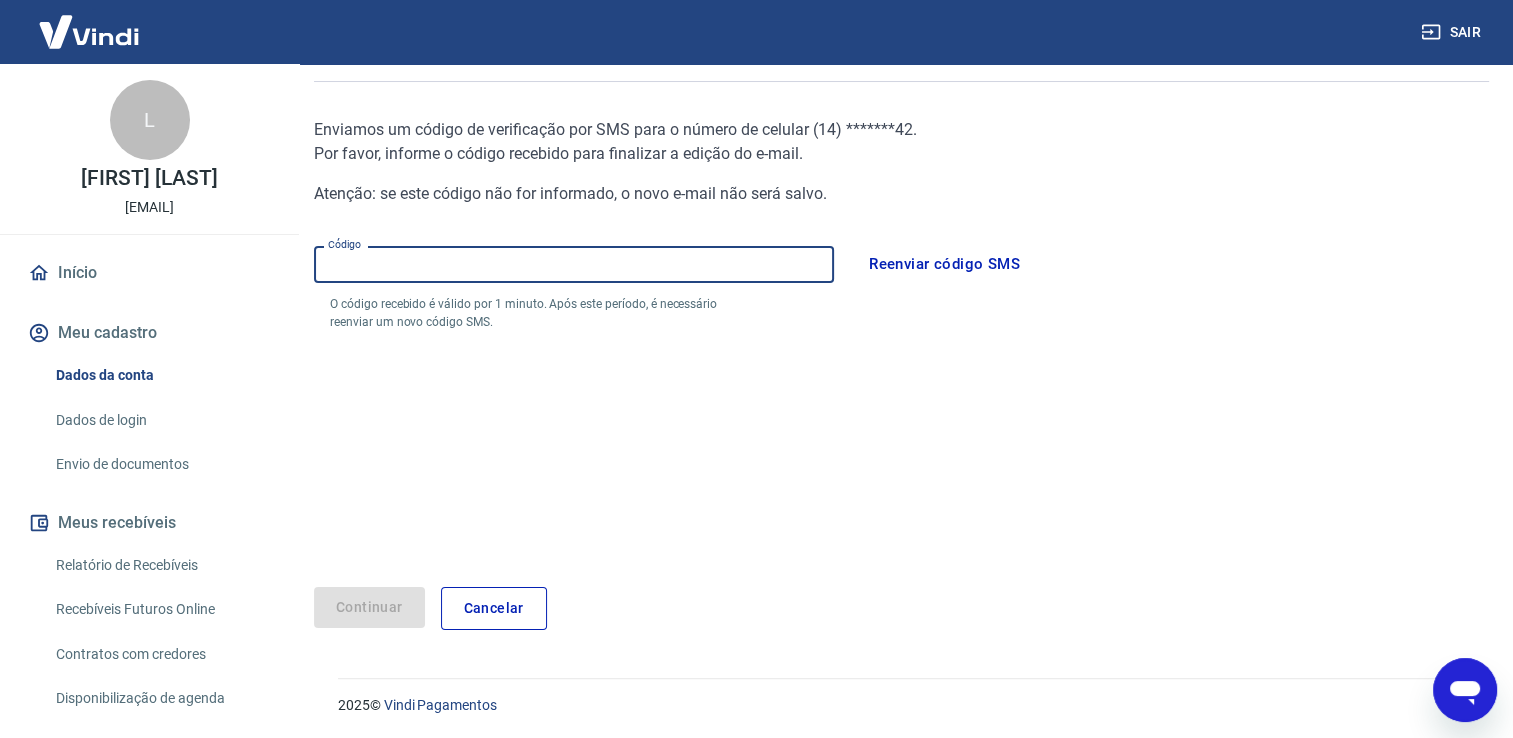 click on "Código" at bounding box center [574, 264] 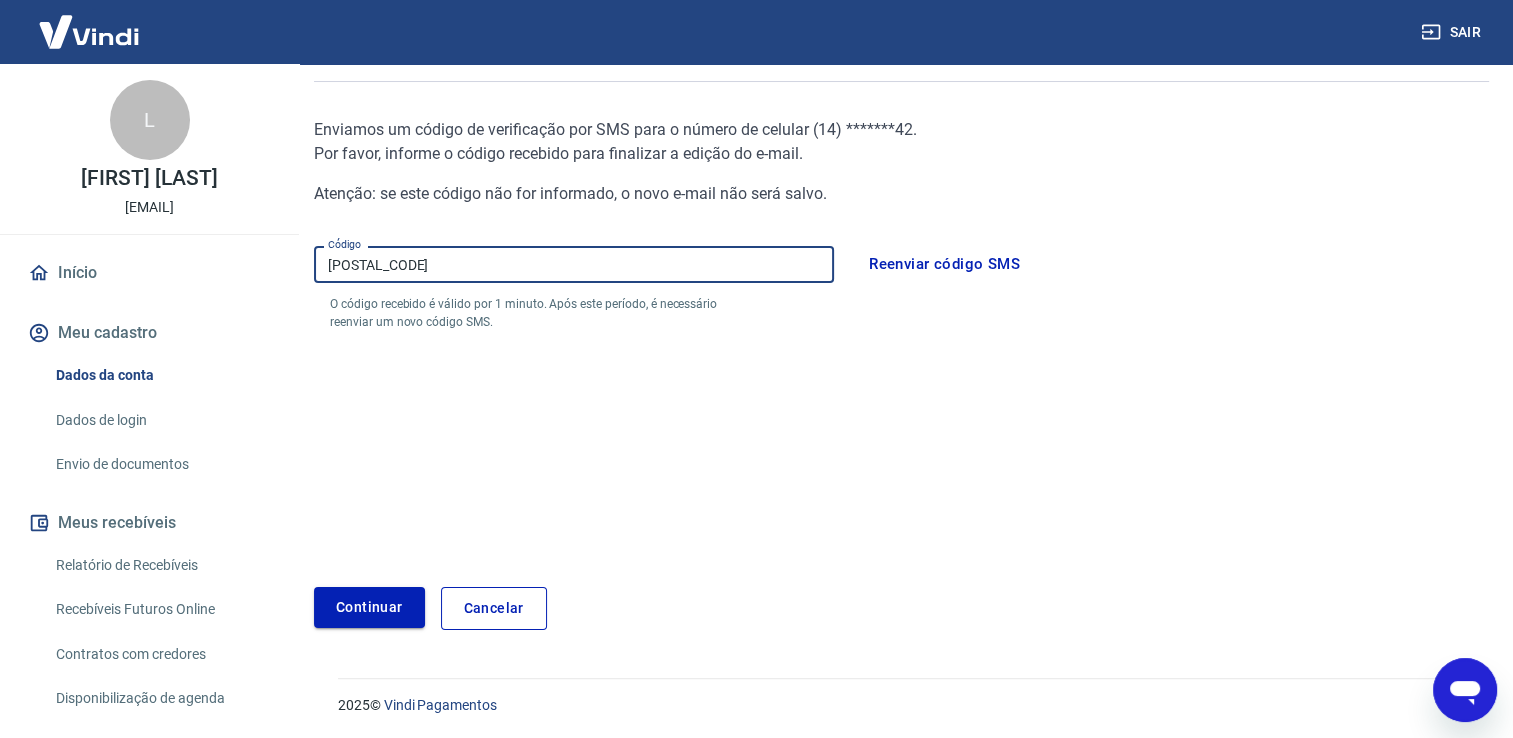 type on "045352" 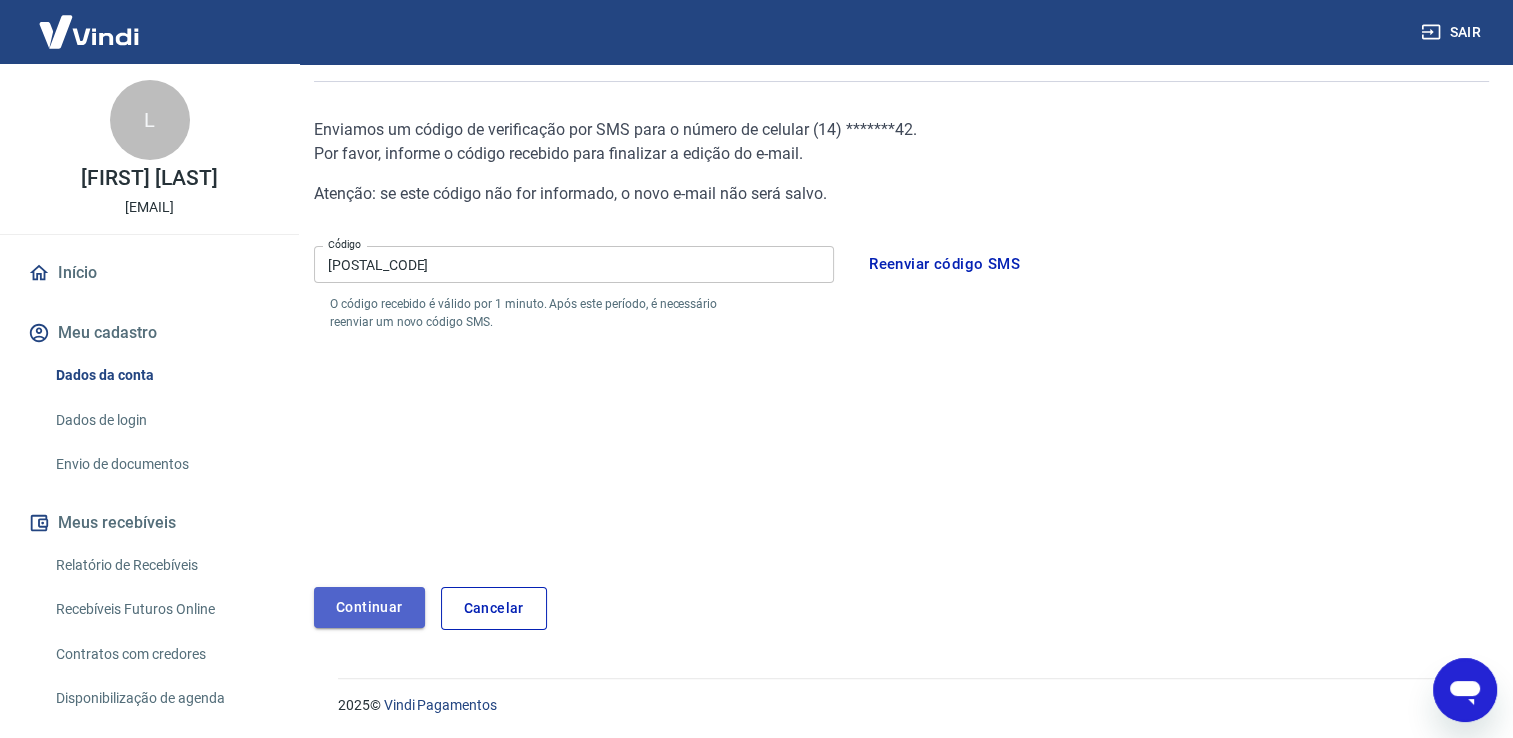 click on "Continuar" at bounding box center [369, 607] 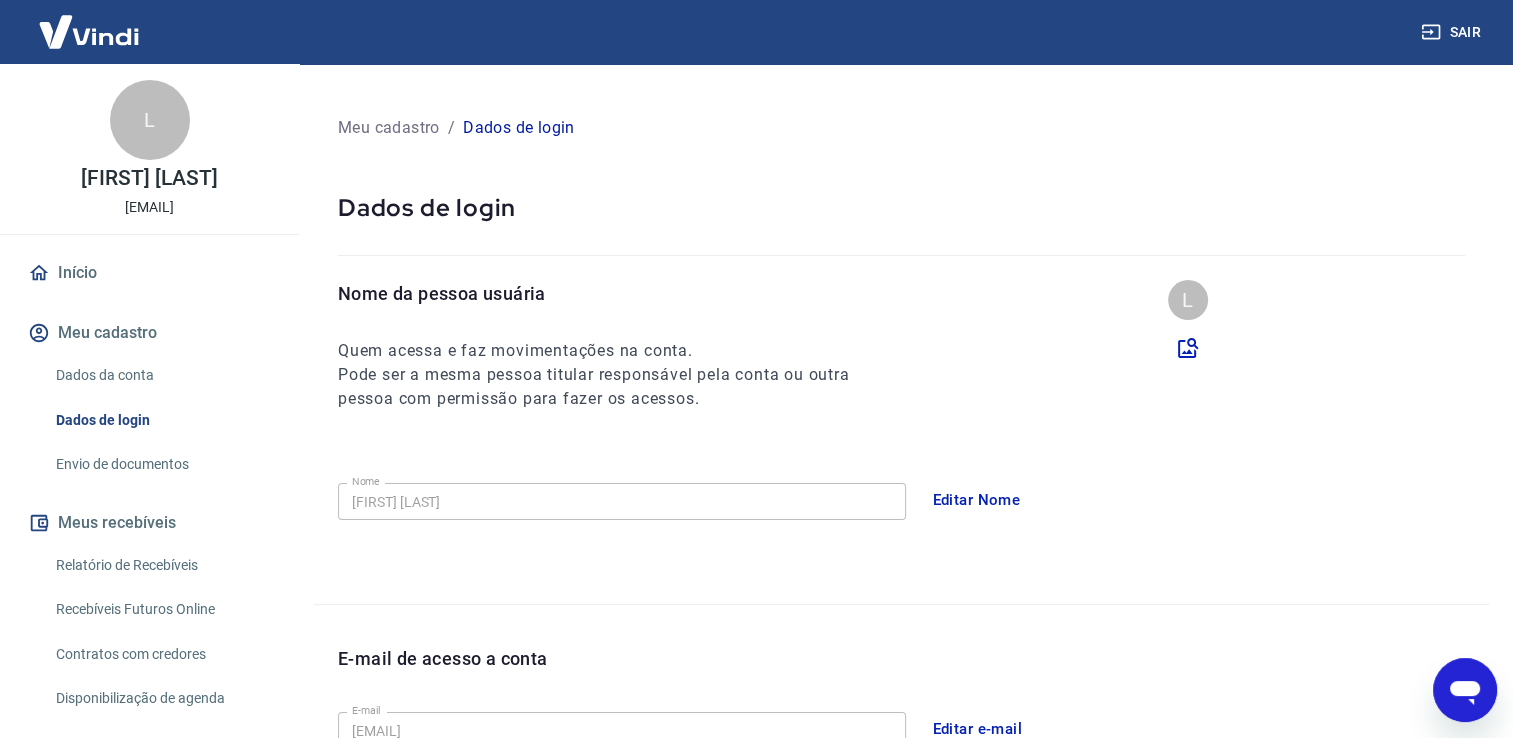 scroll, scrollTop: 100, scrollLeft: 0, axis: vertical 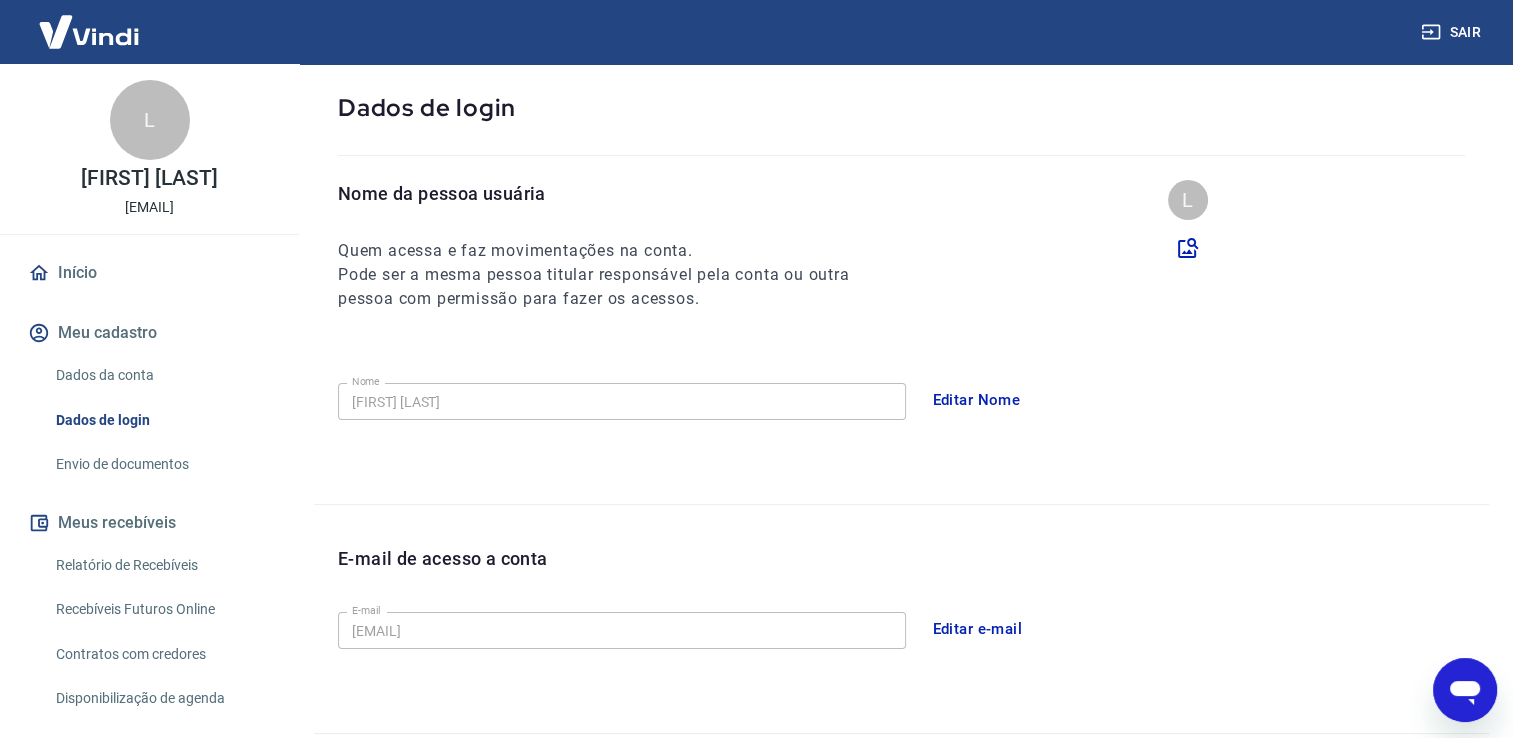 click on "Nome da pessoa usuária Quem acessa e faz movimentações na conta. Pode ser a mesma pessoa titular responsável pela conta ou outra pessoa com permissão para fazer os acessos. L Nome Luiz Fernando Dias Nome Editar Nome" at bounding box center [901, 342] 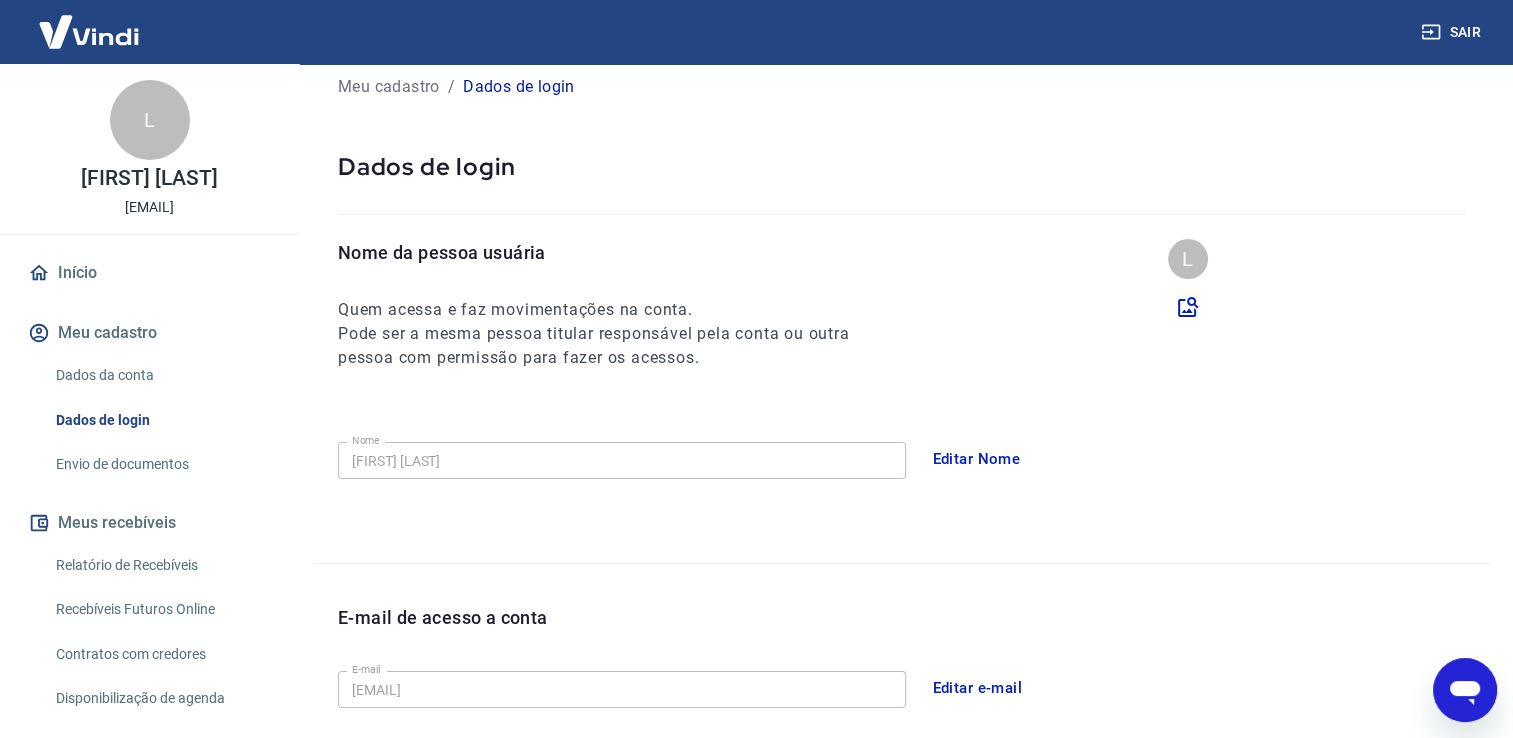 scroll, scrollTop: 0, scrollLeft: 0, axis: both 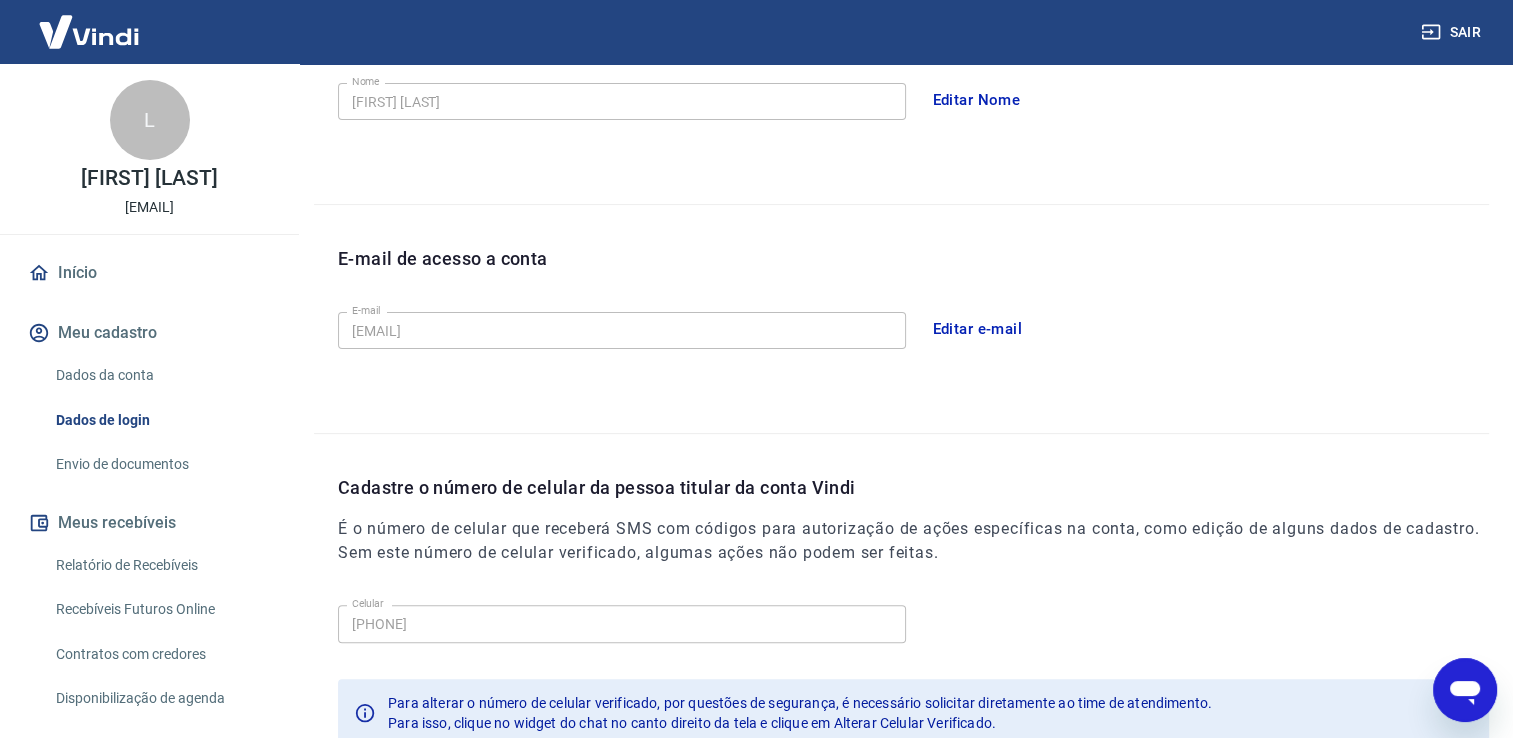 click on "E-mail de acesso a conta E-mail comercial@thermonline.com.br E-mail Editar e-mail" at bounding box center (901, 319) 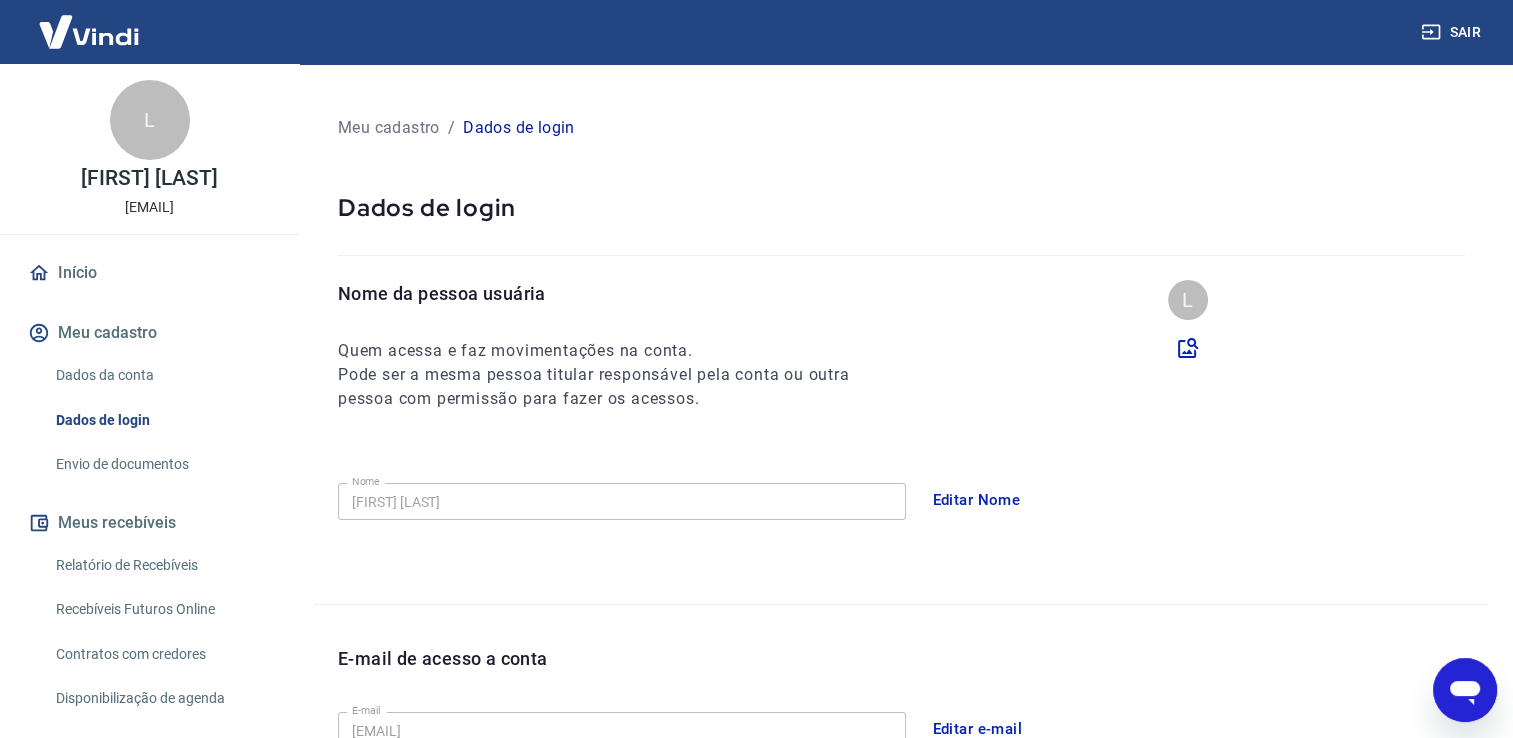 scroll, scrollTop: 400, scrollLeft: 0, axis: vertical 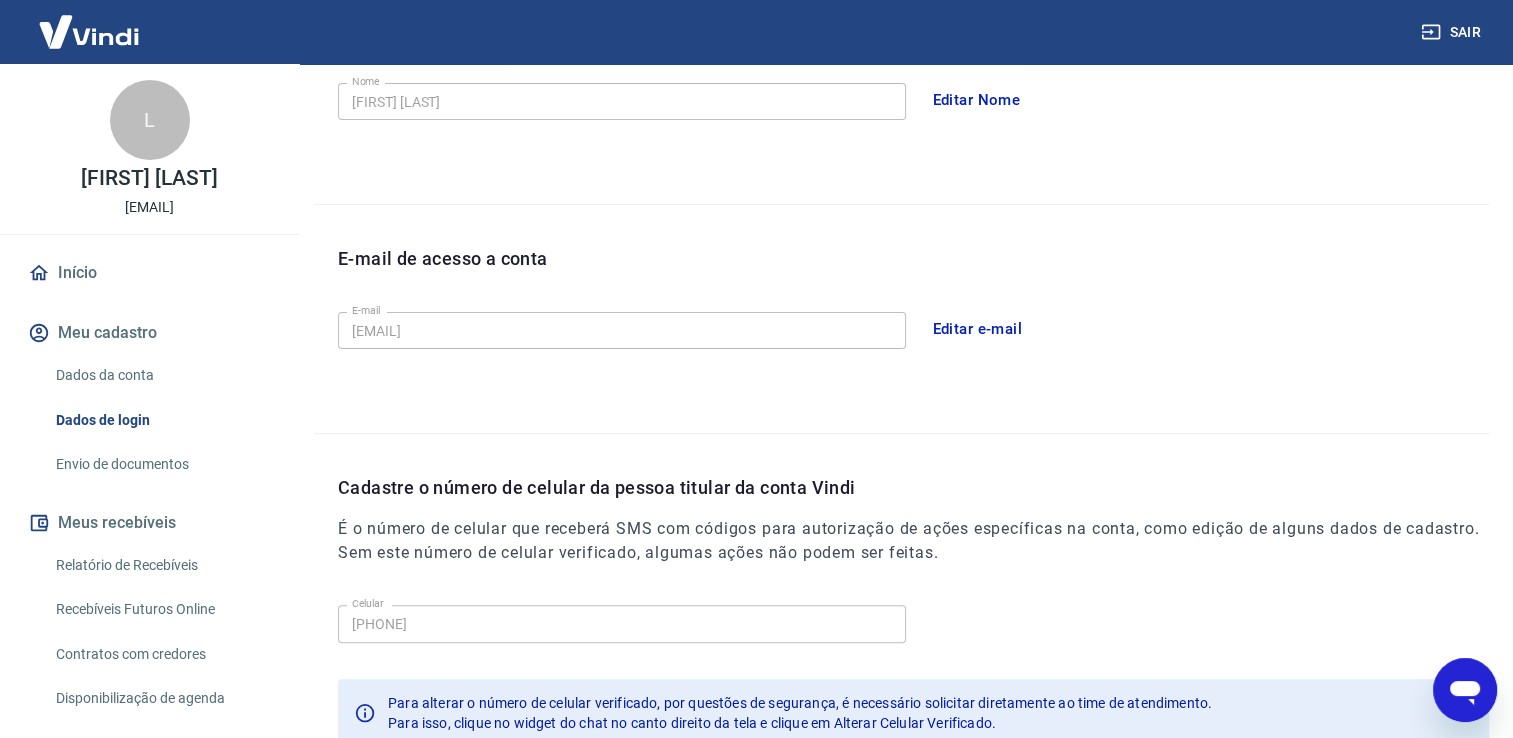 click on "Editar e-mail" at bounding box center [978, 329] 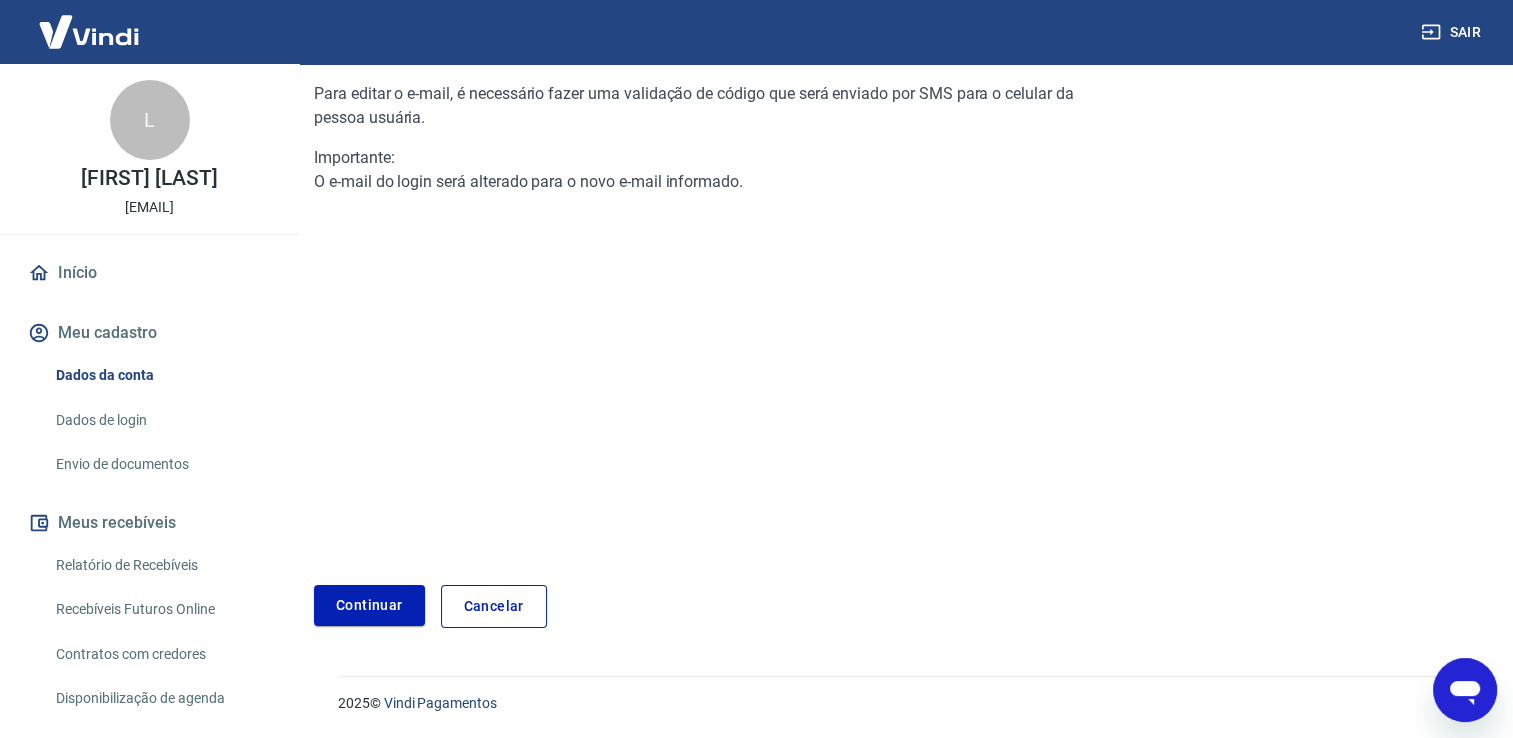 scroll, scrollTop: 201, scrollLeft: 0, axis: vertical 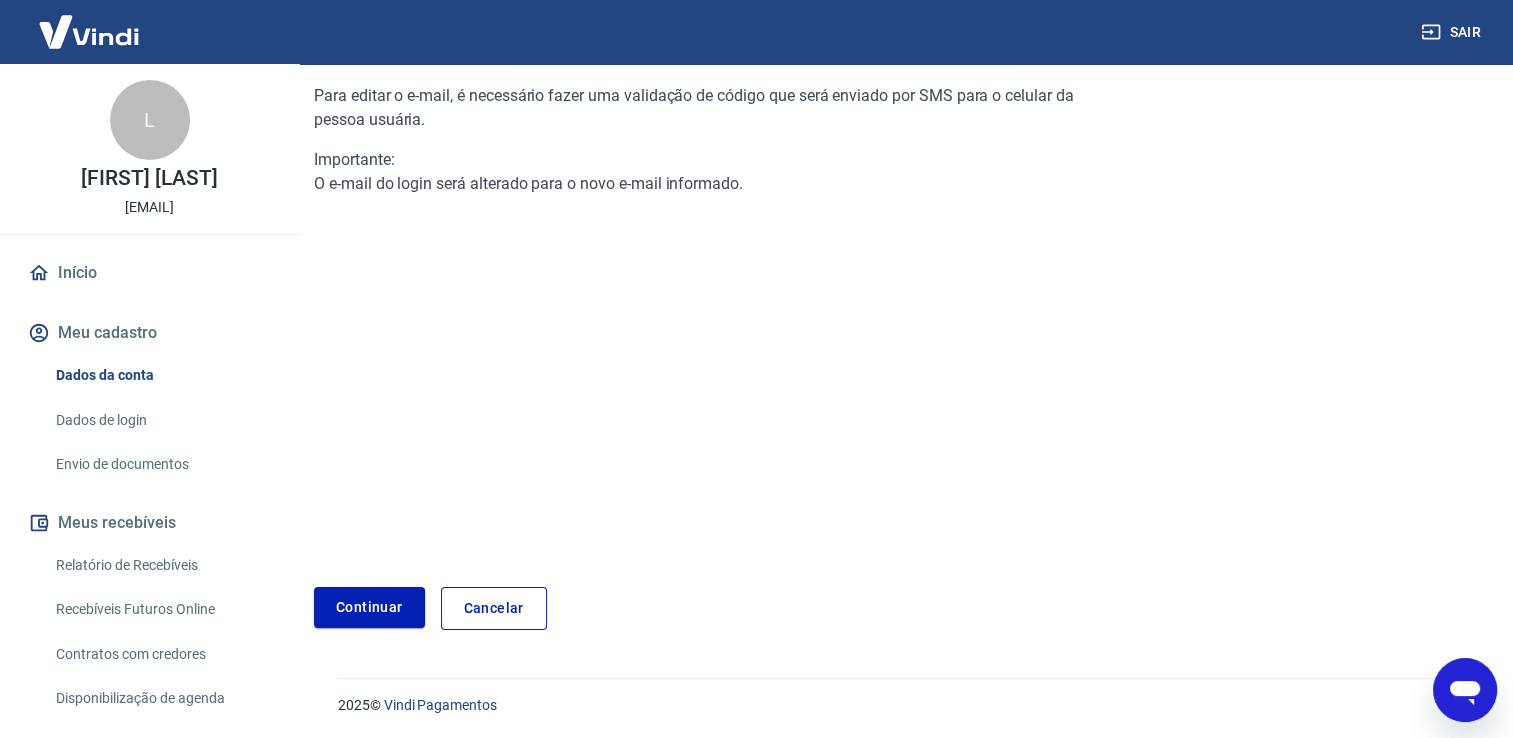 click on "Para editar o e-mail, é necessário fazer uma validação de código que será enviado por SMS para o celular da pessoa usuária. Importante:  O e-mail do login será alterado para o novo e-mail informado." at bounding box center (705, 303) 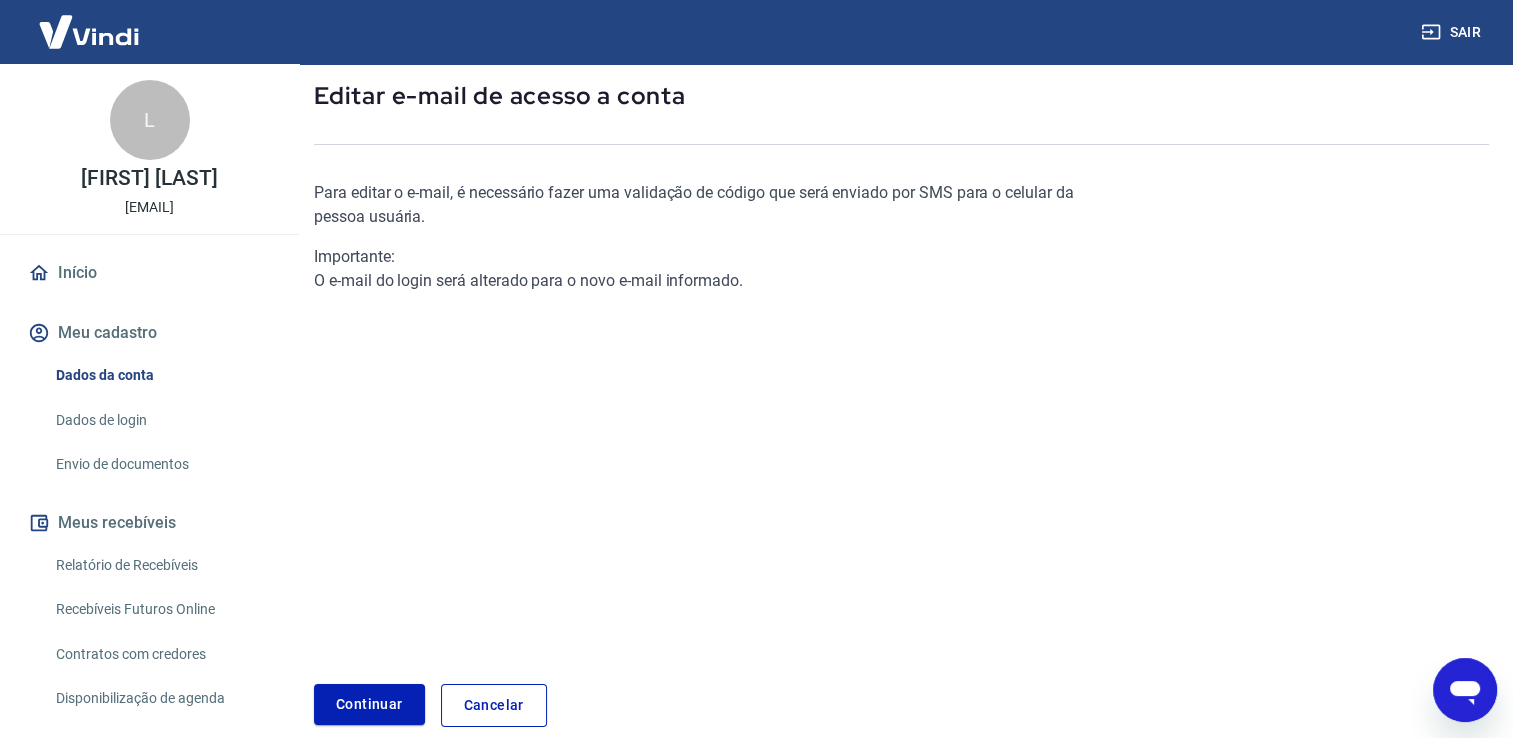 scroll, scrollTop: 201, scrollLeft: 0, axis: vertical 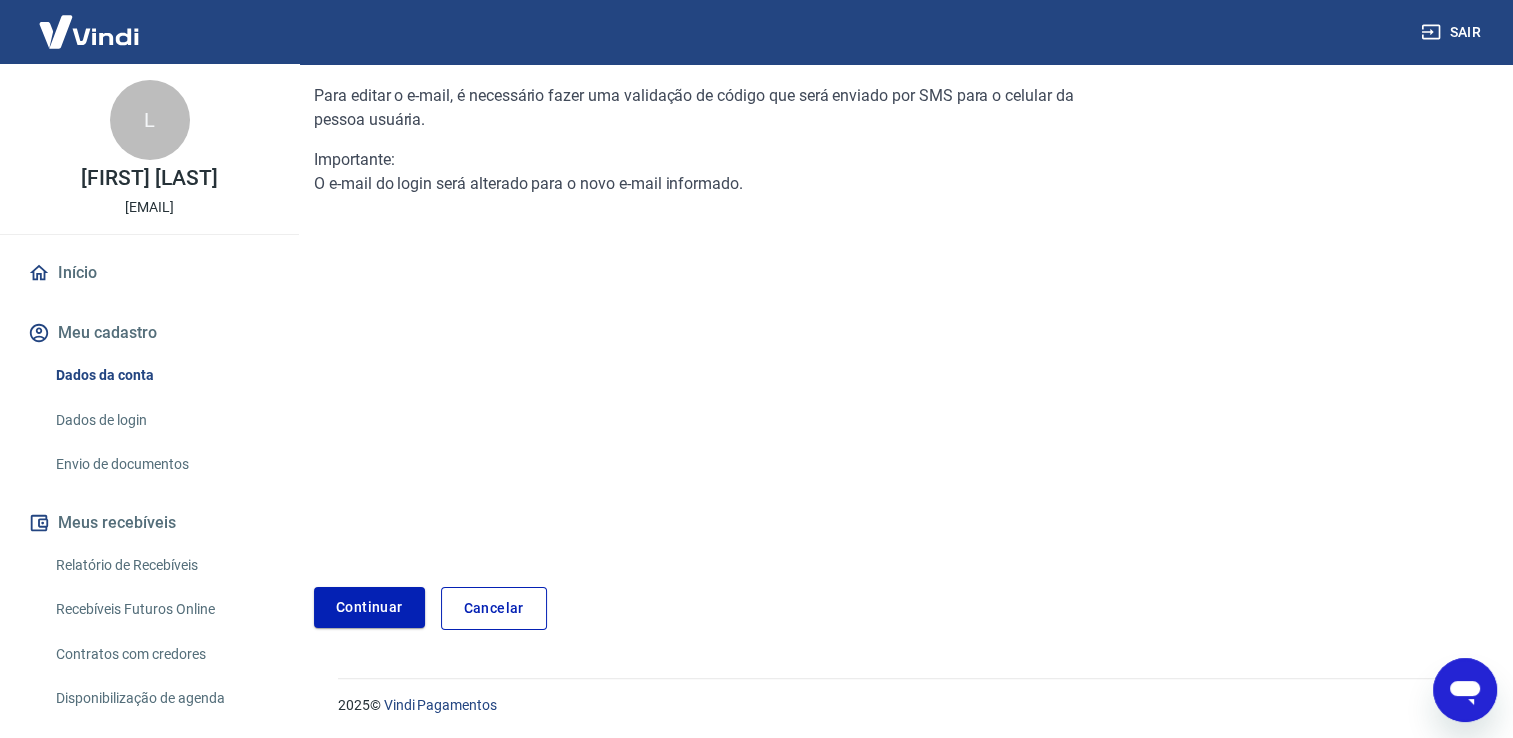 drag, startPoint x: 127, startPoint y: 376, endPoint x: 132, endPoint y: 399, distance: 23.537205 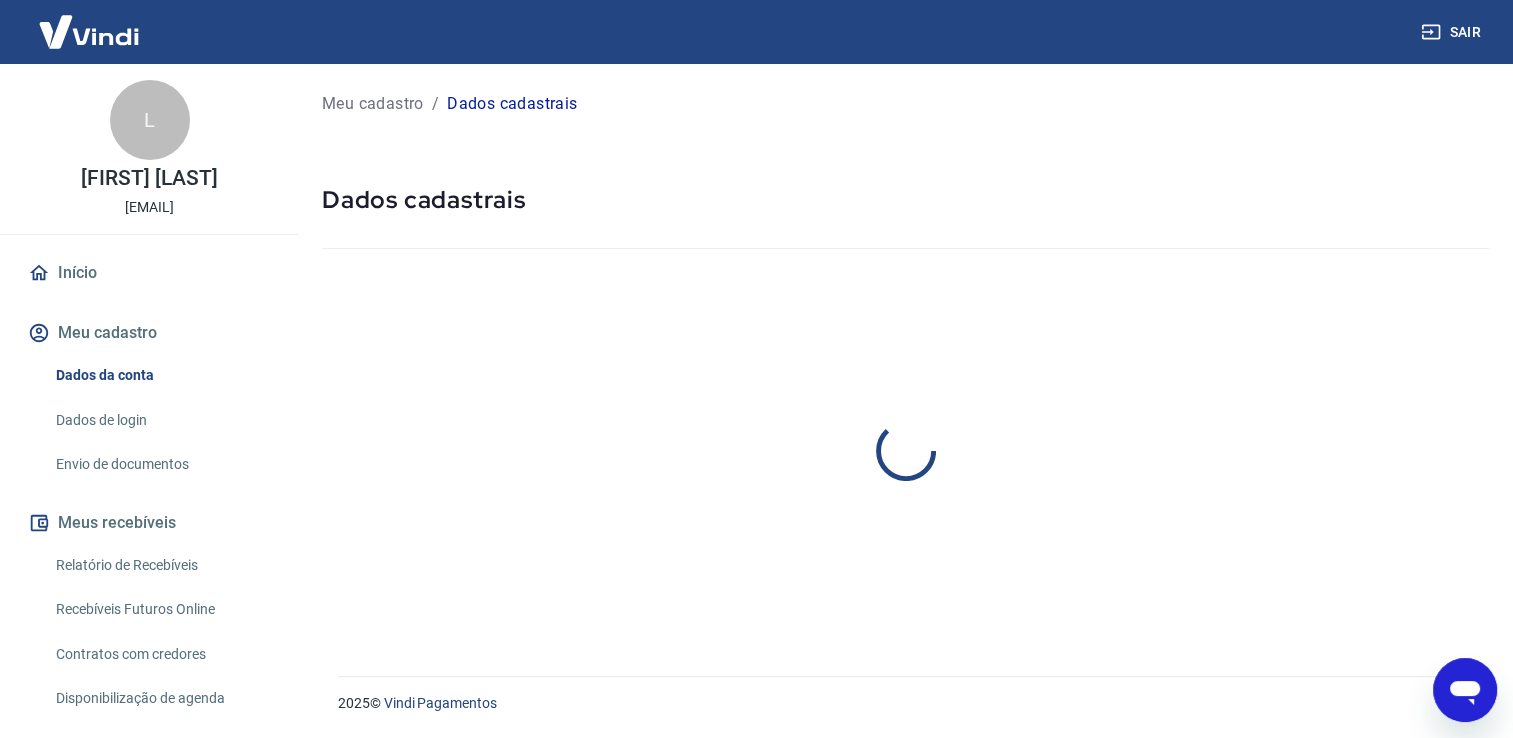 scroll, scrollTop: 0, scrollLeft: 0, axis: both 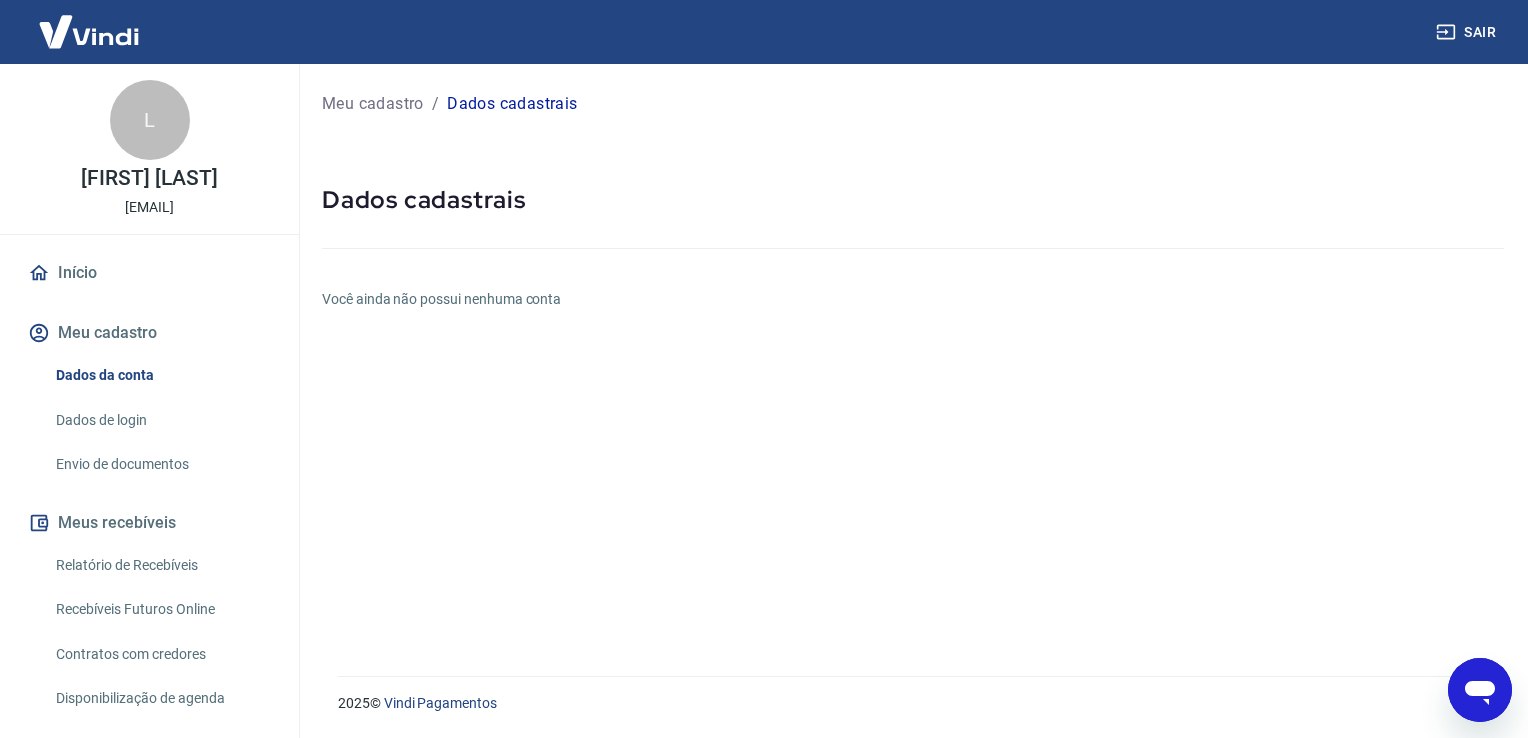 click on "Dados de login" at bounding box center [161, 420] 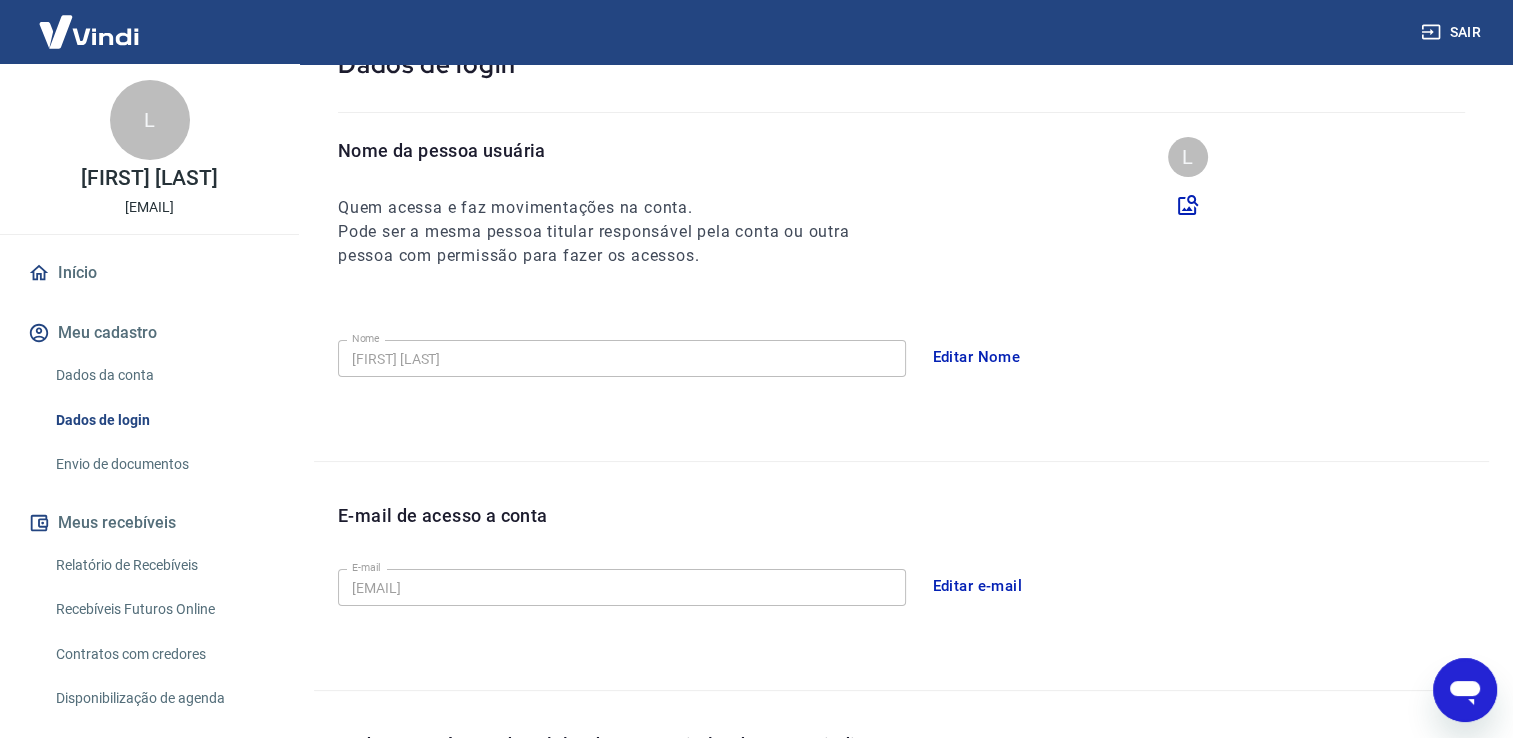 scroll, scrollTop: 300, scrollLeft: 0, axis: vertical 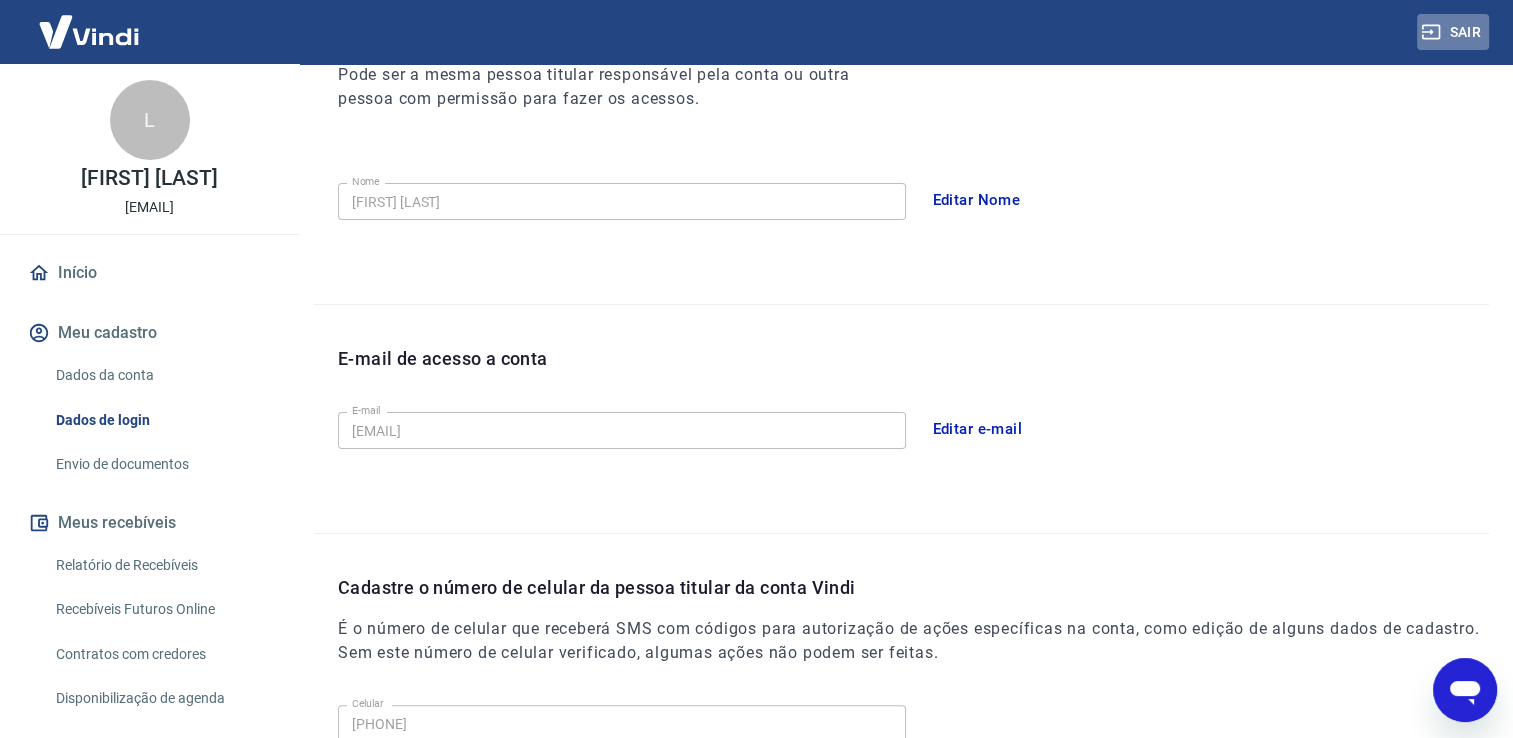 drag, startPoint x: 1436, startPoint y: 31, endPoint x: 1276, endPoint y: 130, distance: 188.15154 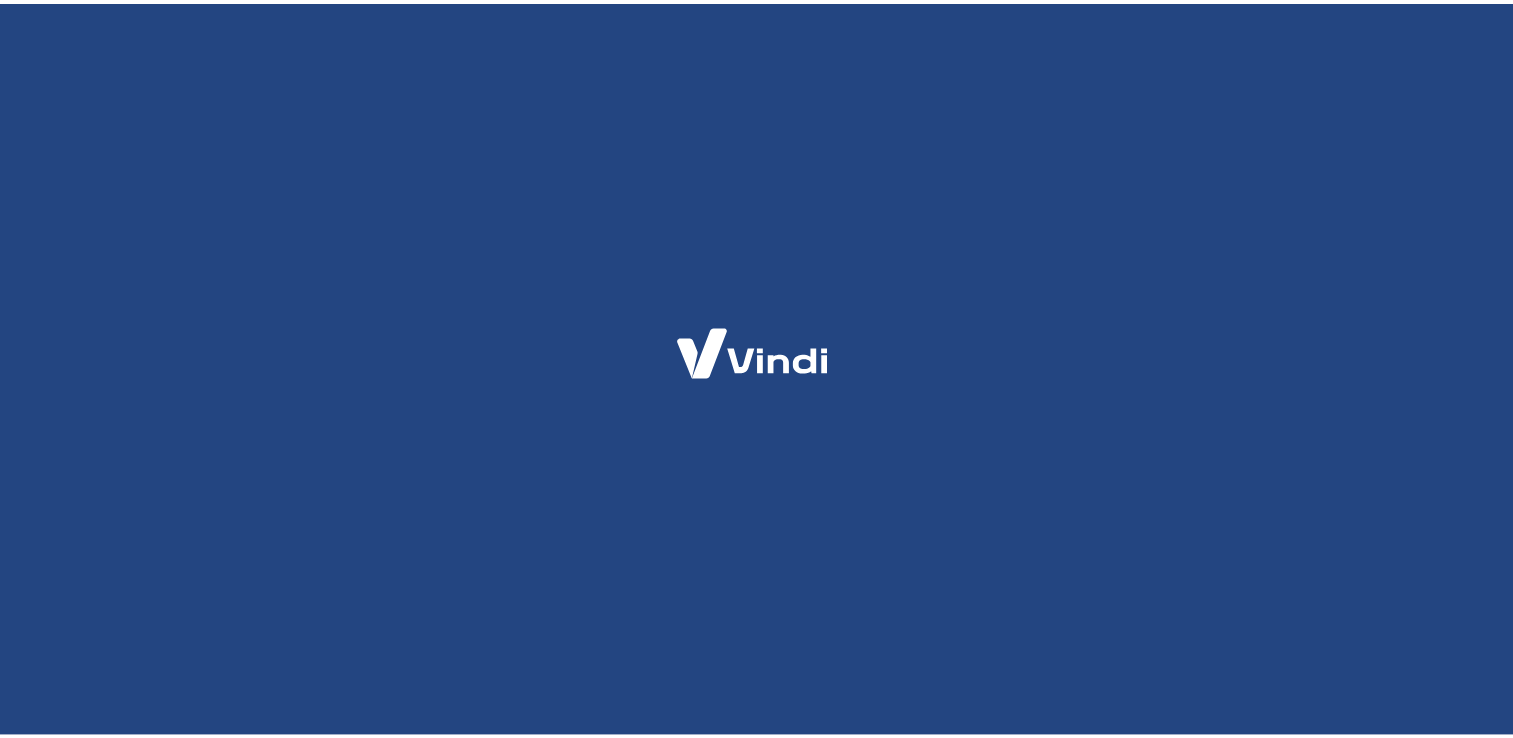 scroll, scrollTop: 0, scrollLeft: 0, axis: both 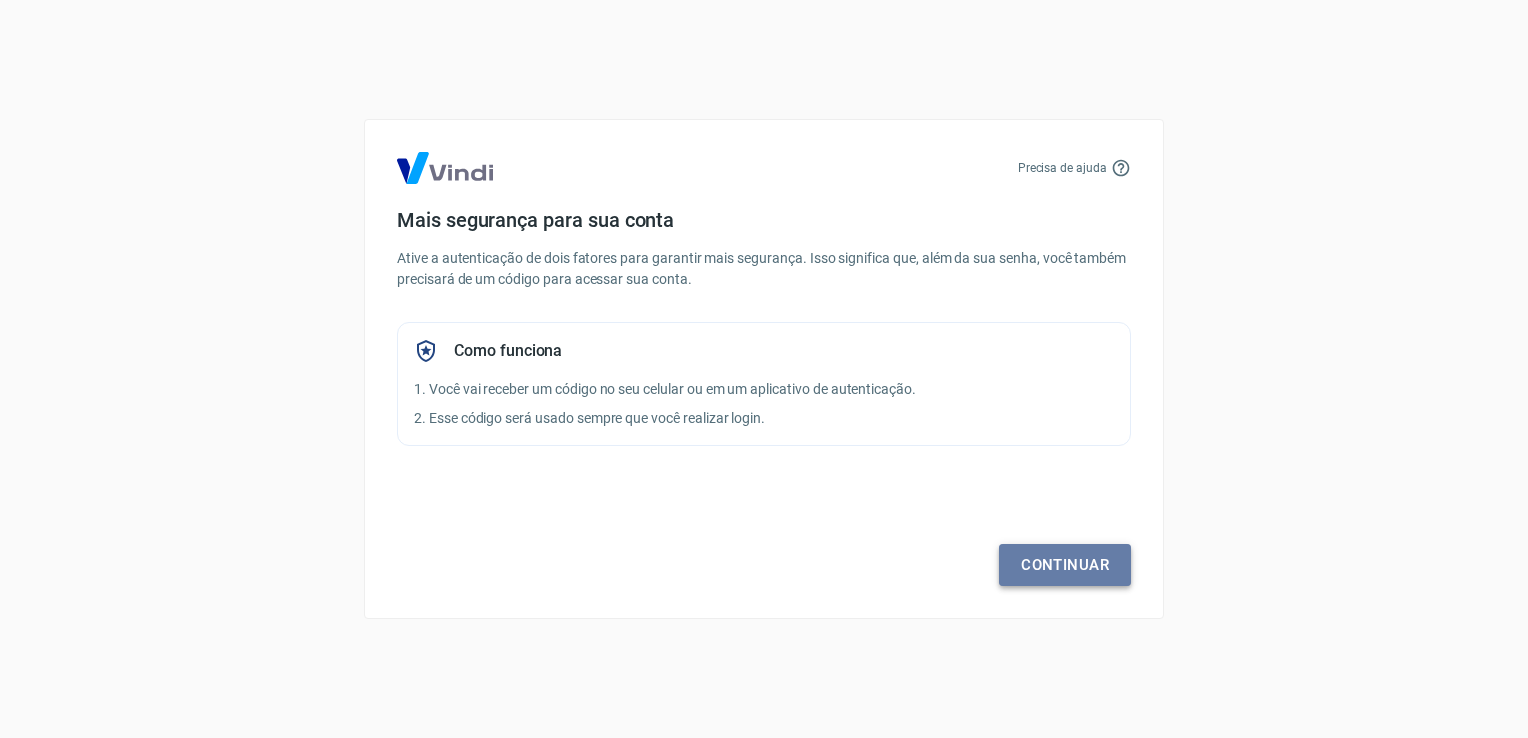 click on "Continuar" at bounding box center [1065, 565] 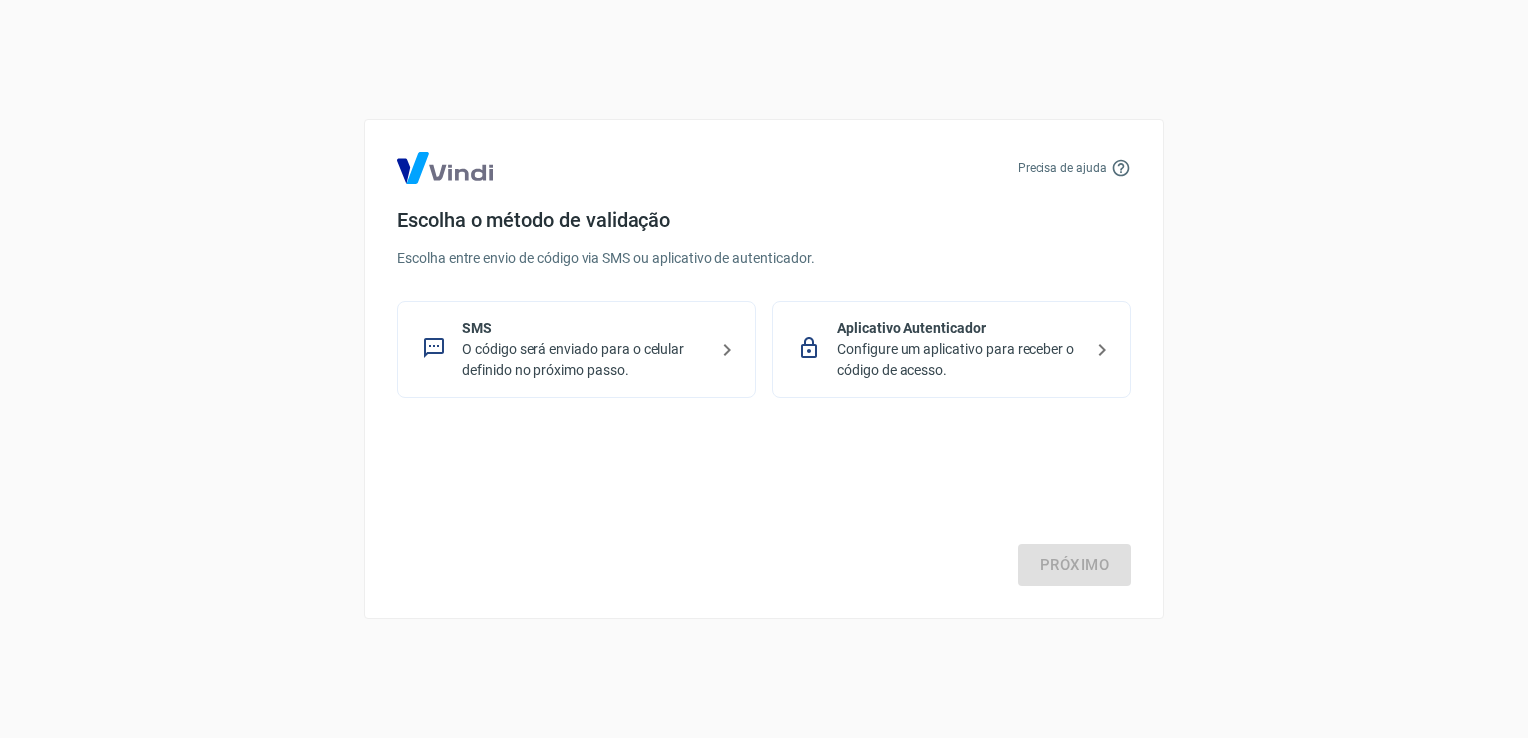 click on "O código será enviado para o celular definido no próximo passo." at bounding box center [584, 360] 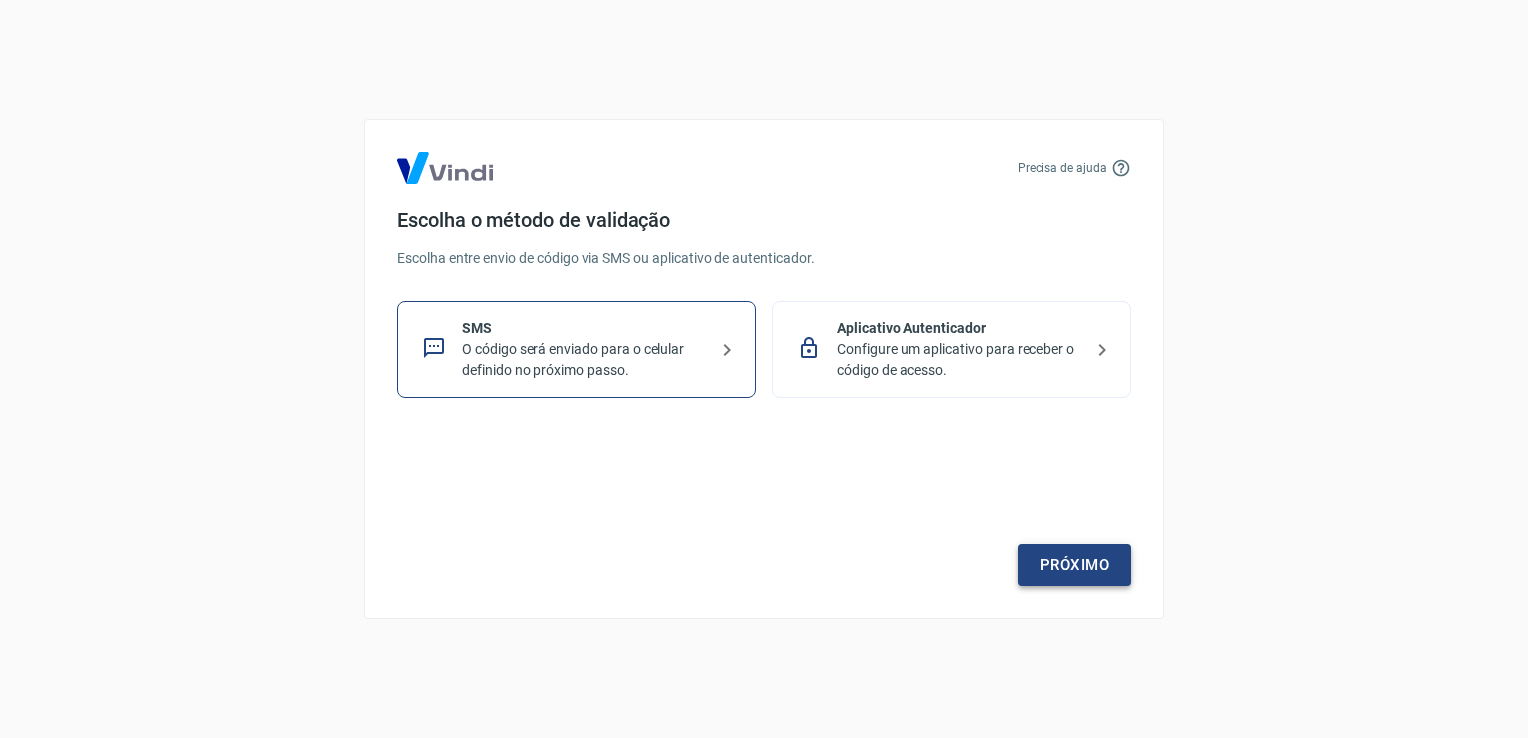 click on "Próximo" at bounding box center [1074, 565] 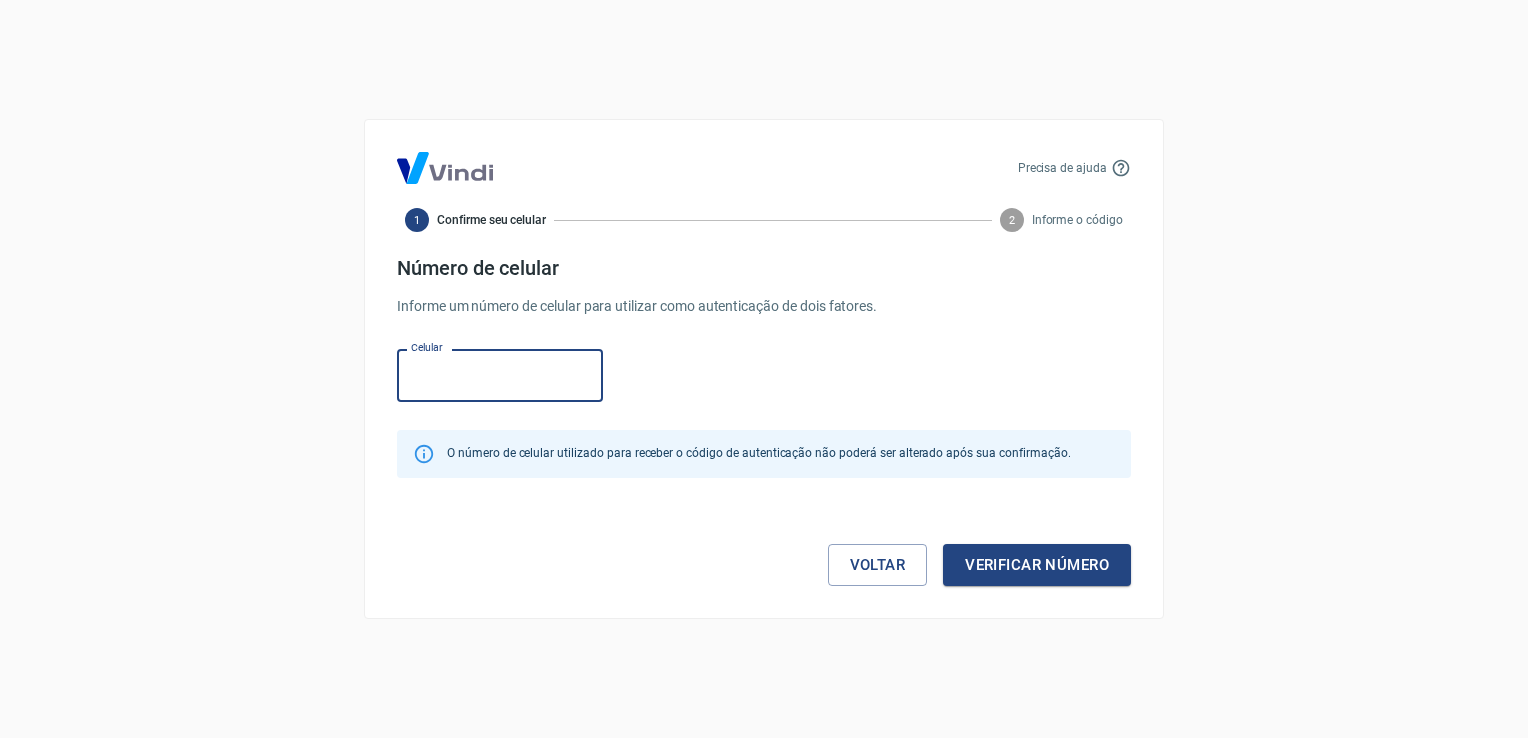 click on "Celular" at bounding box center [500, 375] 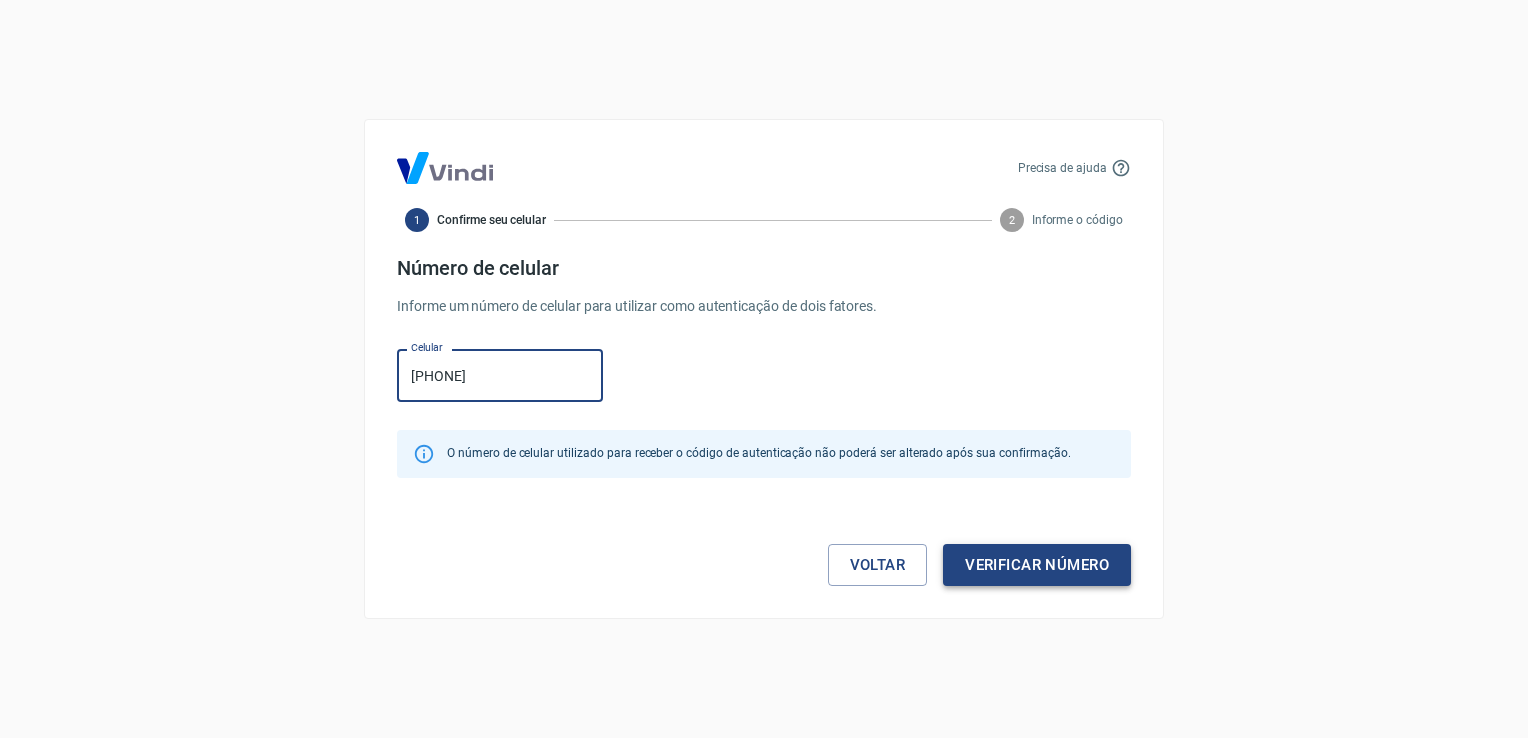 click on "Verificar número" at bounding box center (1037, 565) 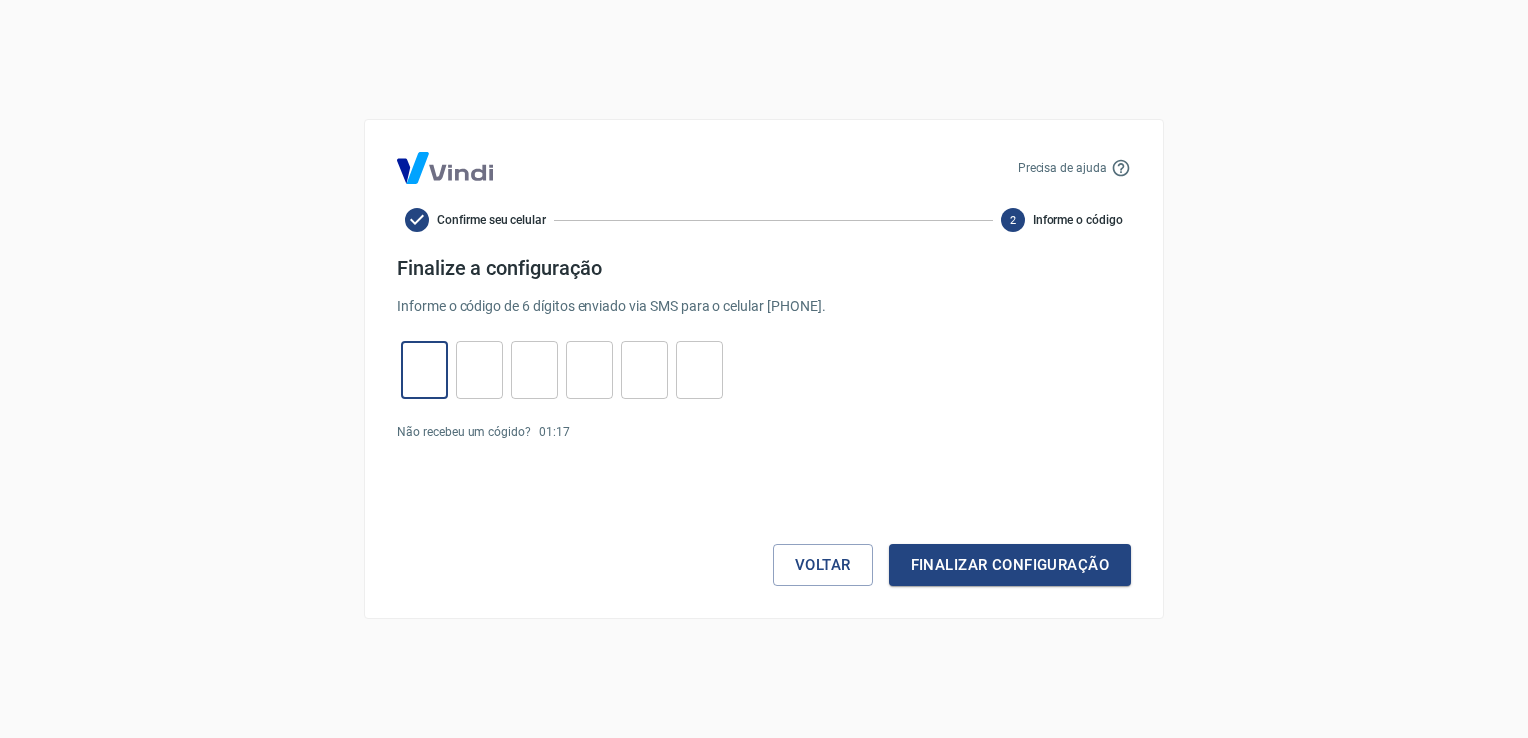 click at bounding box center [424, 370] 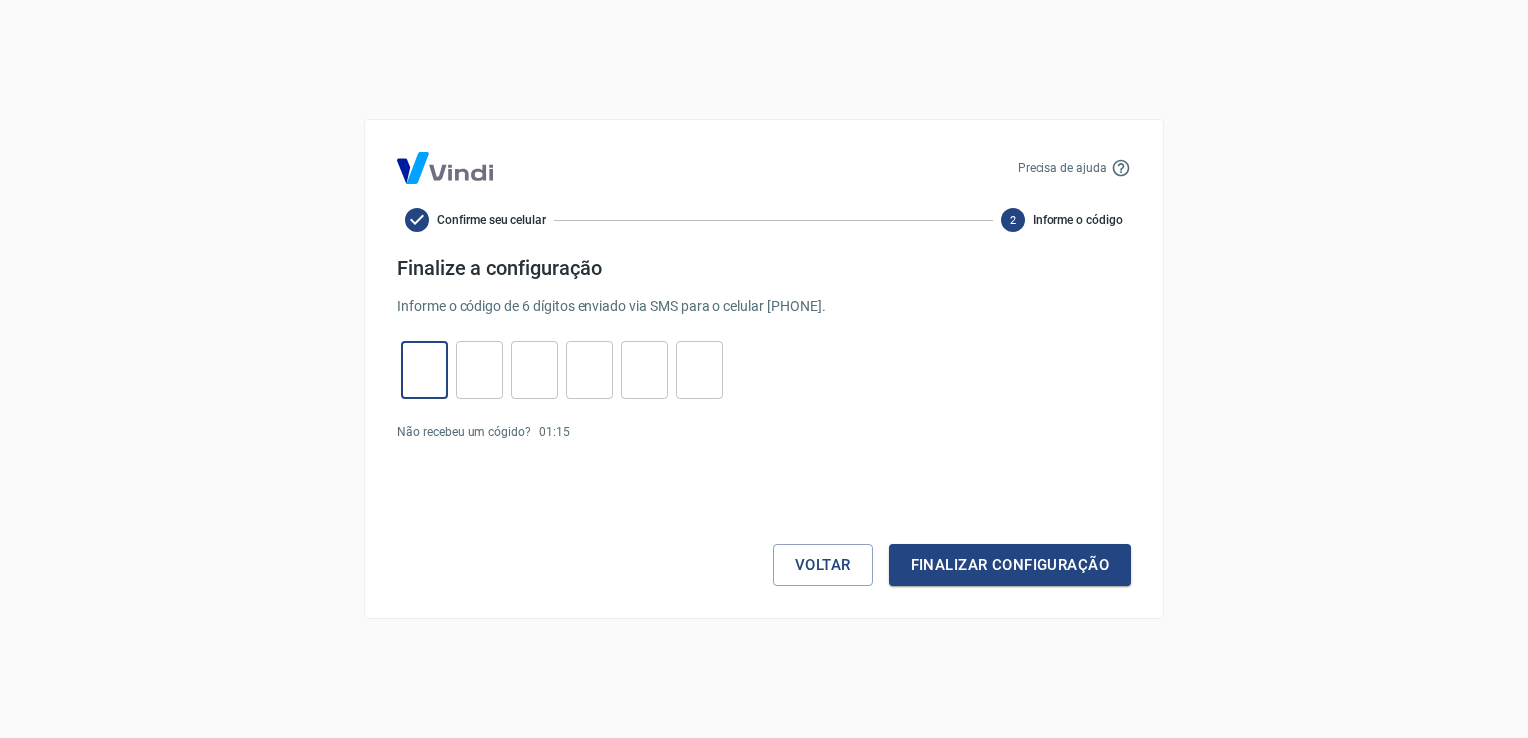type on "5" 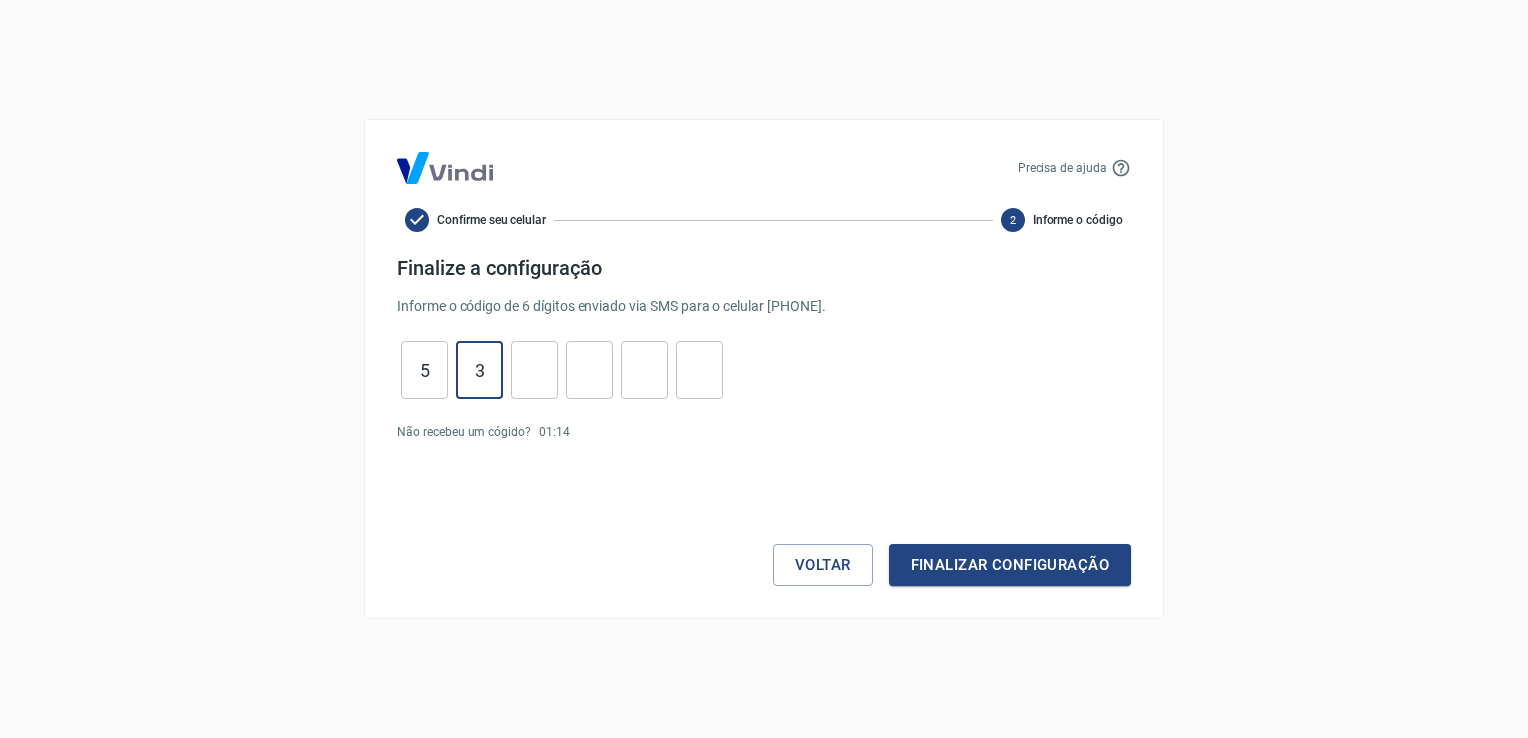 type on "3" 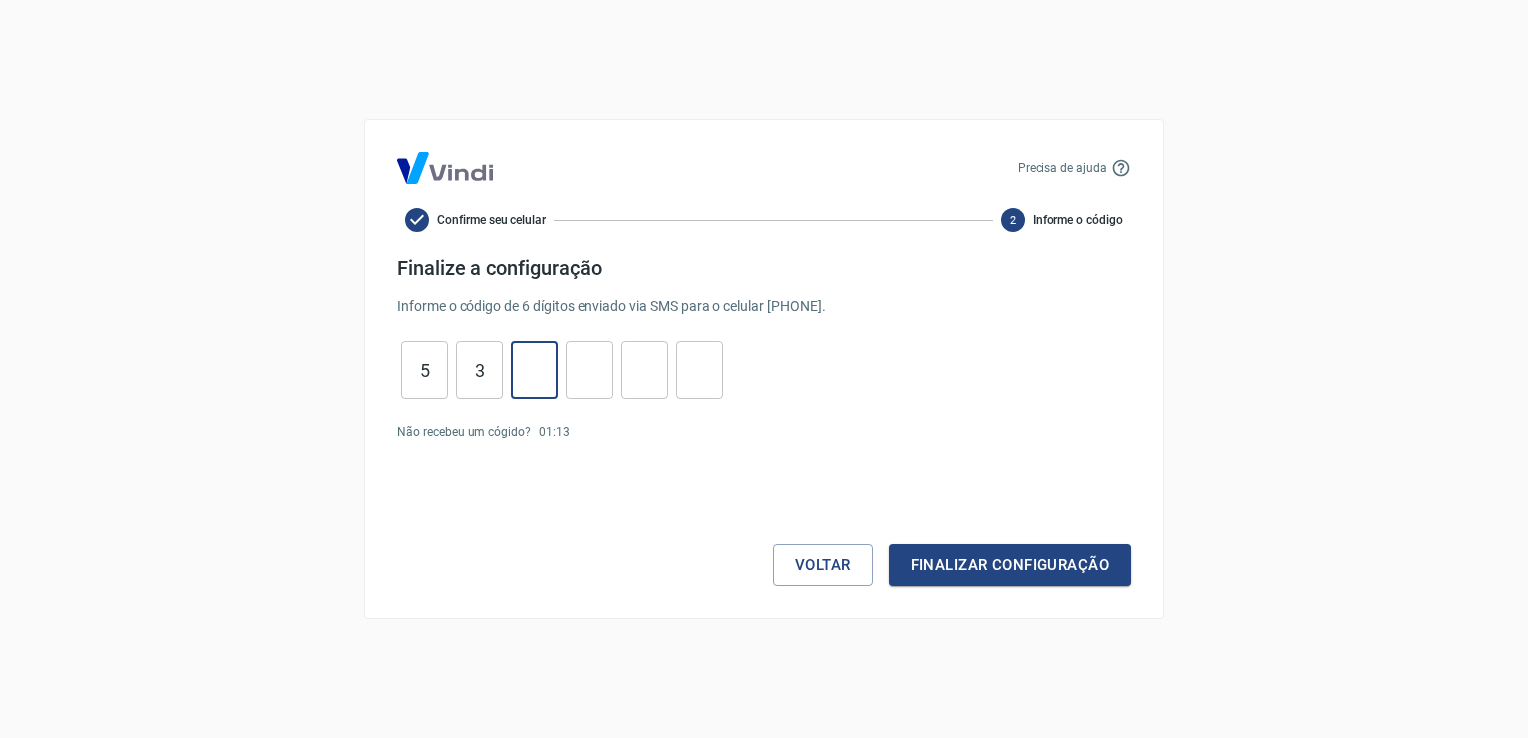 type on "9" 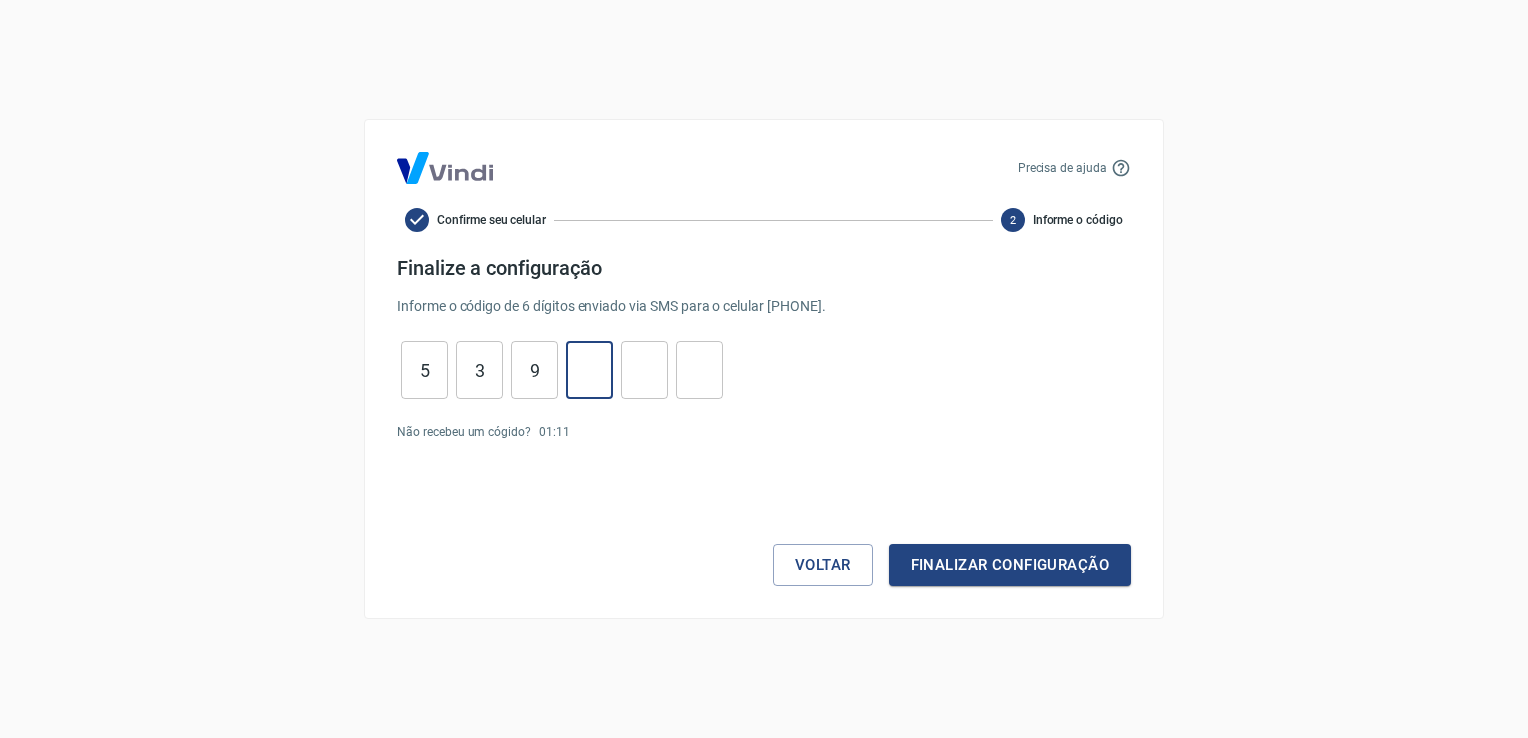 type on "5" 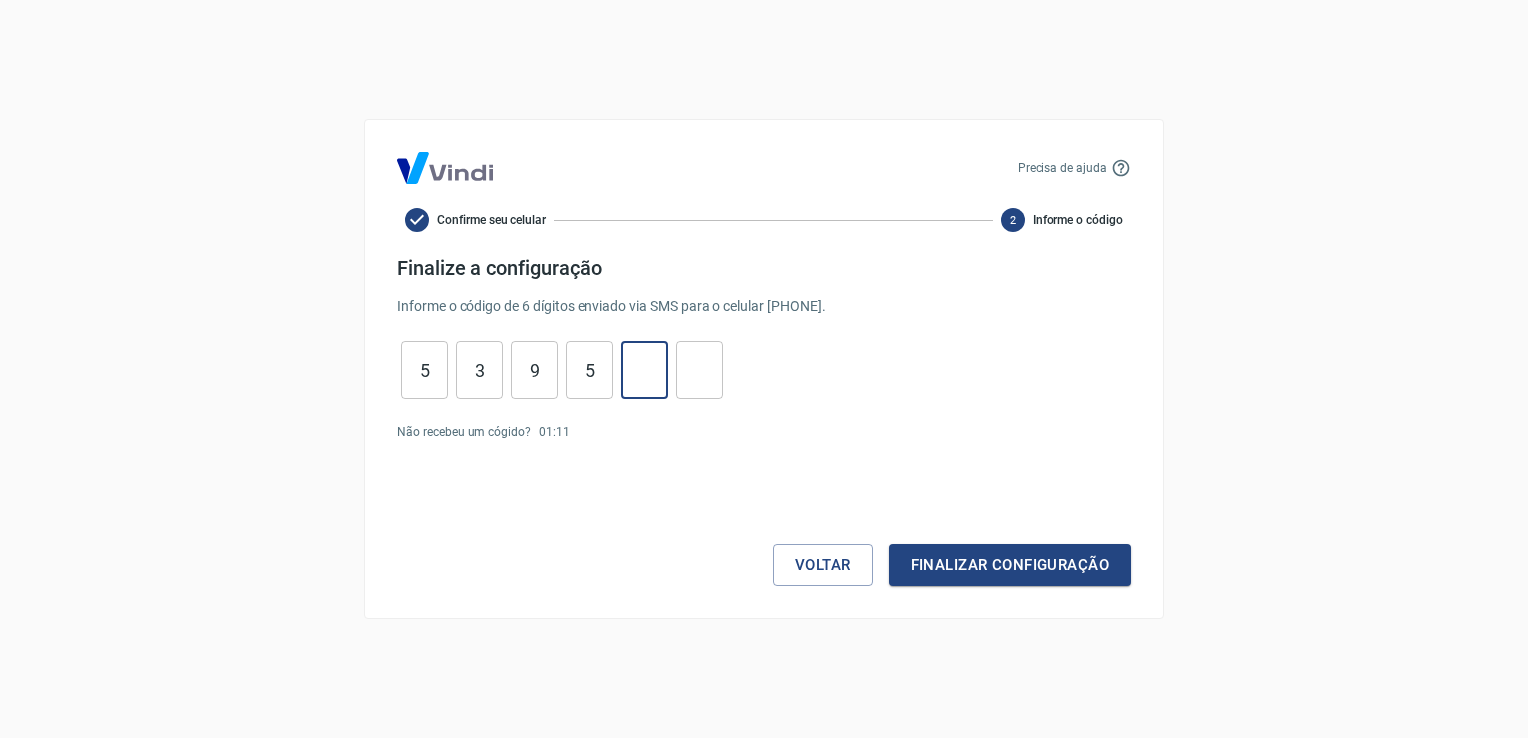 type on "1" 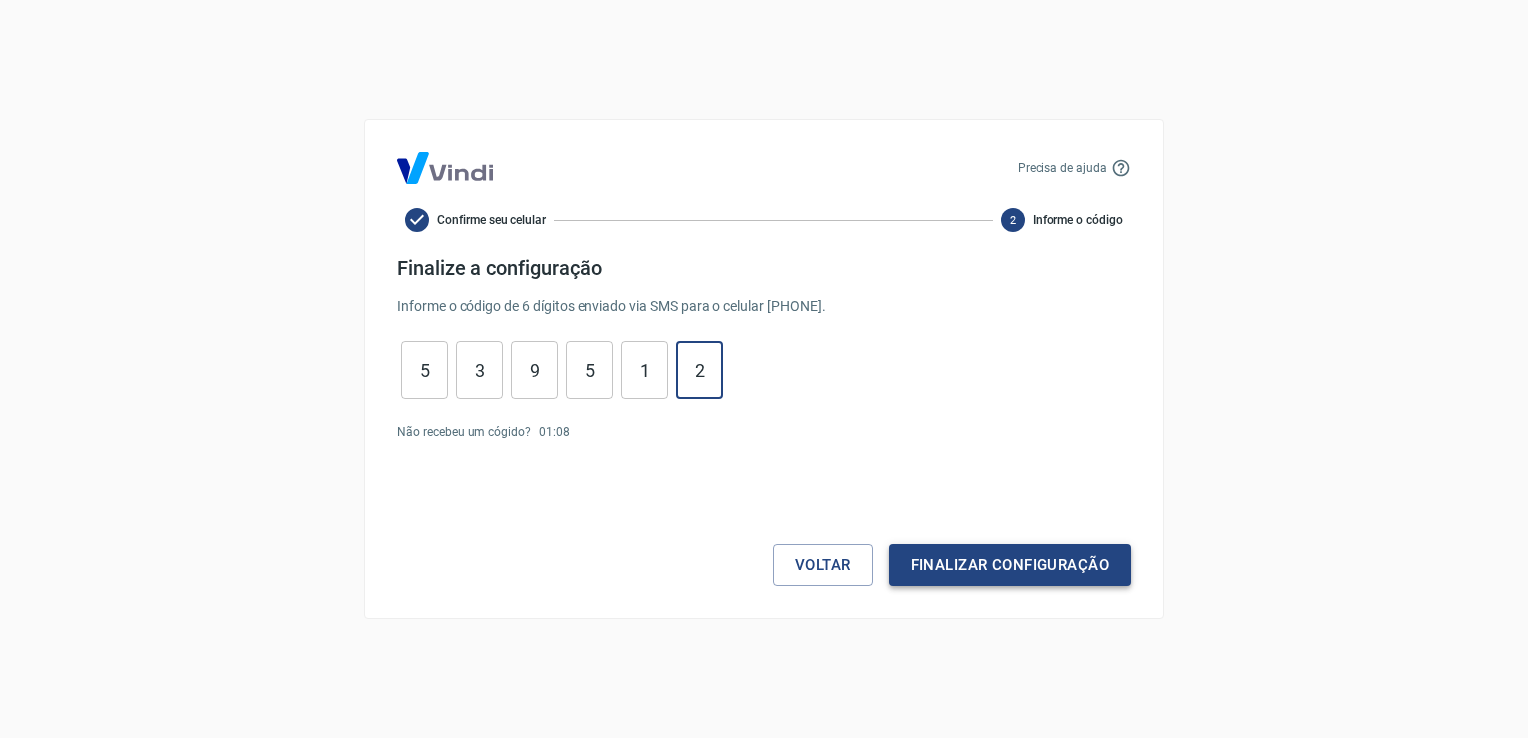 type on "2" 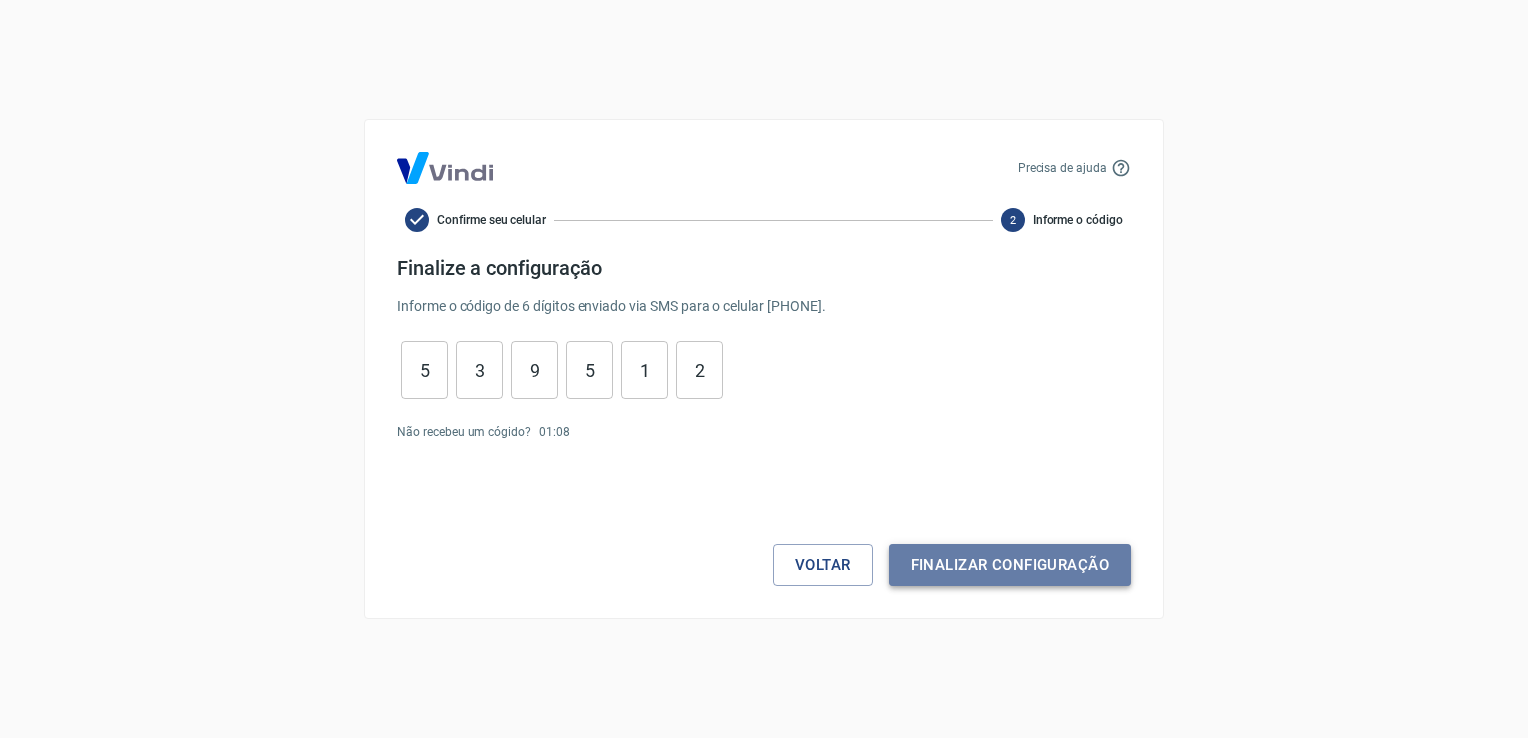 click on "Finalizar configuração" at bounding box center [1010, 565] 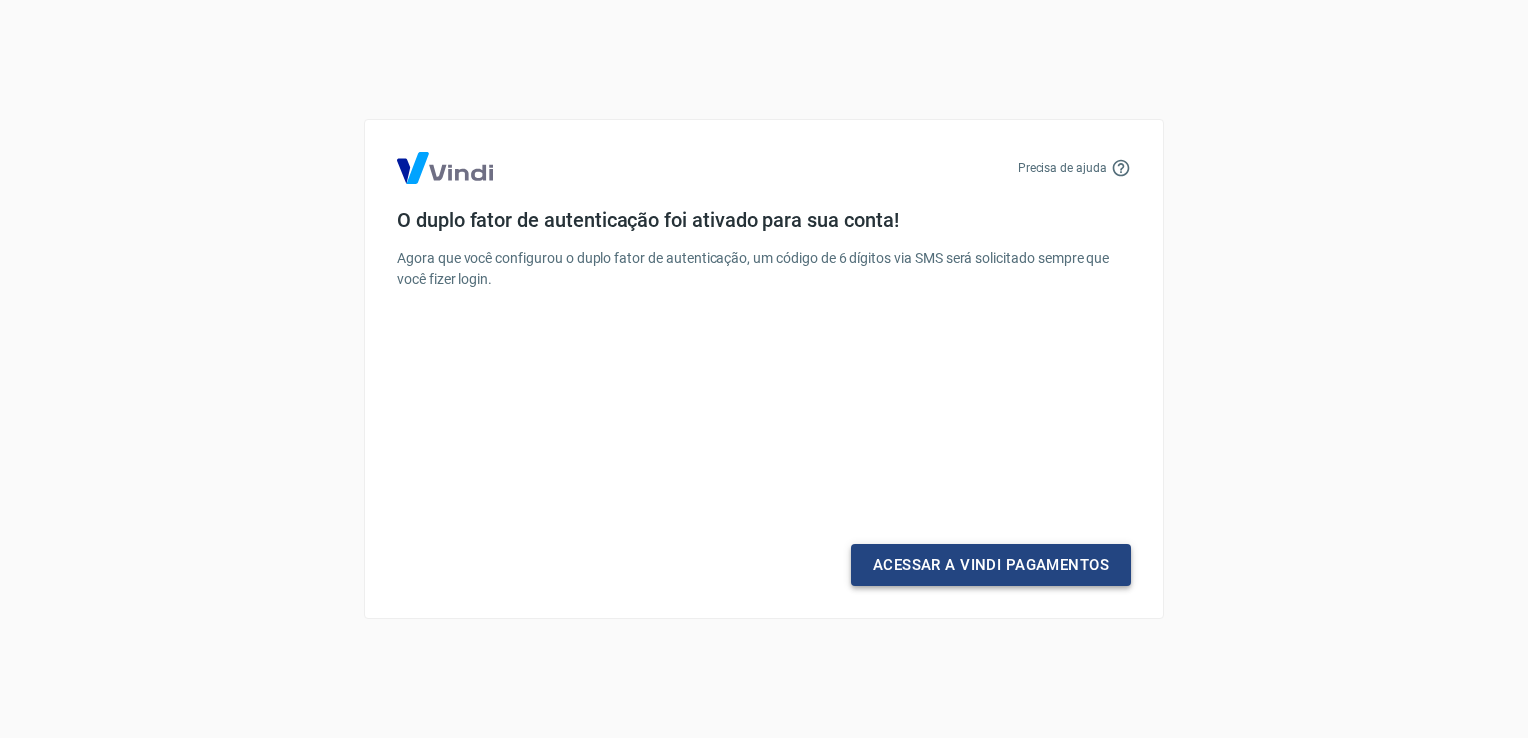 click on "Acessar a Vindi Pagamentos" at bounding box center (991, 565) 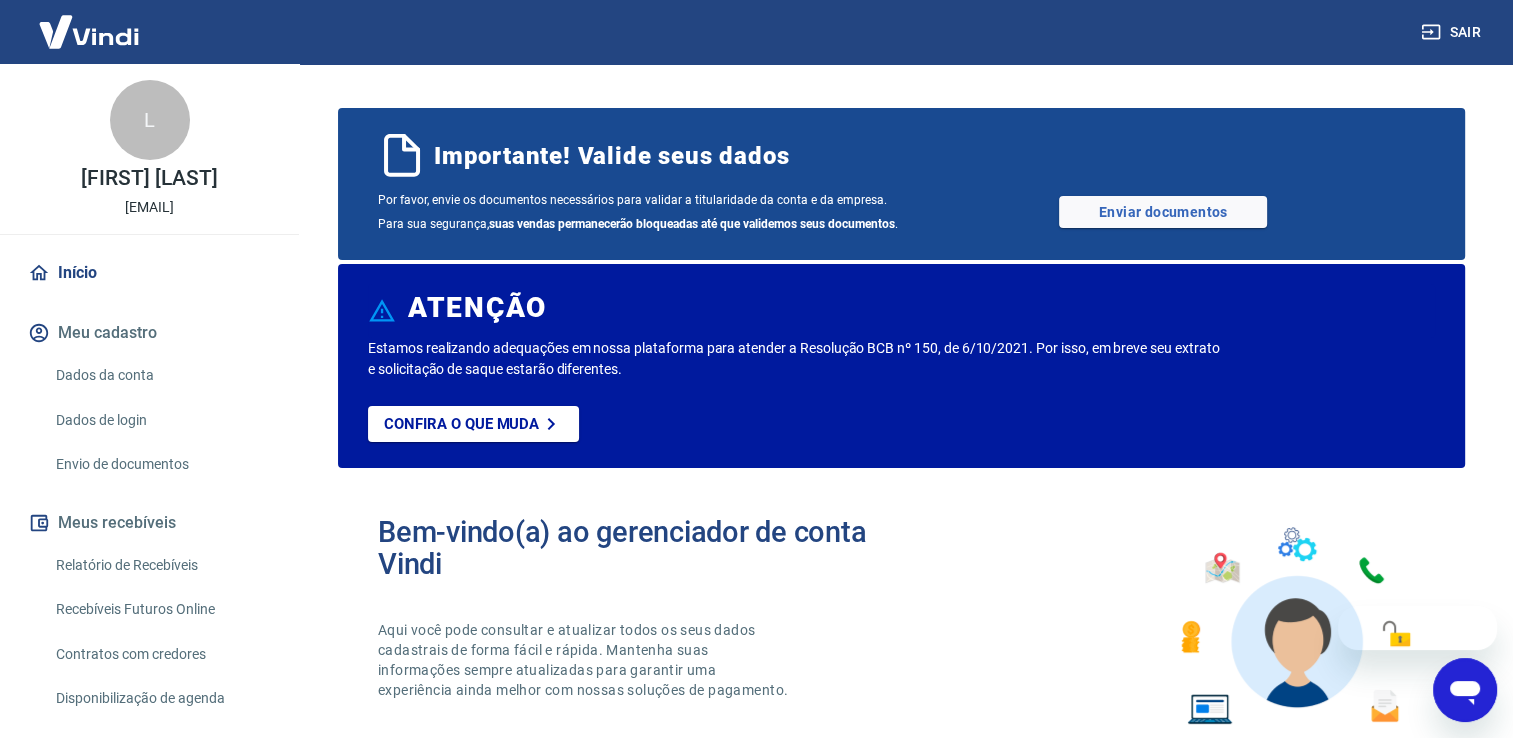 scroll, scrollTop: 0, scrollLeft: 0, axis: both 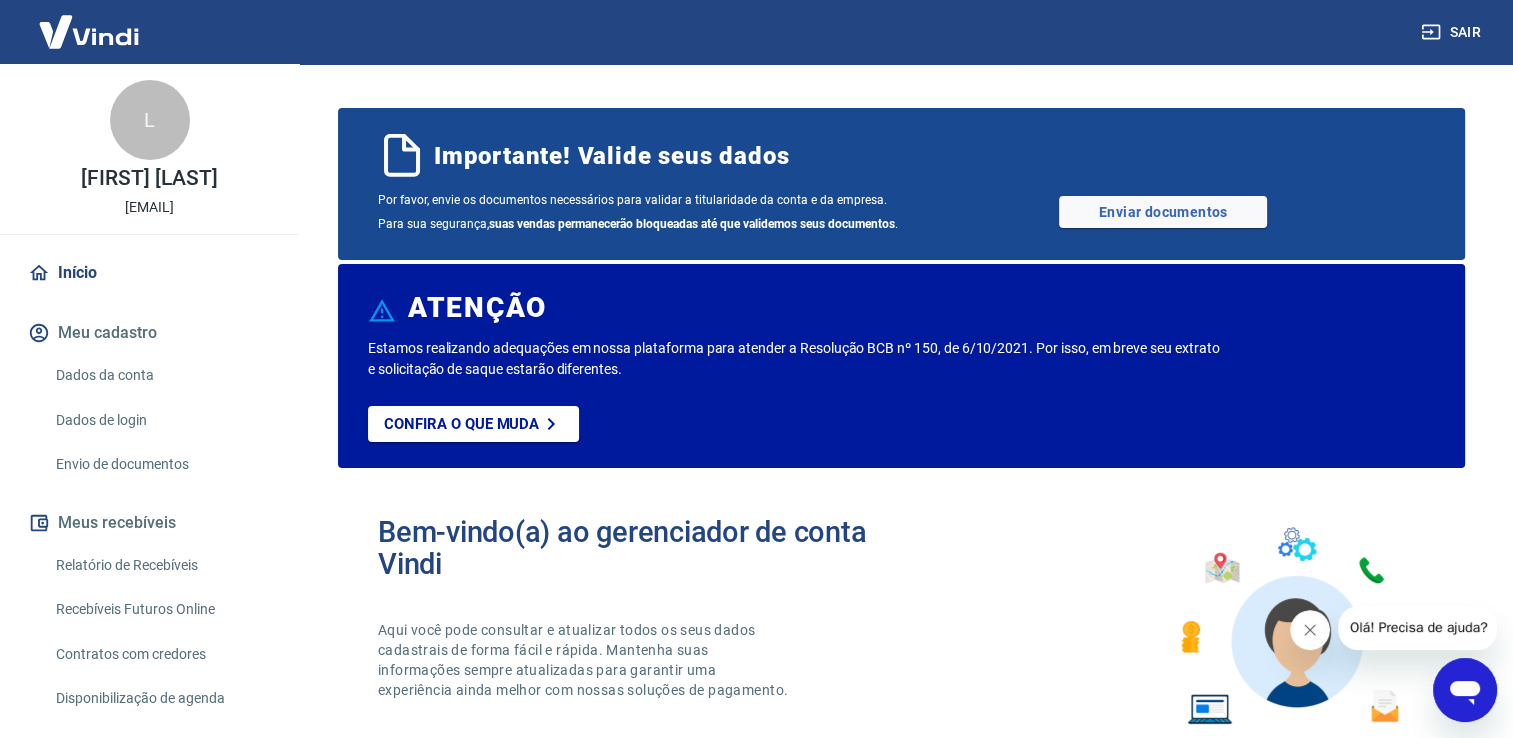 click on "Dados da conta" at bounding box center [161, 375] 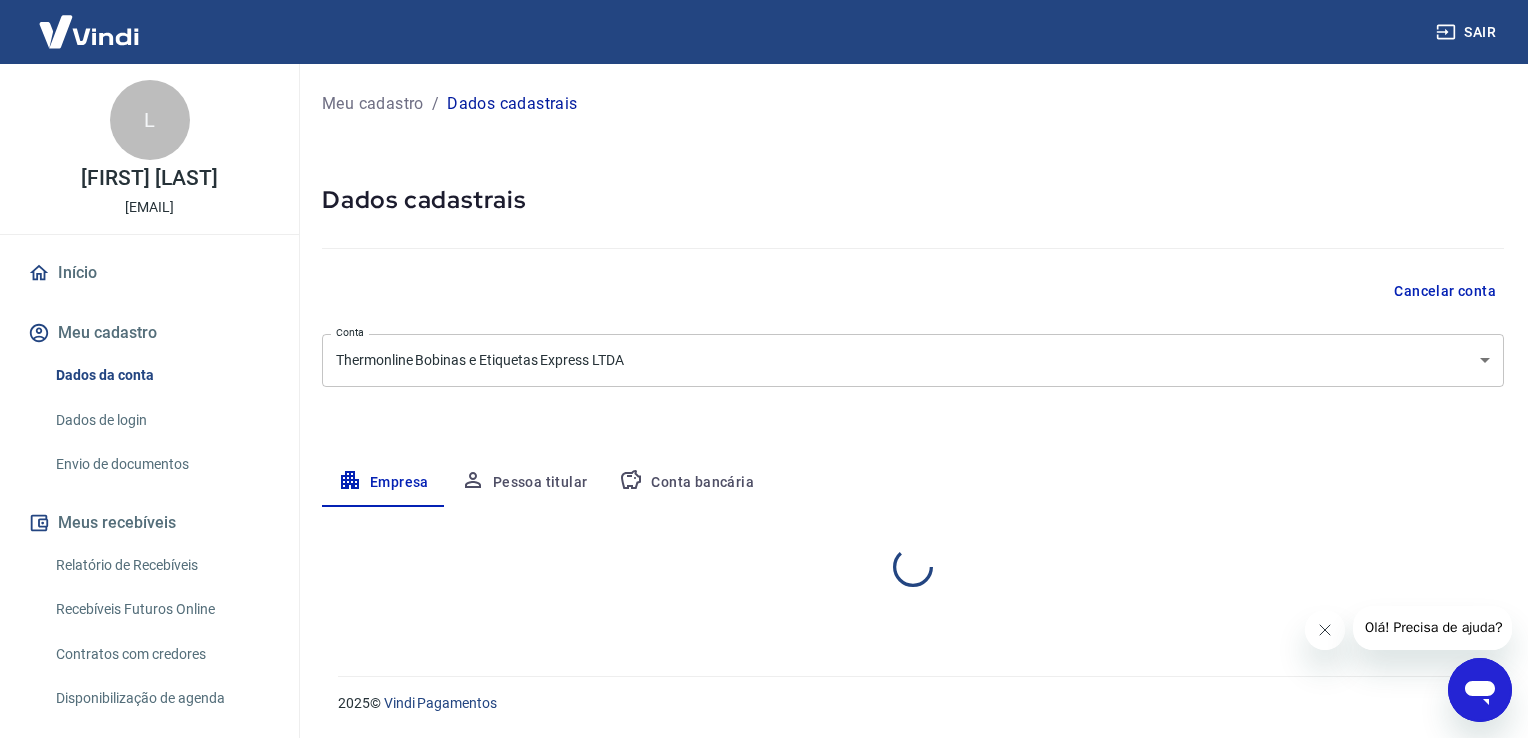 select on "SP" 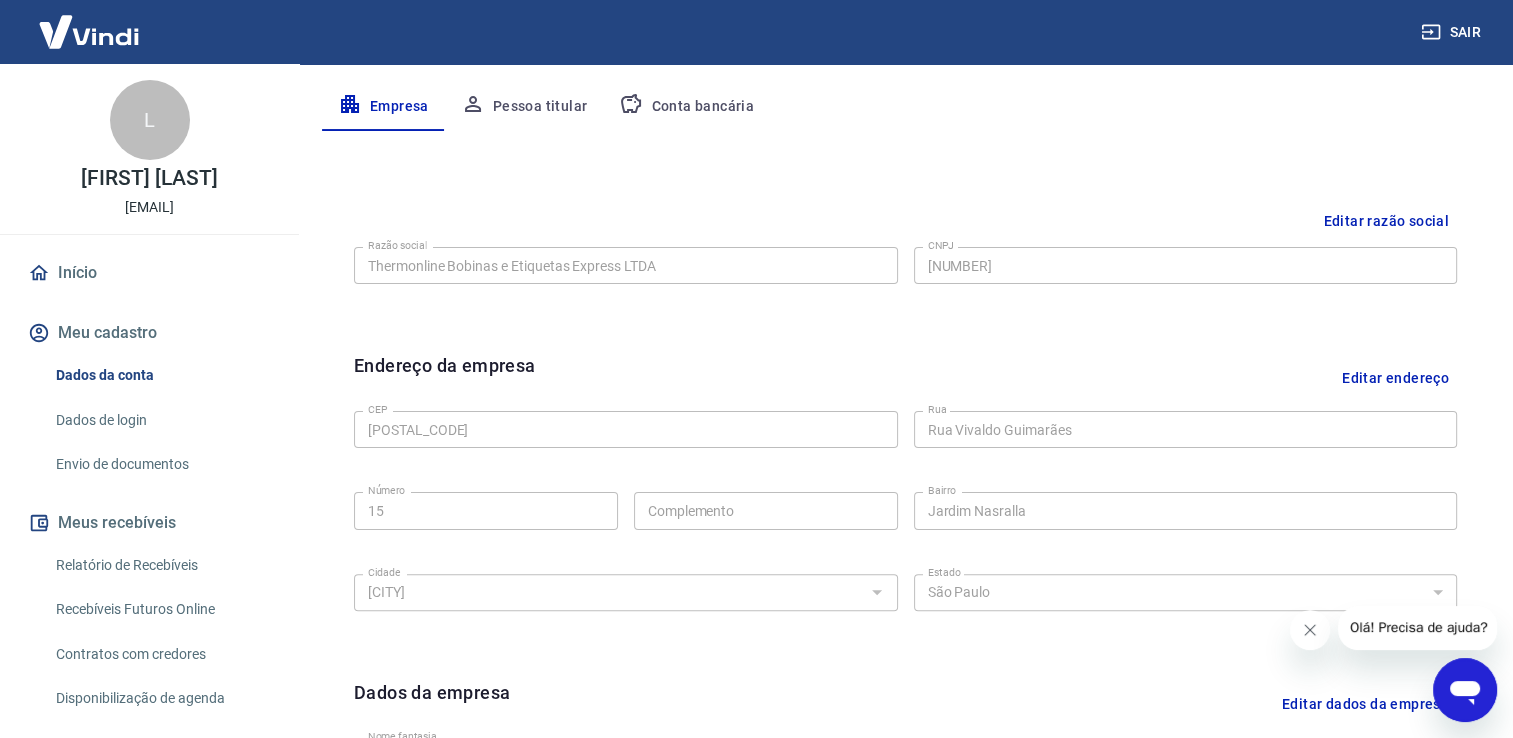 scroll, scrollTop: 100, scrollLeft: 0, axis: vertical 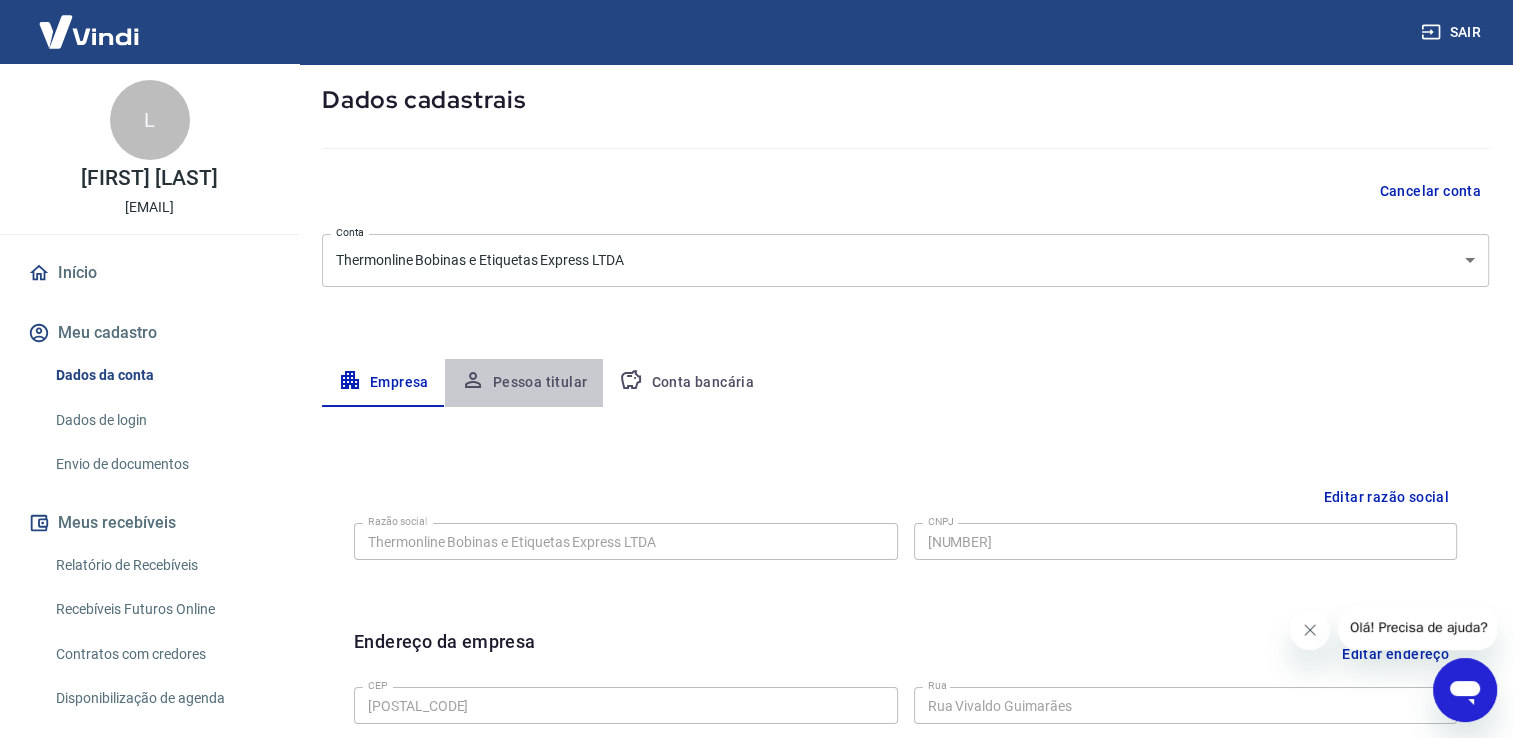 click on "Pessoa titular" at bounding box center (524, 383) 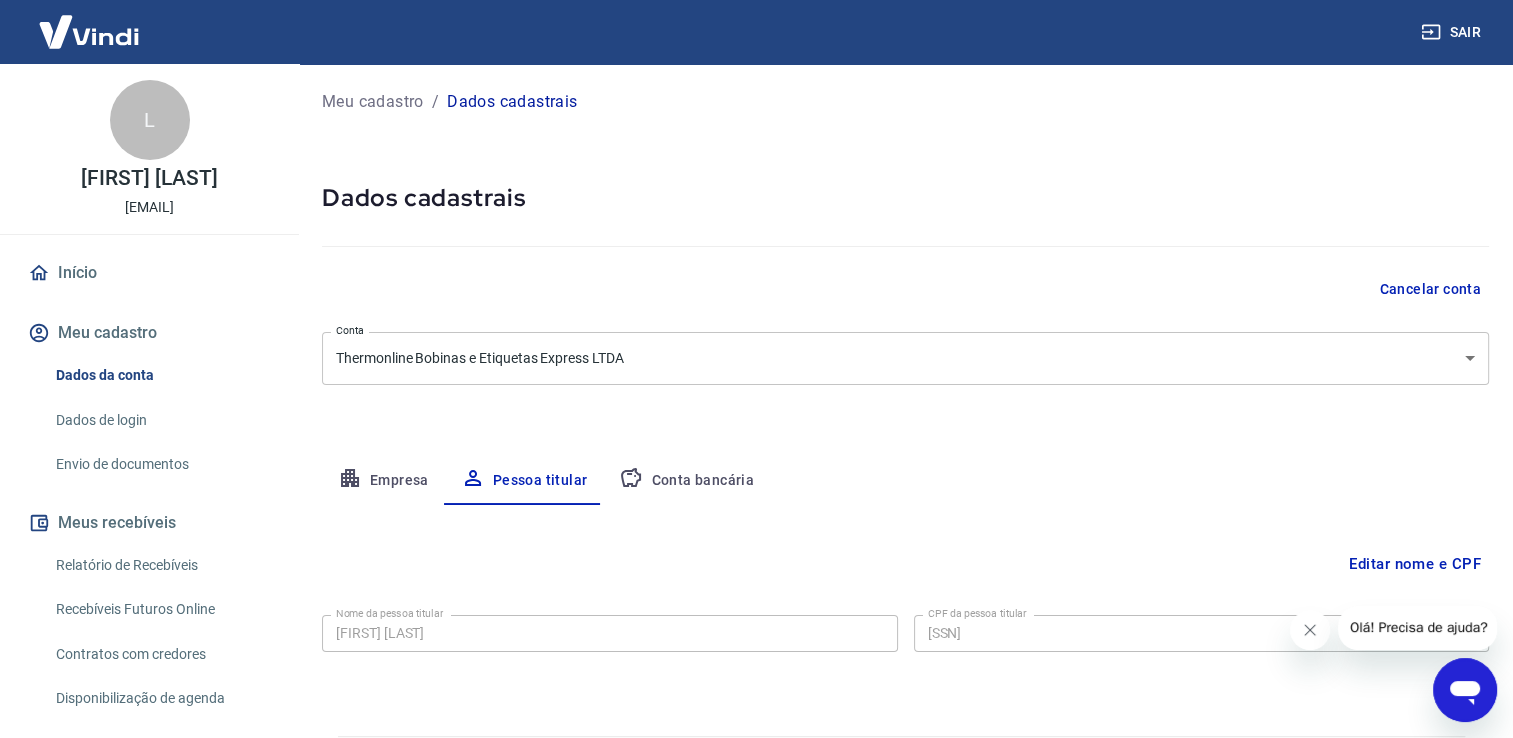 scroll, scrollTop: 0, scrollLeft: 0, axis: both 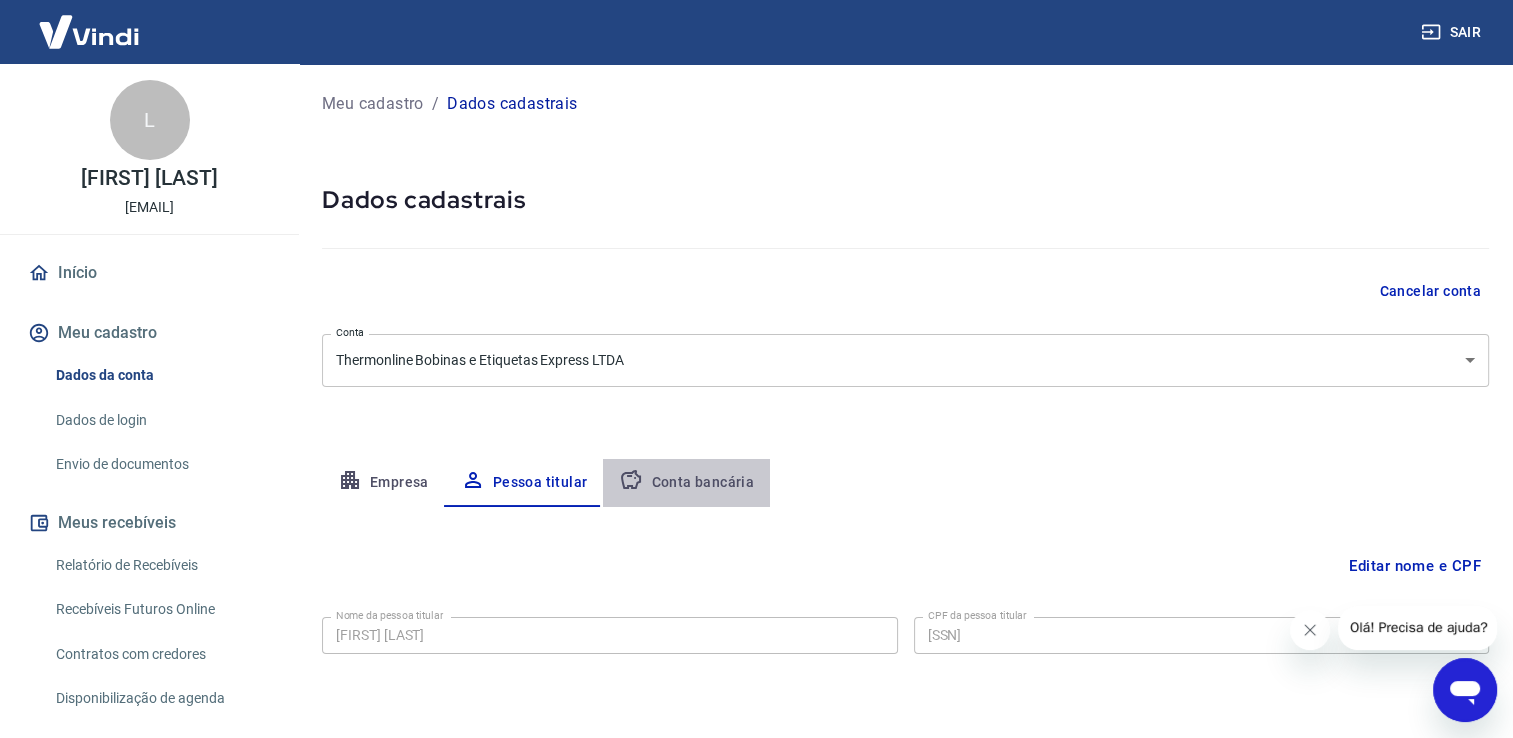 click on "Conta bancária" at bounding box center (686, 483) 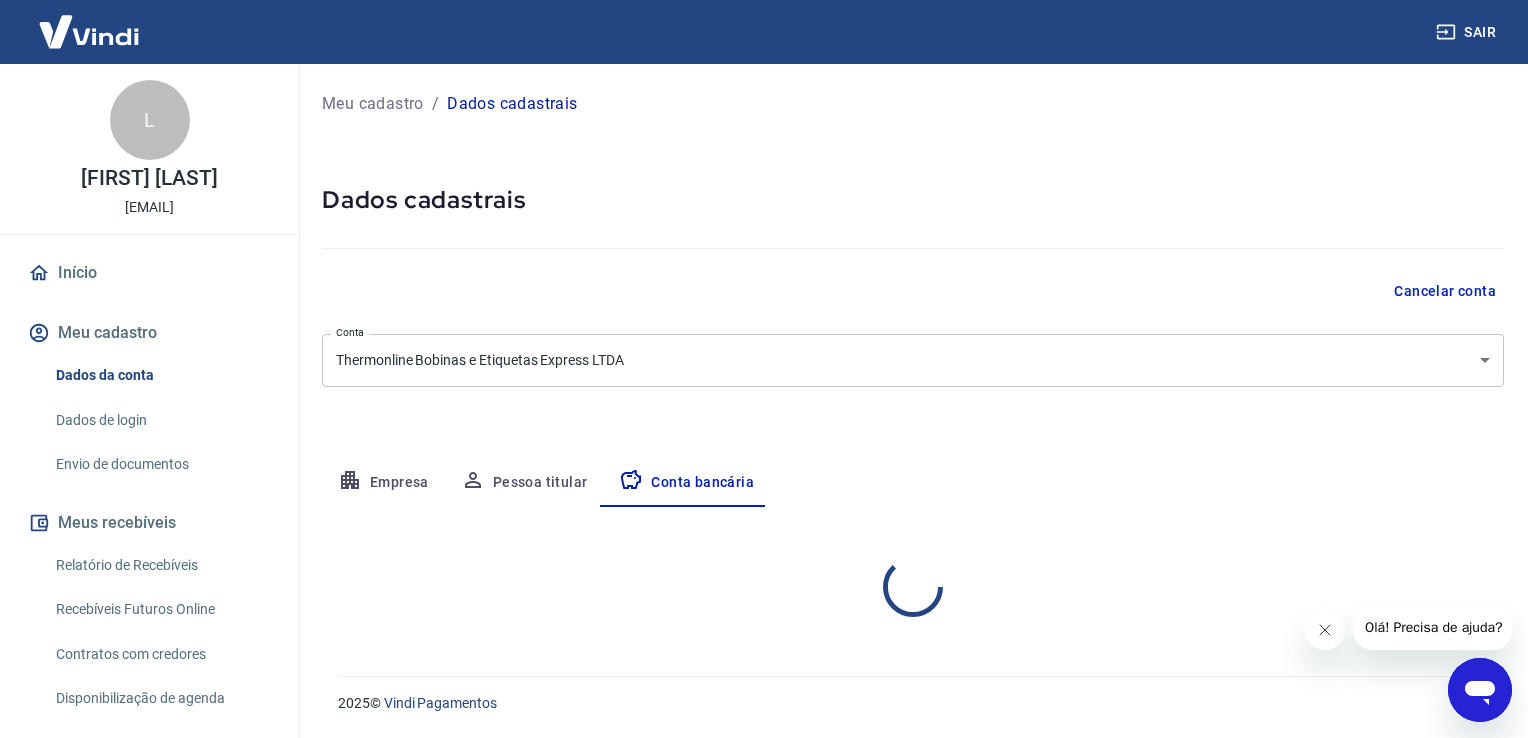 select on "1" 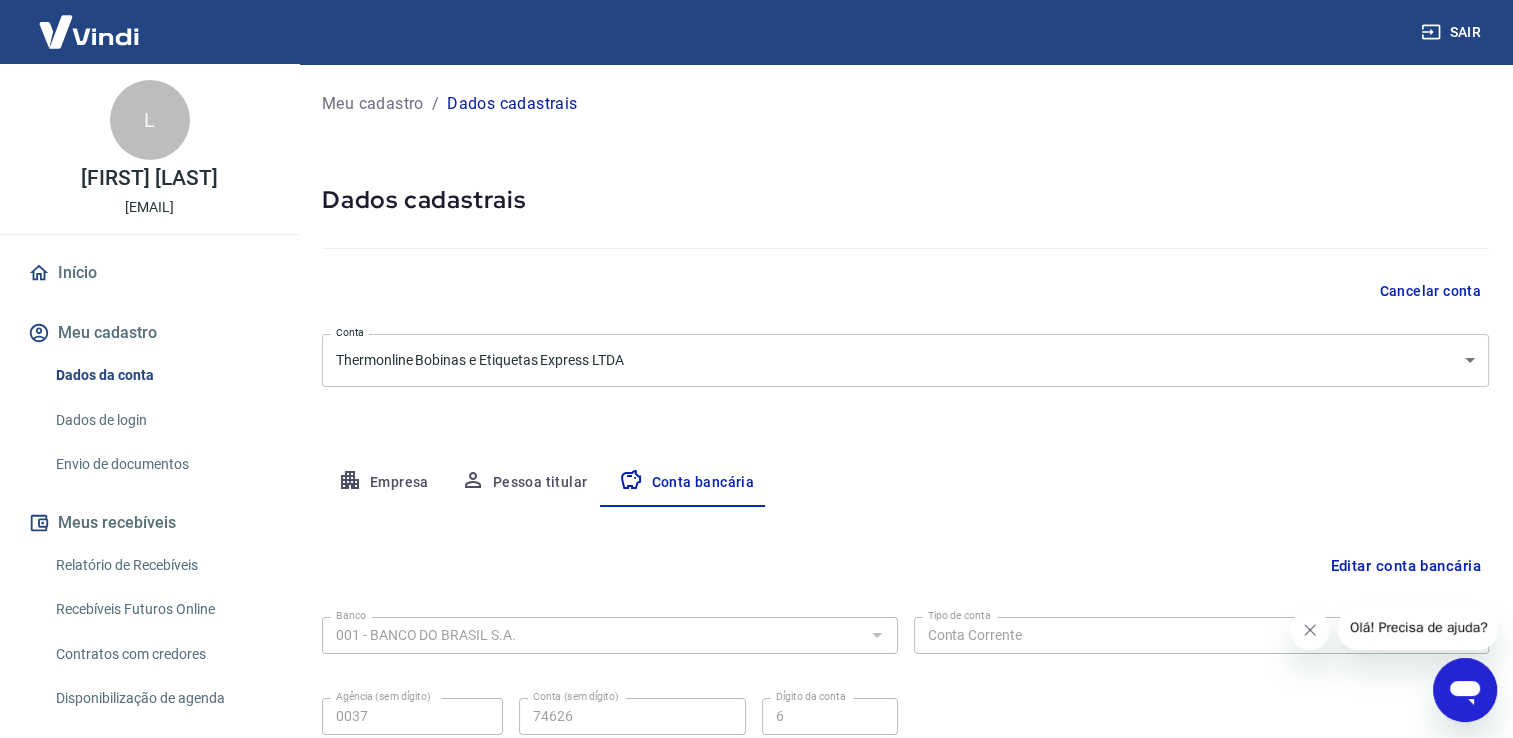 scroll, scrollTop: 0, scrollLeft: 0, axis: both 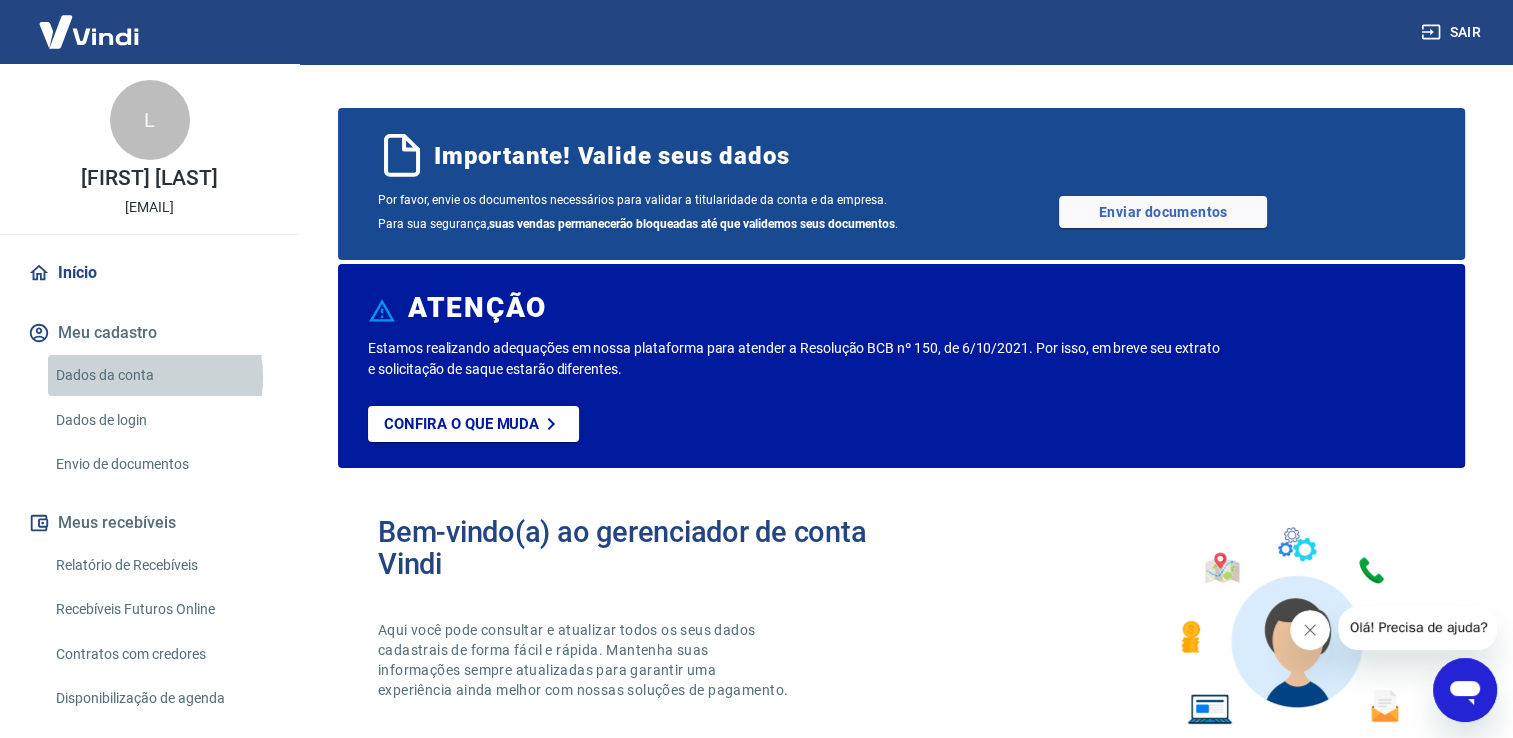 click on "Dados da conta" at bounding box center [161, 375] 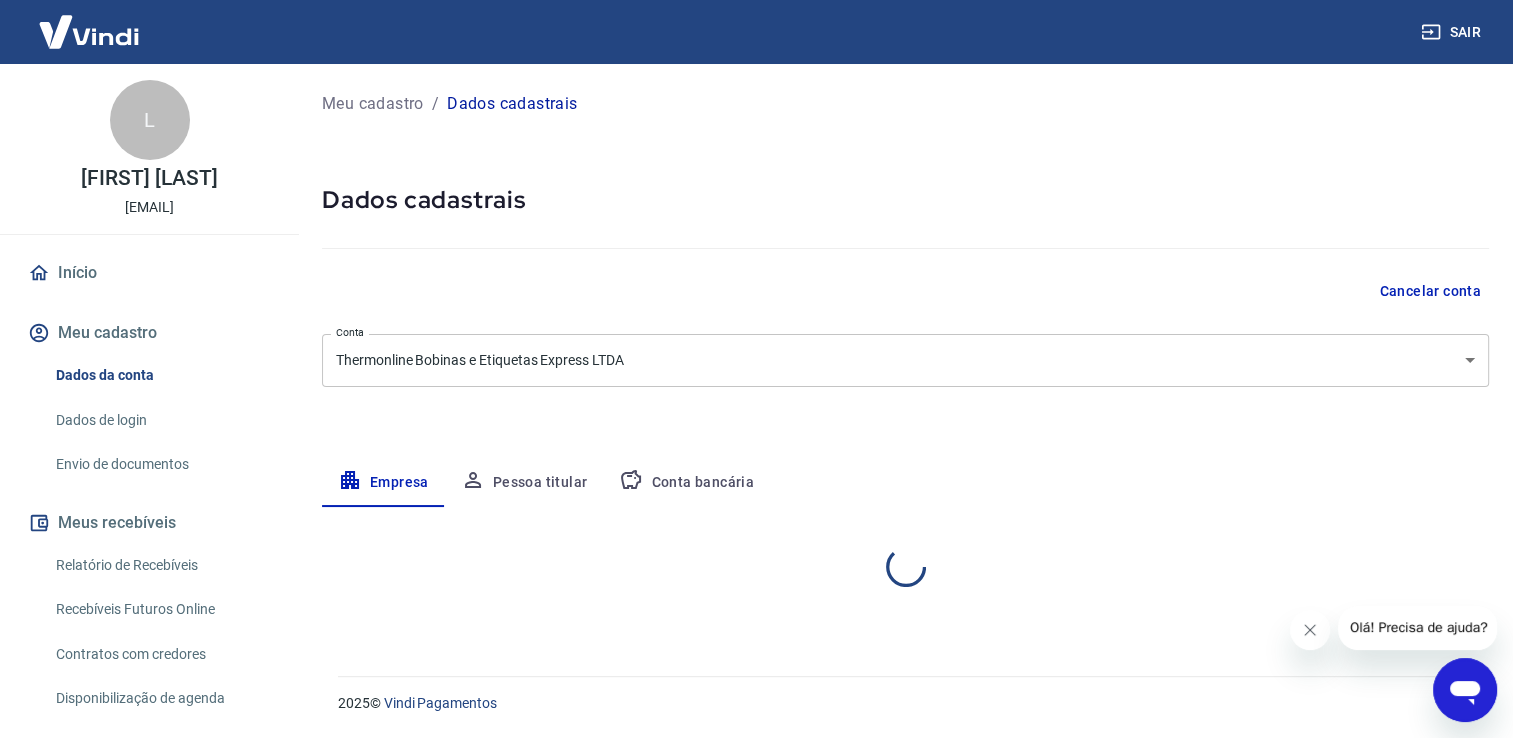 select on "SP" 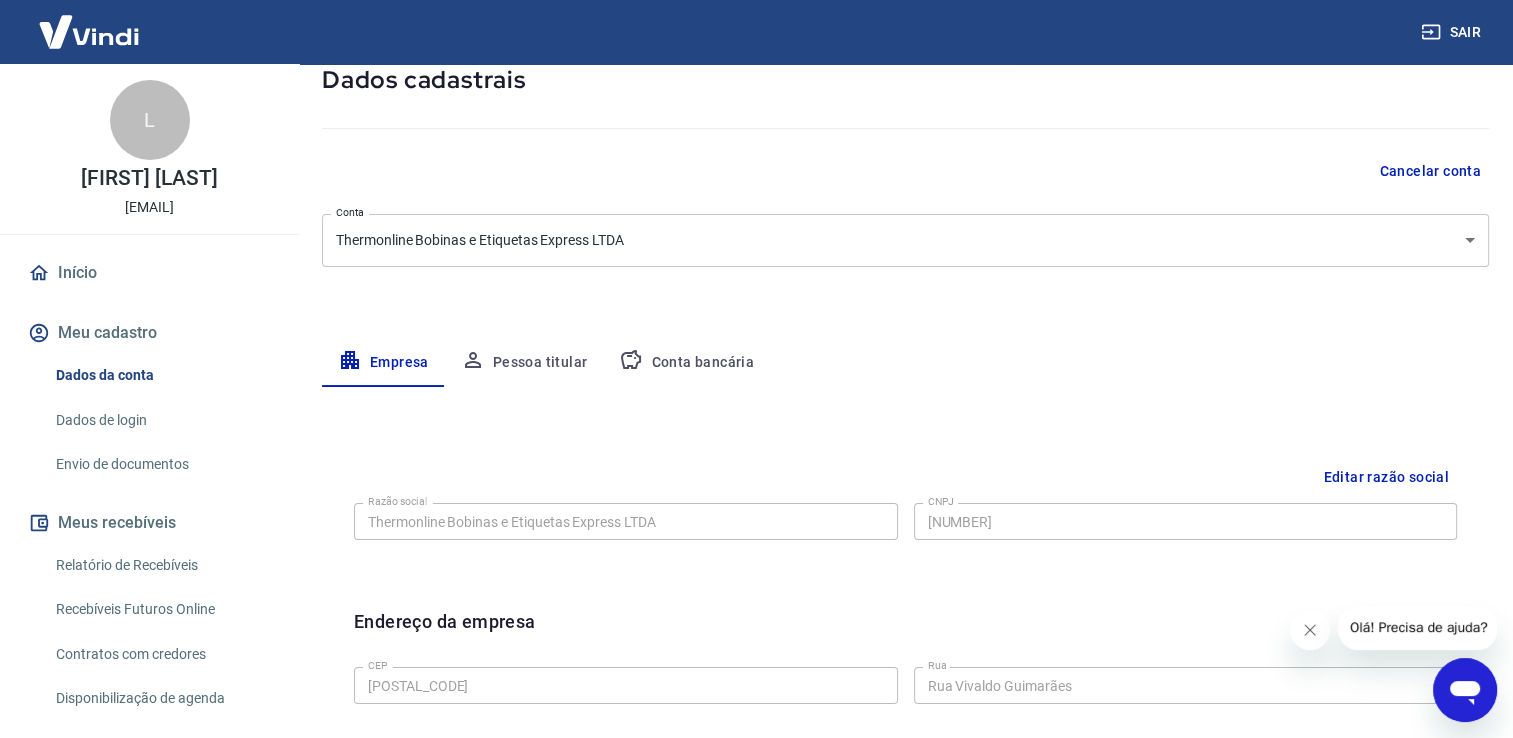 scroll, scrollTop: 0, scrollLeft: 0, axis: both 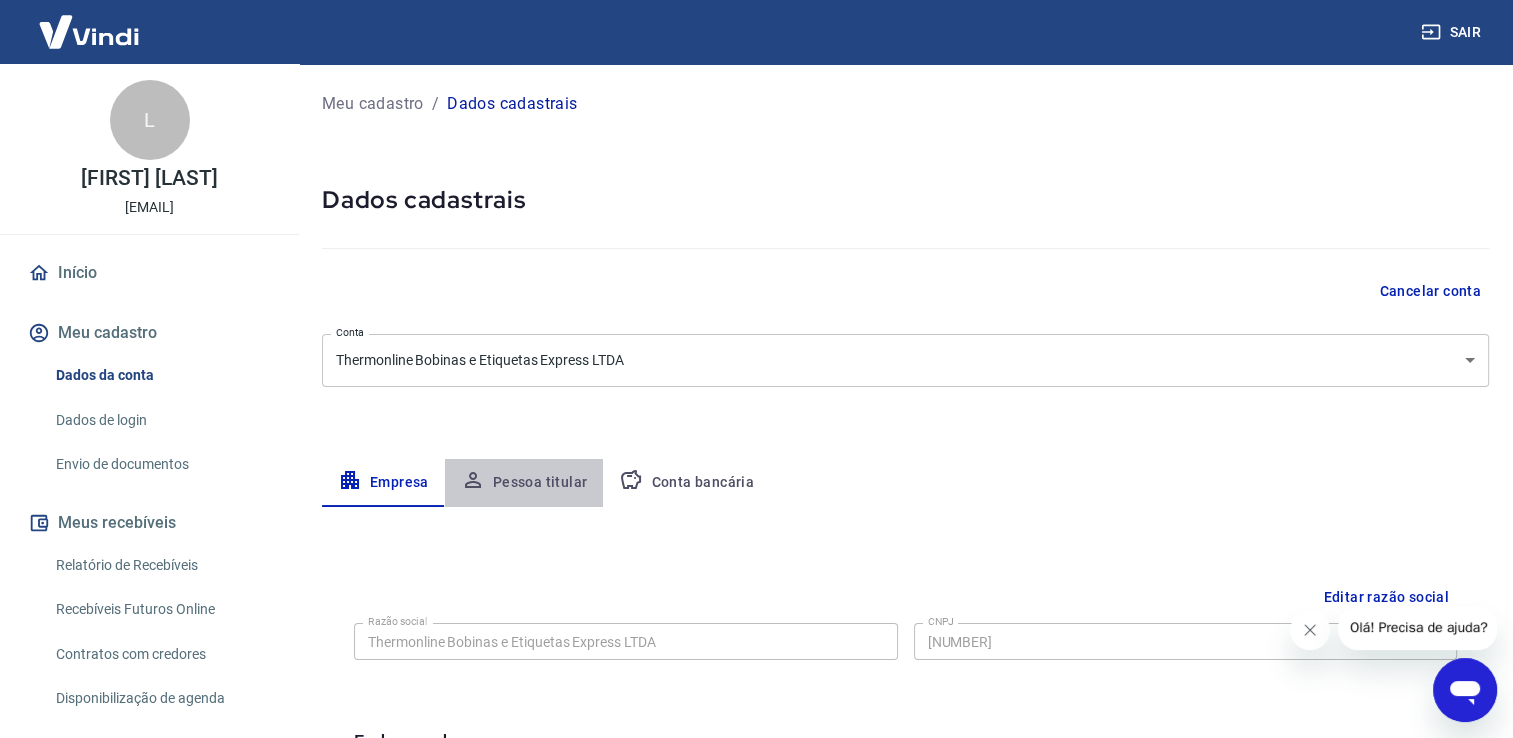 click on "Pessoa titular" at bounding box center (524, 483) 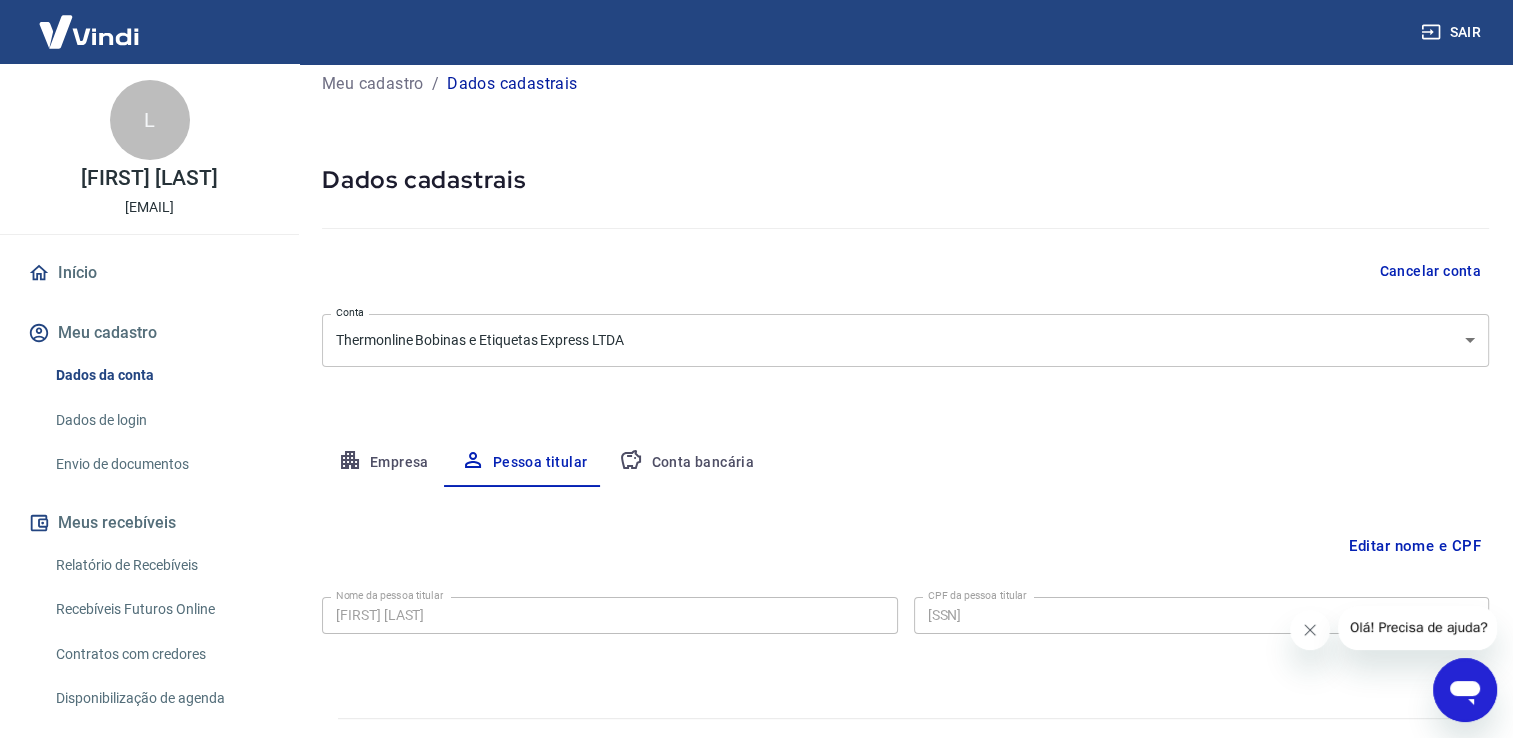 scroll, scrollTop: 0, scrollLeft: 0, axis: both 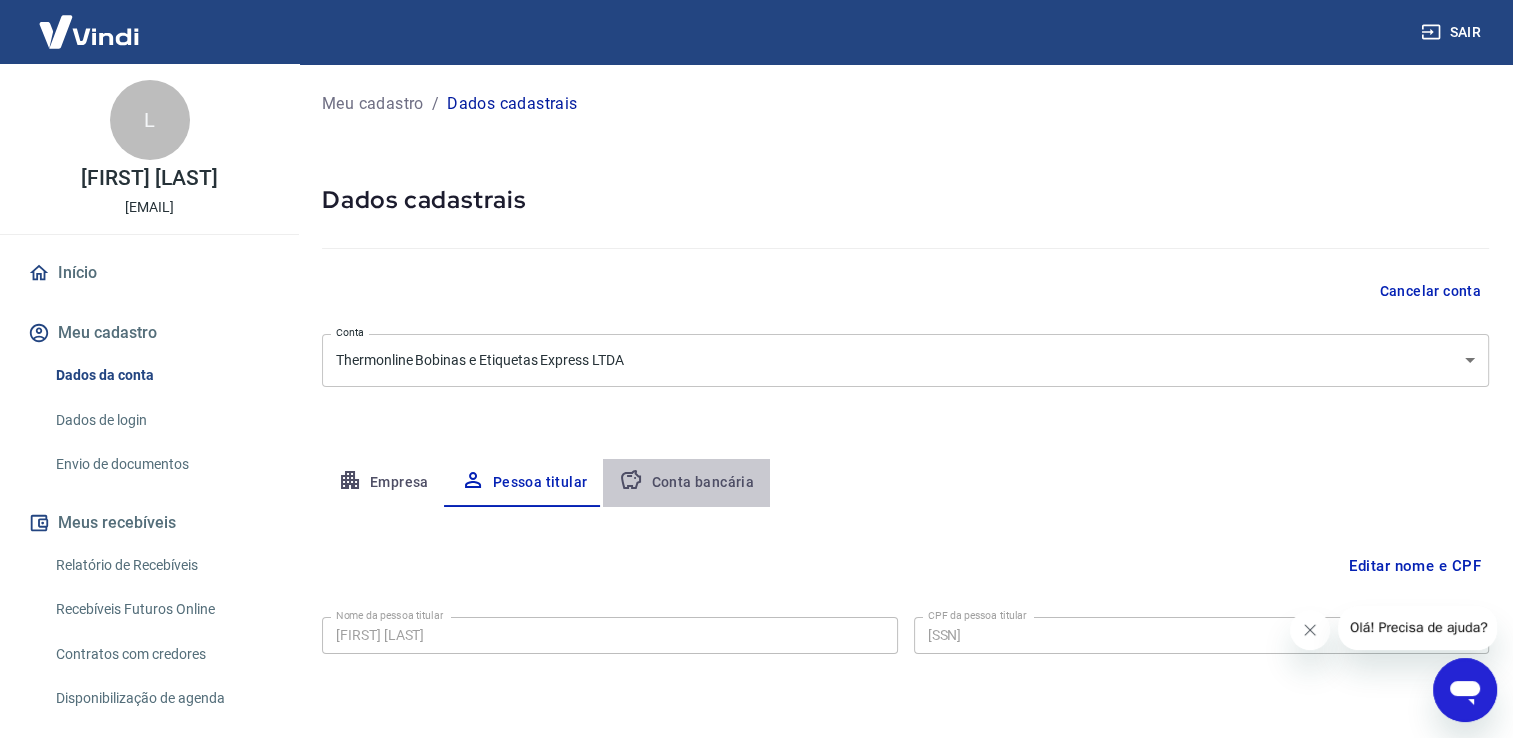 click on "Conta bancária" at bounding box center (686, 483) 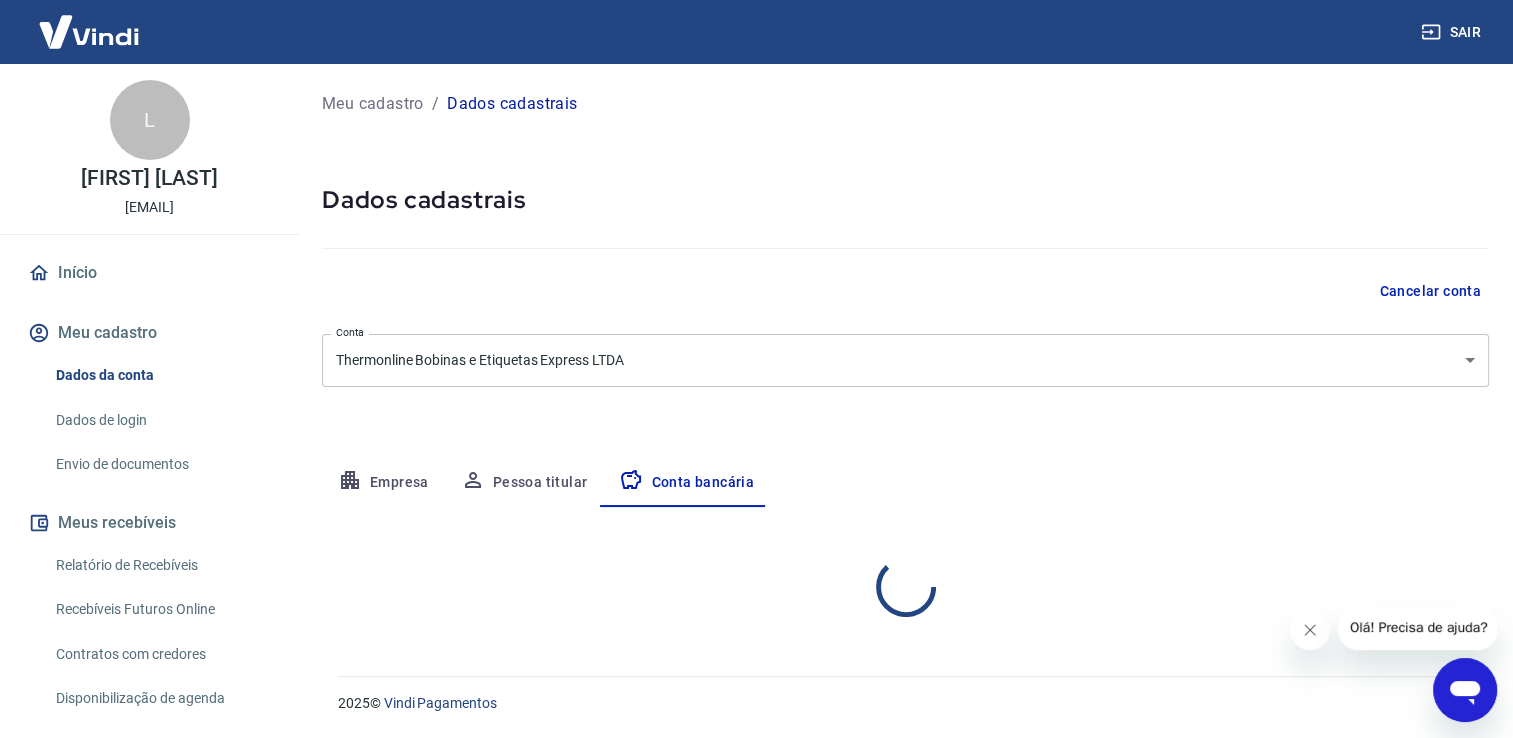 select on "1" 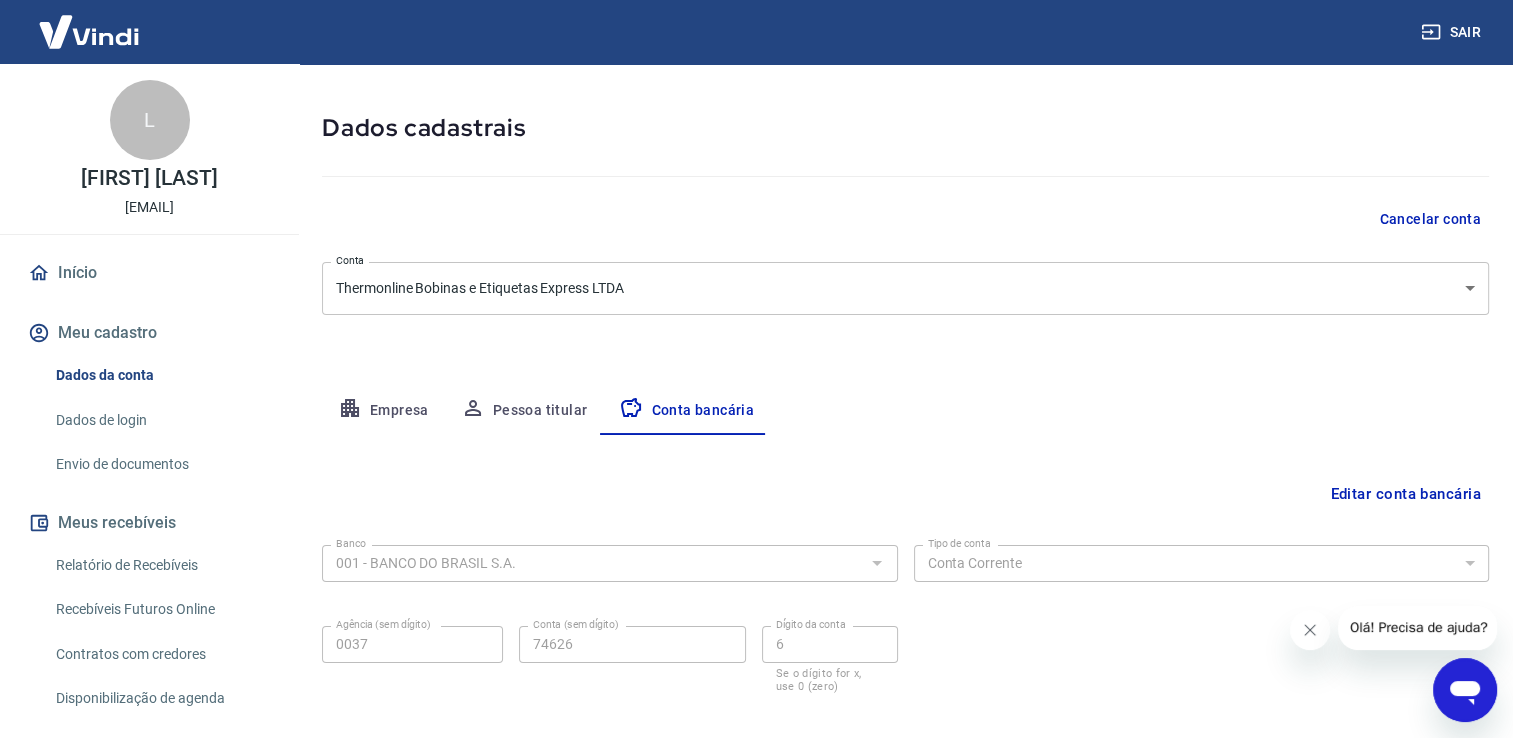 scroll, scrollTop: 0, scrollLeft: 0, axis: both 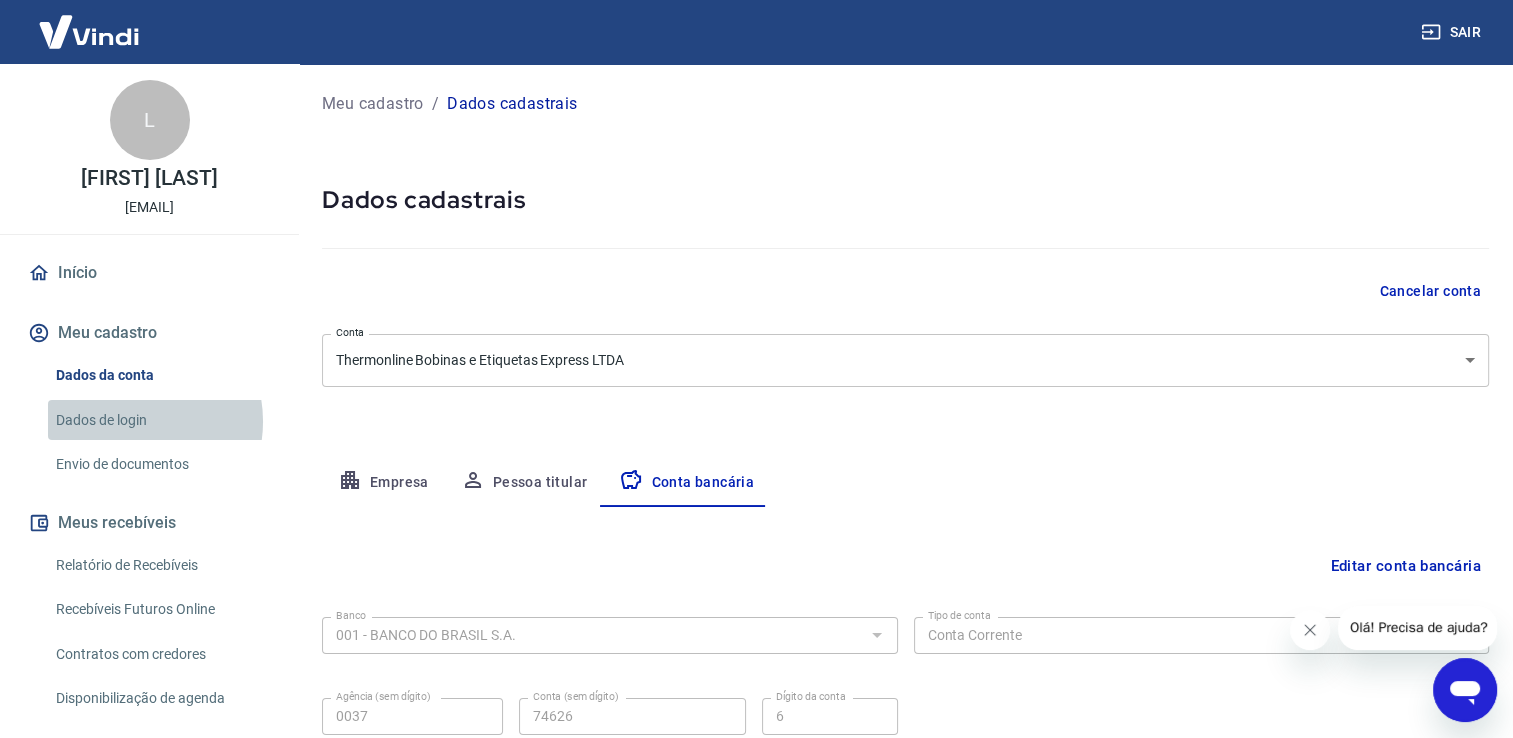 click on "Dados de login" at bounding box center (161, 420) 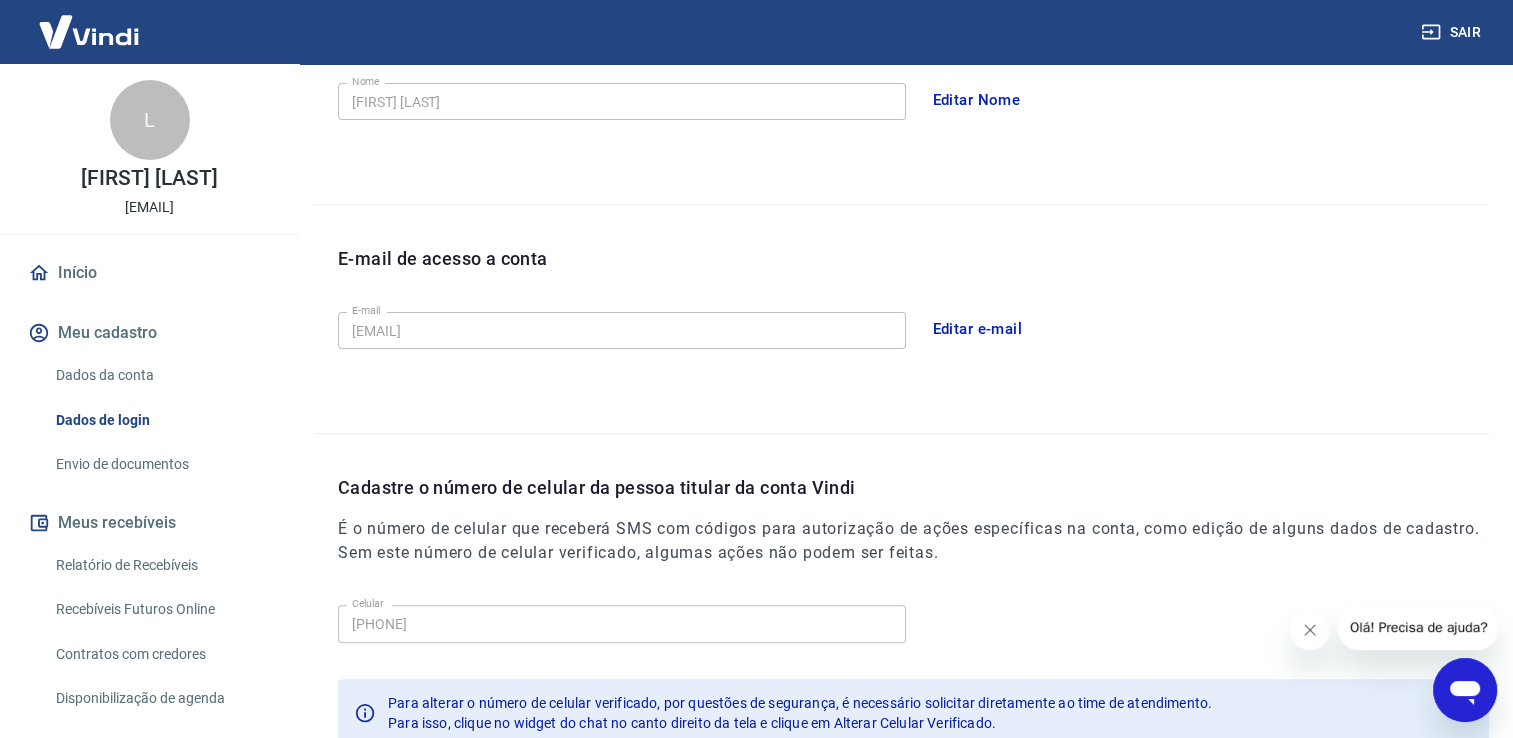 click on "Editar e-mail" at bounding box center [978, 329] 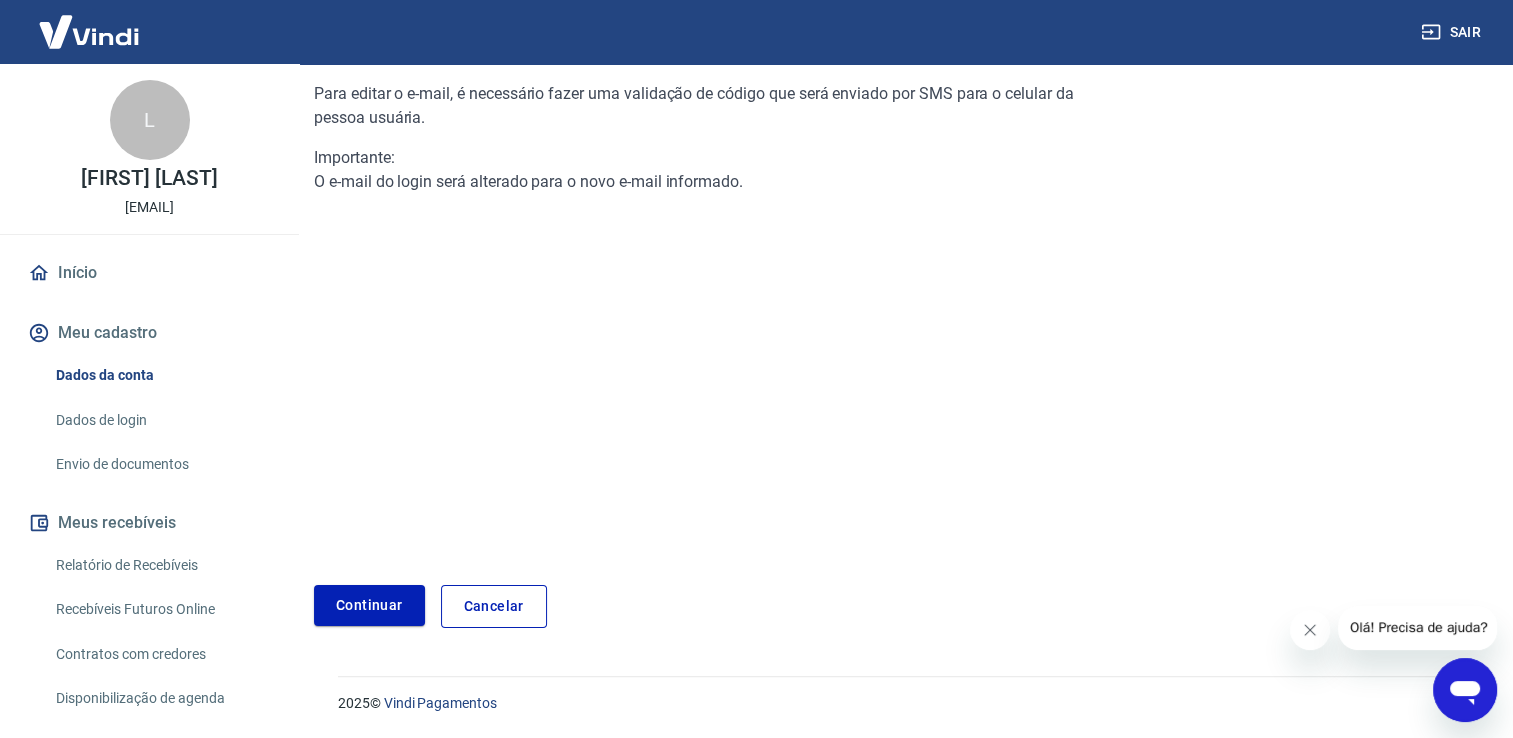 scroll, scrollTop: 201, scrollLeft: 0, axis: vertical 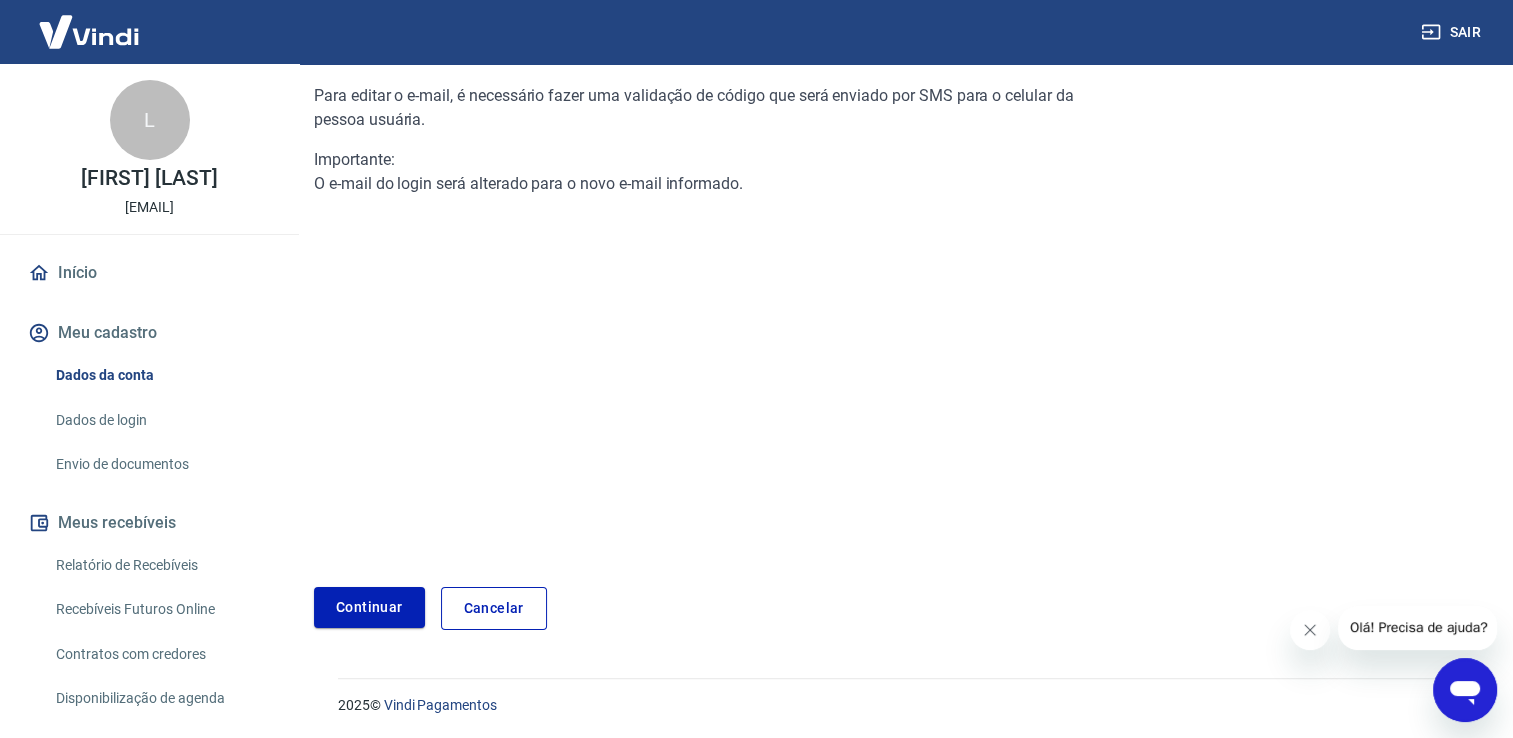 click on "Dados da conta" at bounding box center (161, 375) 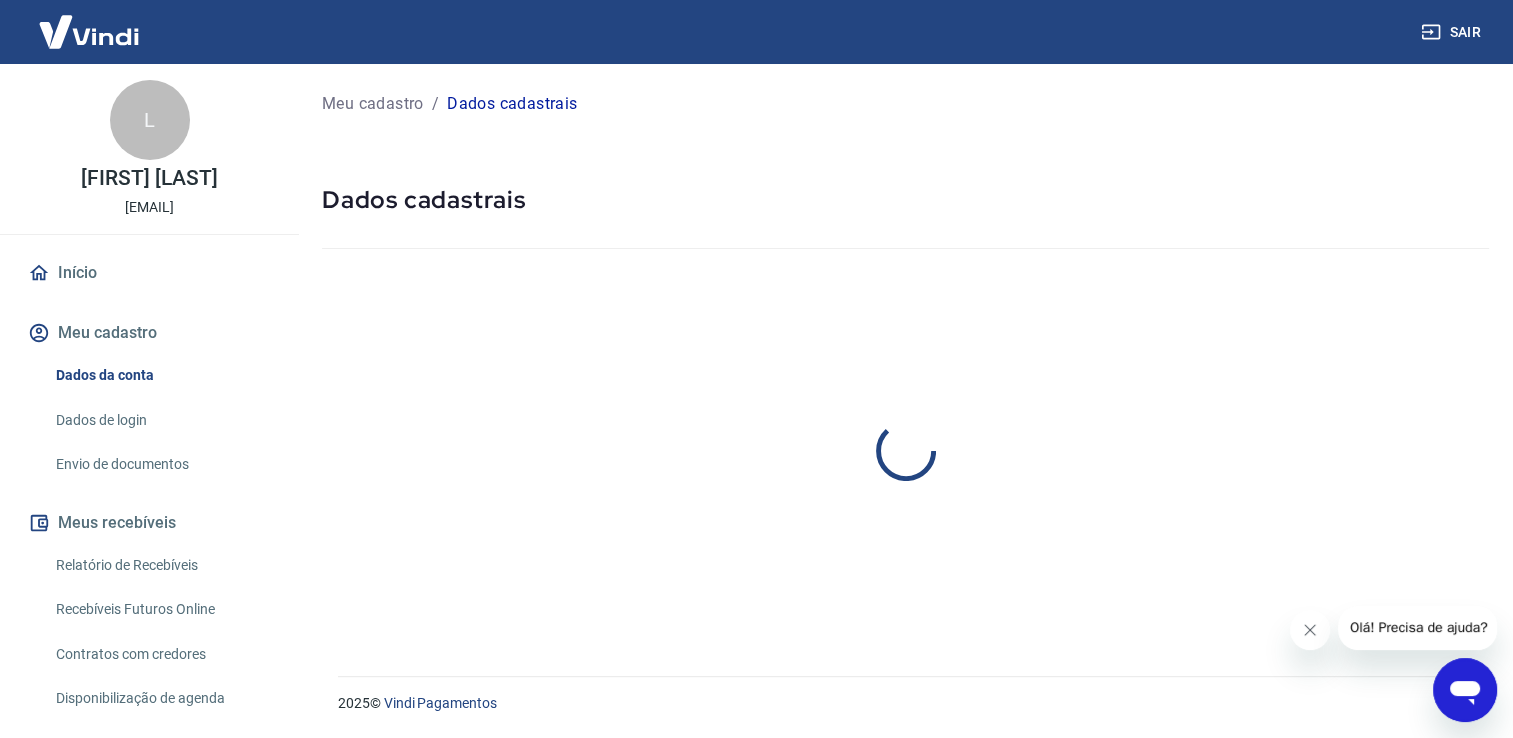 scroll, scrollTop: 0, scrollLeft: 0, axis: both 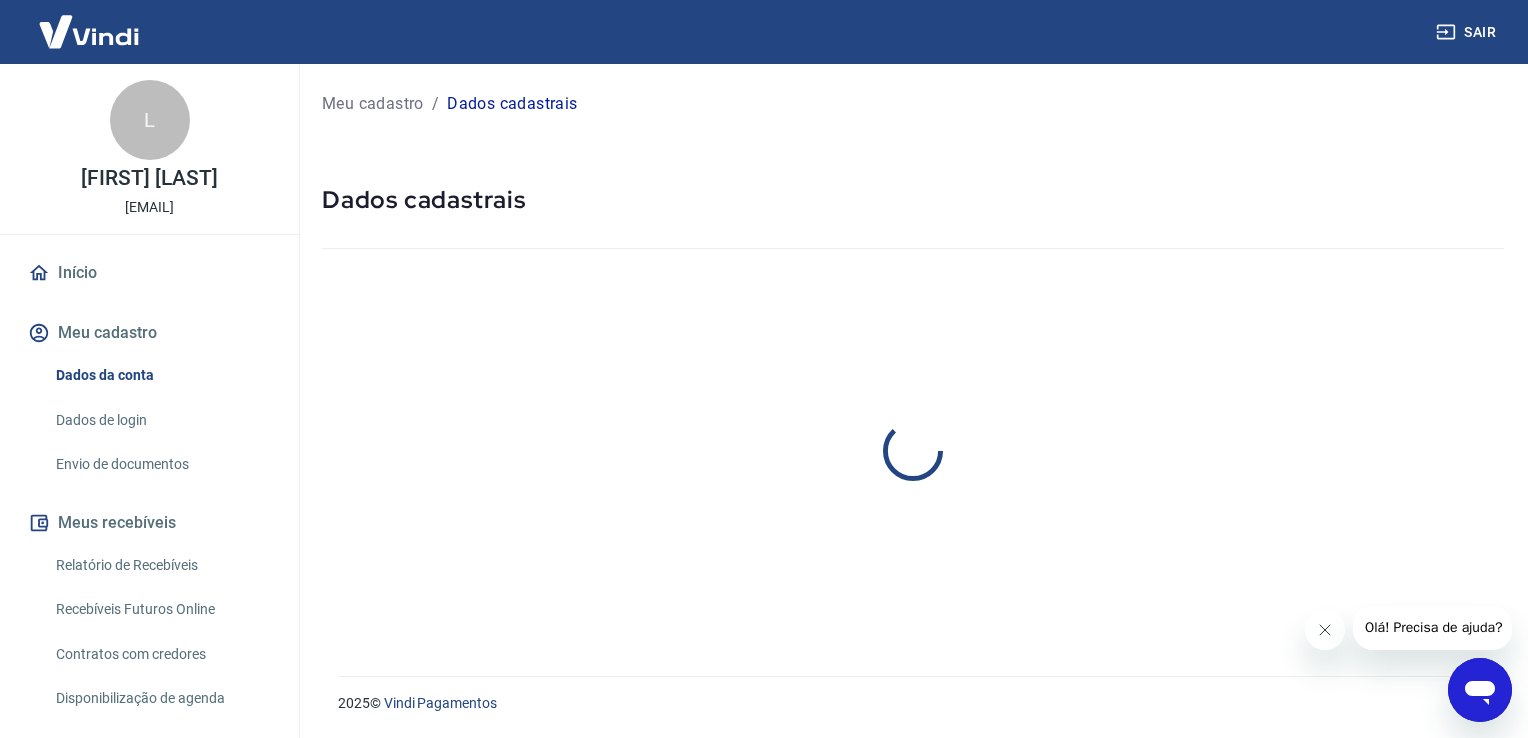 select on "SP" 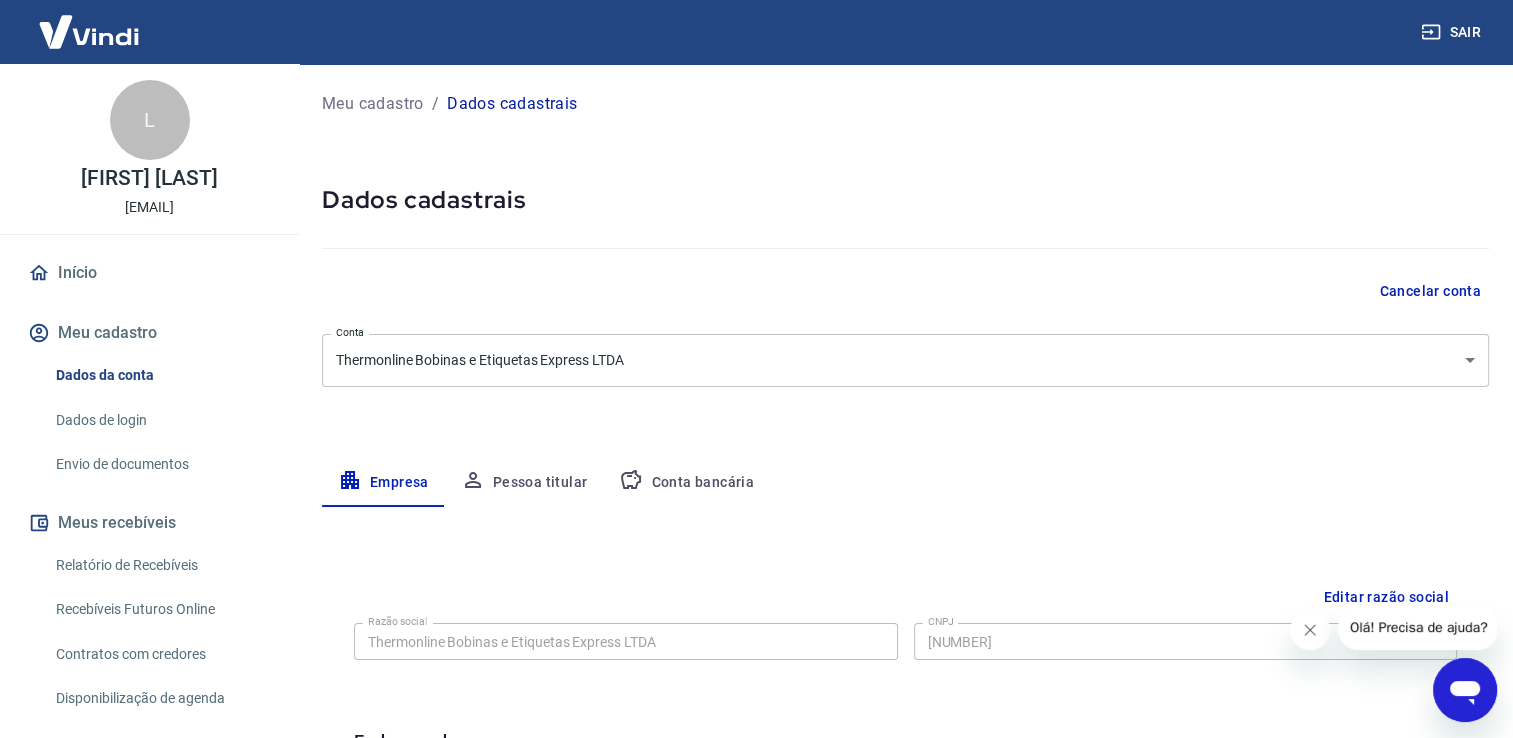 click on "Dados de login" at bounding box center [161, 420] 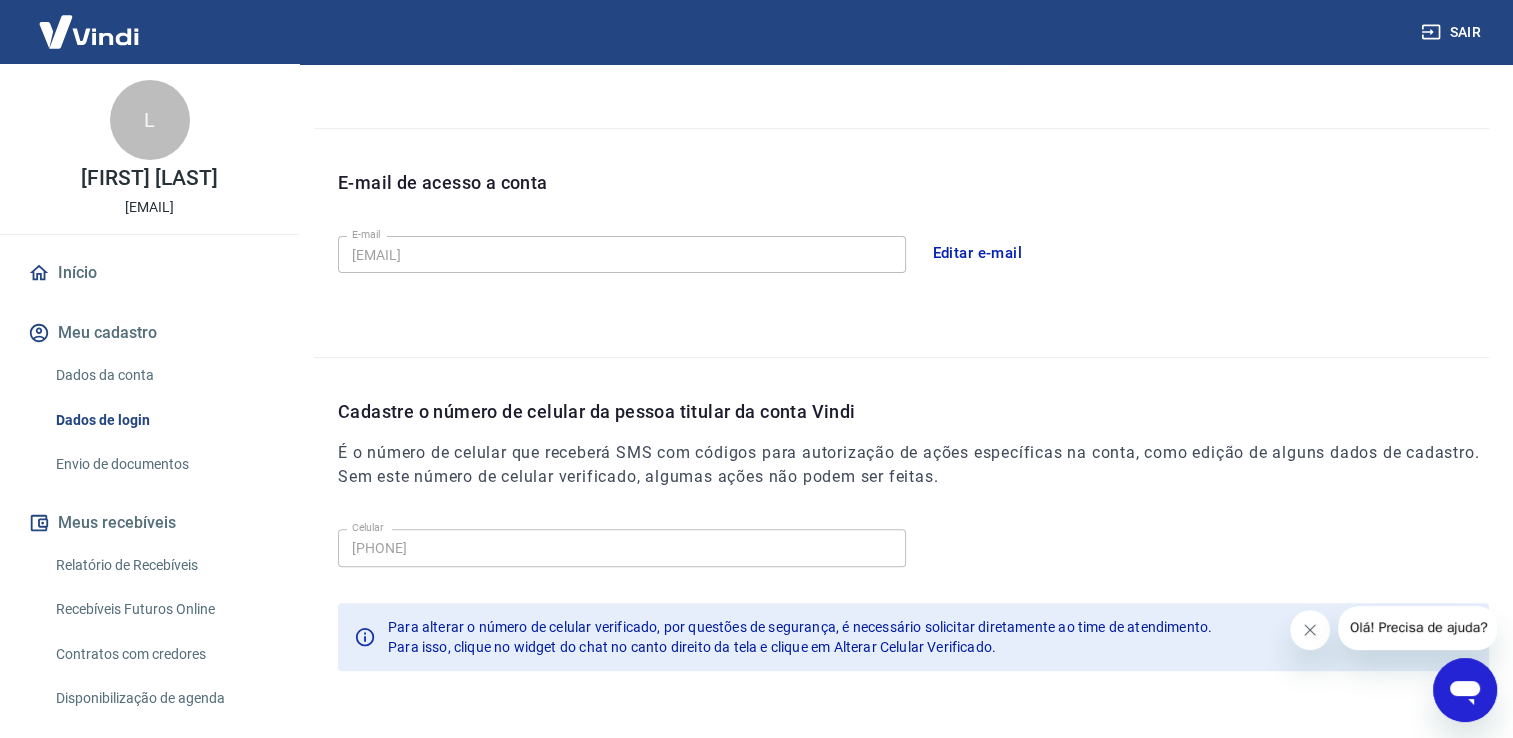 scroll, scrollTop: 441, scrollLeft: 0, axis: vertical 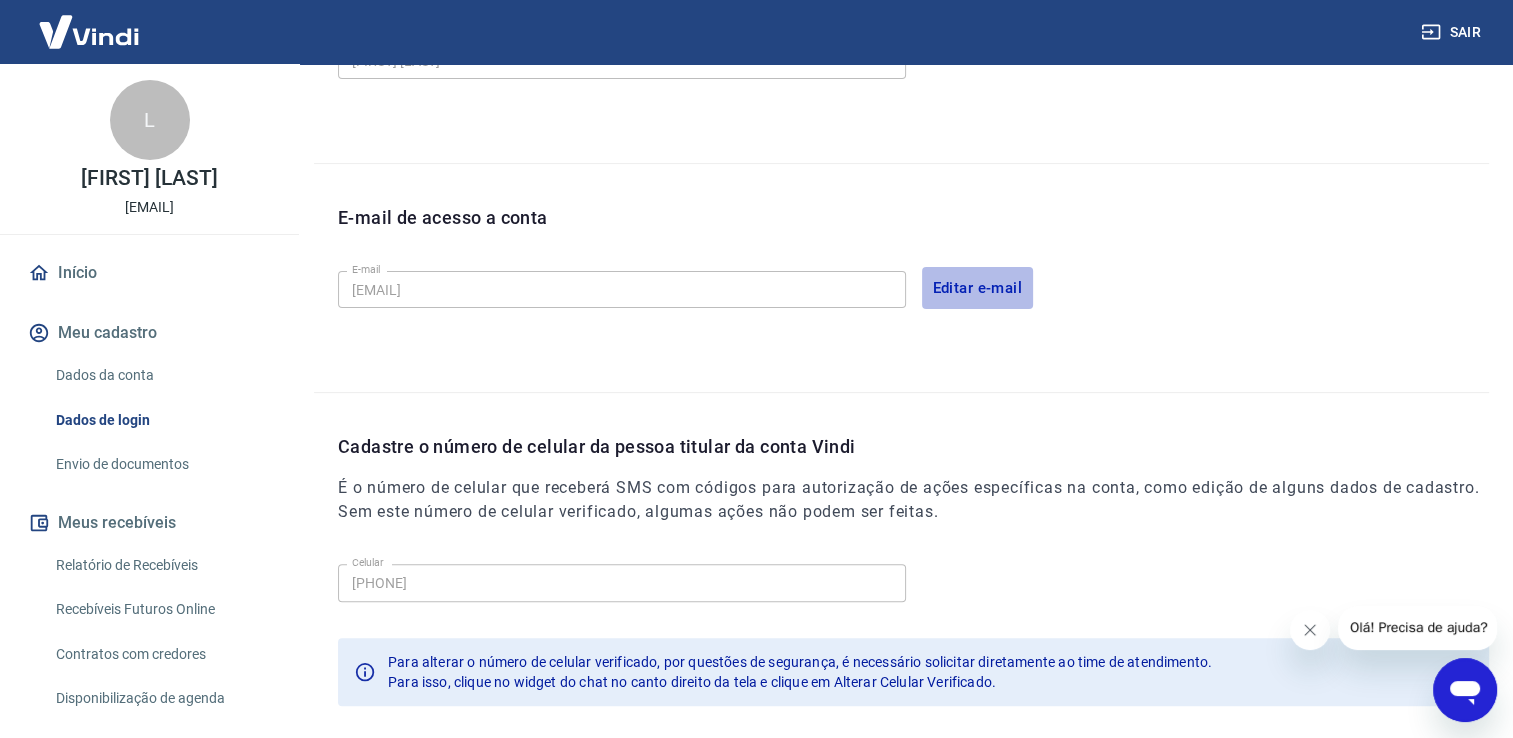 click on "Editar e-mail" at bounding box center [978, 288] 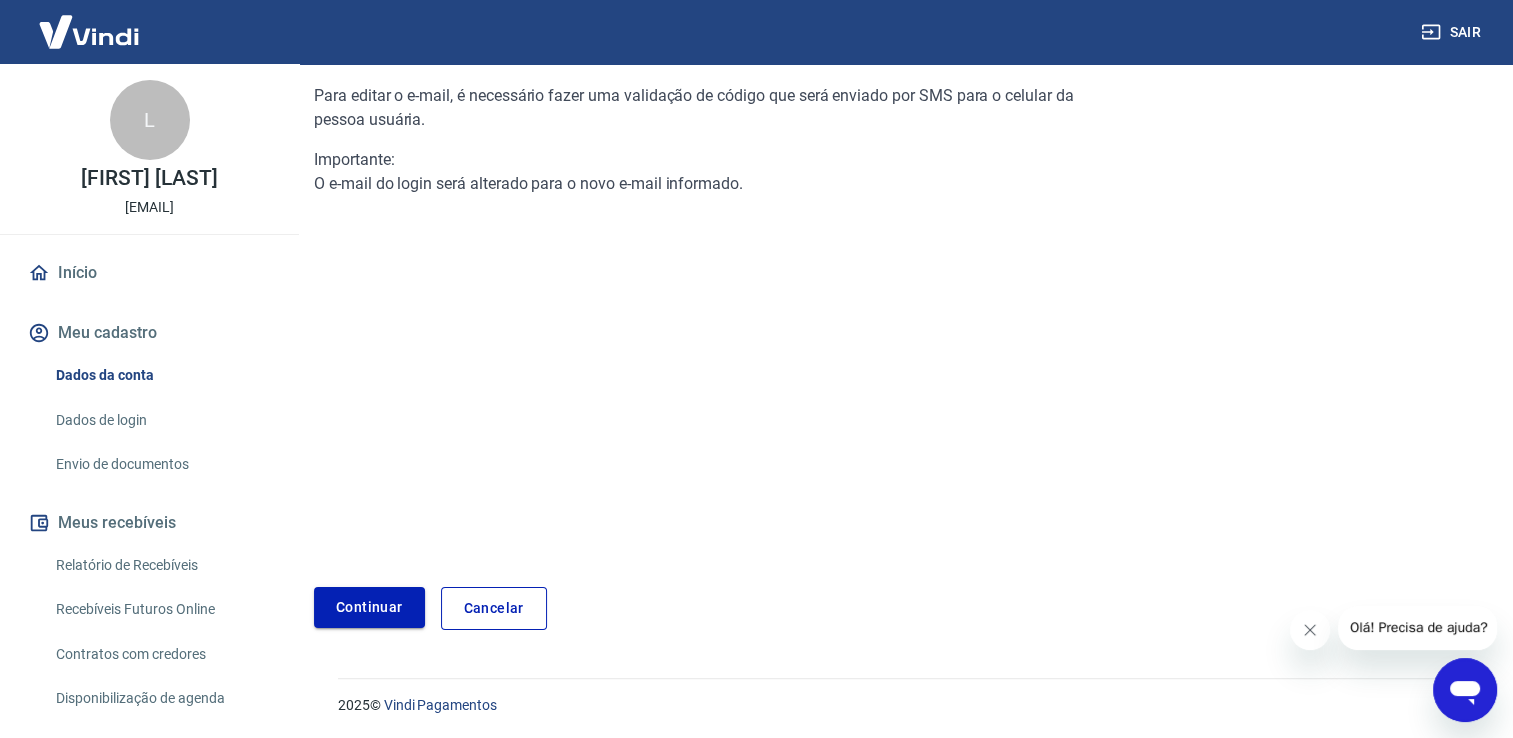 click on "Continuar" at bounding box center (369, 607) 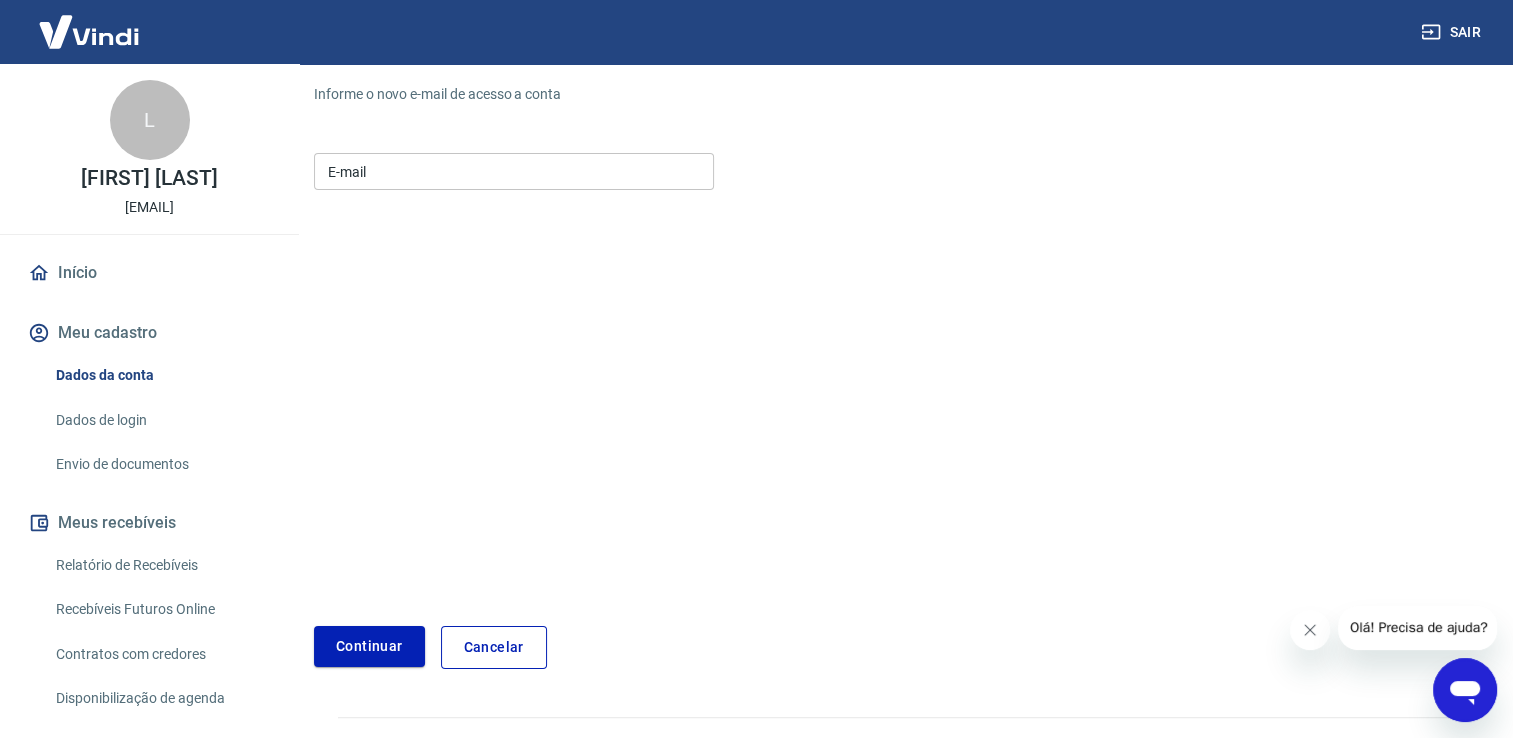 scroll, scrollTop: 240, scrollLeft: 0, axis: vertical 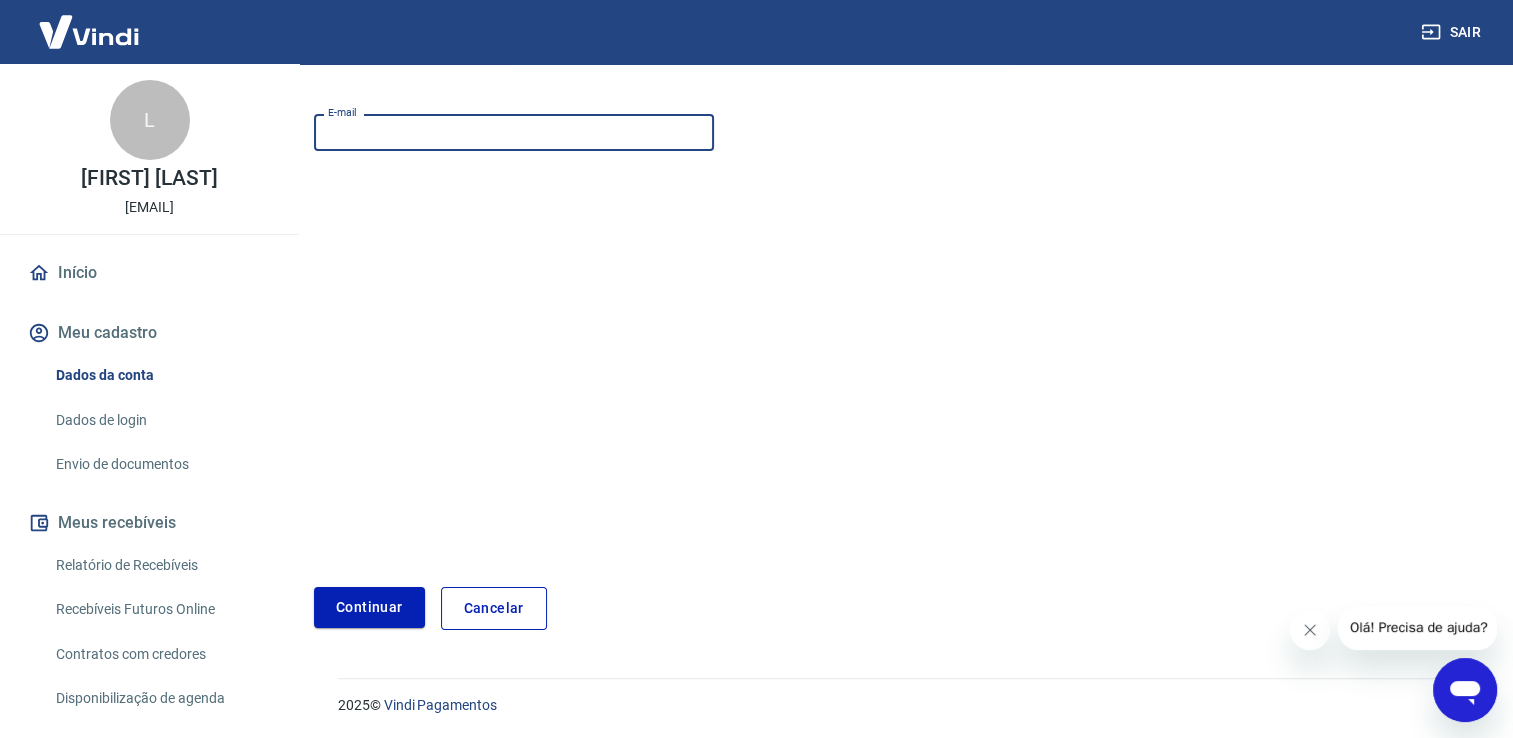 click on "E-mail" at bounding box center [514, 132] 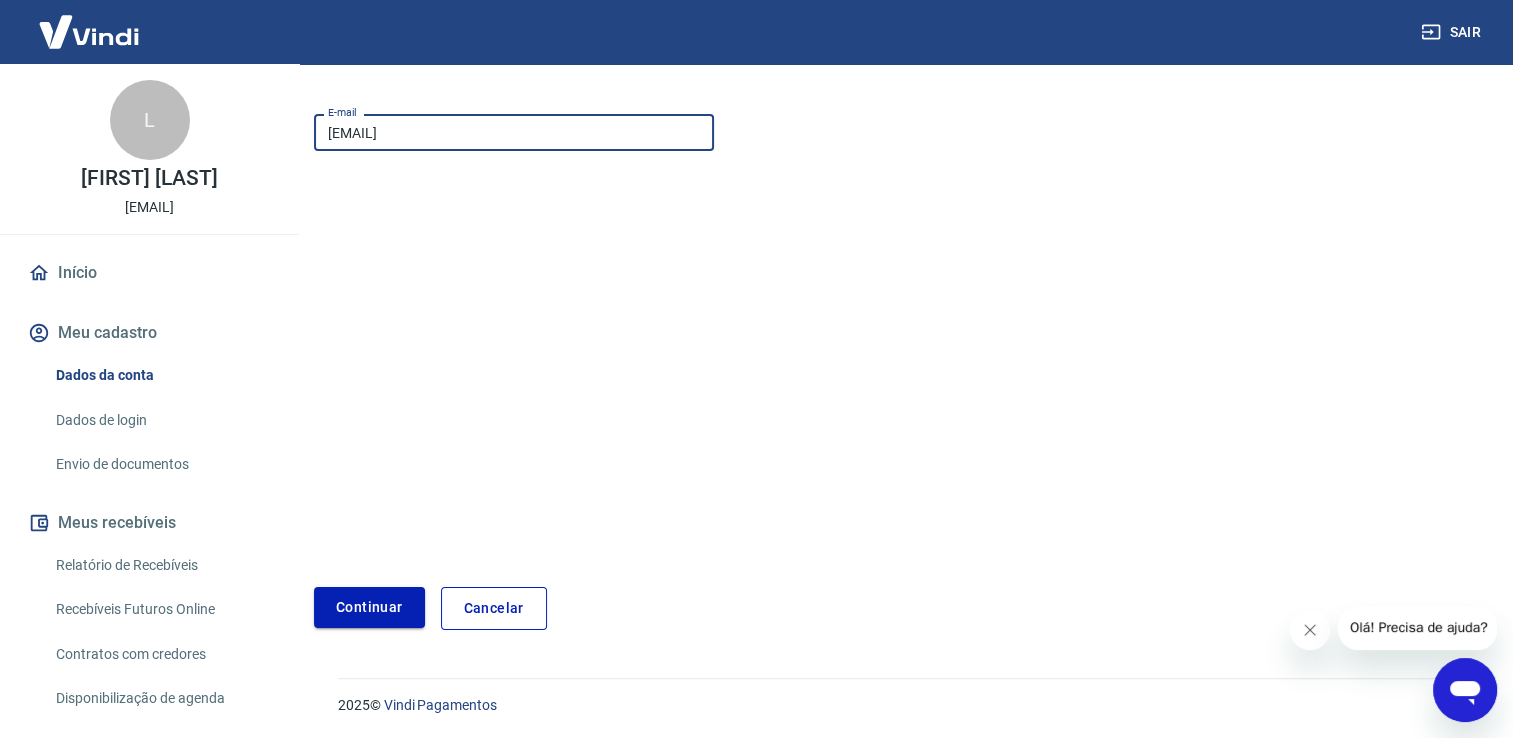 click on "Continuar" at bounding box center [369, 607] 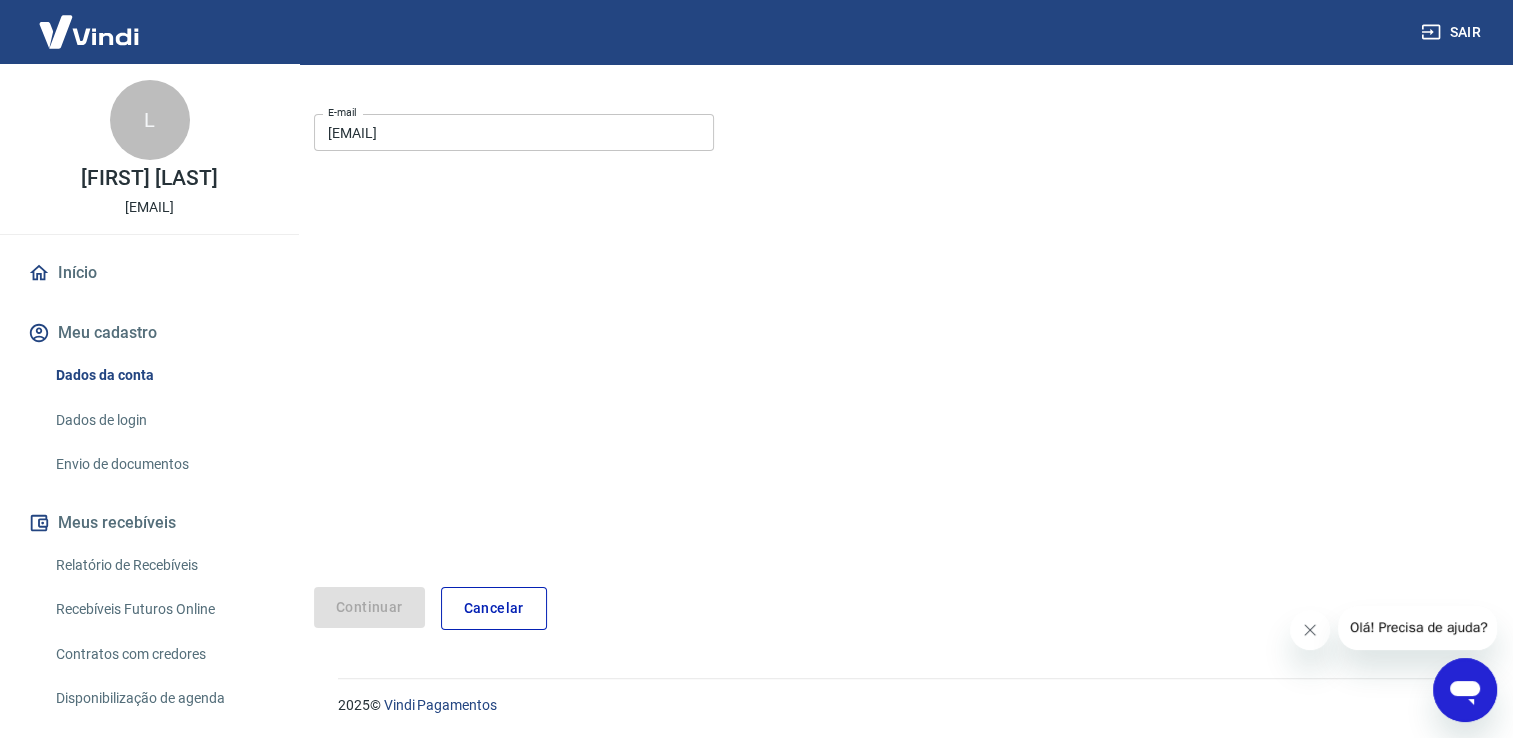 scroll, scrollTop: 167, scrollLeft: 0, axis: vertical 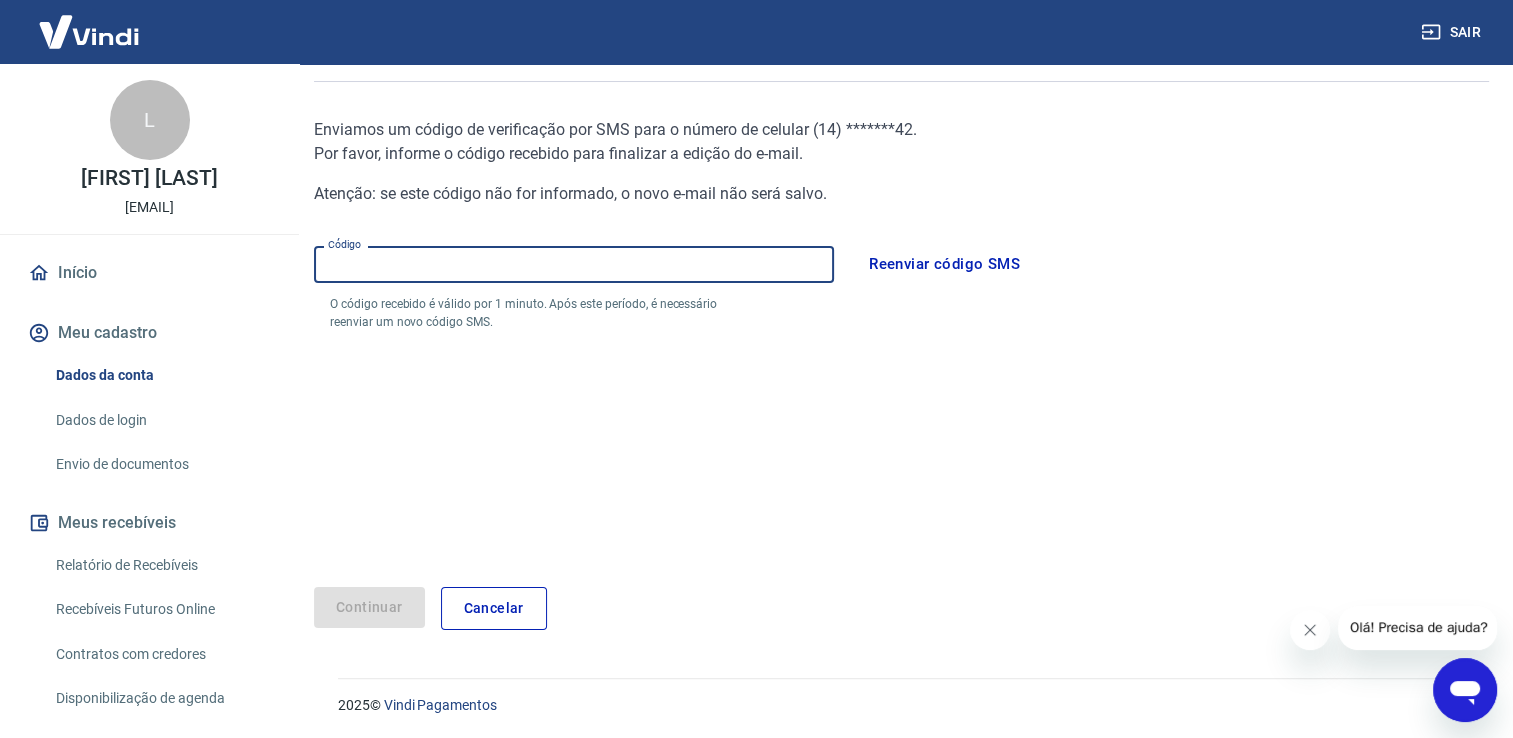 click on "Código" at bounding box center (574, 264) 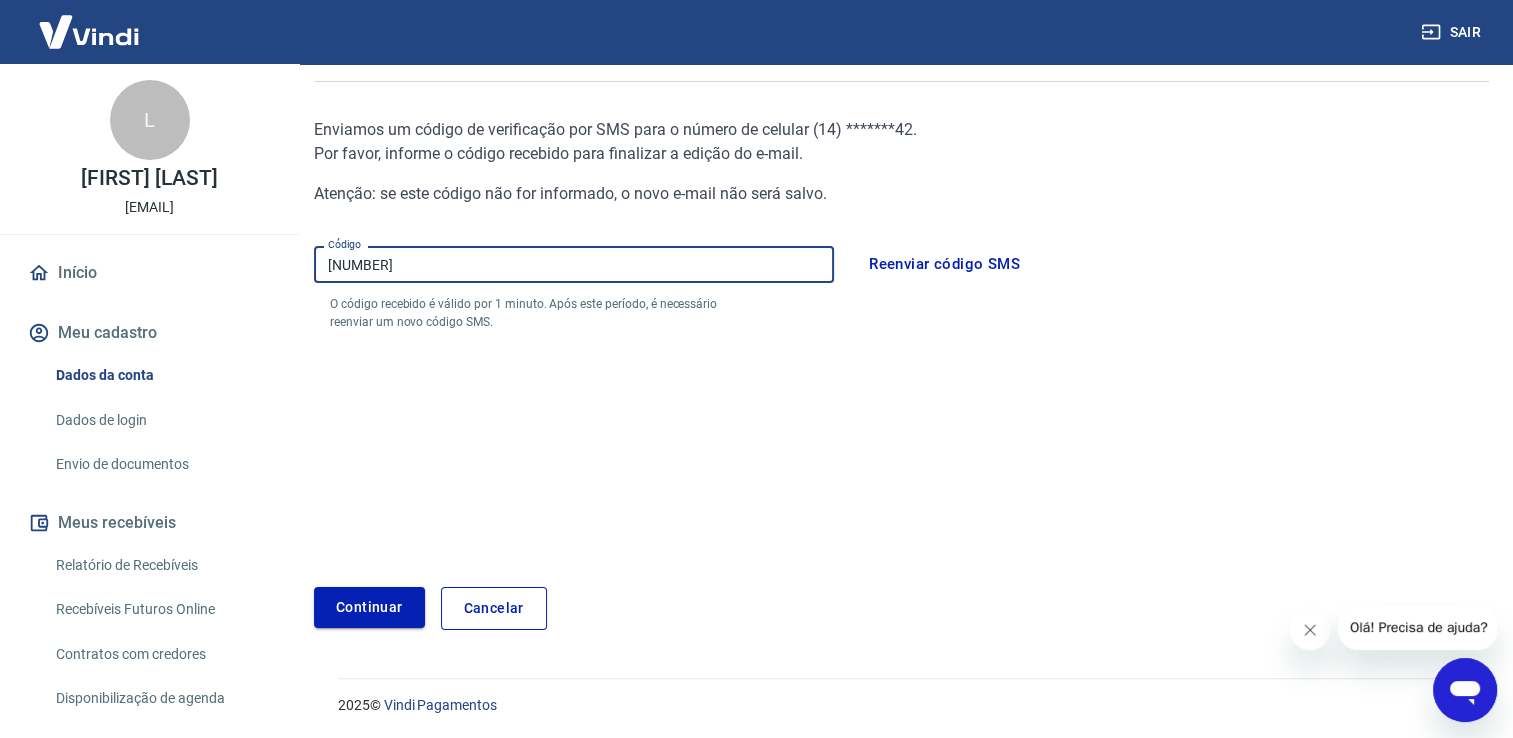 type on "368425" 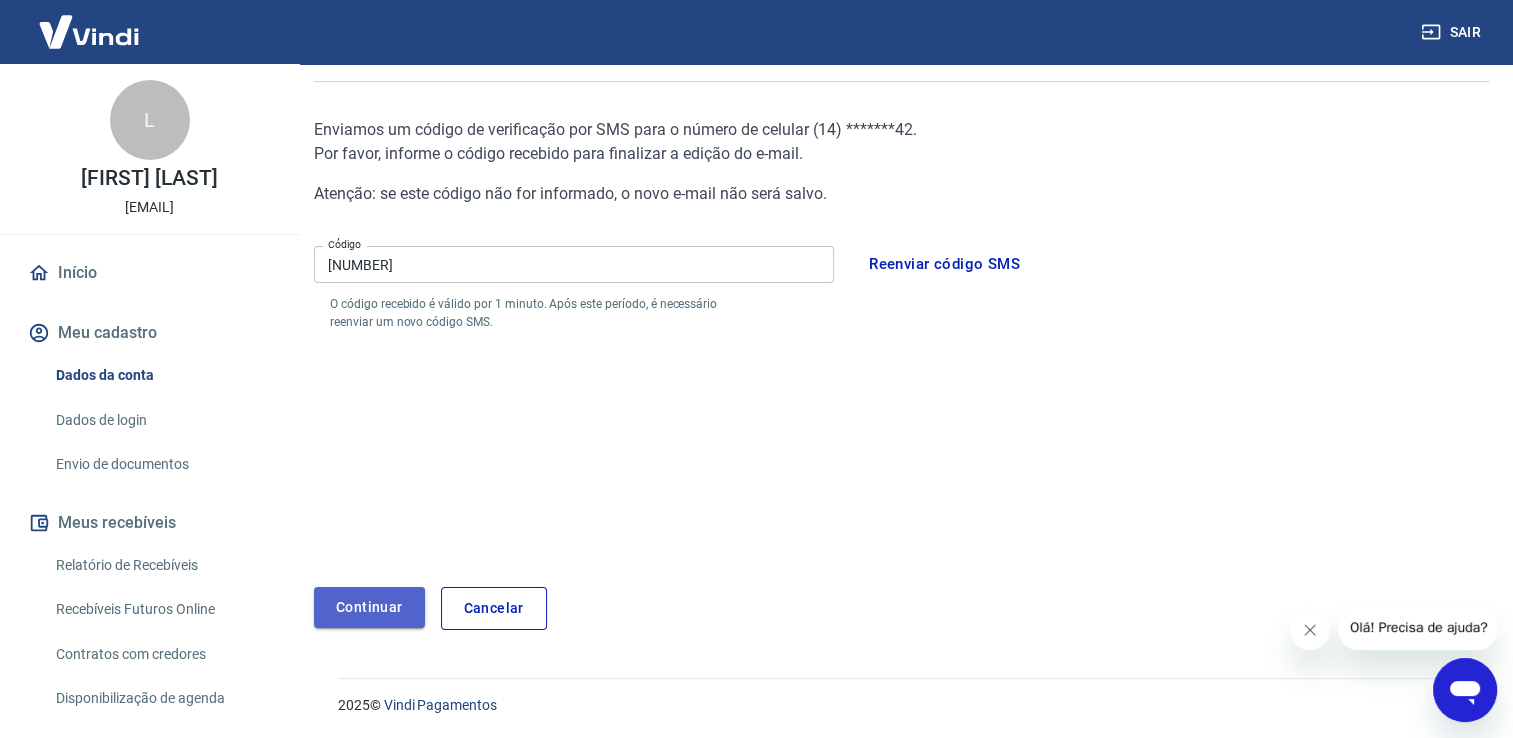 click on "Continuar" at bounding box center (369, 607) 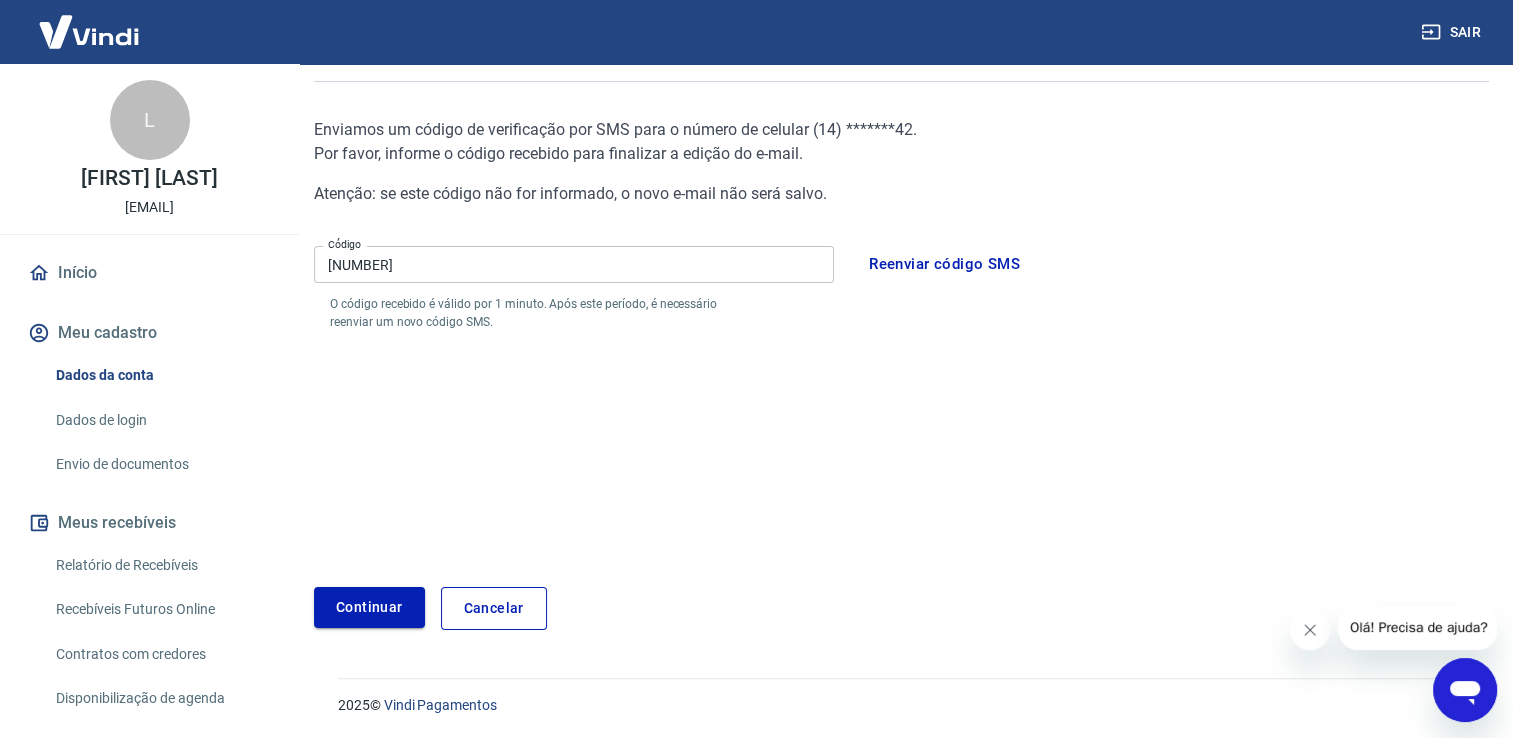 scroll, scrollTop: 201, scrollLeft: 0, axis: vertical 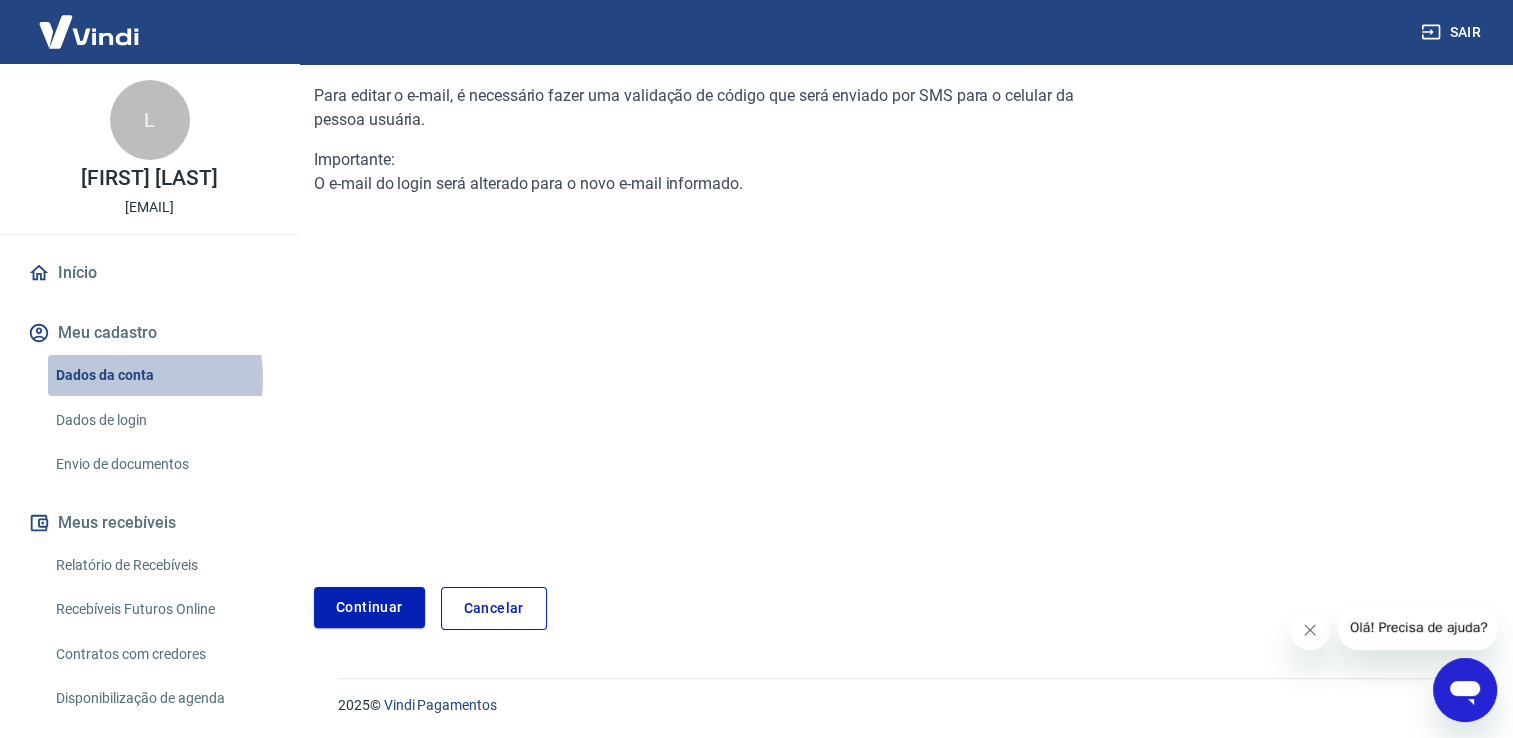 click on "Dados da conta" at bounding box center [161, 375] 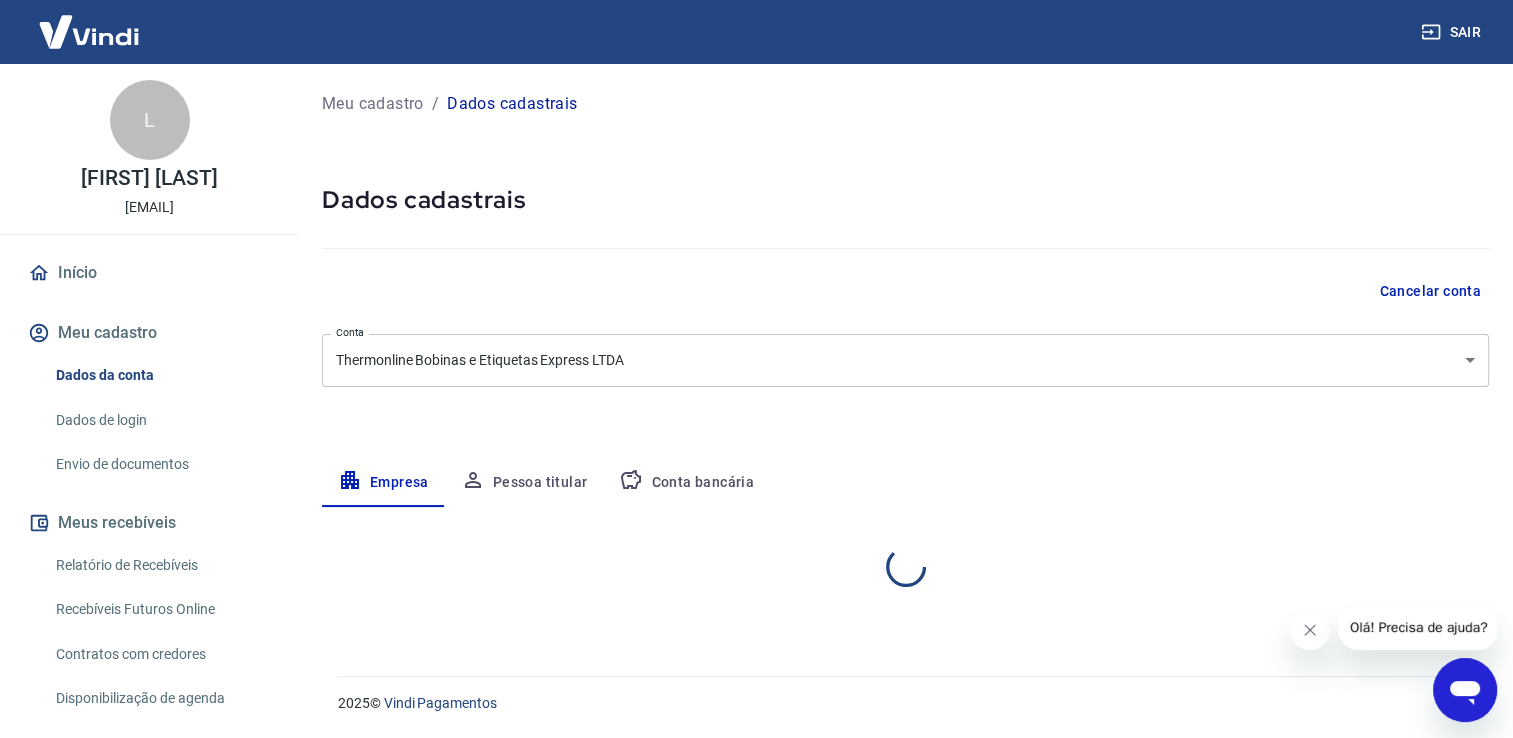 select on "SP" 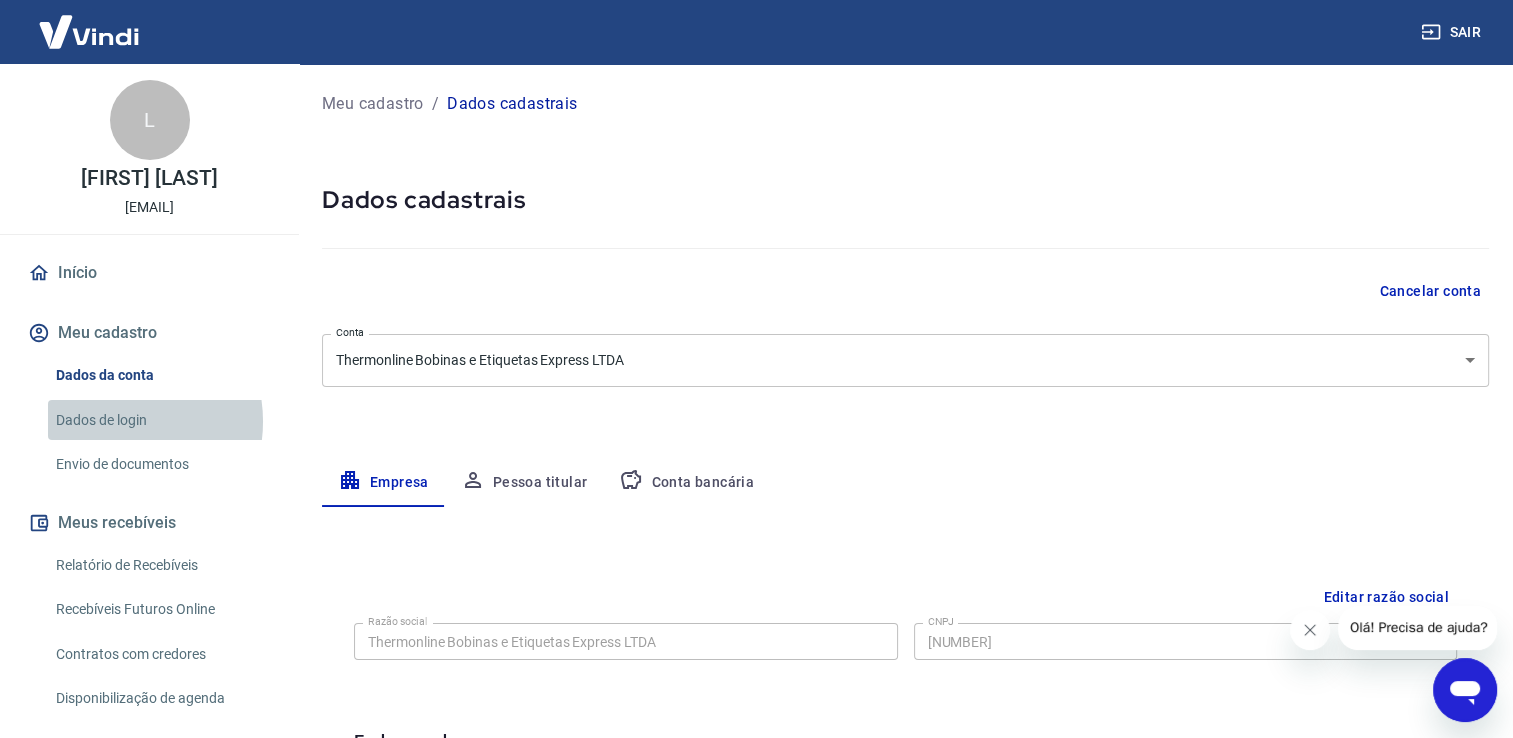 click on "Dados de login" at bounding box center (161, 420) 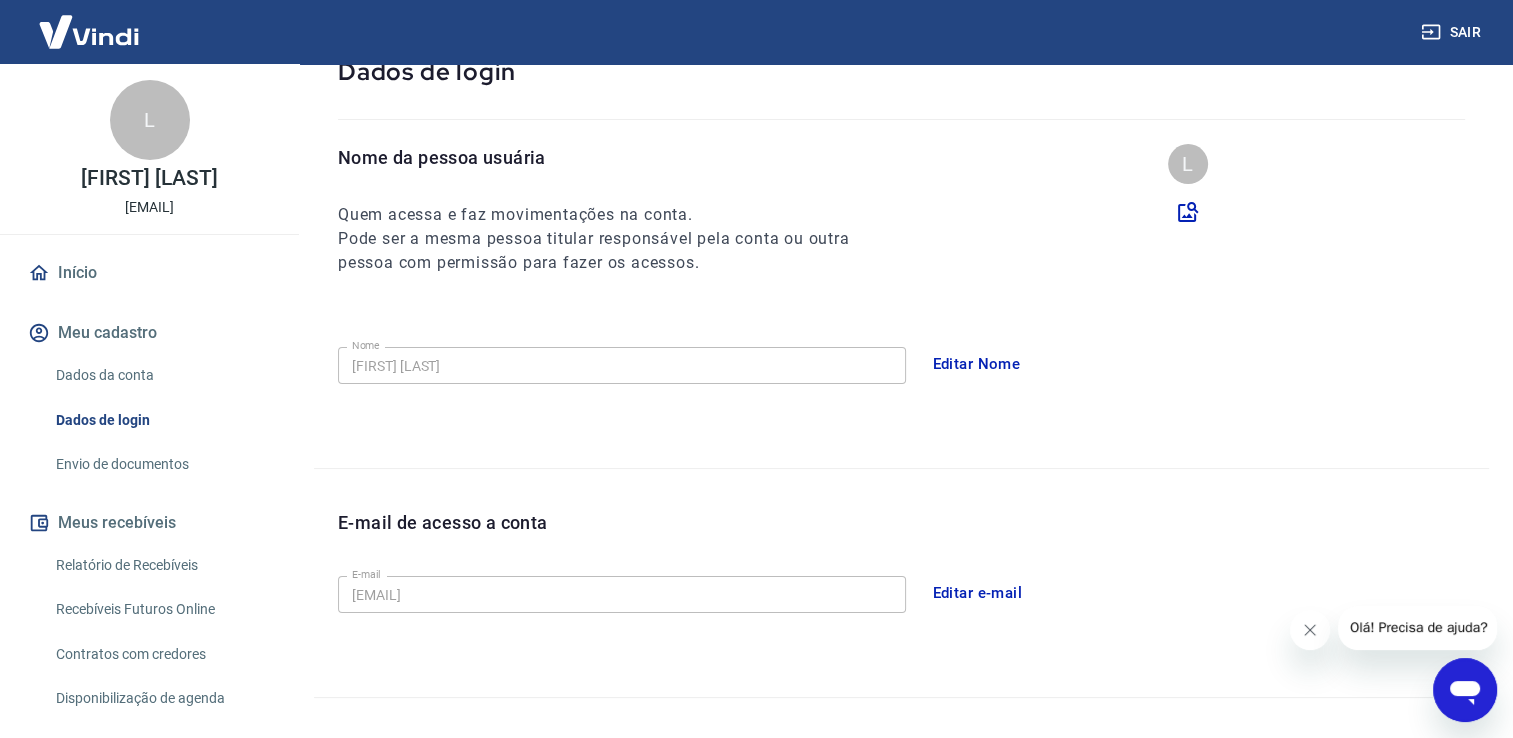 scroll, scrollTop: 300, scrollLeft: 0, axis: vertical 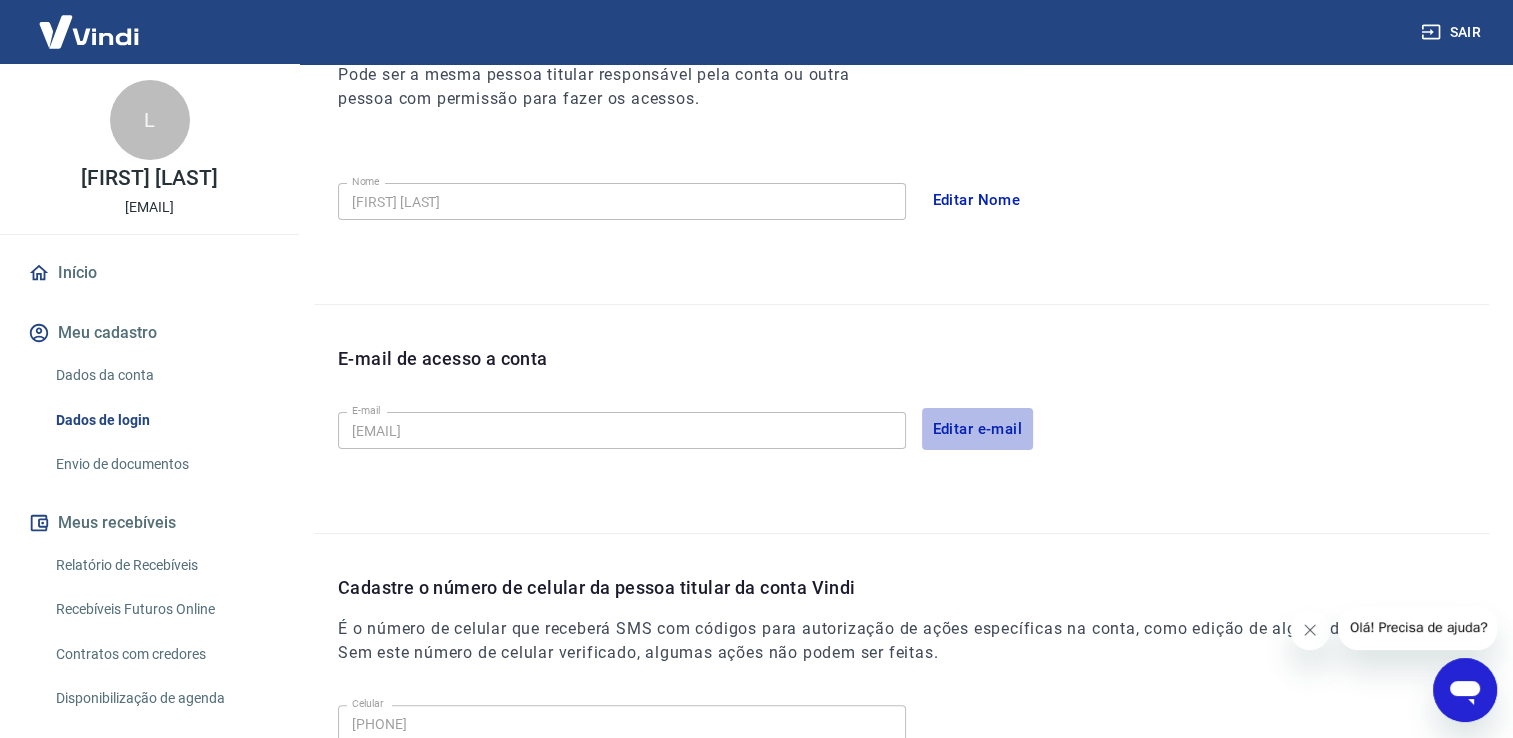click on "Editar e-mail" at bounding box center [978, 429] 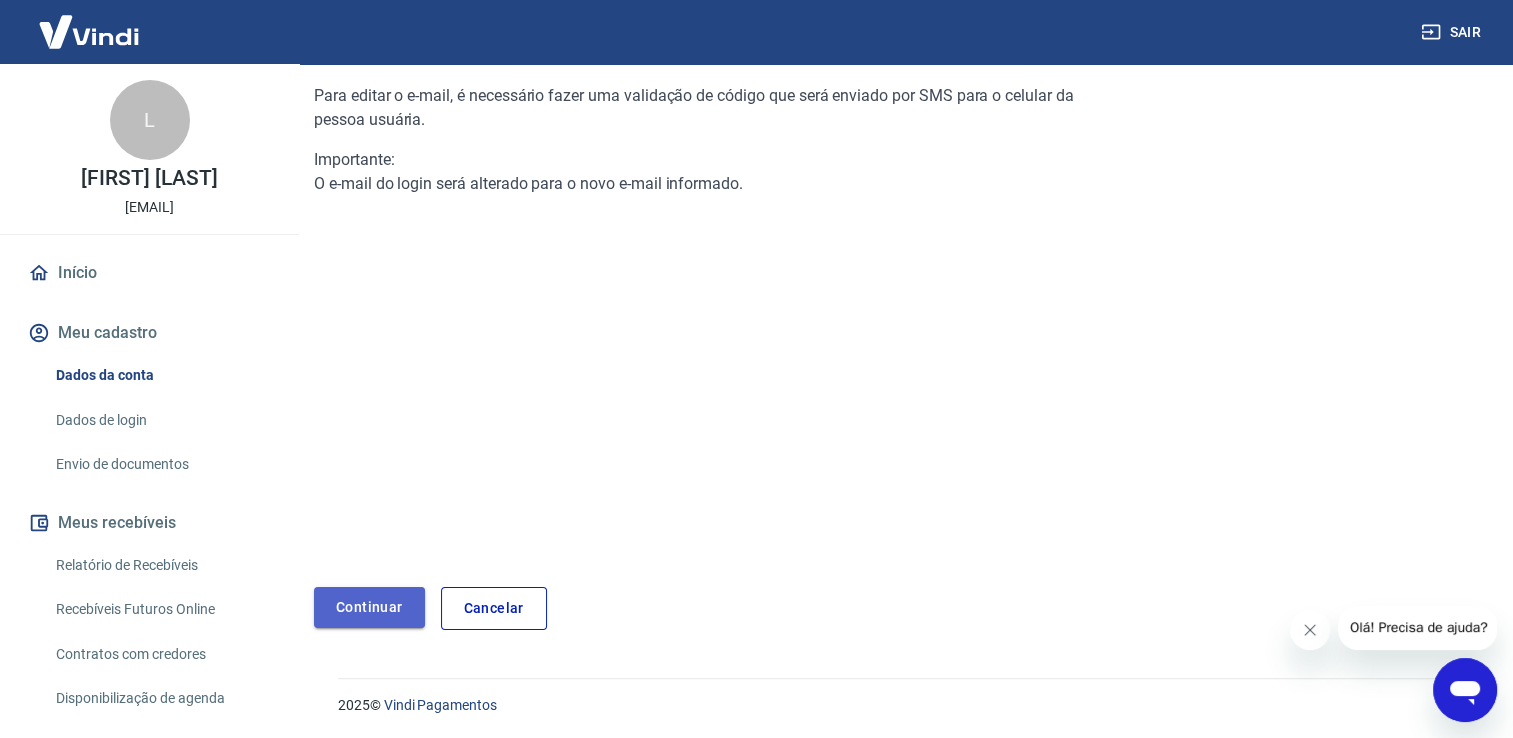 click on "Continuar" at bounding box center (369, 607) 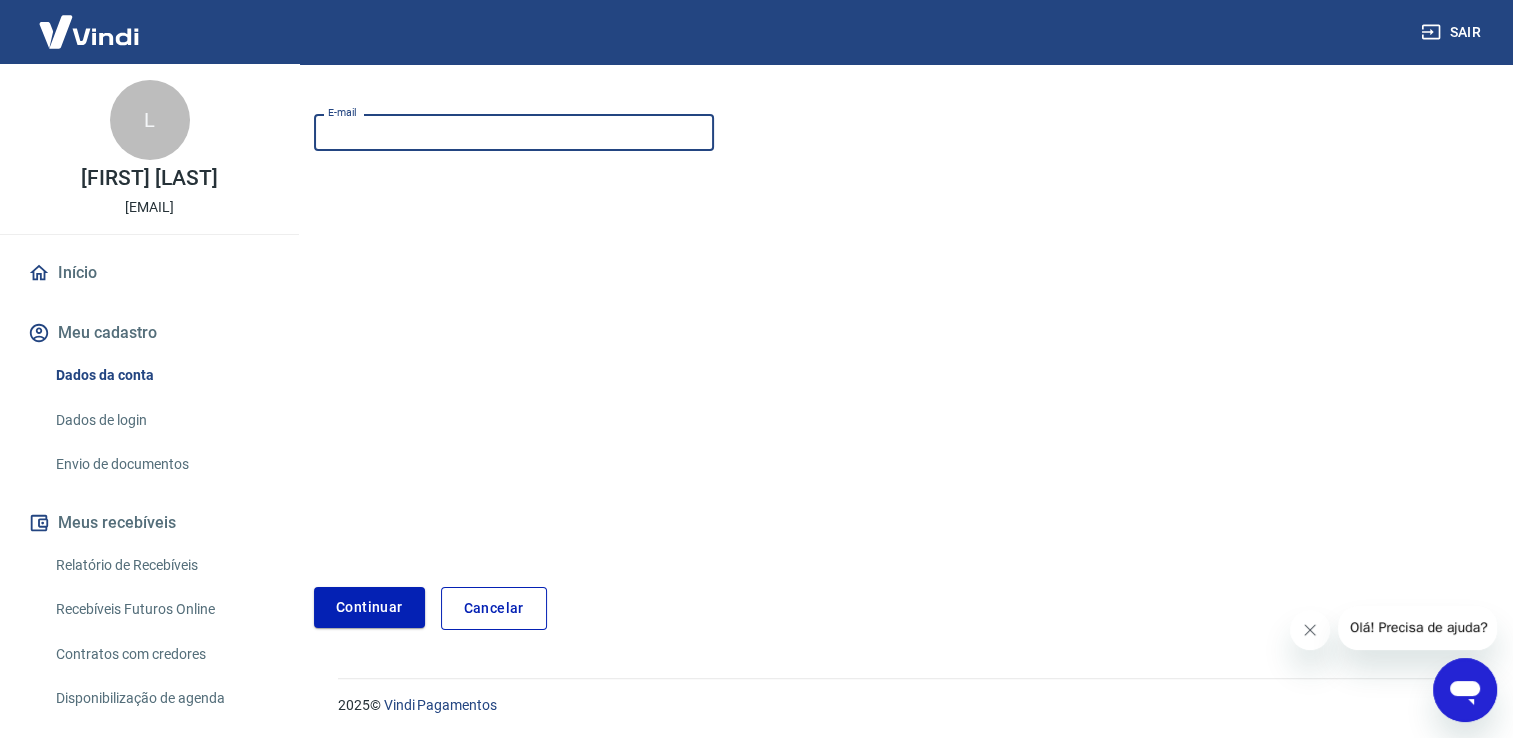 click on "E-mail" at bounding box center [514, 132] 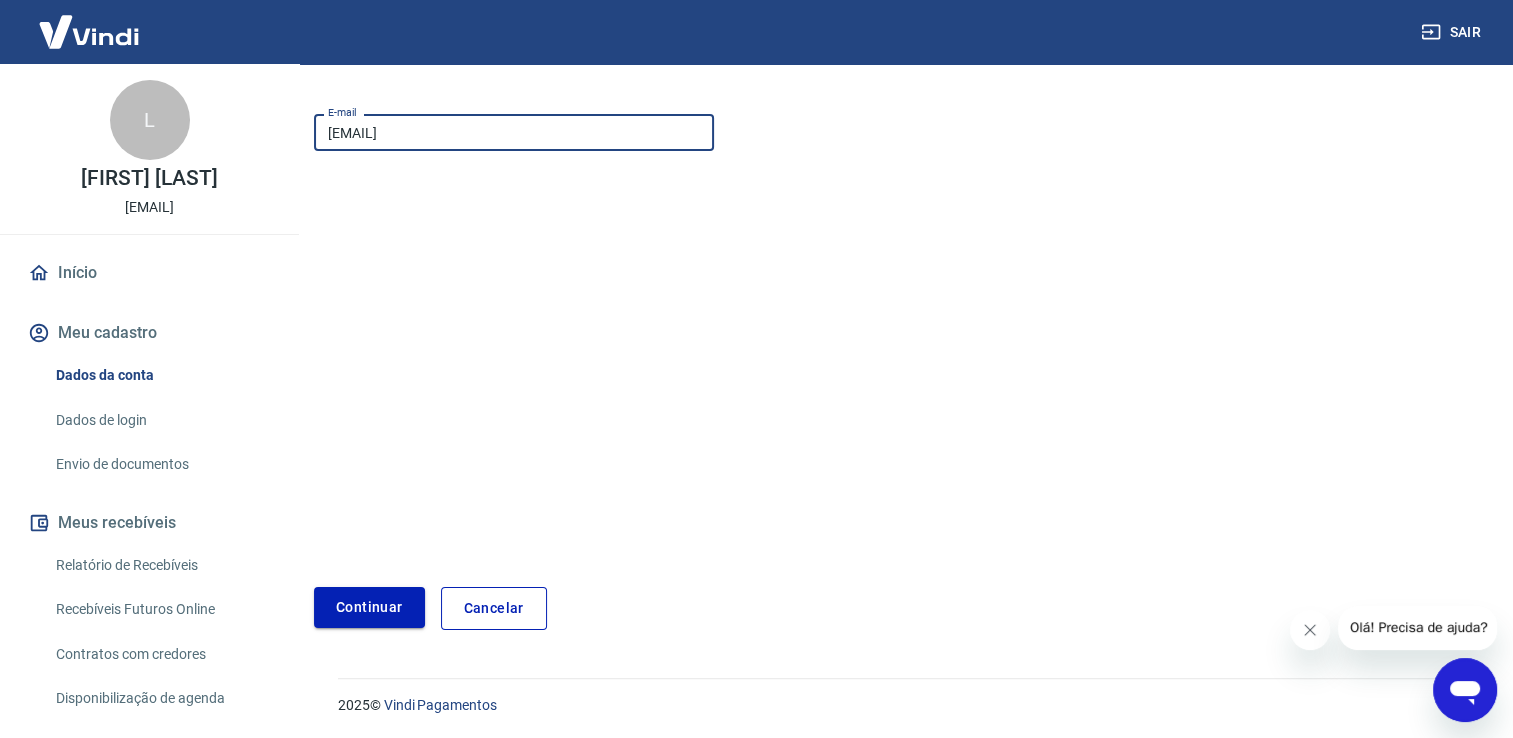 click on "Continuar" at bounding box center [369, 607] 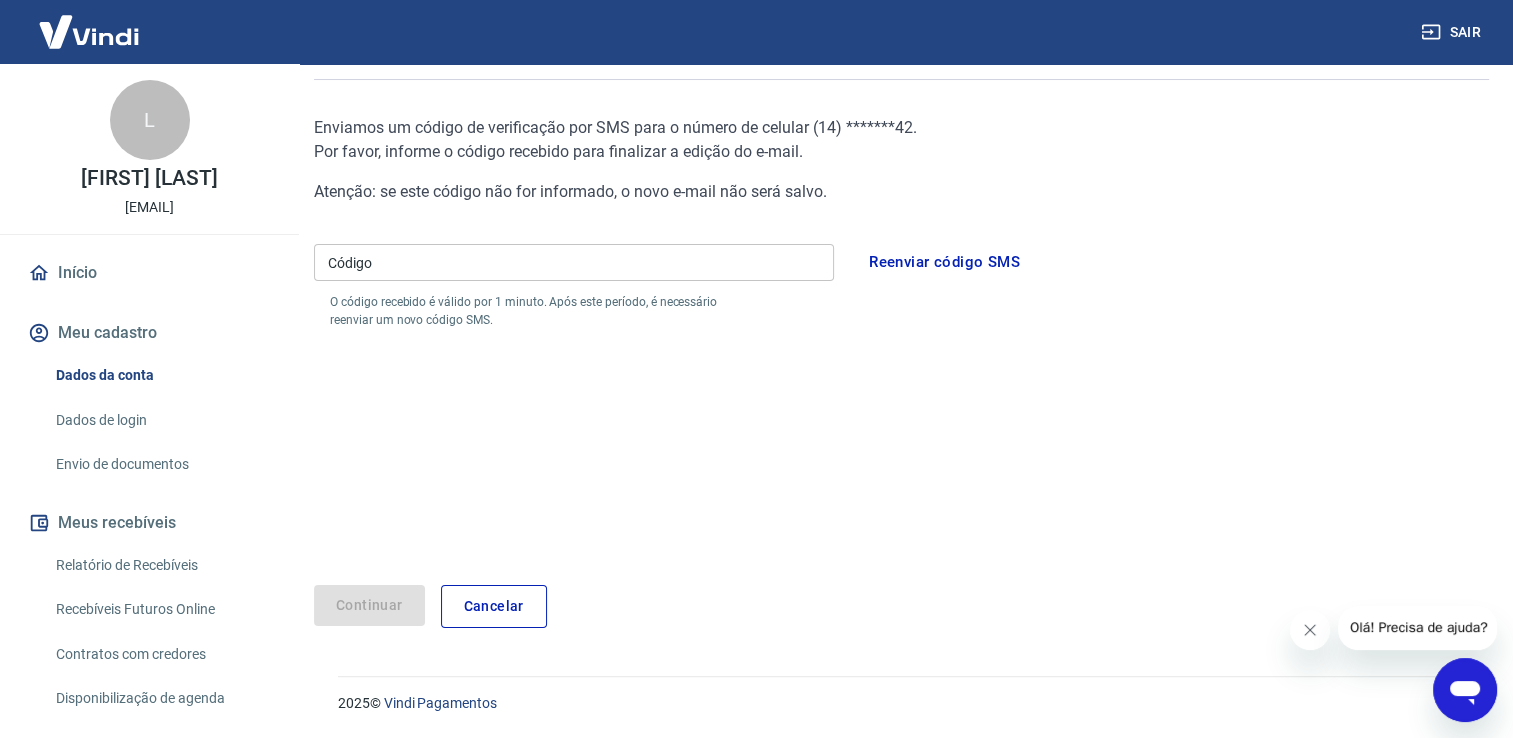 scroll, scrollTop: 167, scrollLeft: 0, axis: vertical 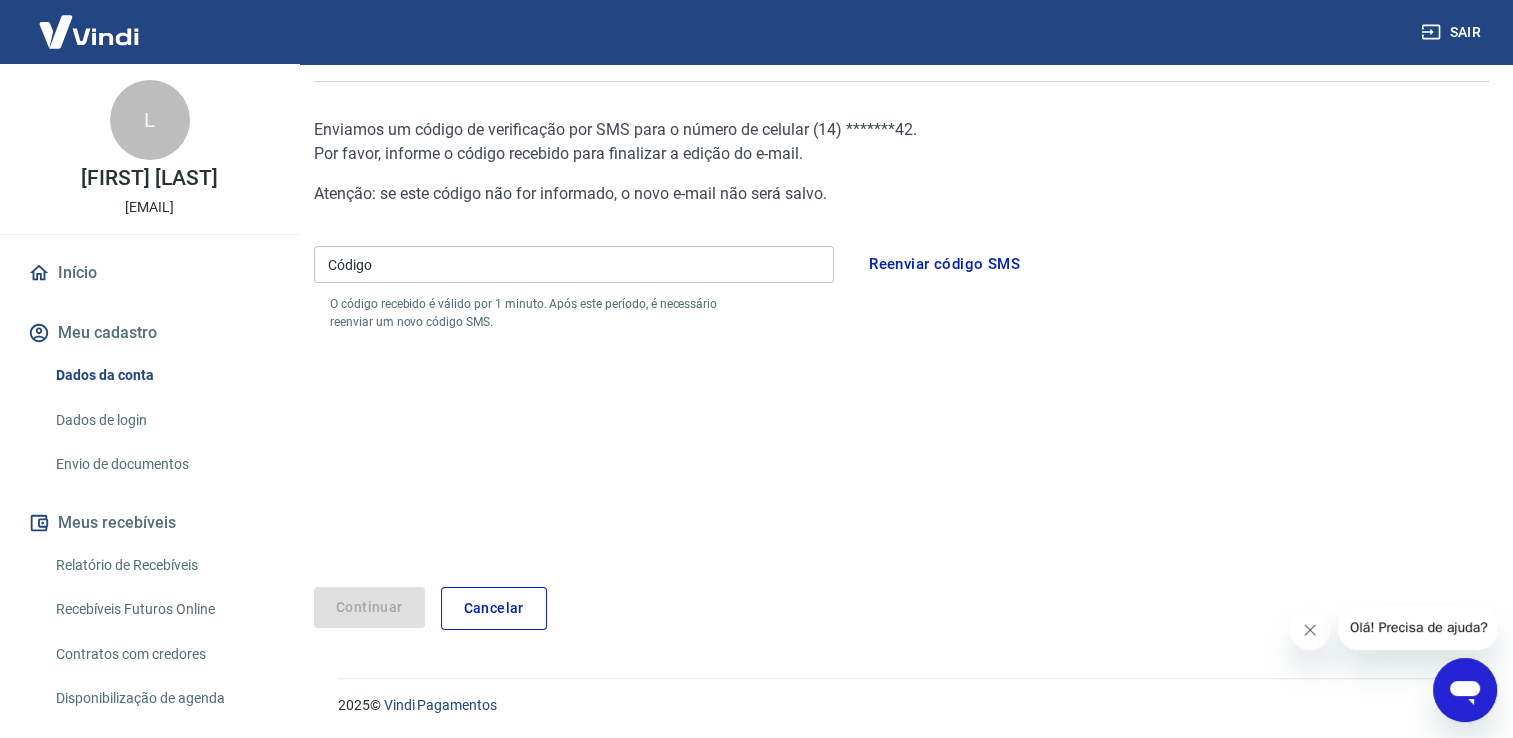 click on "Código" at bounding box center [574, 264] 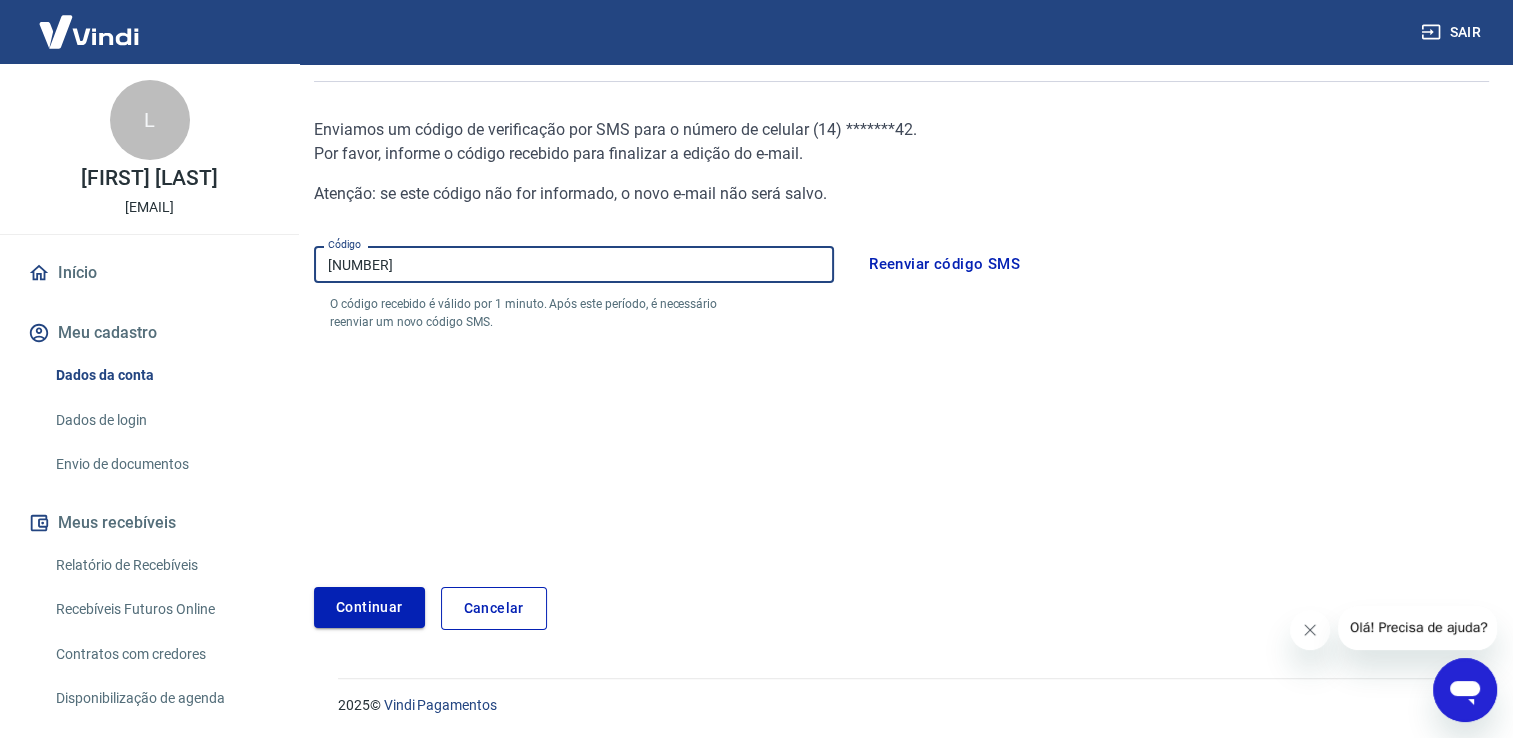 type on "604927" 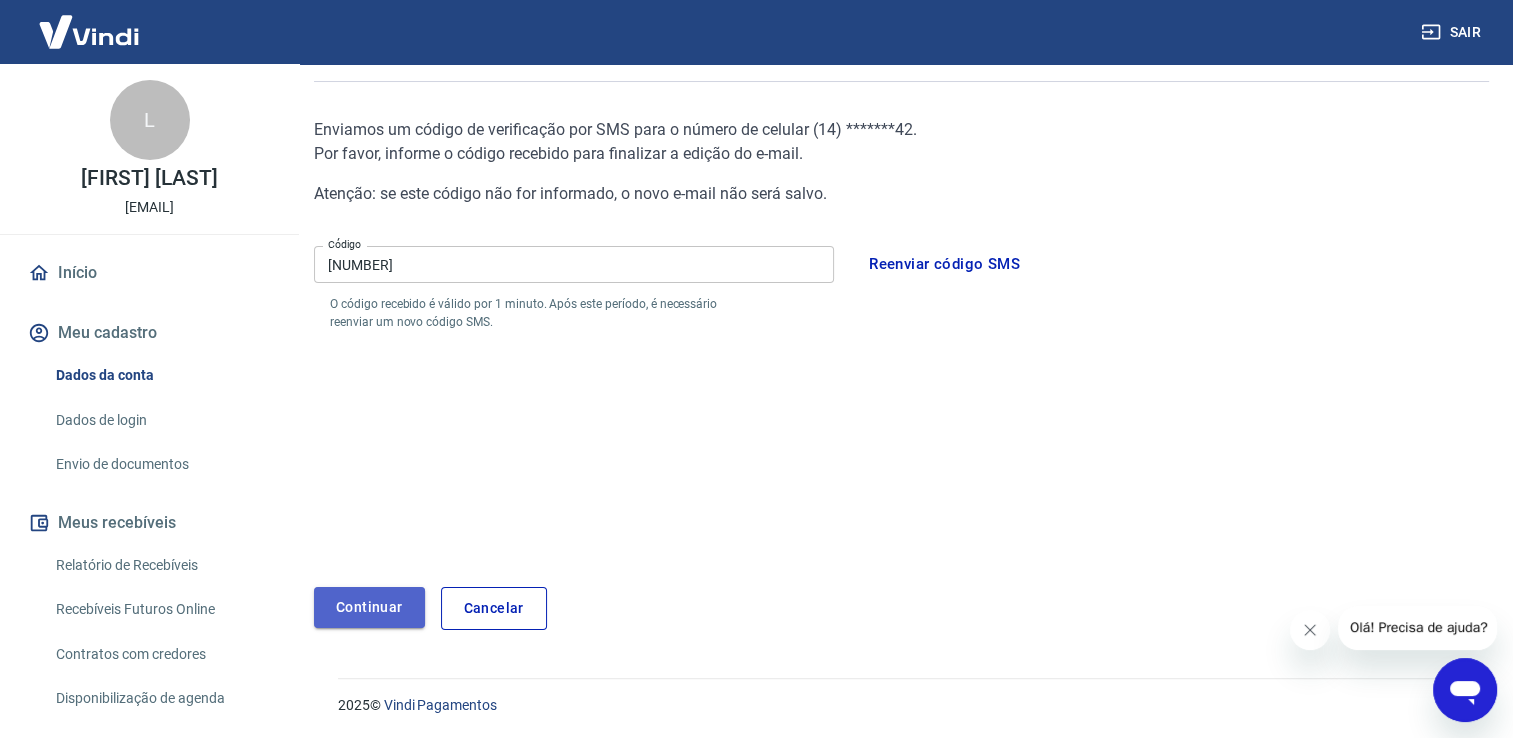click on "Continuar" at bounding box center [369, 607] 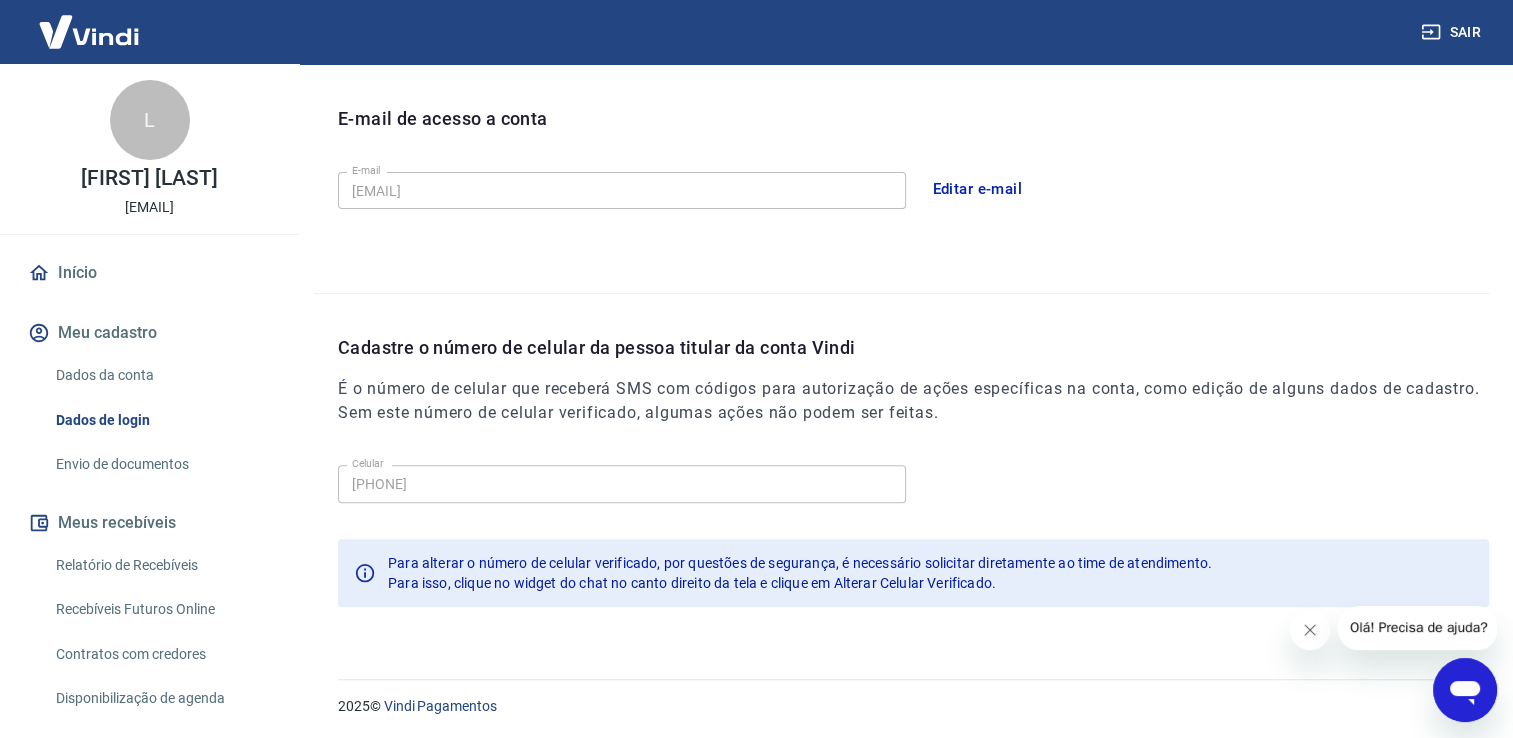 scroll, scrollTop: 541, scrollLeft: 0, axis: vertical 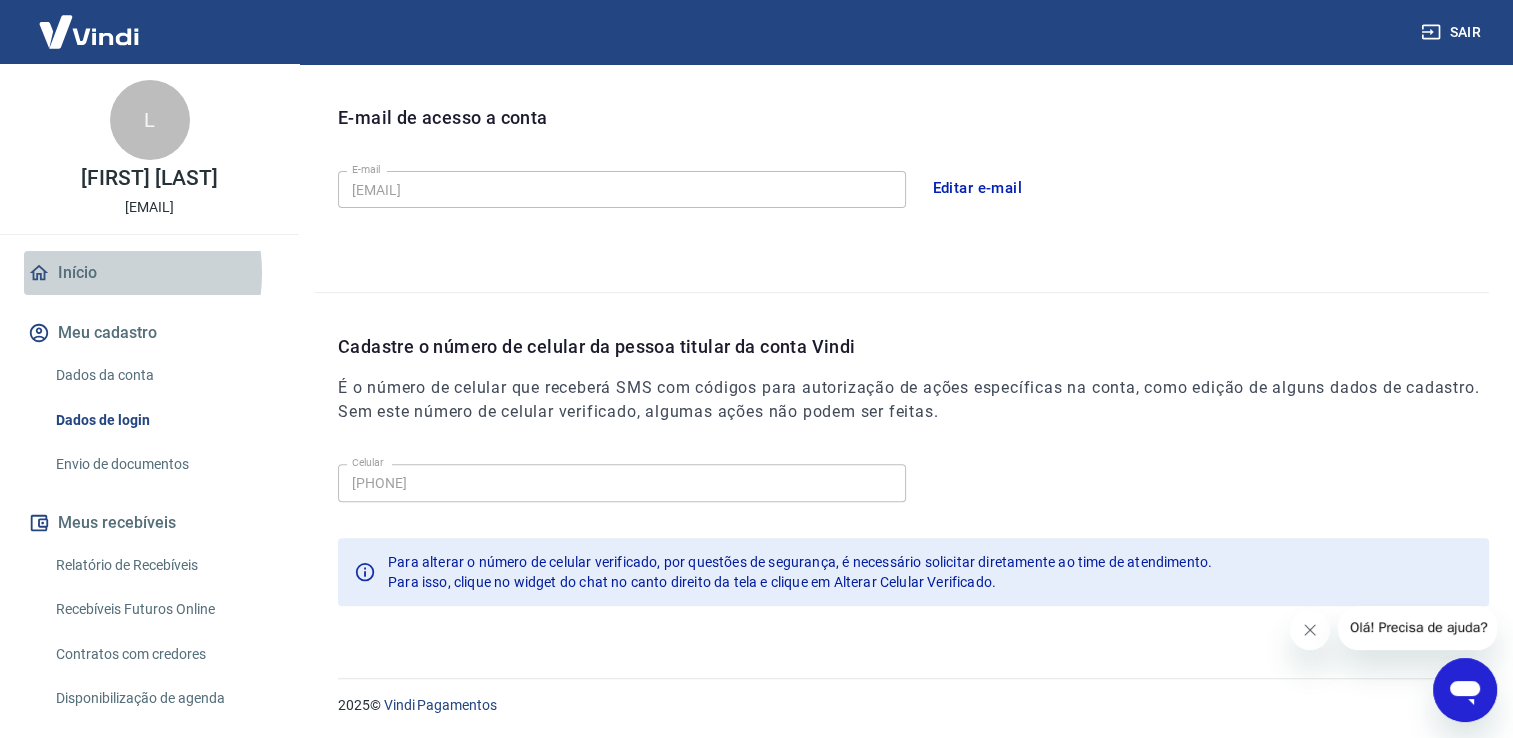 click on "Início" at bounding box center (149, 273) 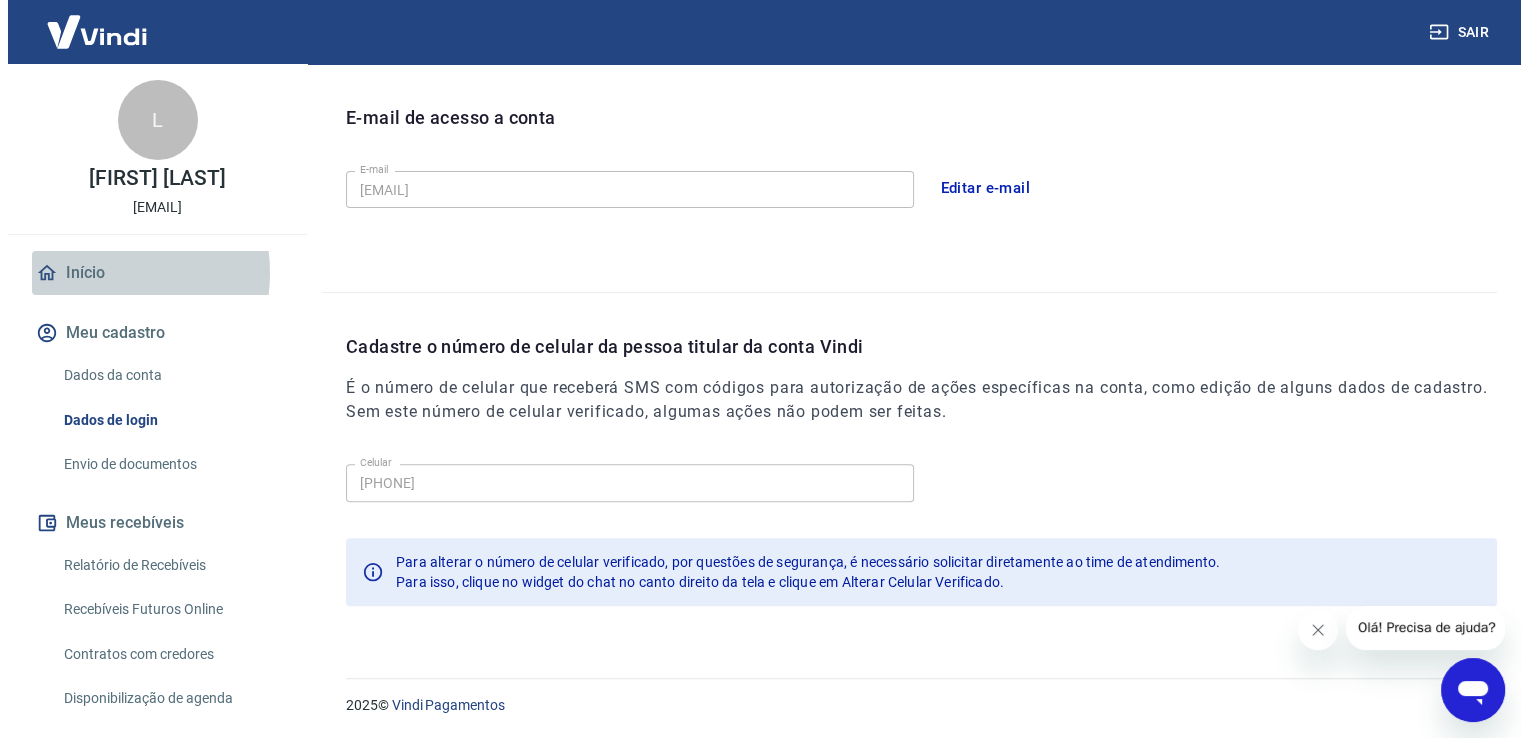 scroll, scrollTop: 0, scrollLeft: 0, axis: both 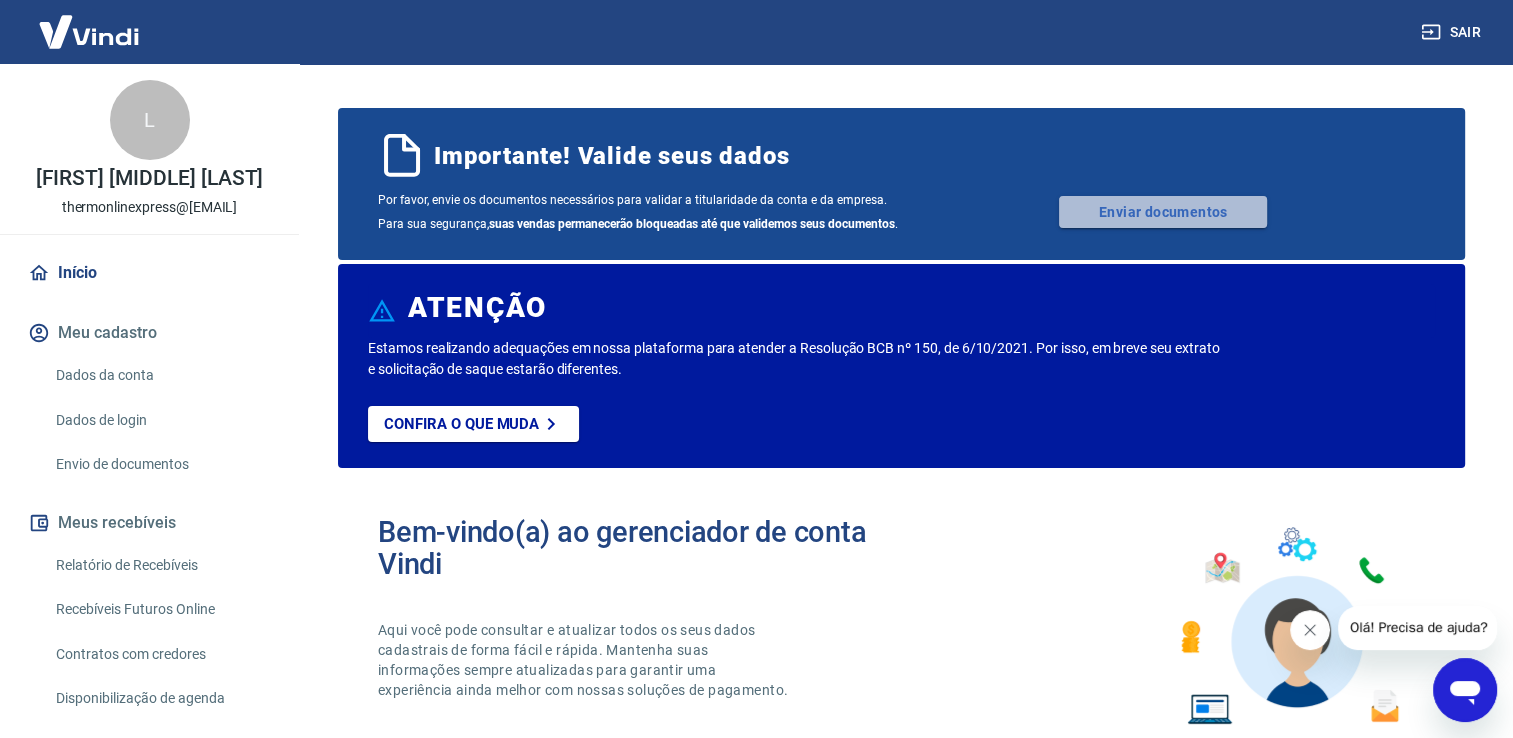 click on "Enviar documentos" at bounding box center (1163, 212) 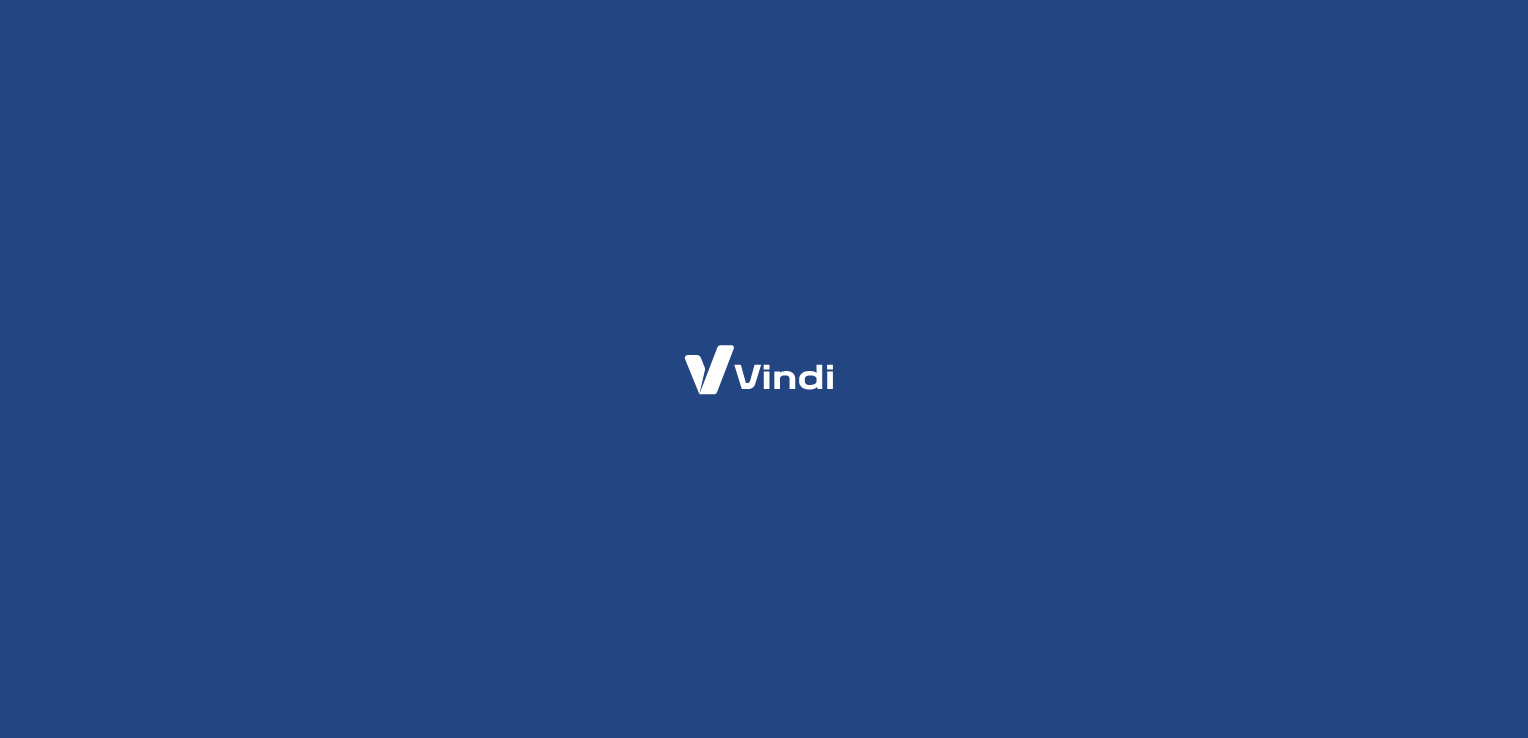 scroll, scrollTop: 0, scrollLeft: 0, axis: both 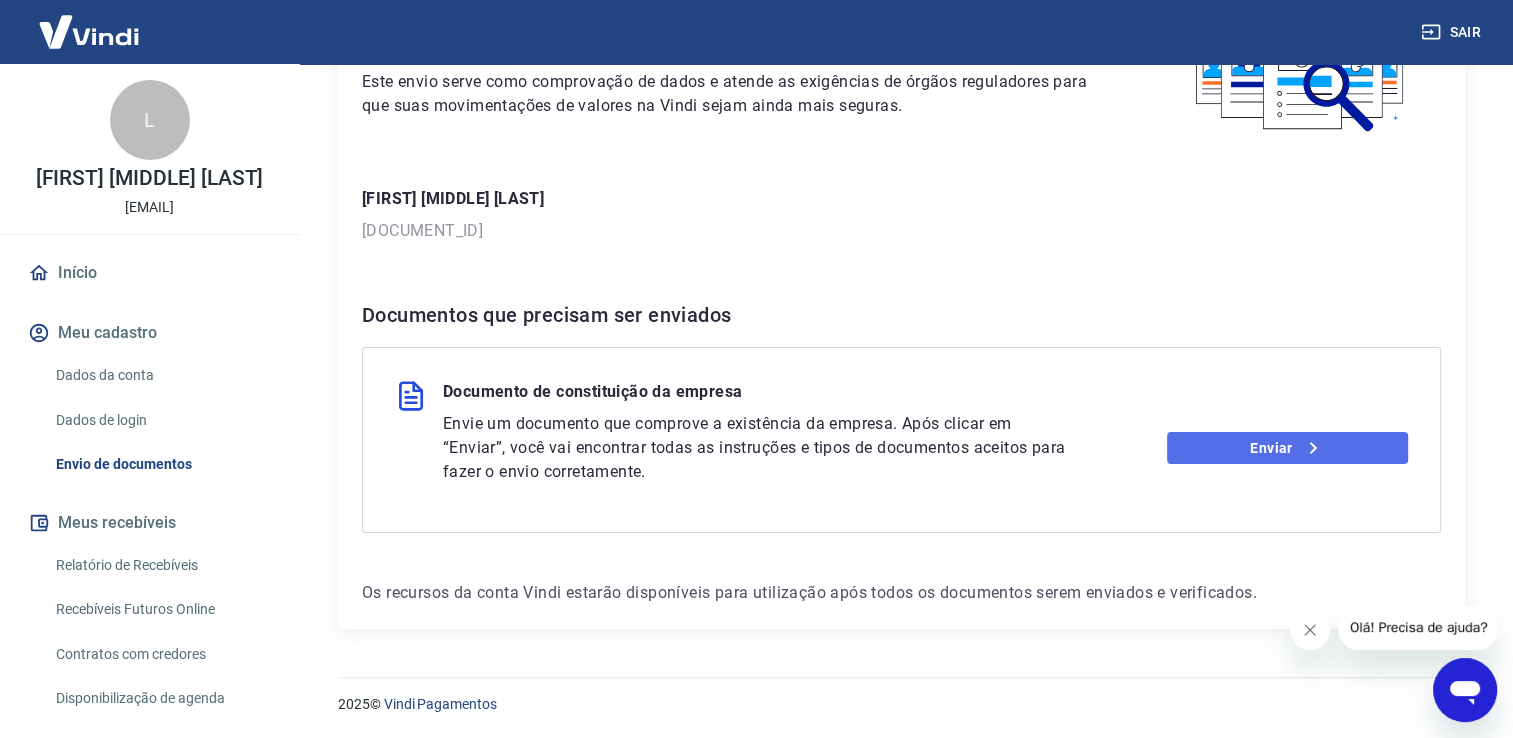 click on "Enviar" at bounding box center (1287, 448) 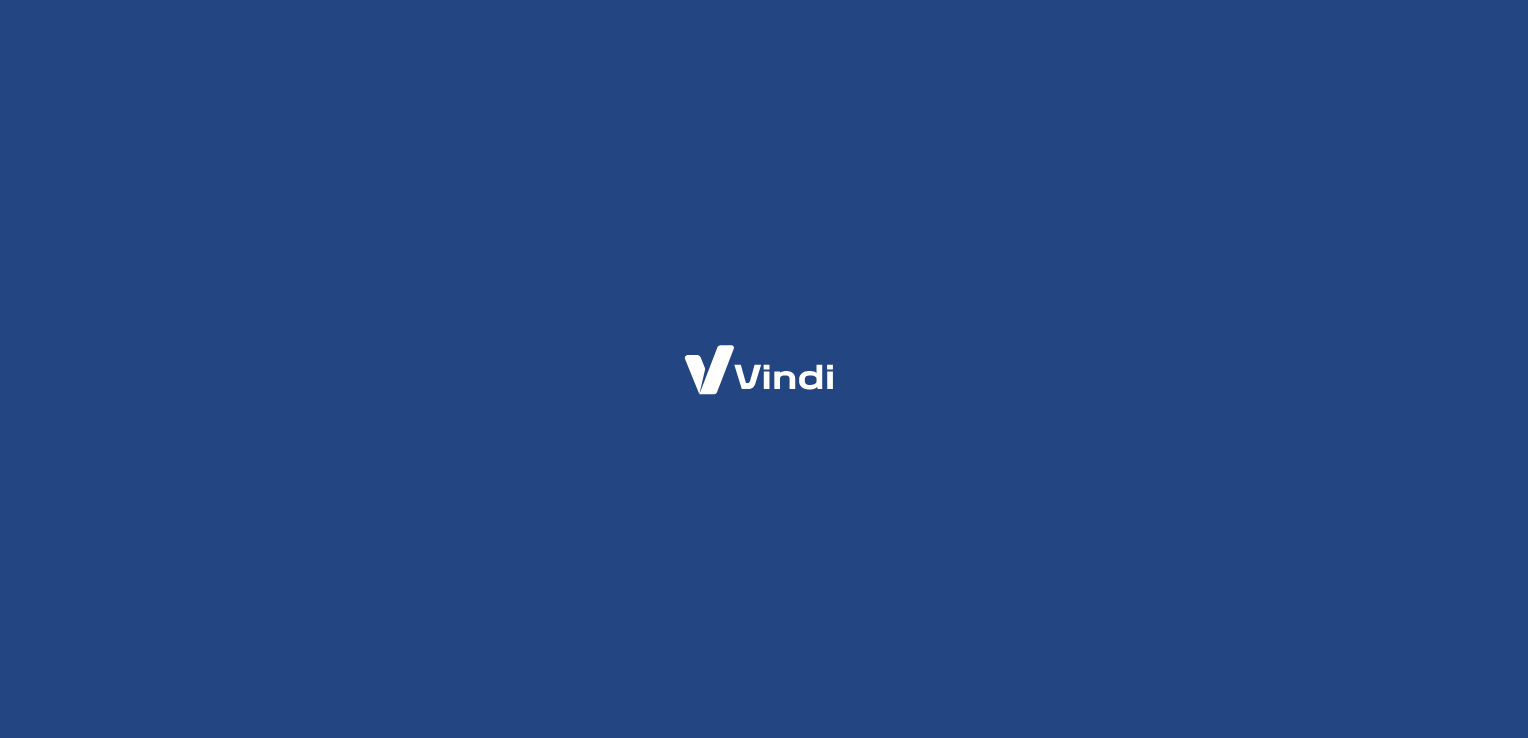 scroll, scrollTop: 0, scrollLeft: 0, axis: both 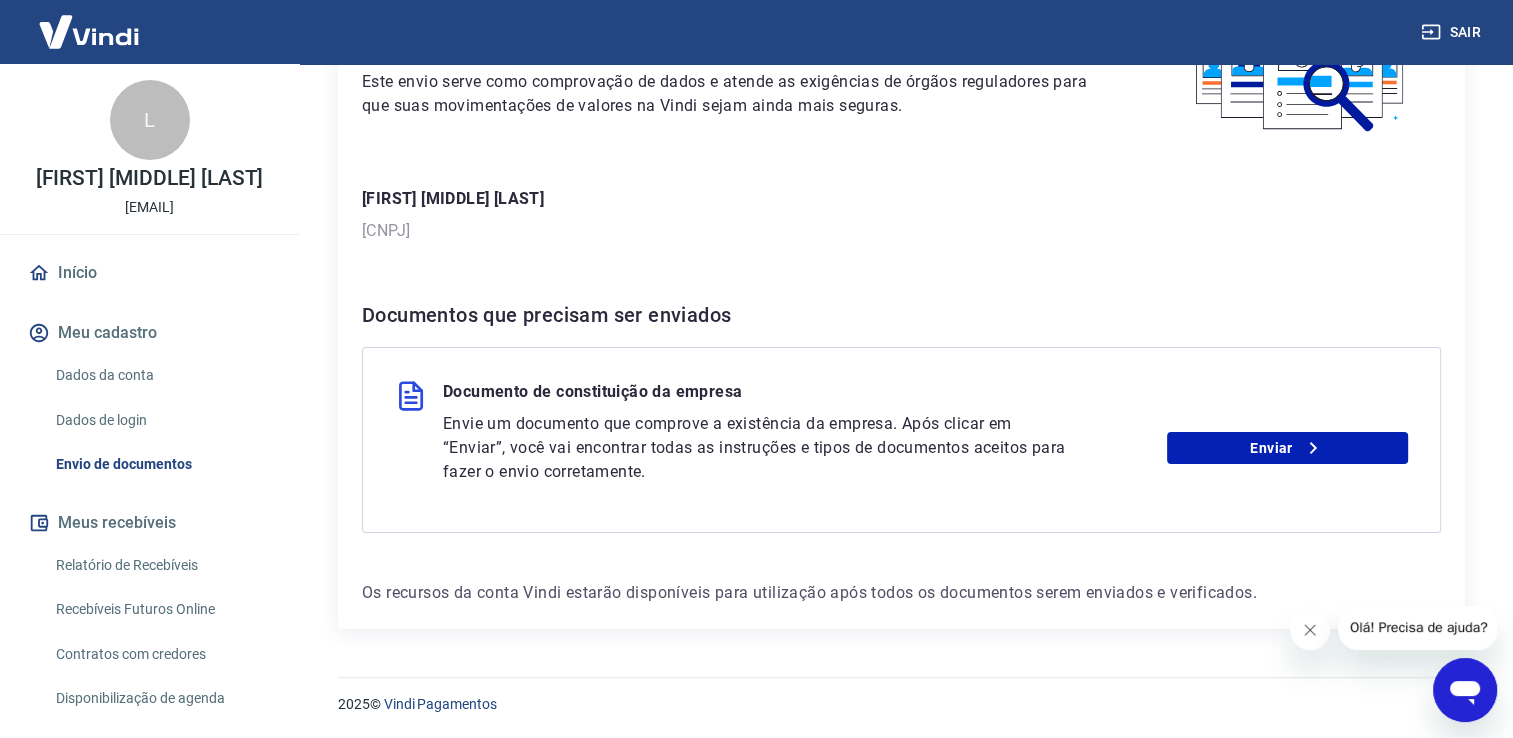 drag, startPoint x: 643, startPoint y: 408, endPoint x: 739, endPoint y: 431, distance: 98.71677 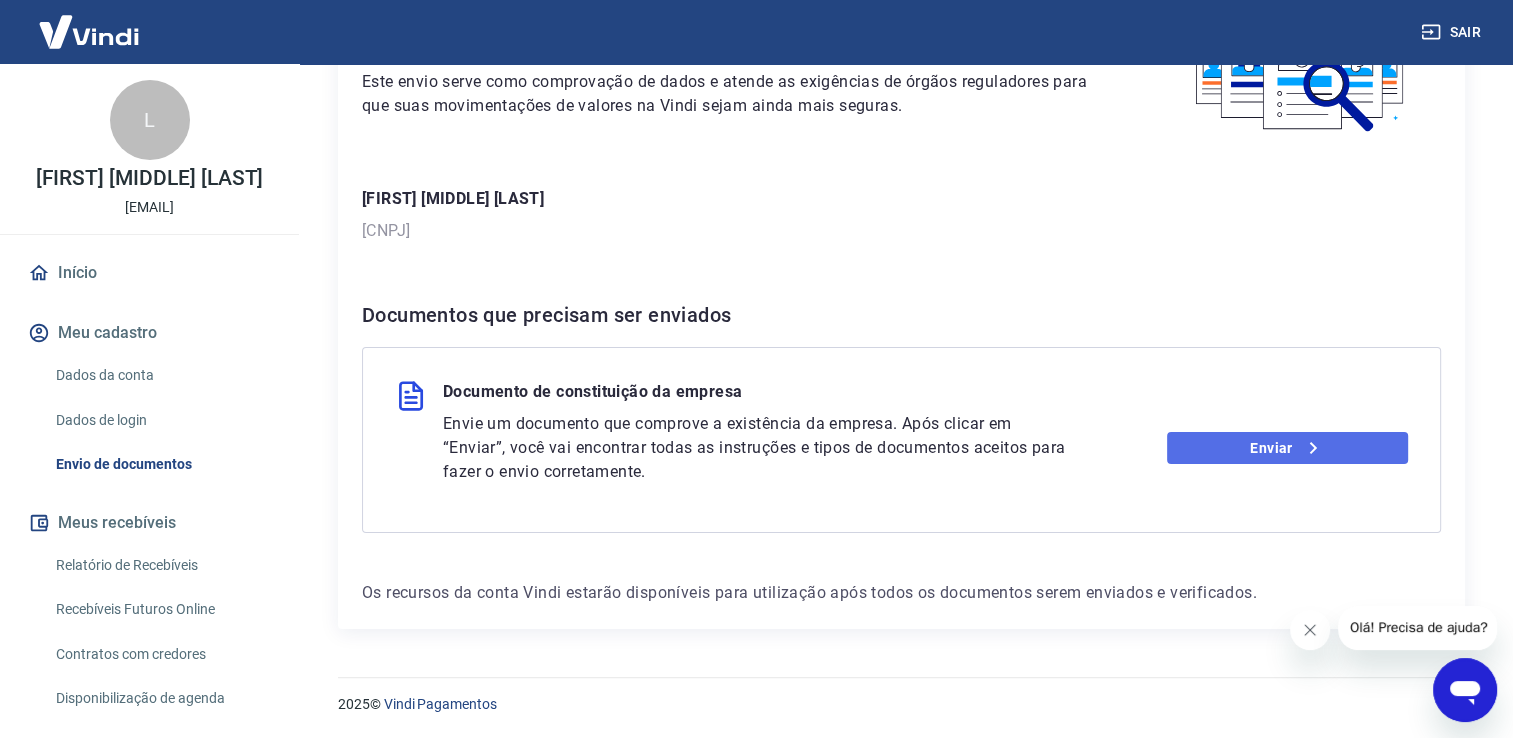 click on "Enviar" at bounding box center [1287, 448] 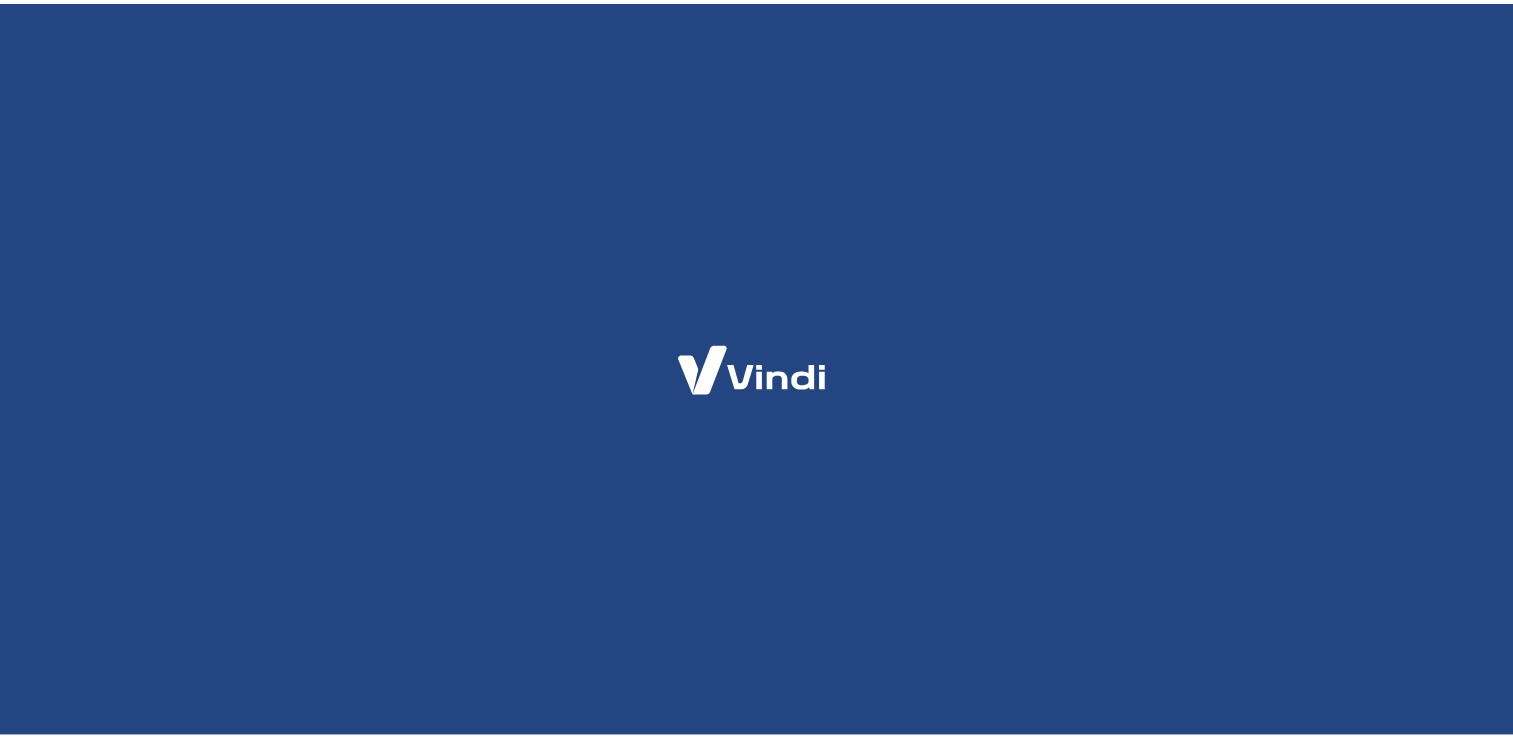 scroll, scrollTop: 0, scrollLeft: 0, axis: both 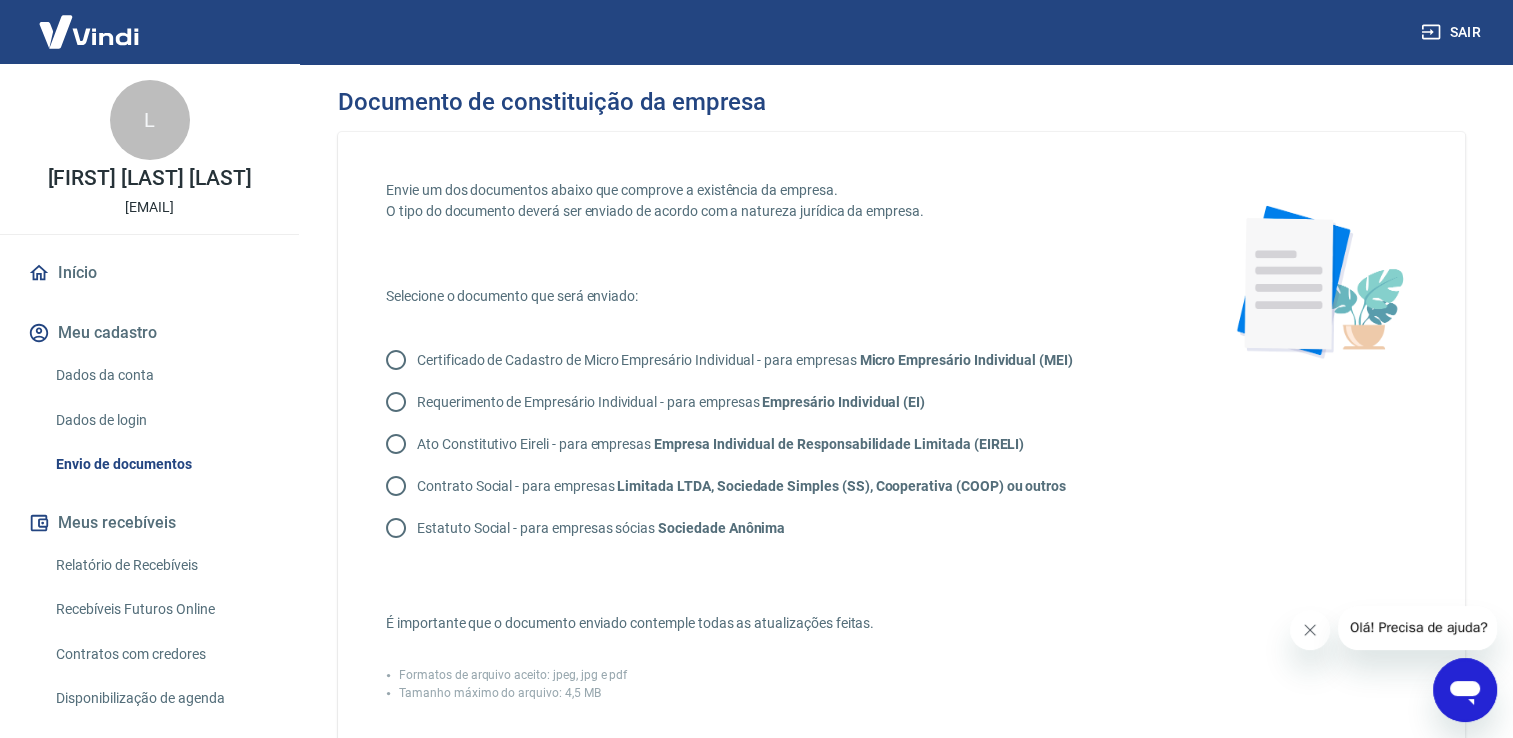 click on "Contrato Social - para empresas   Limitada LTDA, Sociedade Simples (SS), Cooperativa (COOP) ou outros" at bounding box center [396, 486] 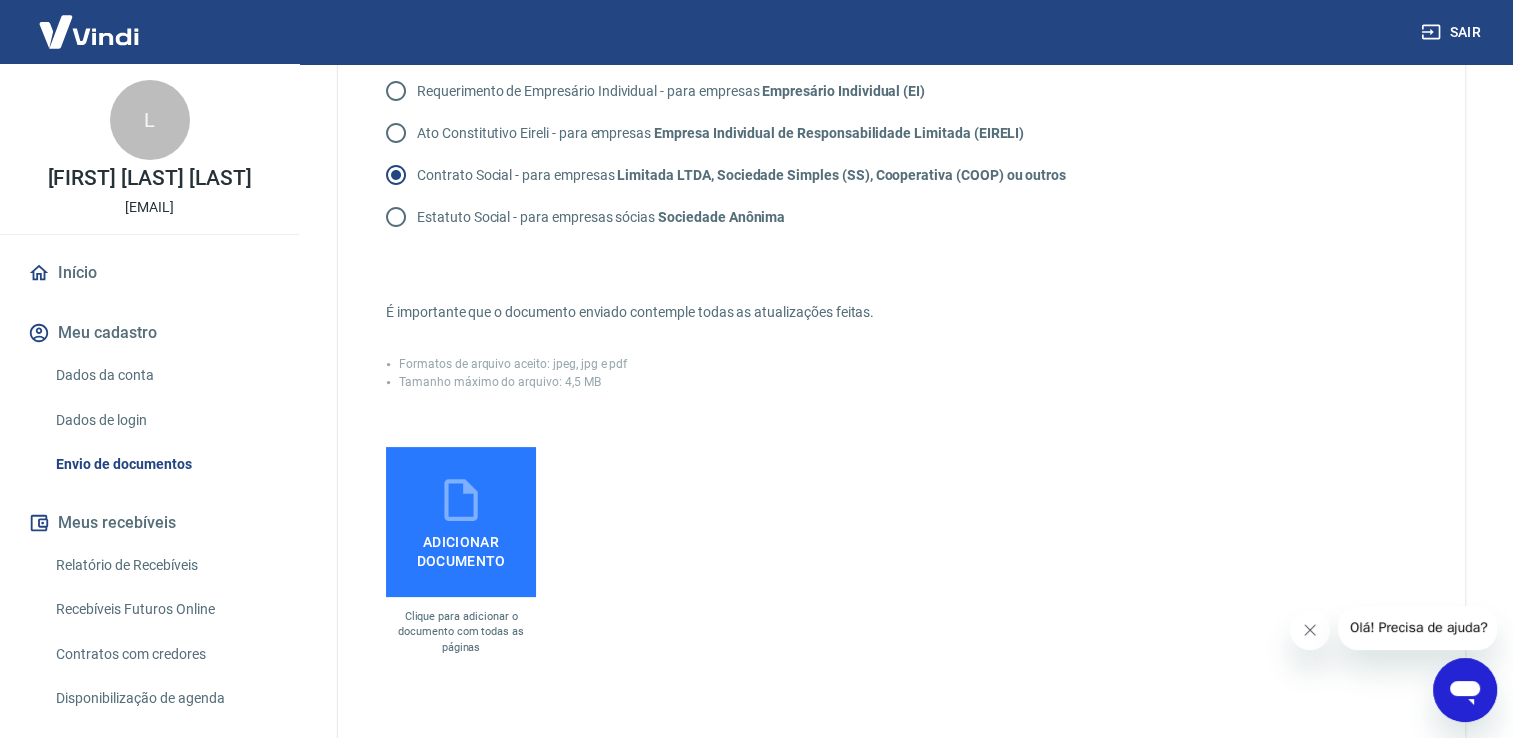 scroll, scrollTop: 400, scrollLeft: 0, axis: vertical 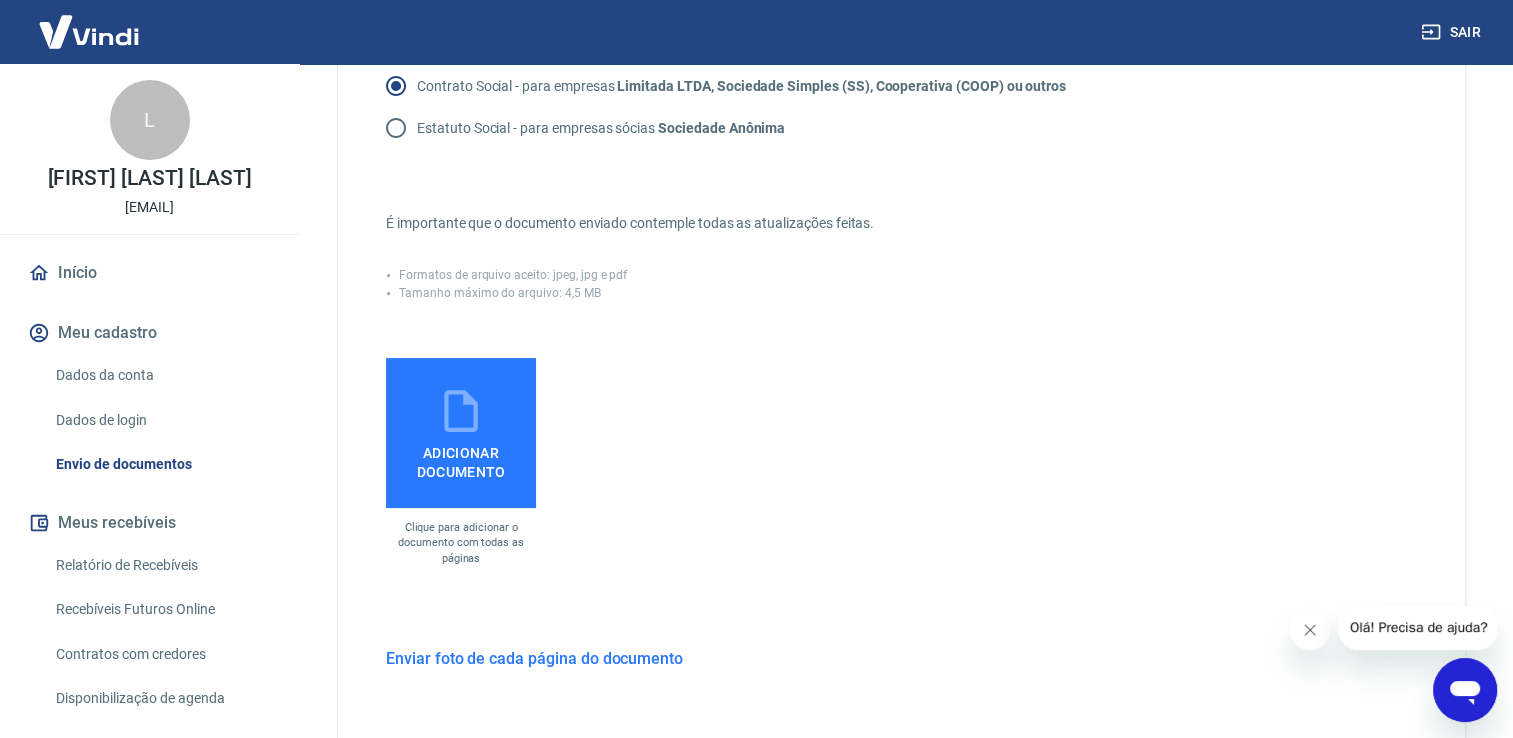 click on "Adicionar documento" at bounding box center [461, 458] 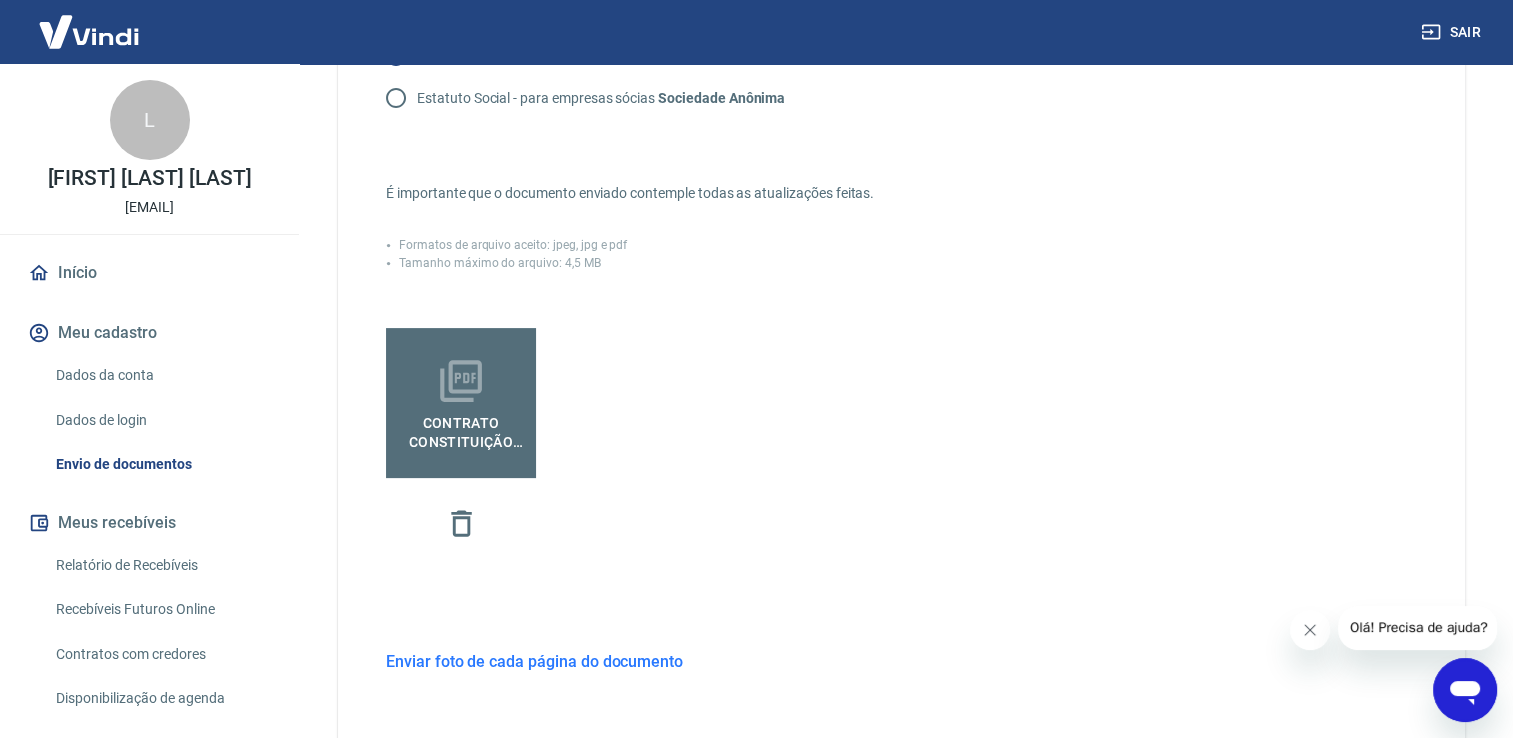scroll, scrollTop: 548, scrollLeft: 0, axis: vertical 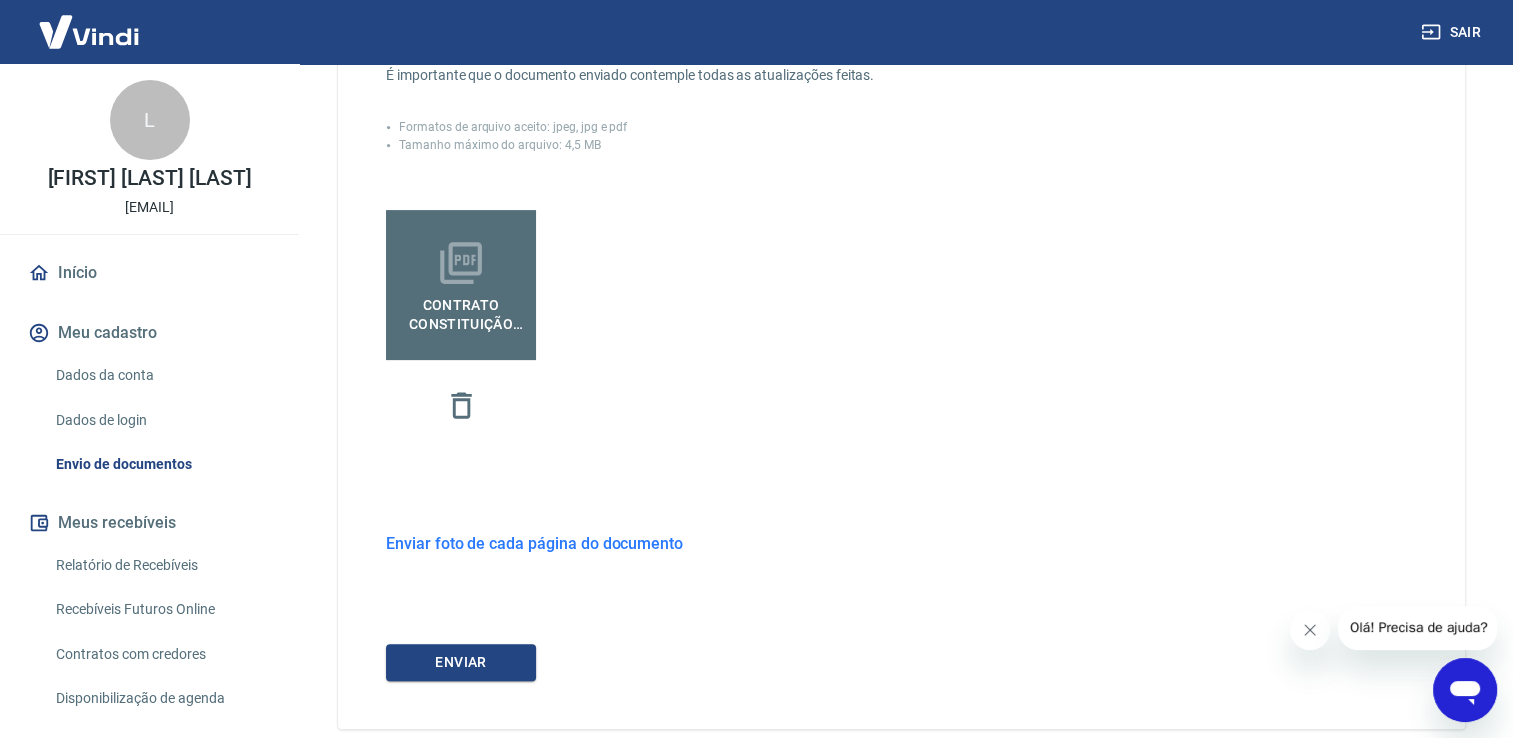 click on "Enviar foto de cada página do documento" at bounding box center [534, 543] 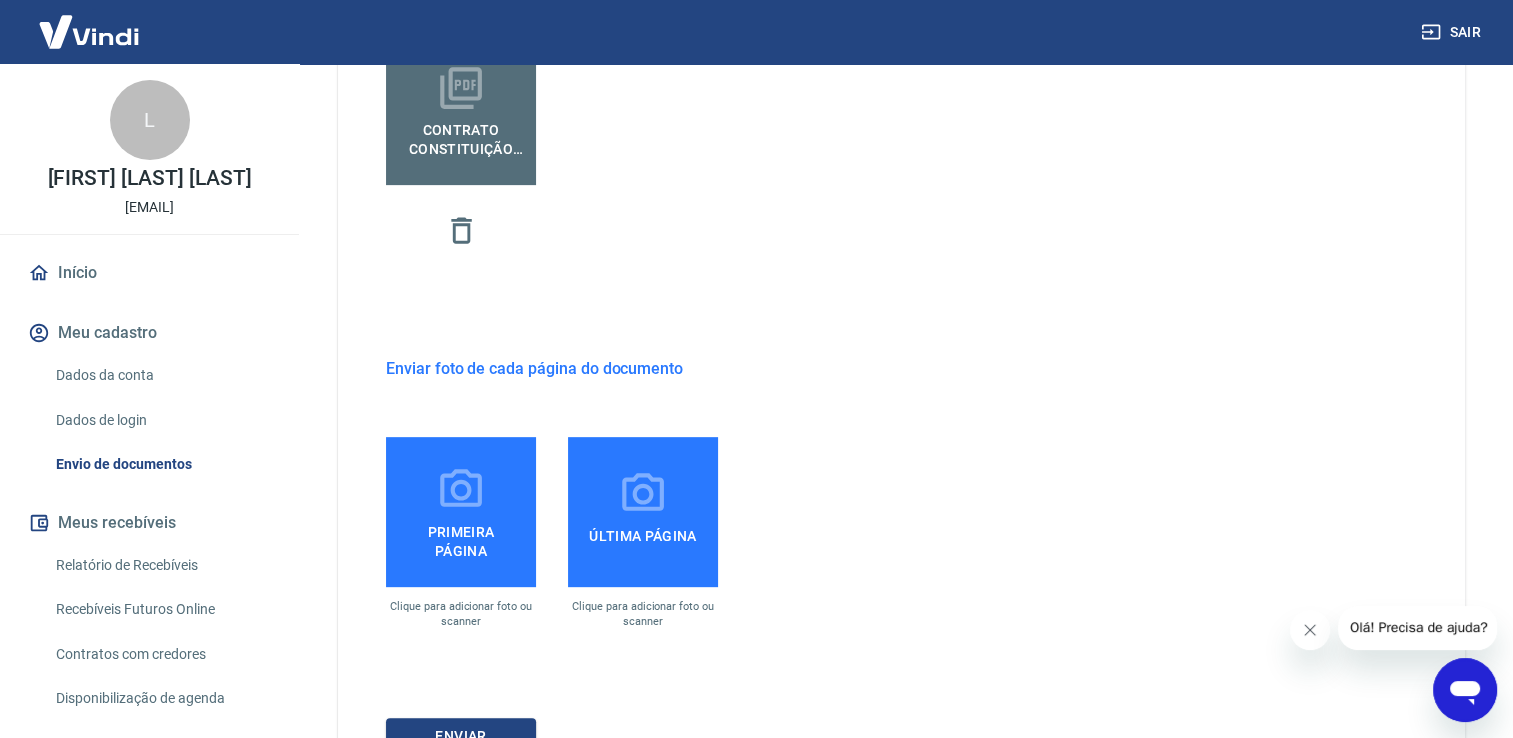 scroll, scrollTop: 848, scrollLeft: 0, axis: vertical 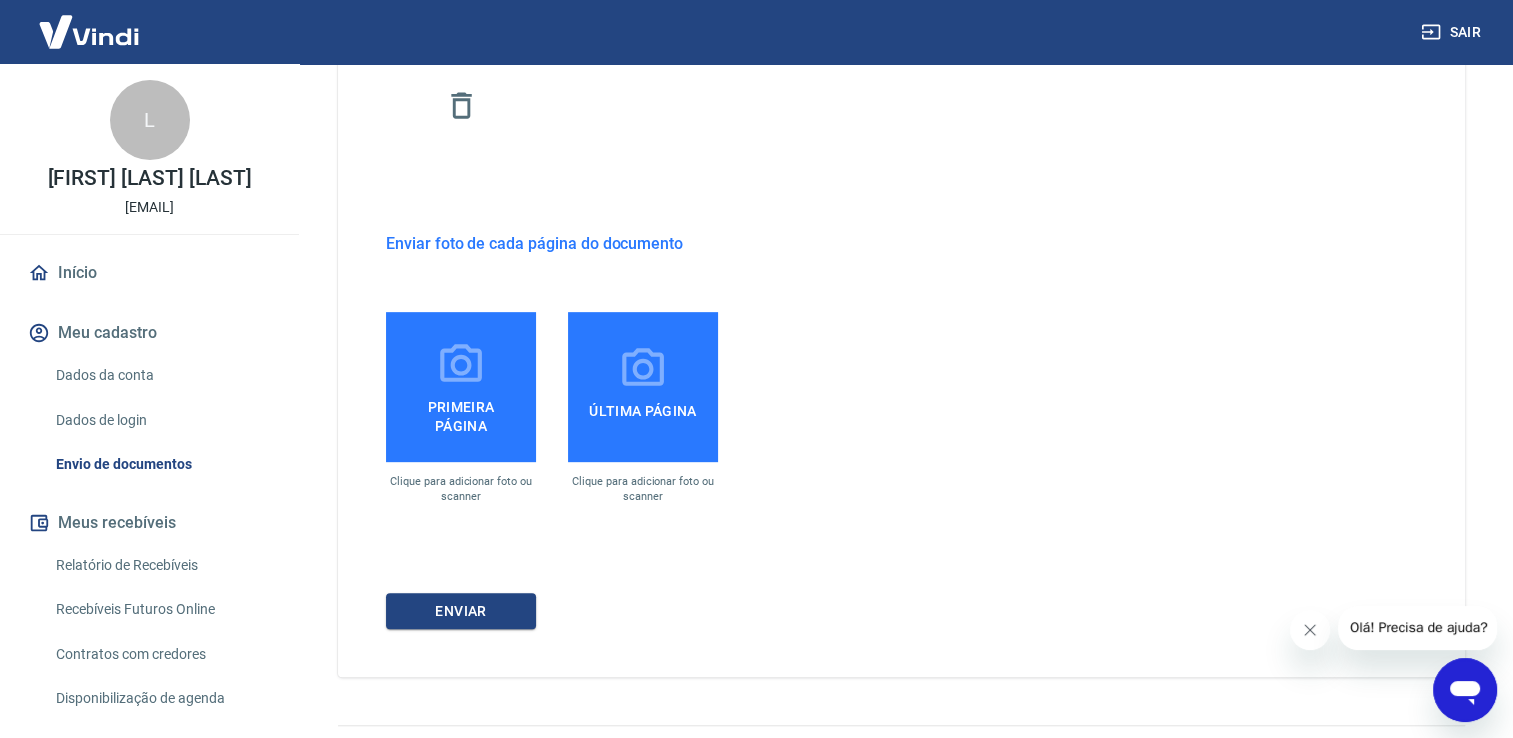 click on "Enviar foto de cada página do documento" at bounding box center [534, 243] 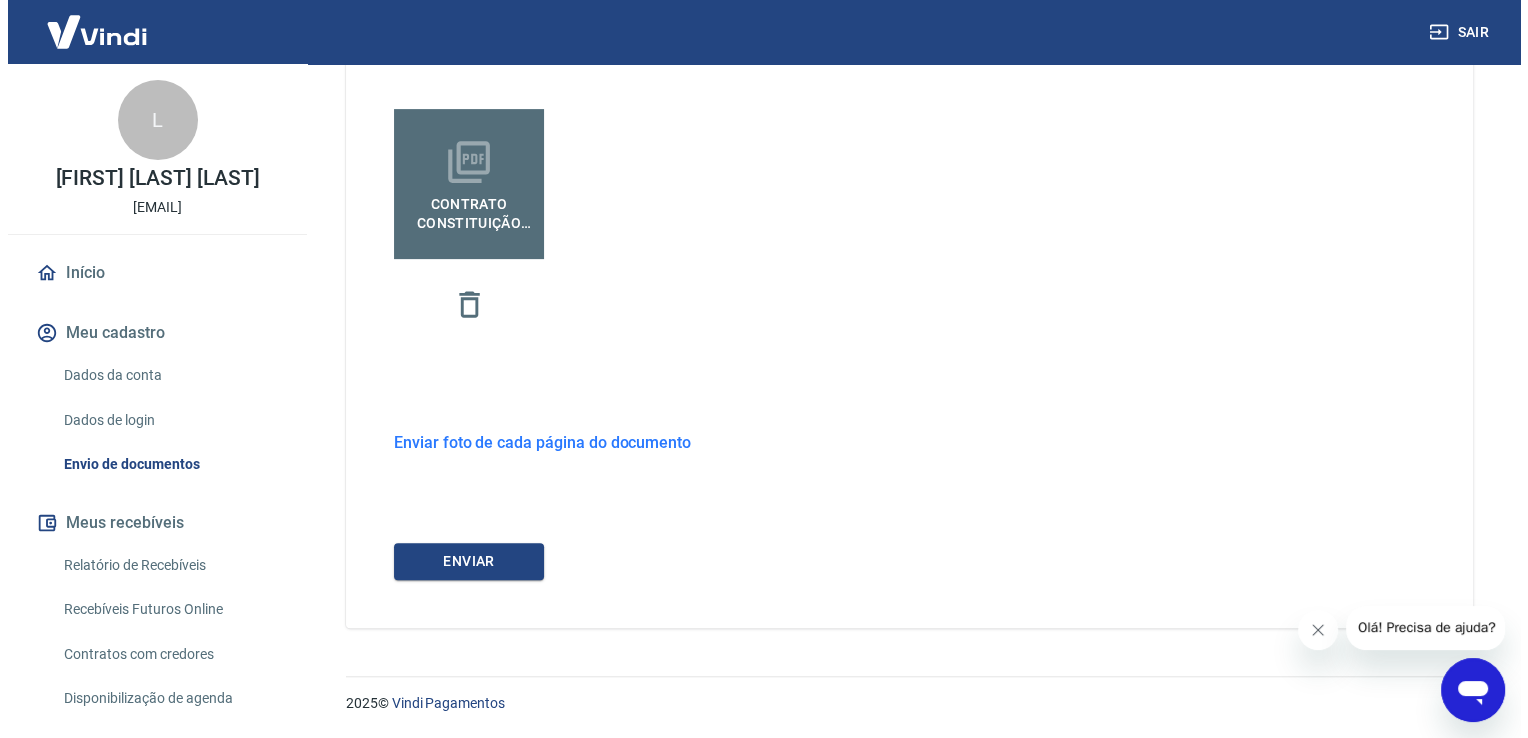 scroll, scrollTop: 648, scrollLeft: 0, axis: vertical 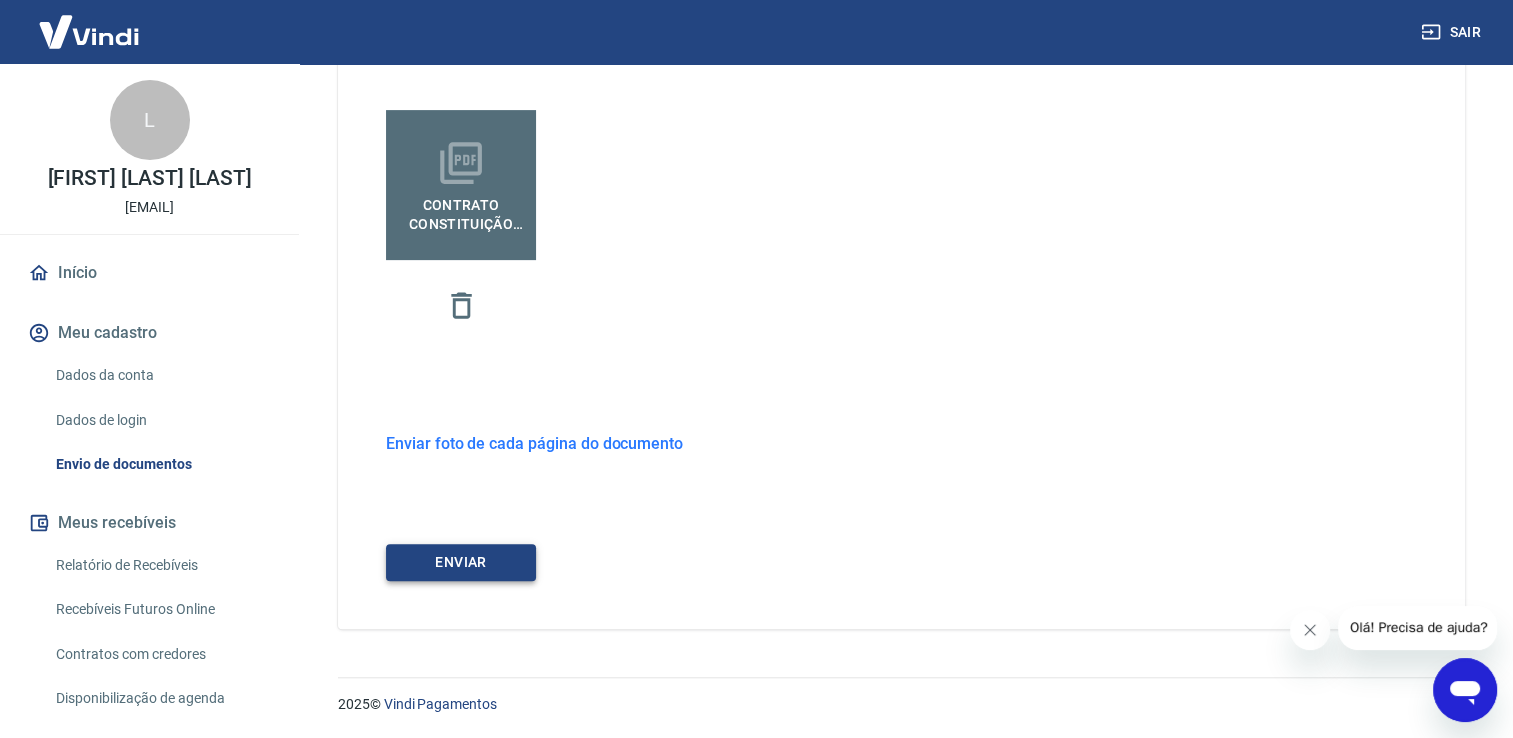 click on "ENVIAR" at bounding box center [461, 562] 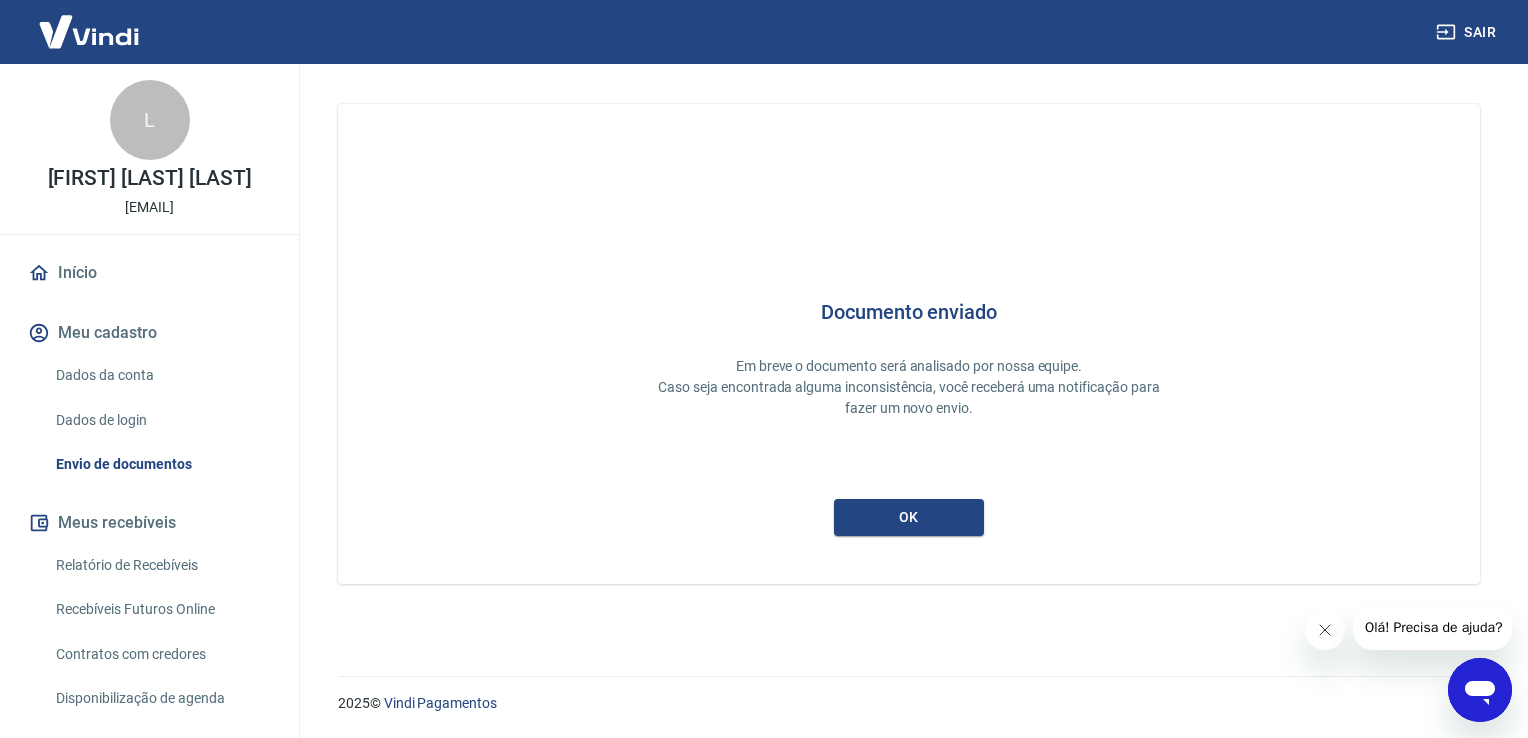 scroll, scrollTop: 0, scrollLeft: 0, axis: both 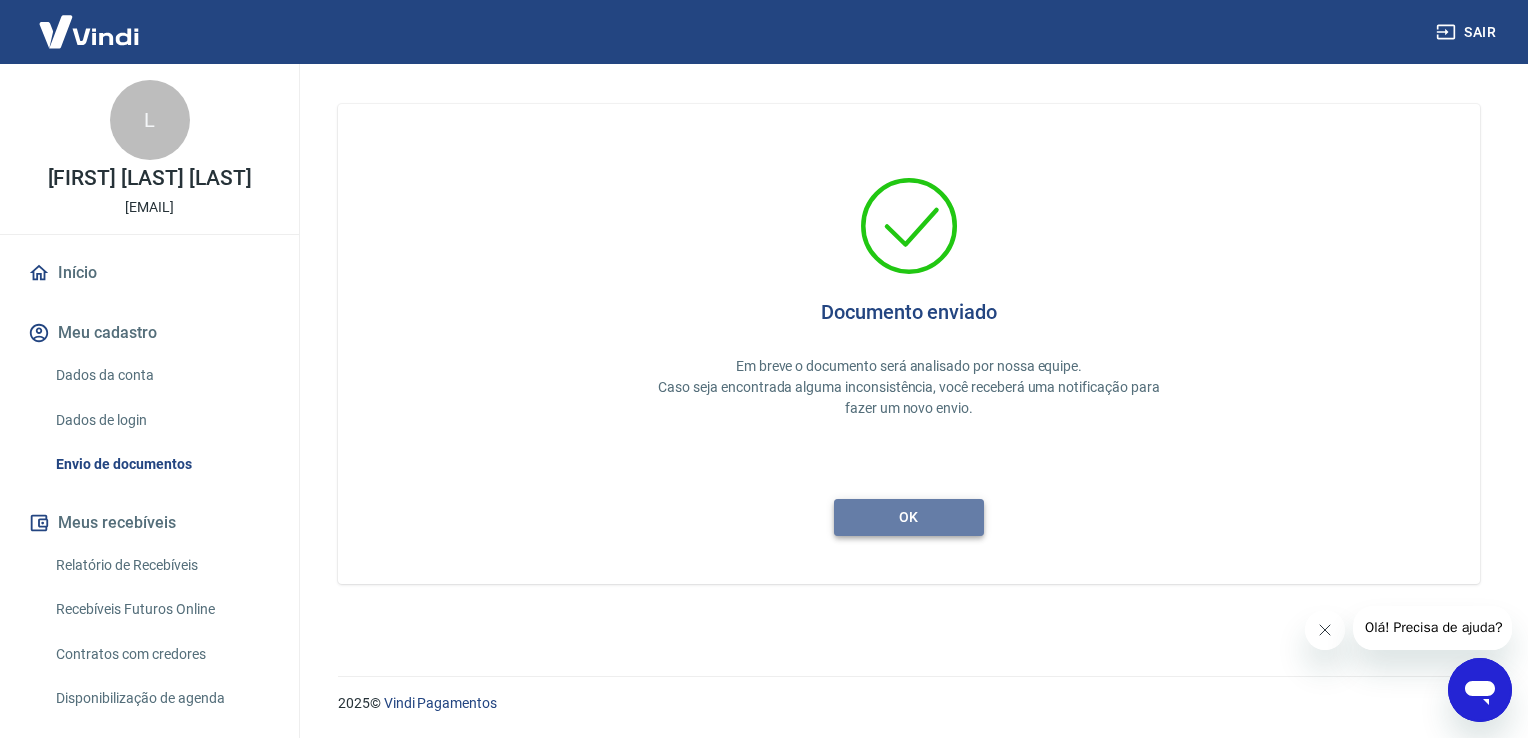 click on "ok" at bounding box center (909, 517) 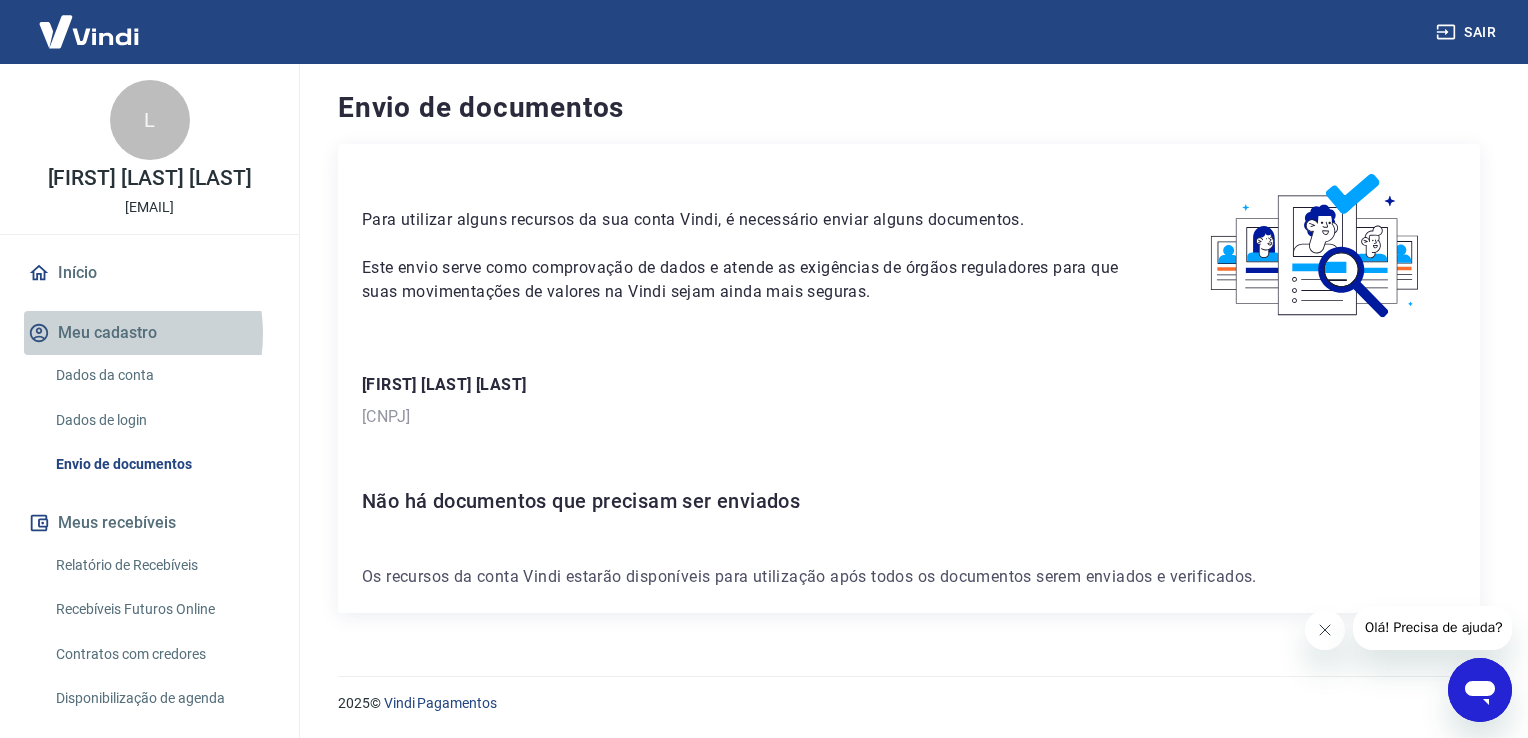 click on "Meu cadastro" at bounding box center [149, 333] 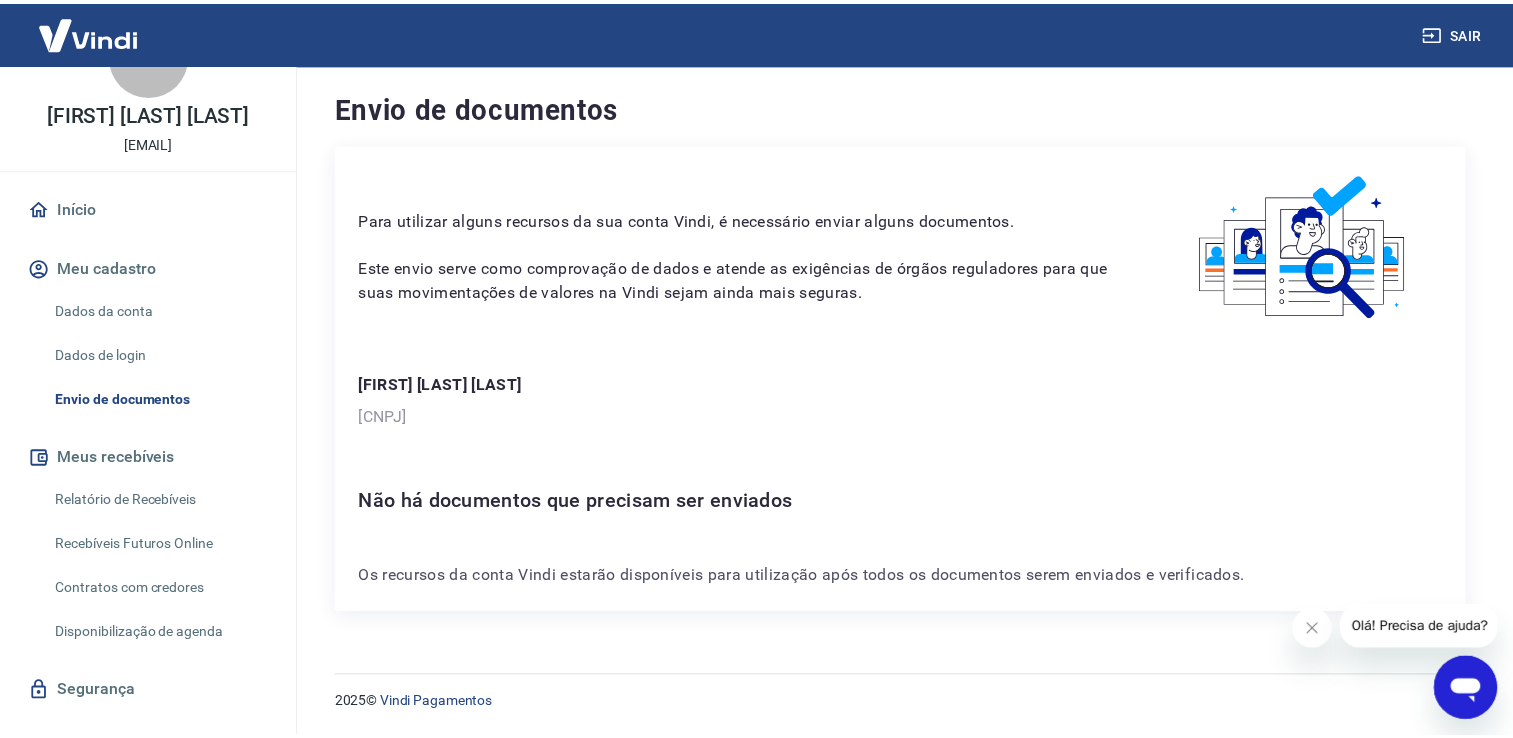 scroll, scrollTop: 100, scrollLeft: 0, axis: vertical 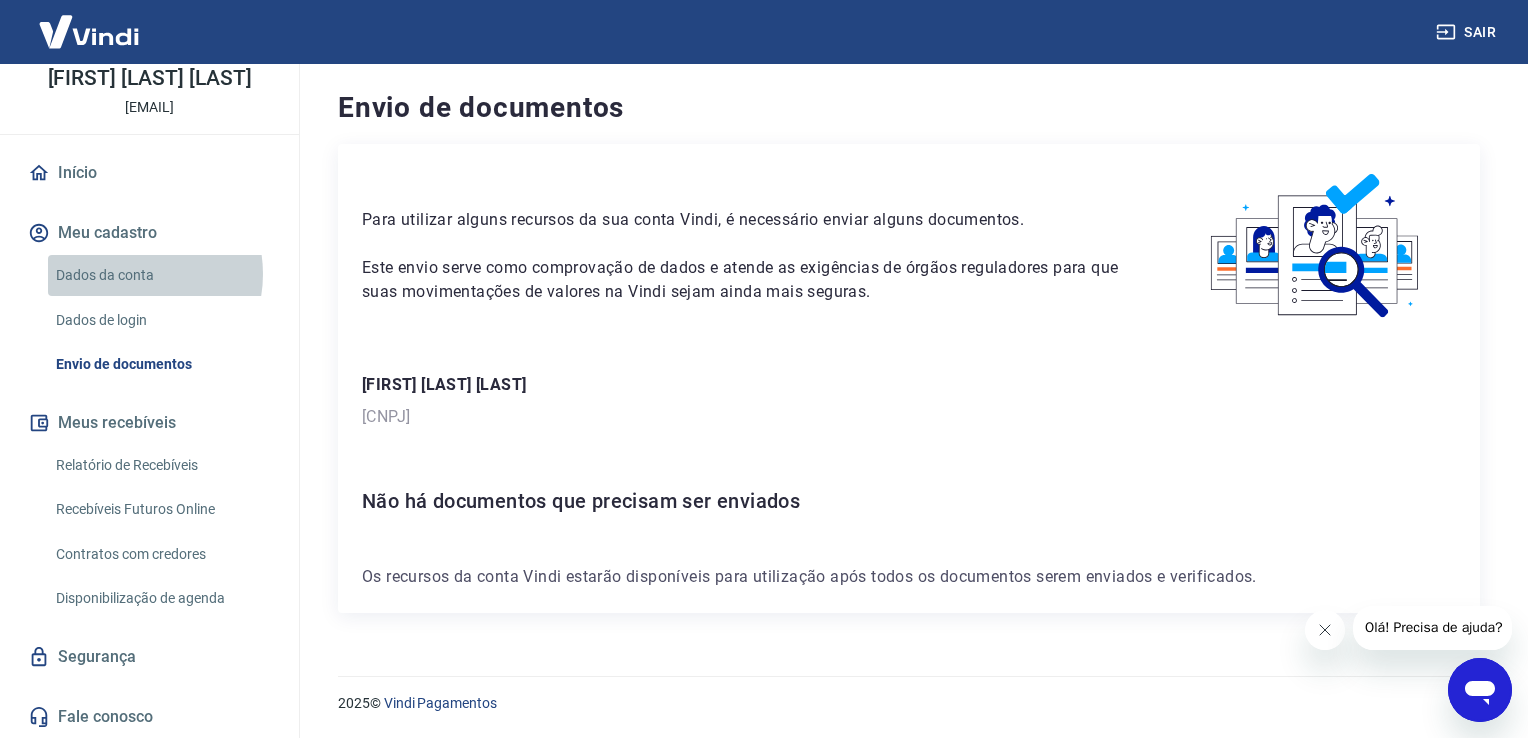 click on "Dados da conta" at bounding box center [161, 275] 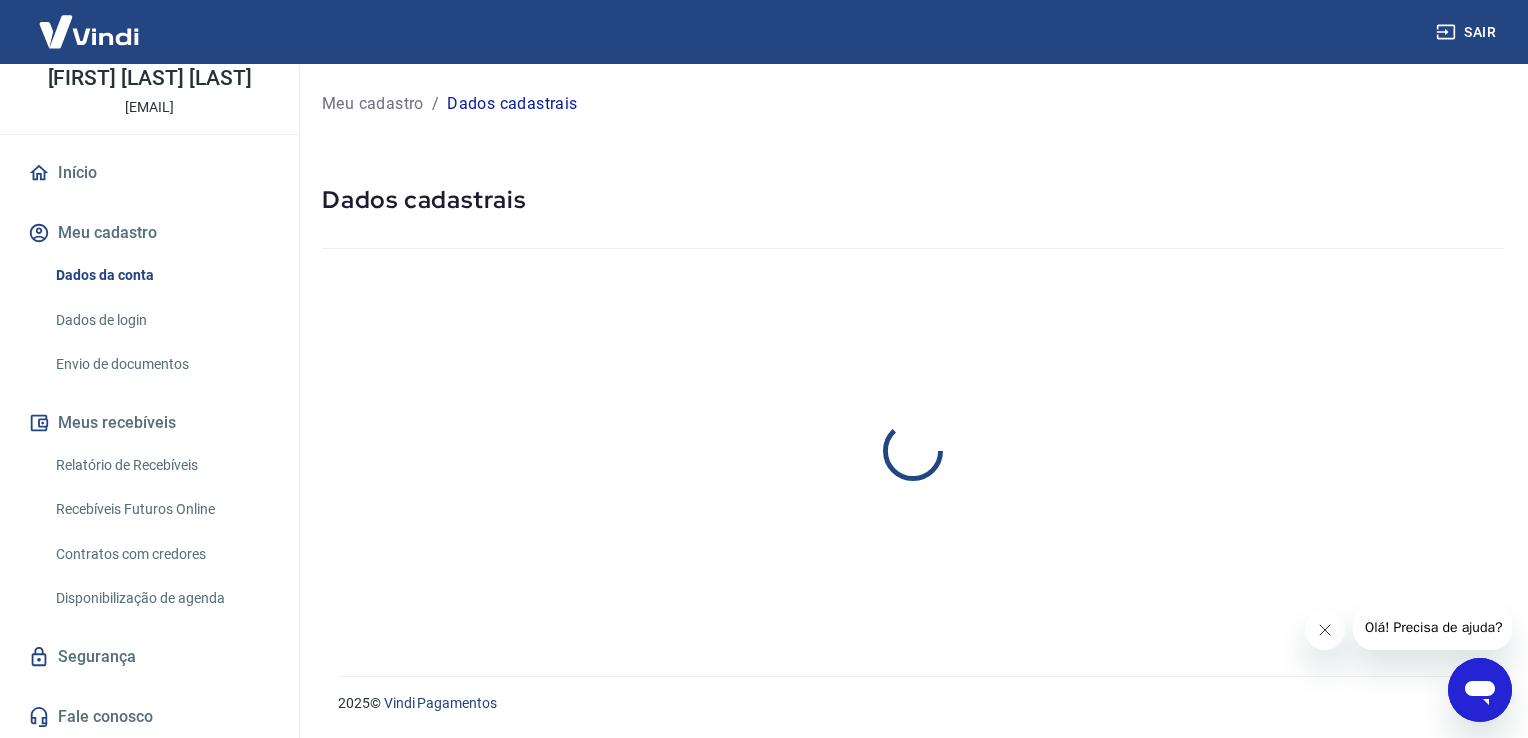 select on "SP" 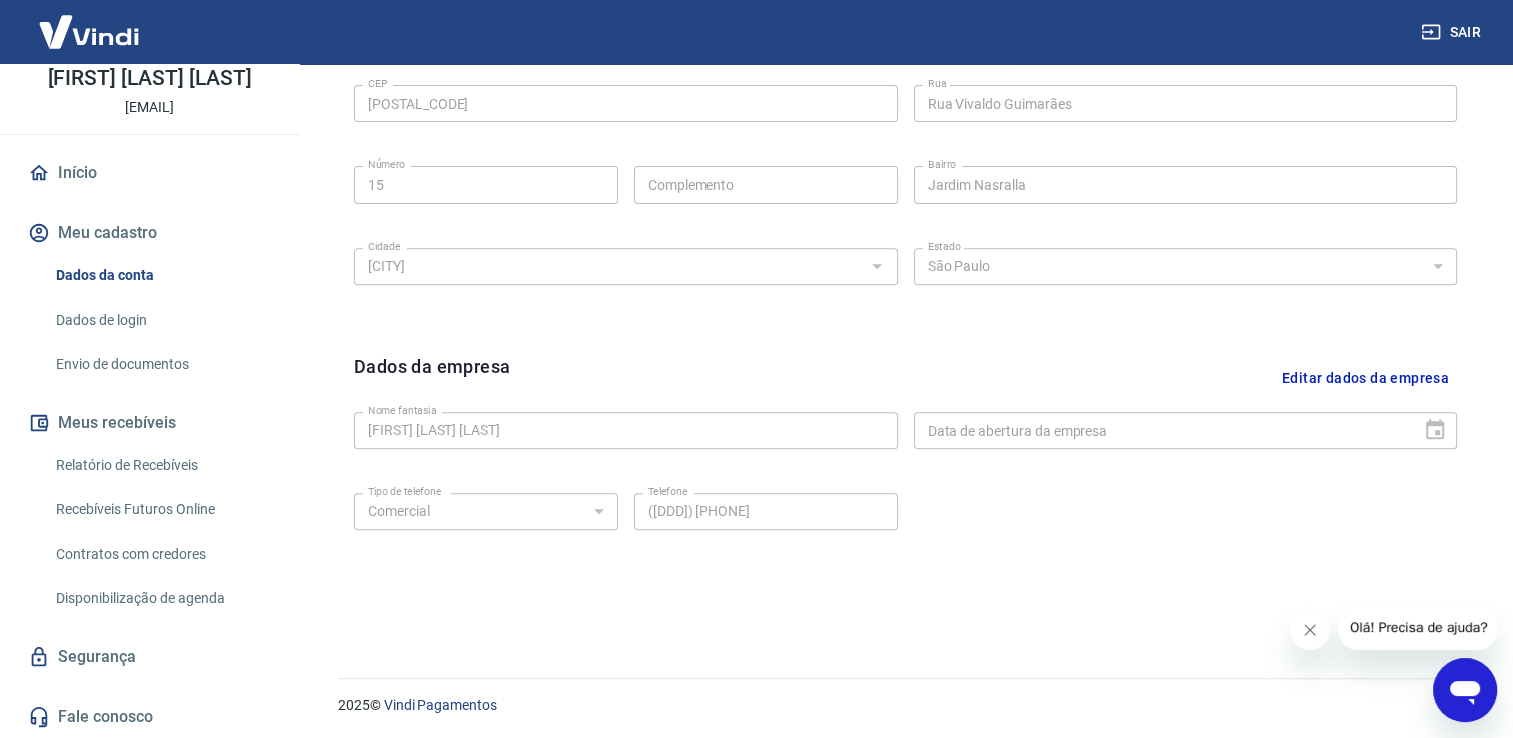 scroll, scrollTop: 703, scrollLeft: 0, axis: vertical 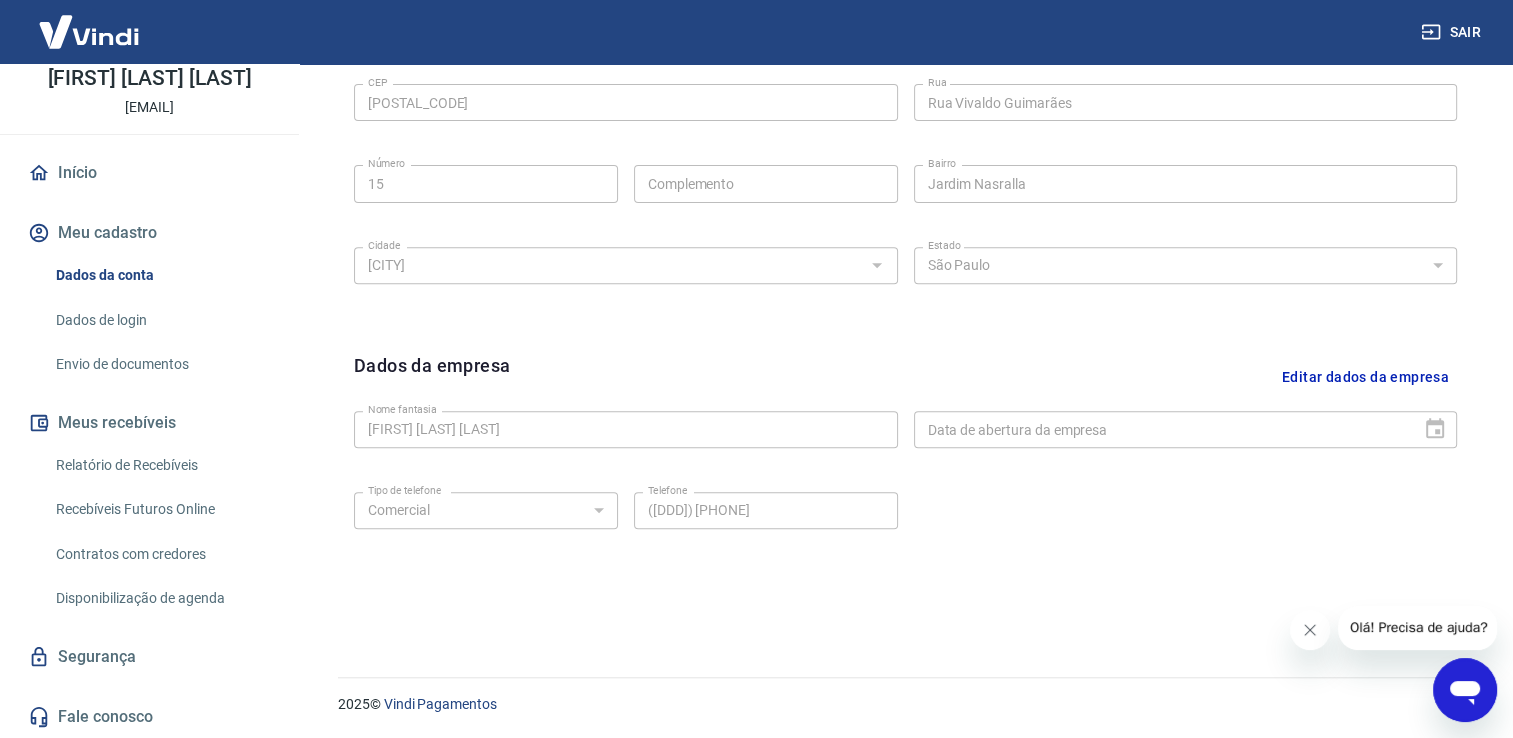click on "Editar dados da empresa" at bounding box center (1365, 377) 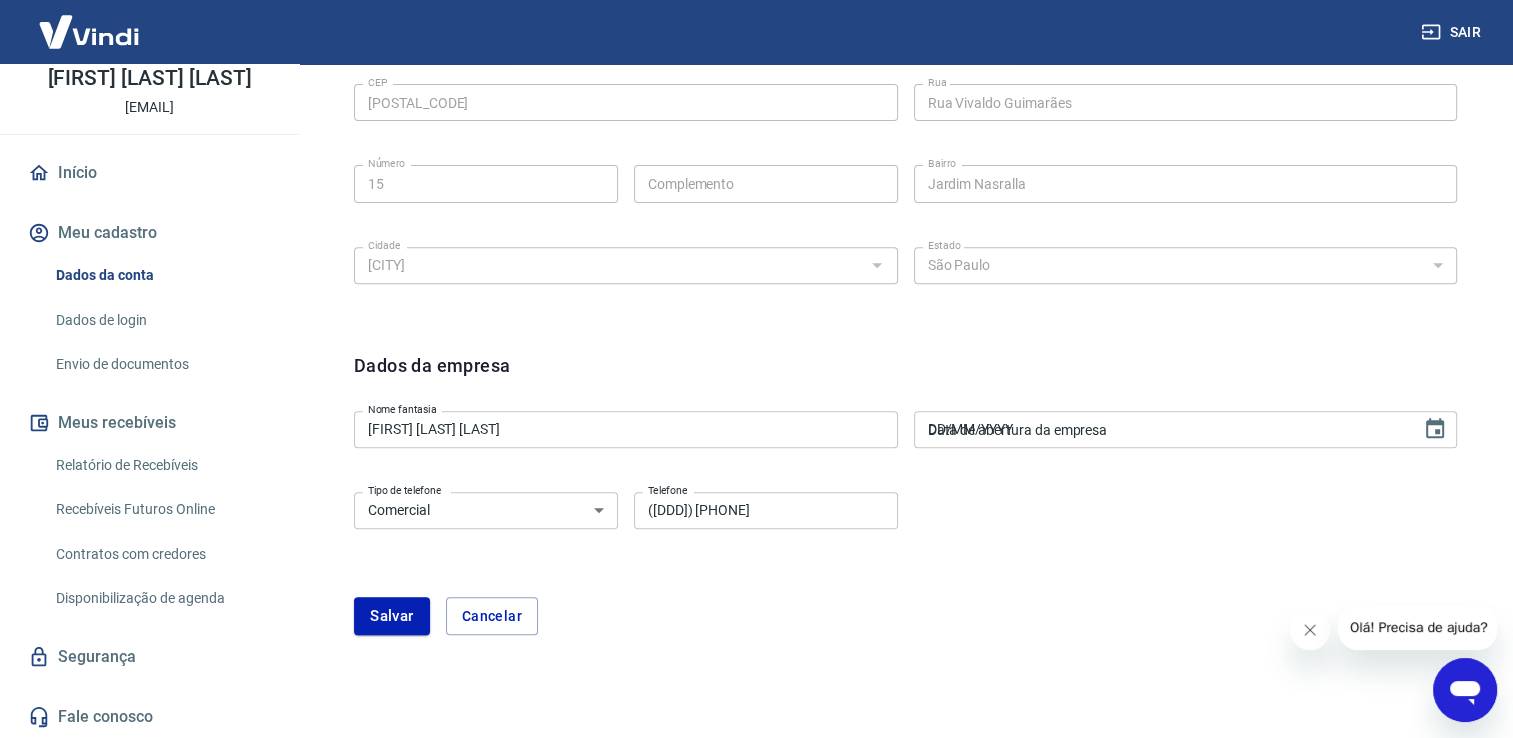 click on "DD/MM/YYYY" at bounding box center (1161, 429) 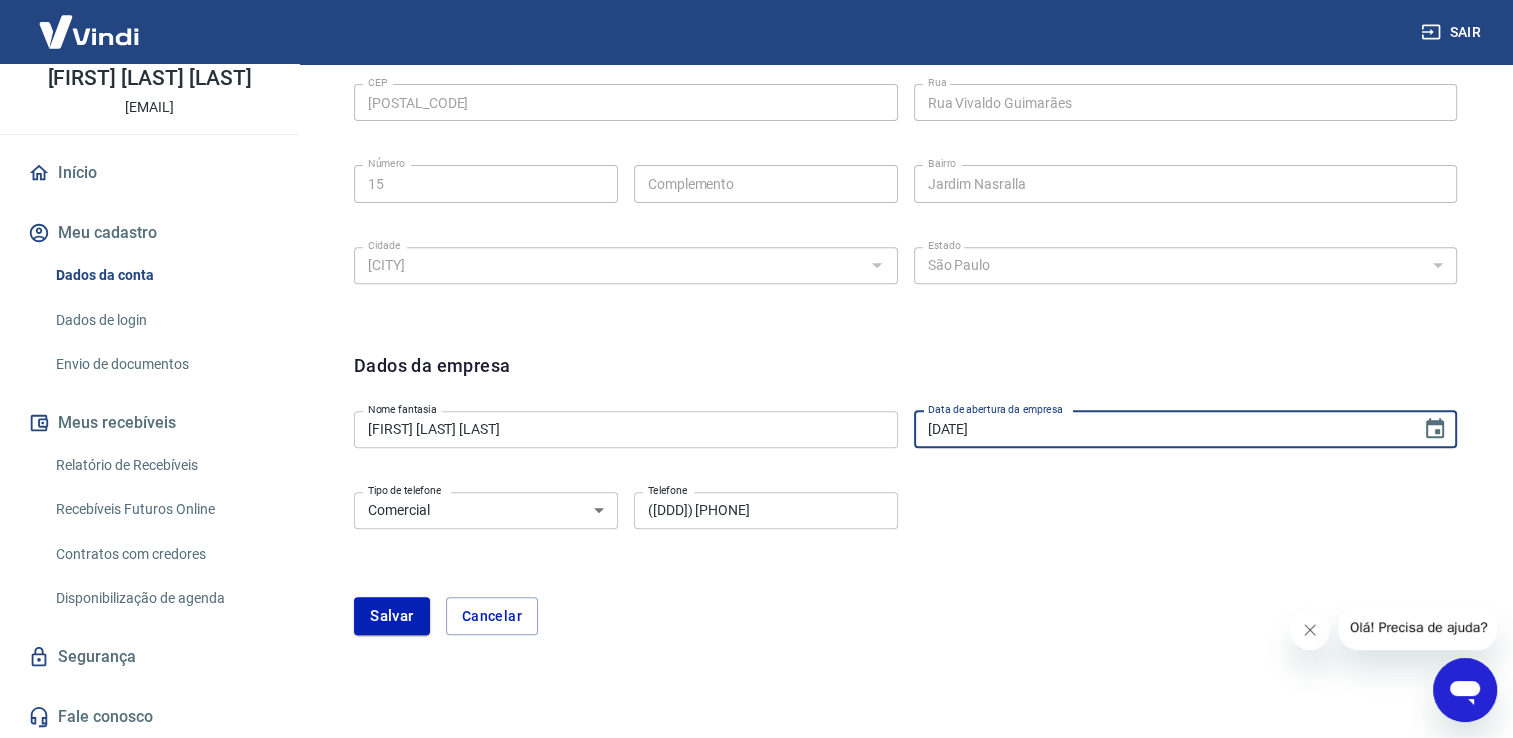 type on "[DATE]" 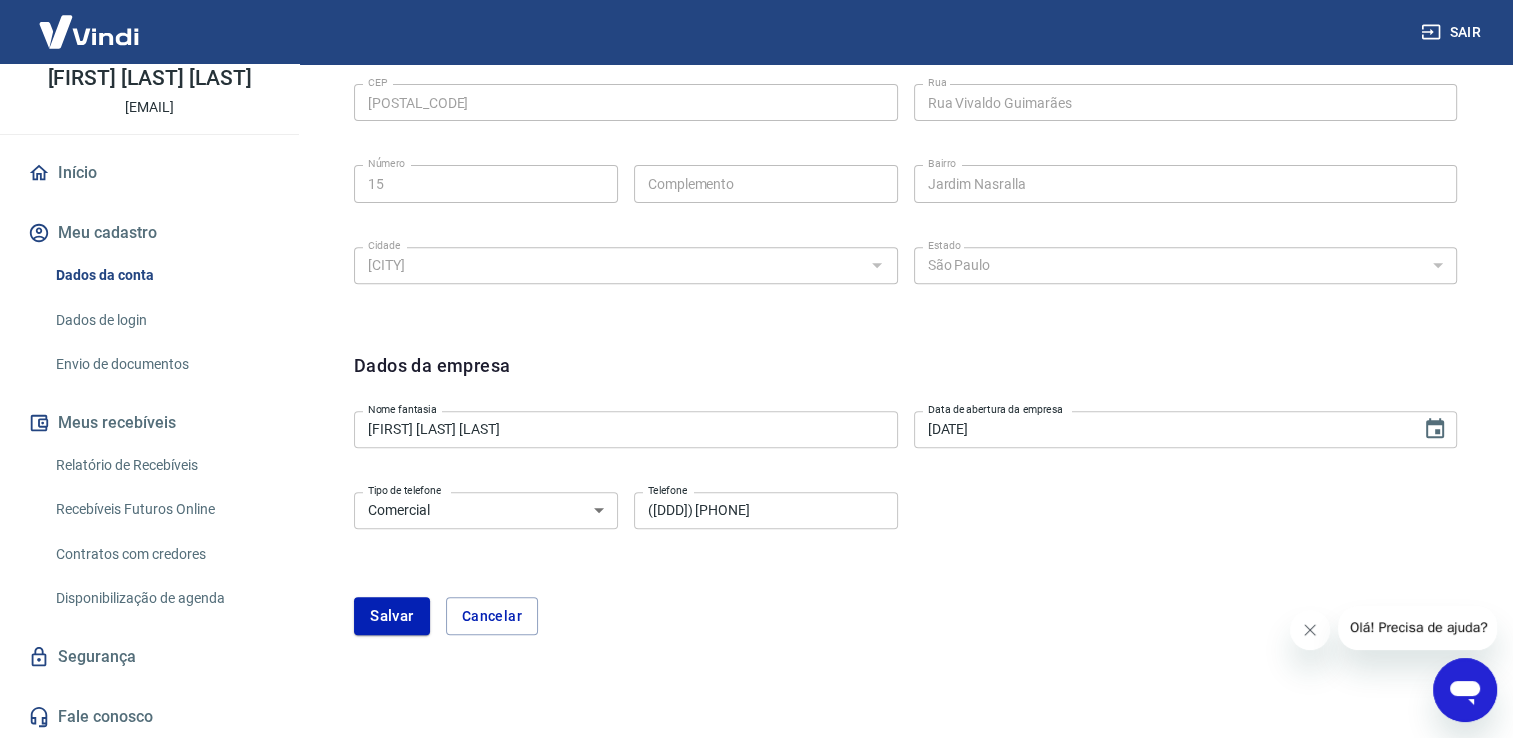 click on "Tipo de telefone Residencial Comercial Tipo de telefone Telefone ([DDD]) [PHONE] Telefone" at bounding box center (905, 524) 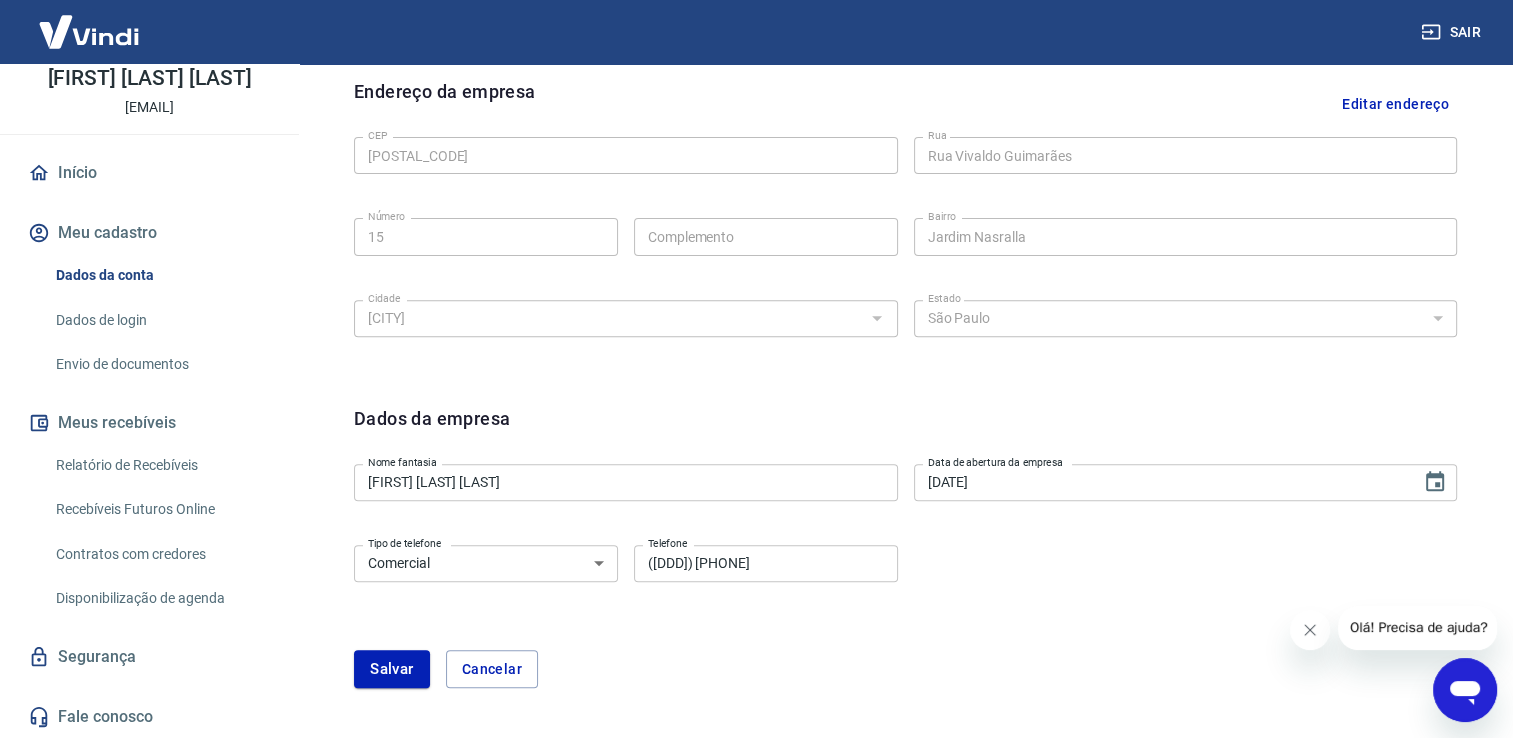 scroll, scrollTop: 703, scrollLeft: 0, axis: vertical 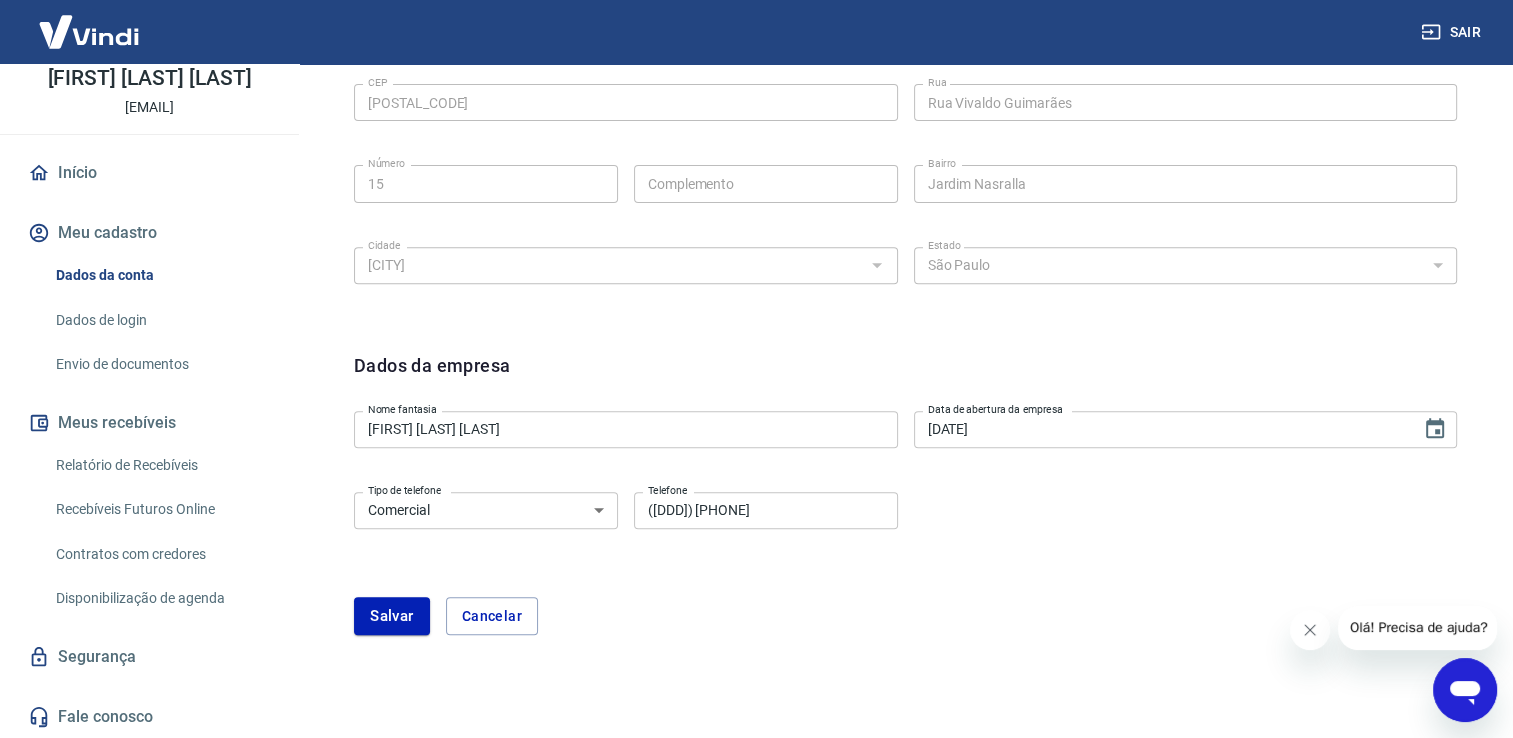 click on "Salvar" at bounding box center (392, 616) 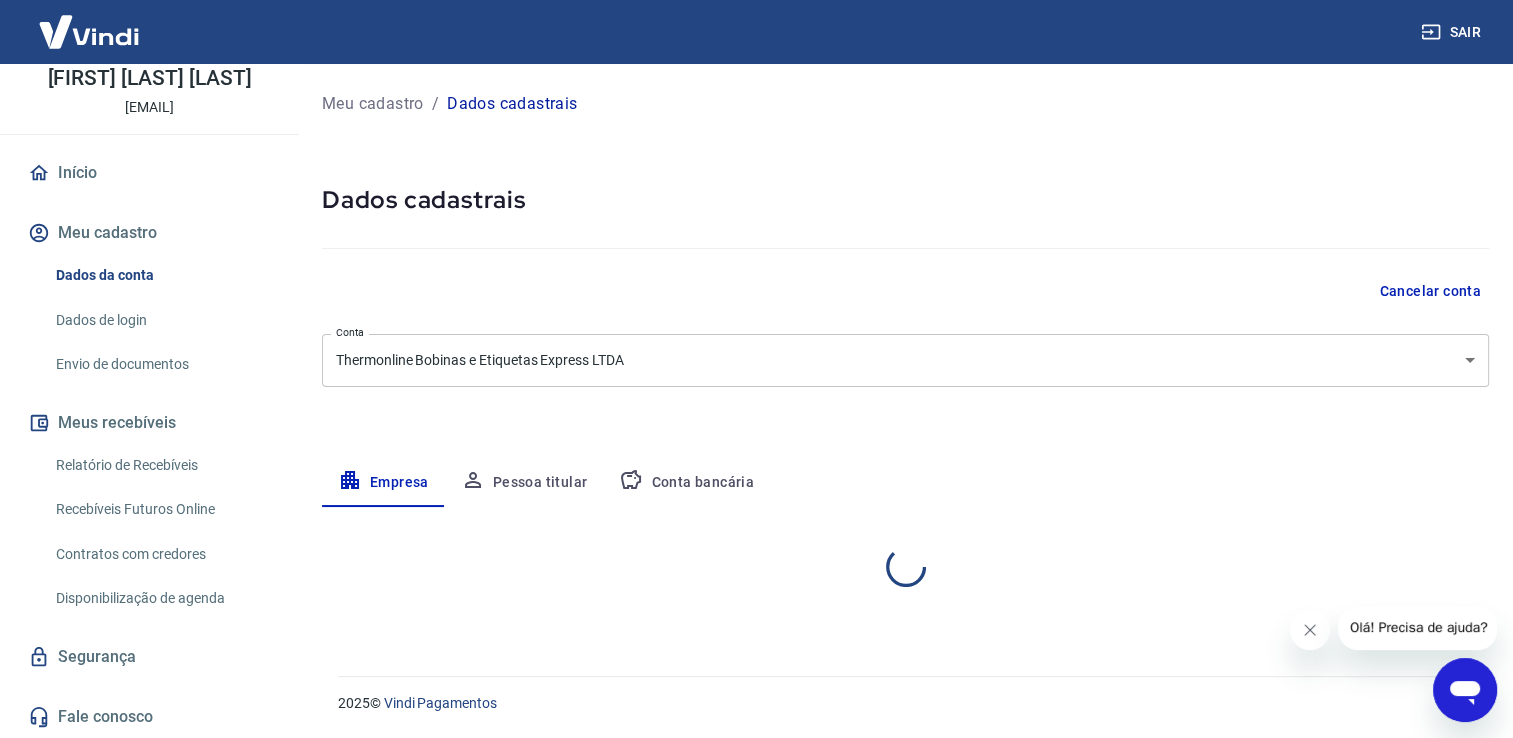 scroll, scrollTop: 0, scrollLeft: 0, axis: both 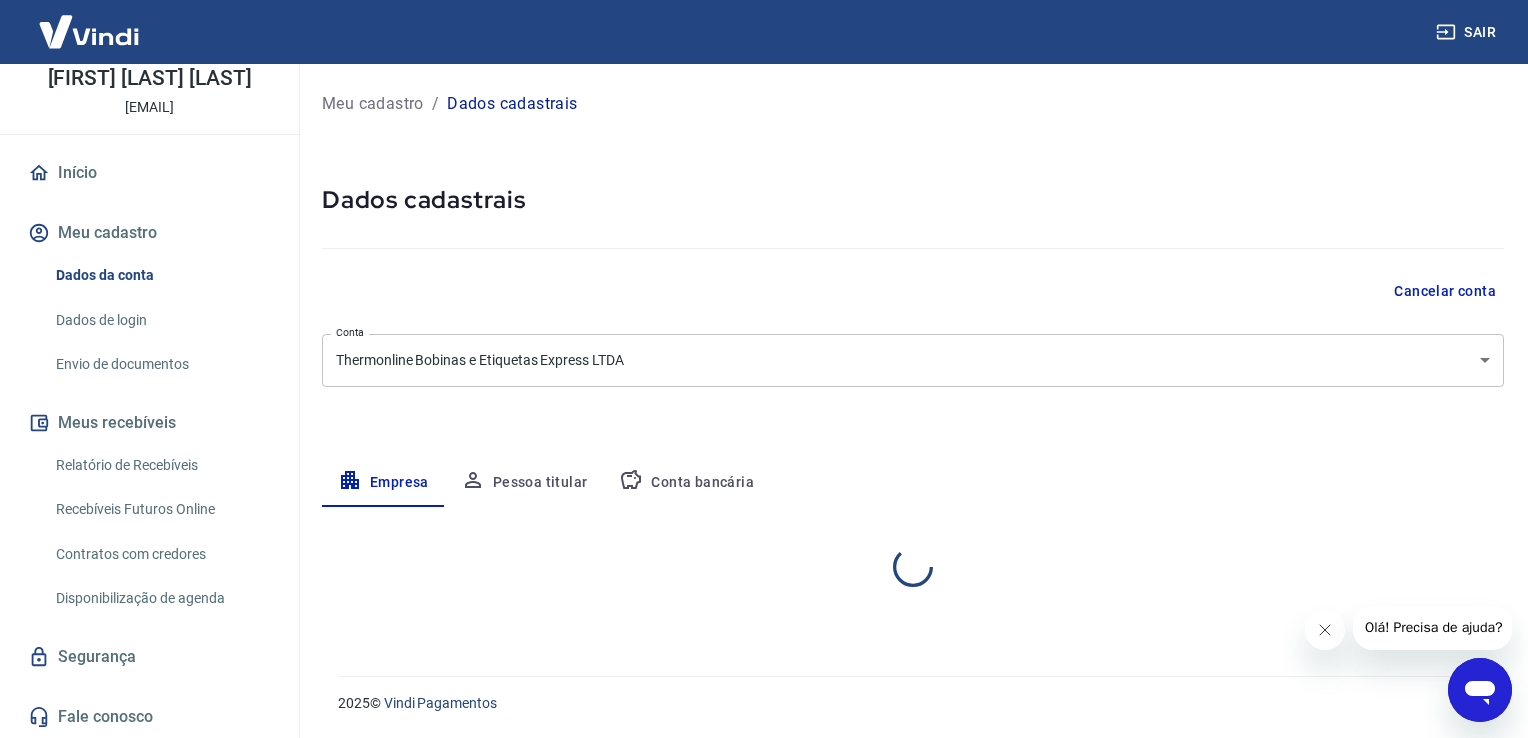 select on "SP" 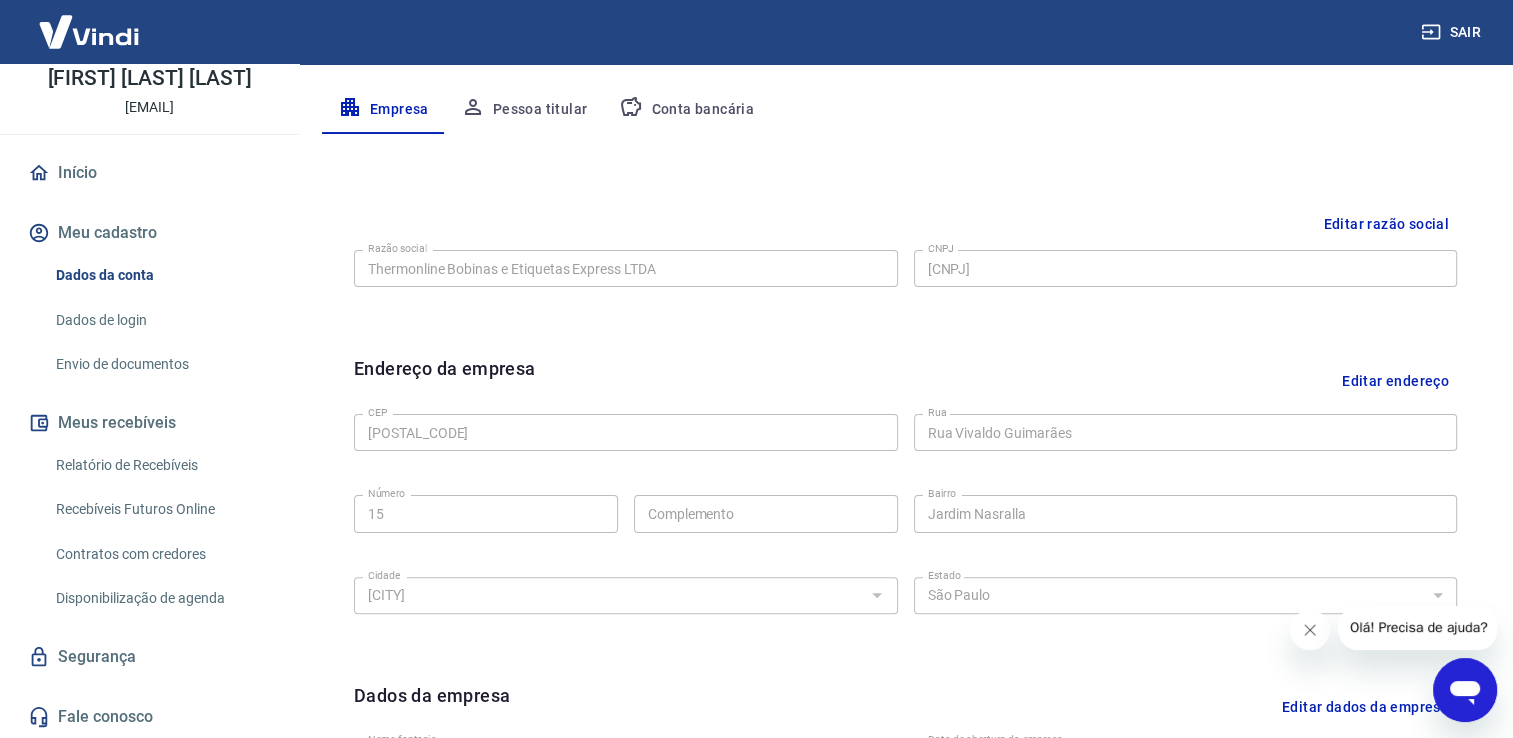 scroll, scrollTop: 400, scrollLeft: 0, axis: vertical 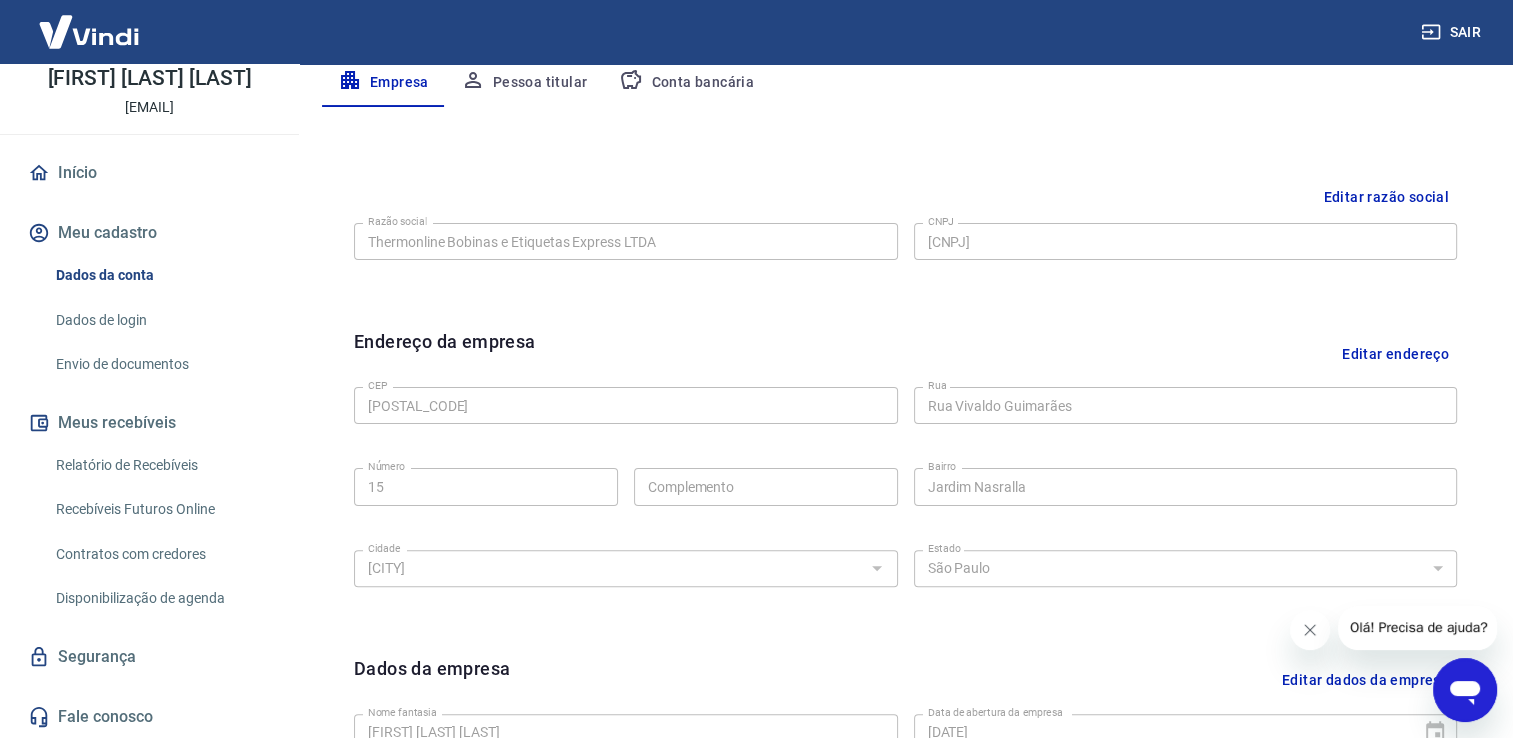 click on "CEP [POSTAL_CODE] CEP Rua Rua Vivaldo Guimarães Rua Número [NUMBER] Número Complemento Complemento Bairro Jardim Nasralla Bairro Cidade [CITY] Cidade Estado [STATE] [STATE] [STATE] [STATE] [STATE] [STATE] [STATE] [STATE] [STATE] [STATE] [STATE] [STATE] [STATE] [STATE] [STATE] [STATE] [STATE] [STATE] [STATE] [STATE] [STATE] [STATE] [STATE] [STATE] [STATE] [STATE] [STATE]" at bounding box center (905, 484) 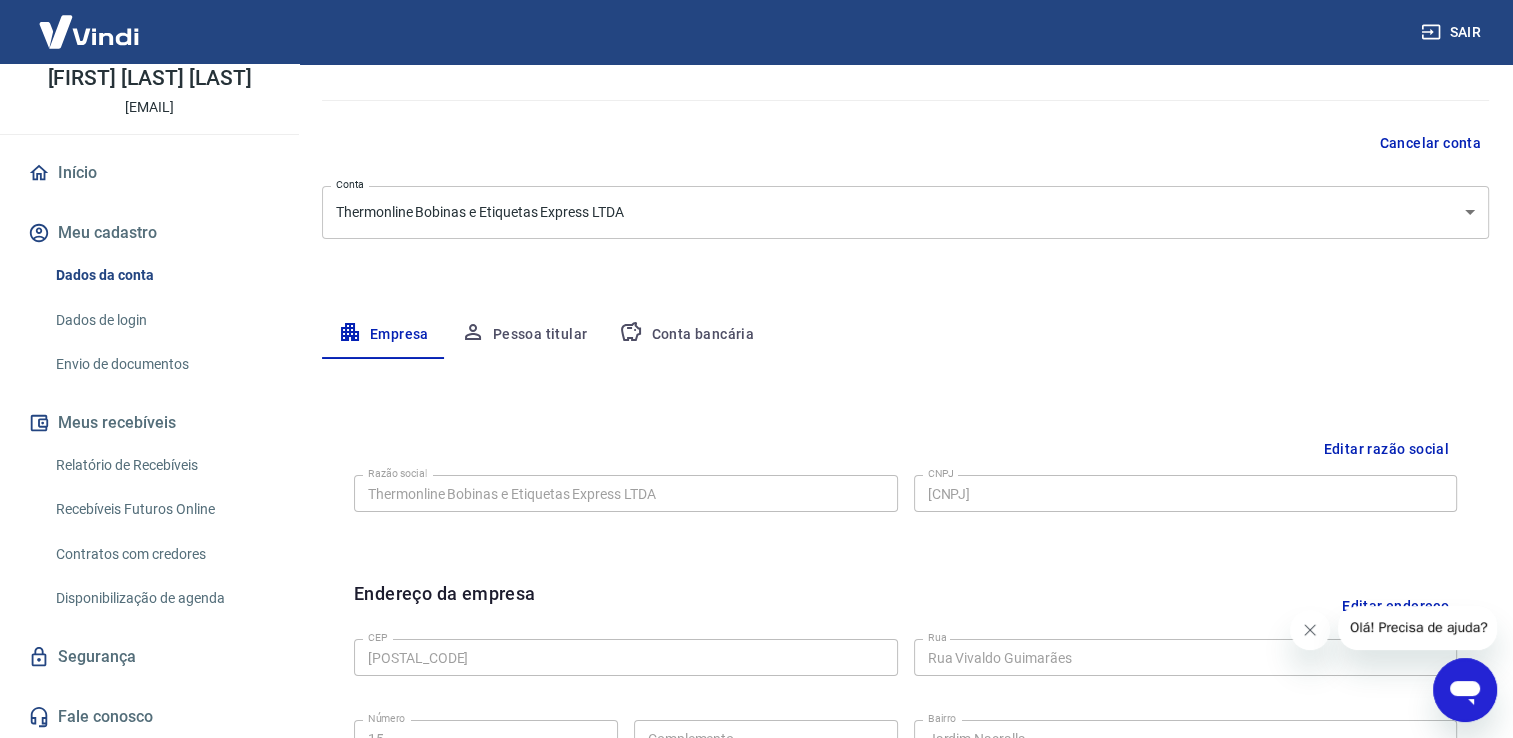scroll, scrollTop: 103, scrollLeft: 0, axis: vertical 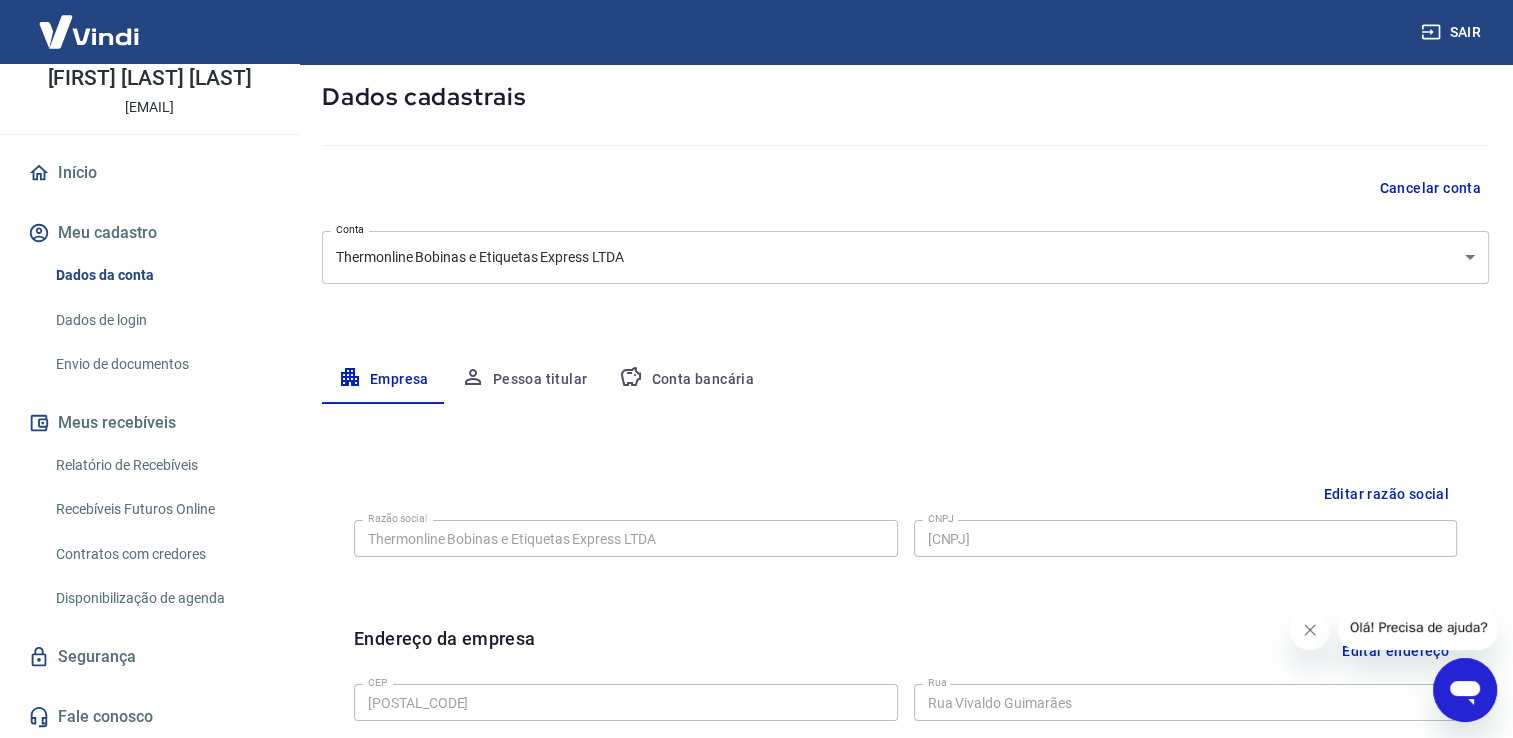 click on "Pessoa titular" at bounding box center (524, 380) 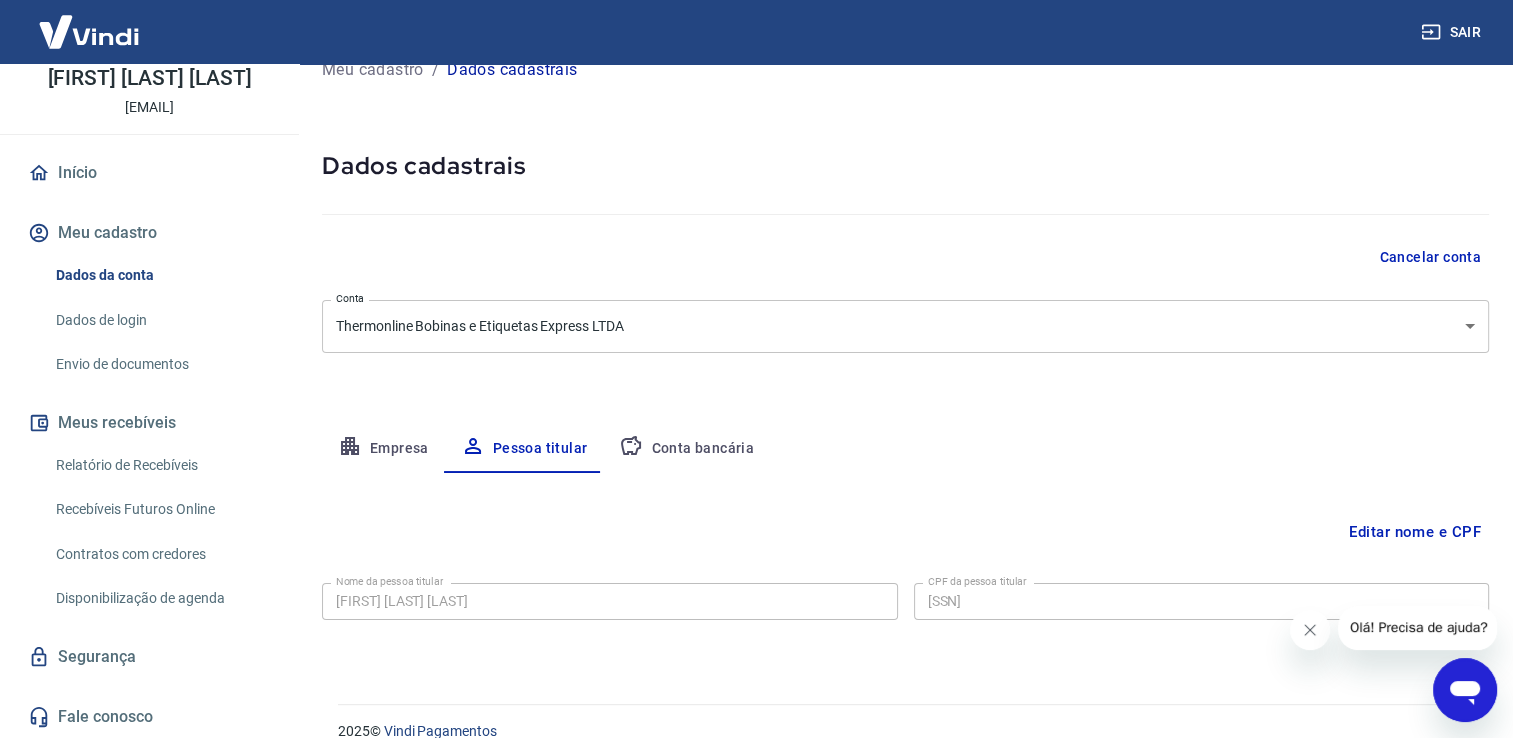 scroll, scrollTop: 60, scrollLeft: 0, axis: vertical 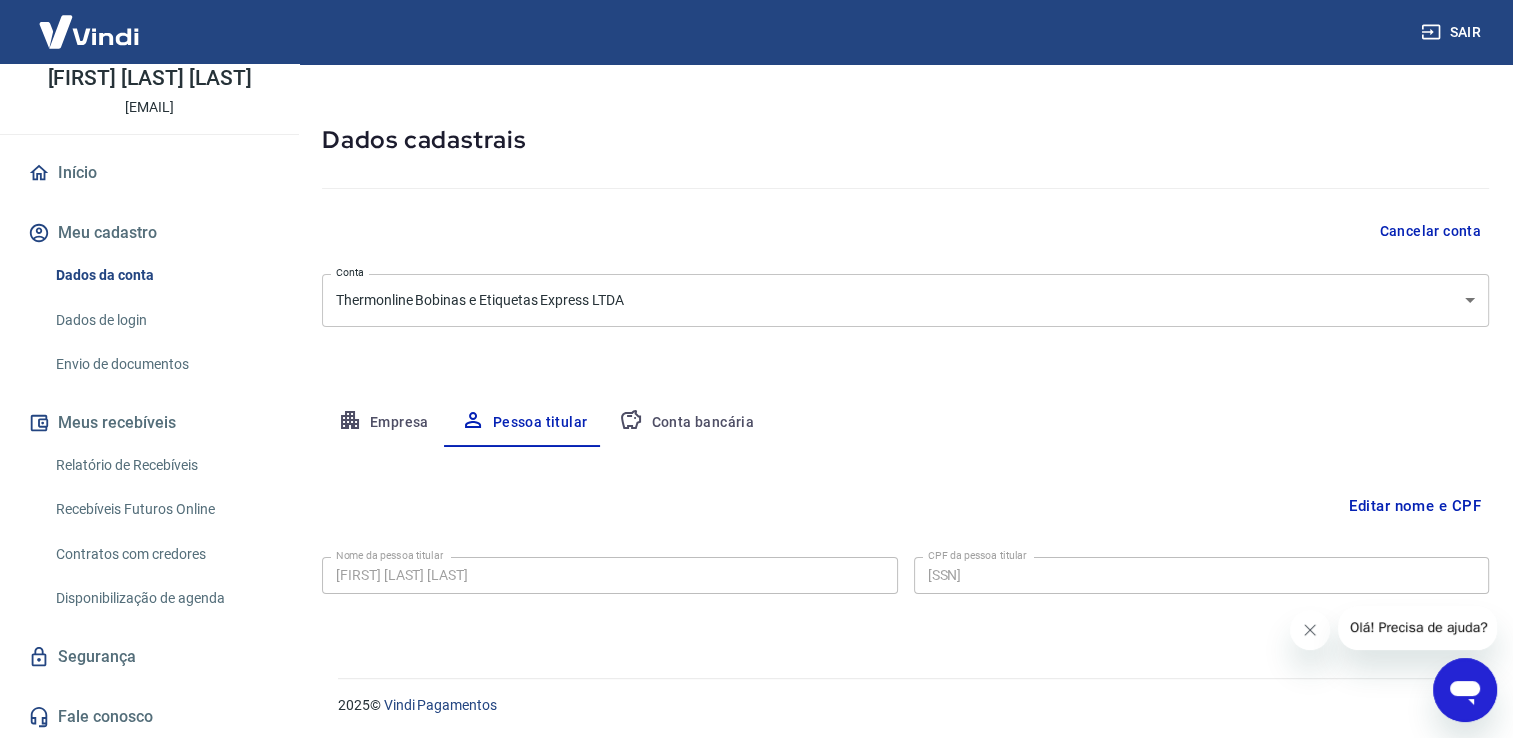 click on "Conta bancária" at bounding box center (686, 423) 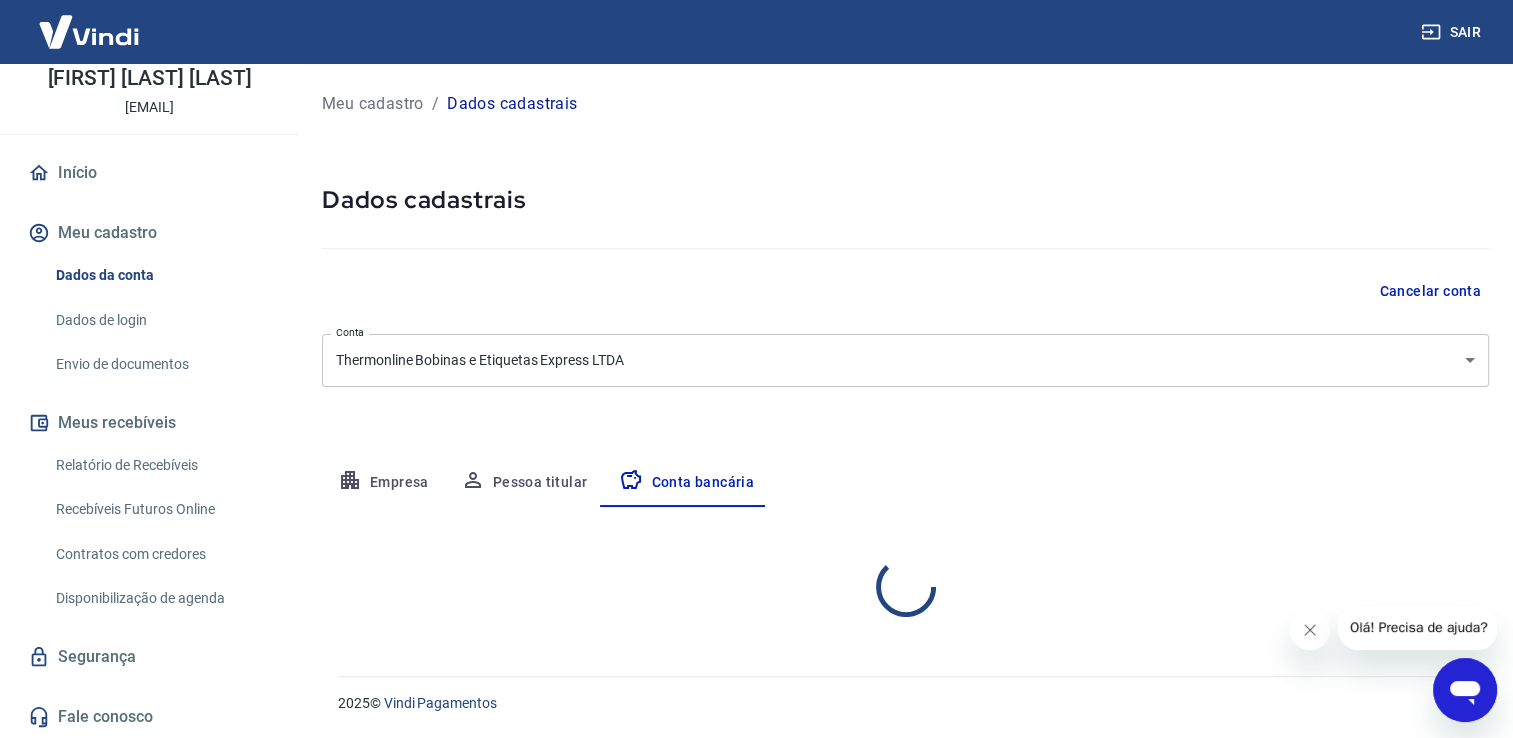 scroll, scrollTop: 0, scrollLeft: 0, axis: both 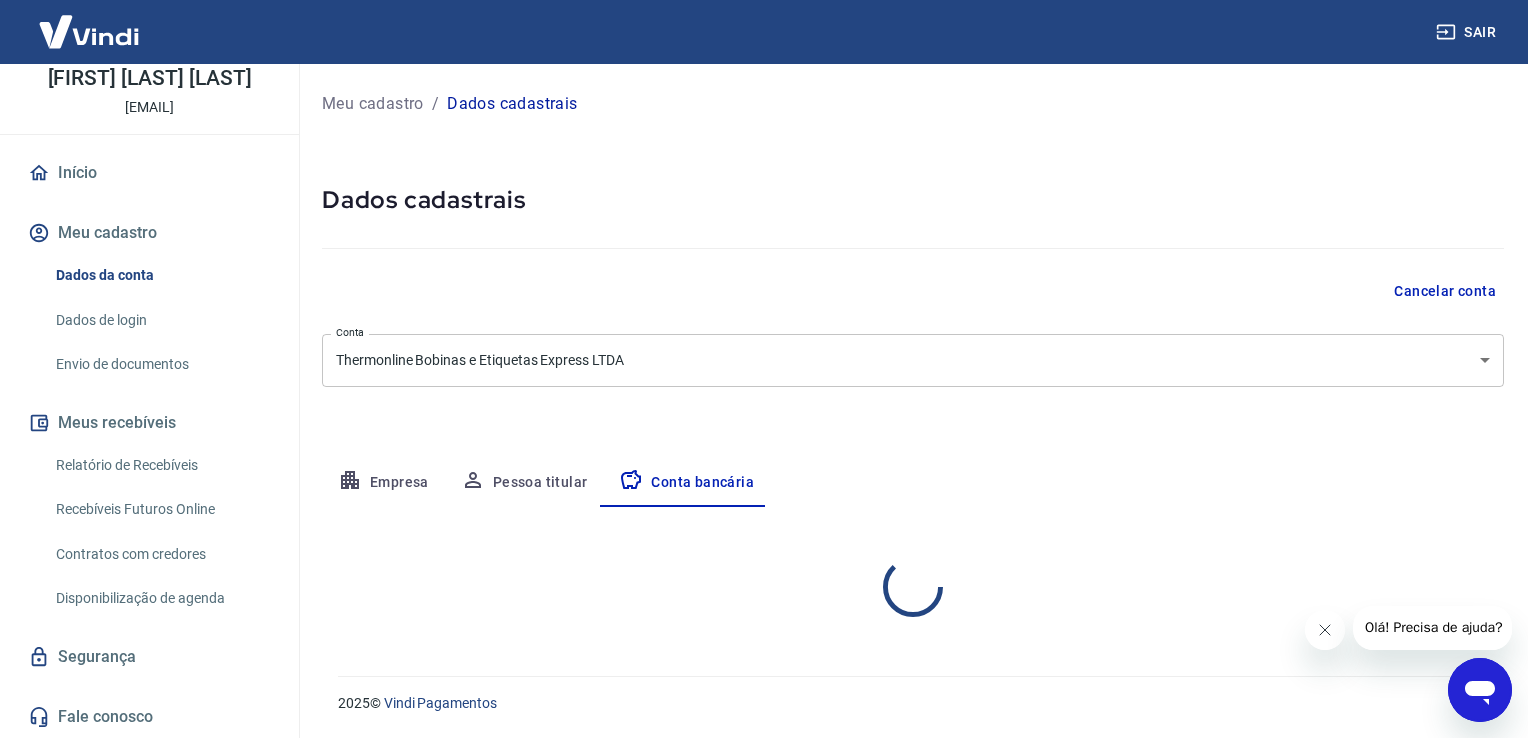 select on "1" 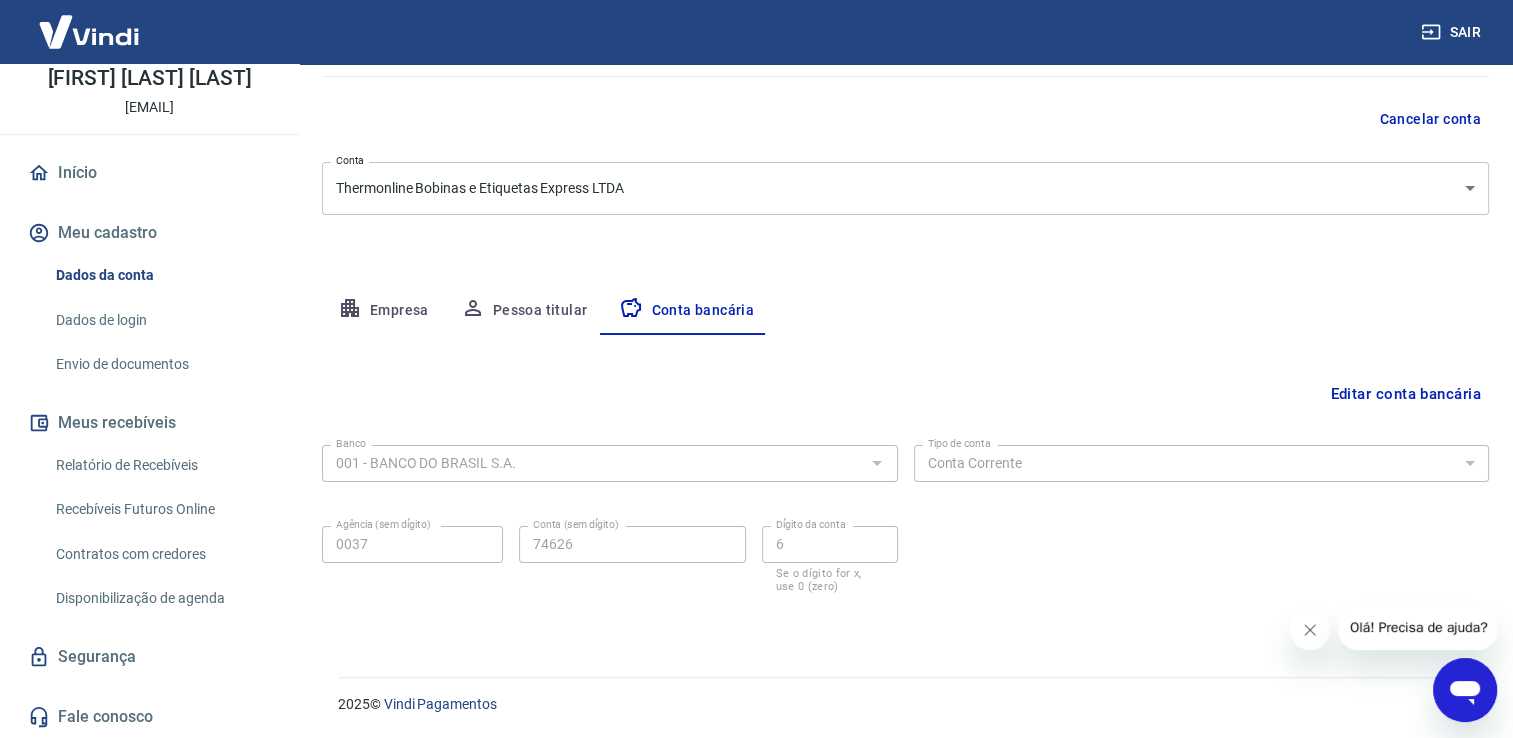 scroll, scrollTop: 0, scrollLeft: 0, axis: both 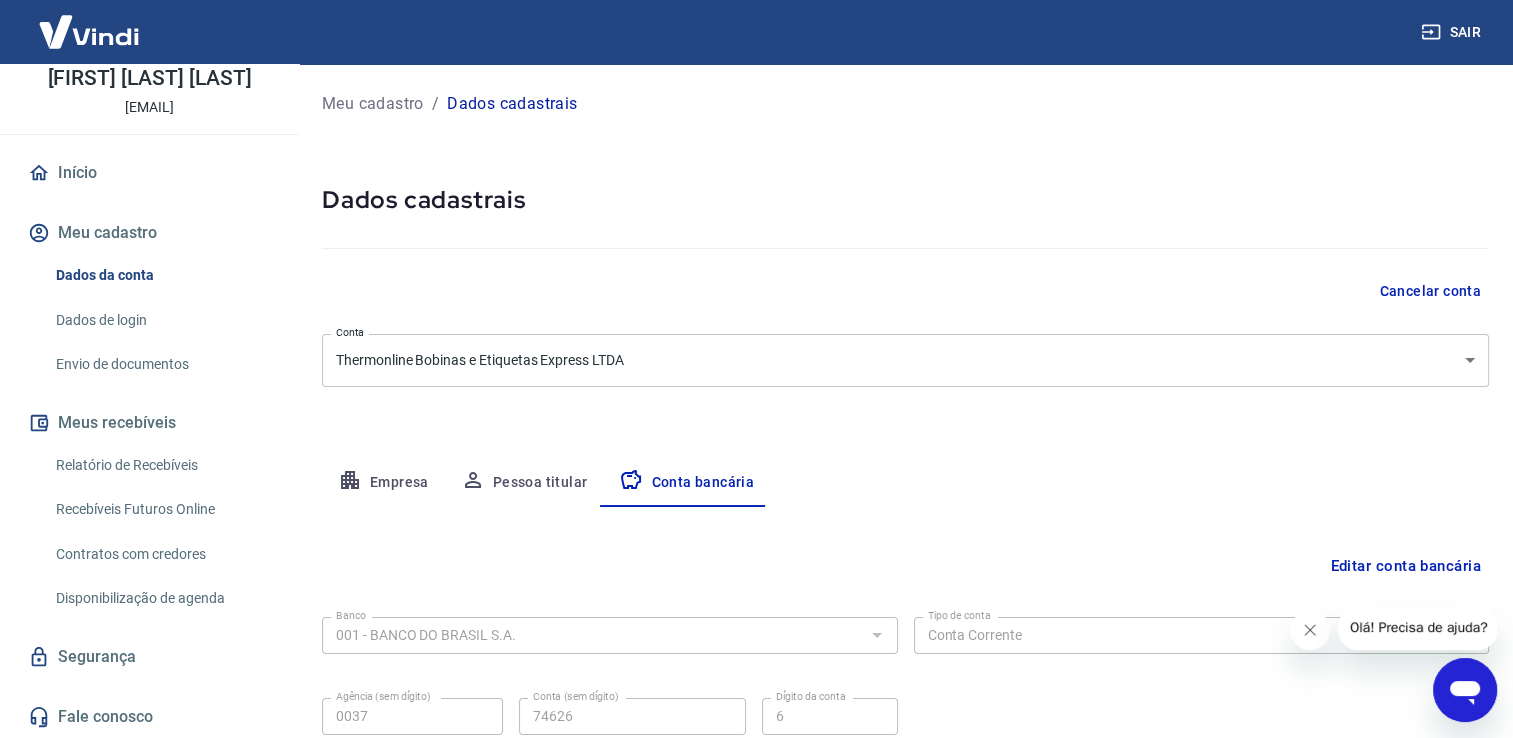 click on "Dados de login" at bounding box center (161, 320) 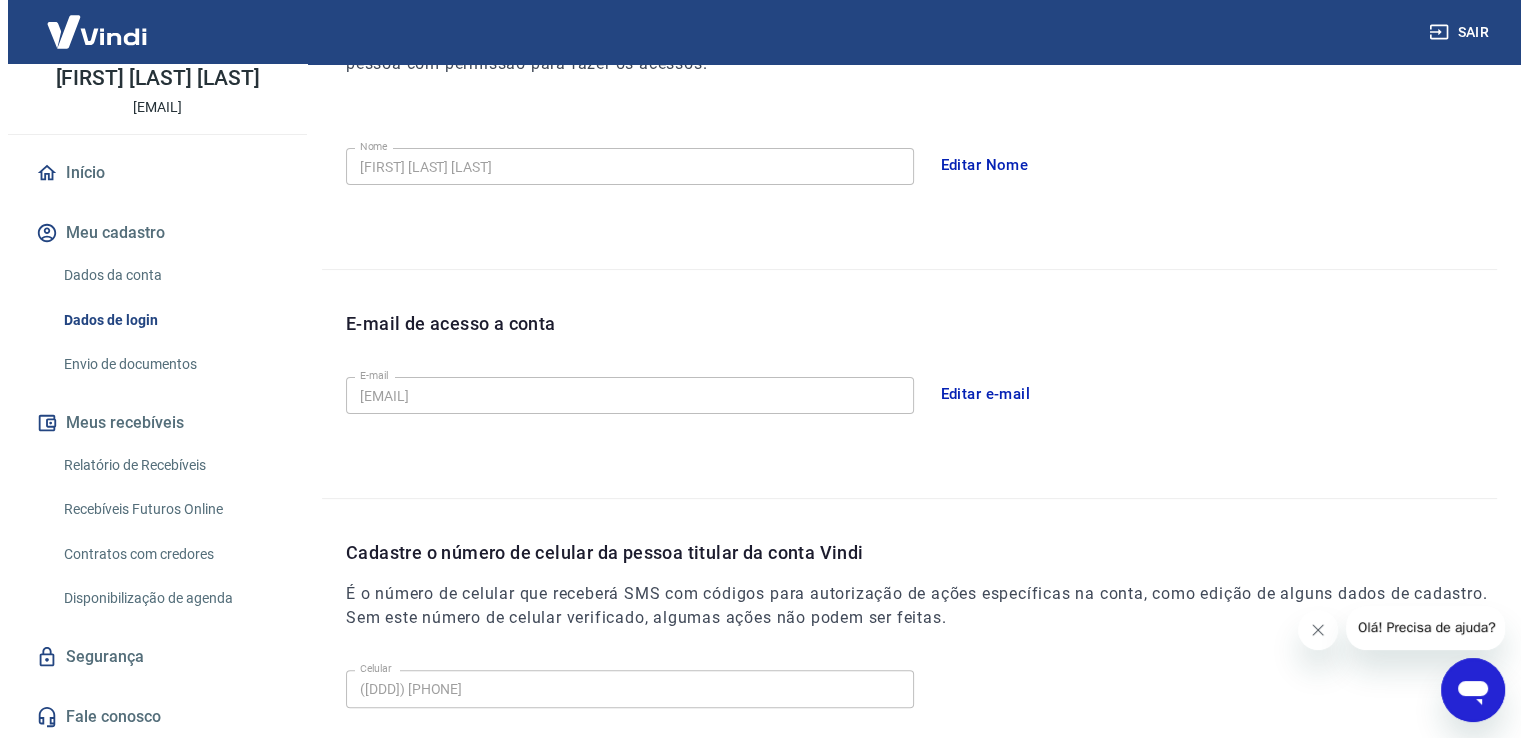 scroll, scrollTop: 0, scrollLeft: 0, axis: both 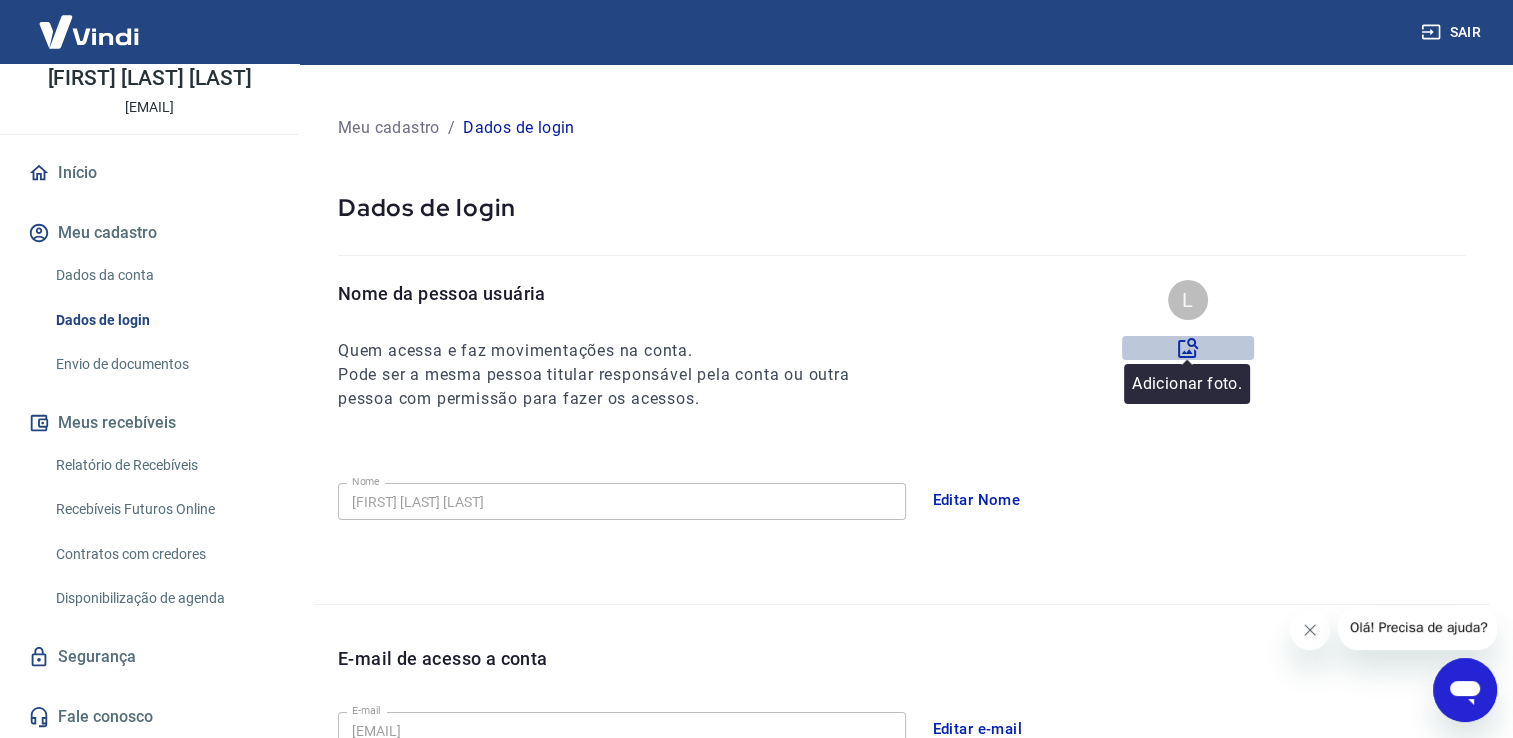 click 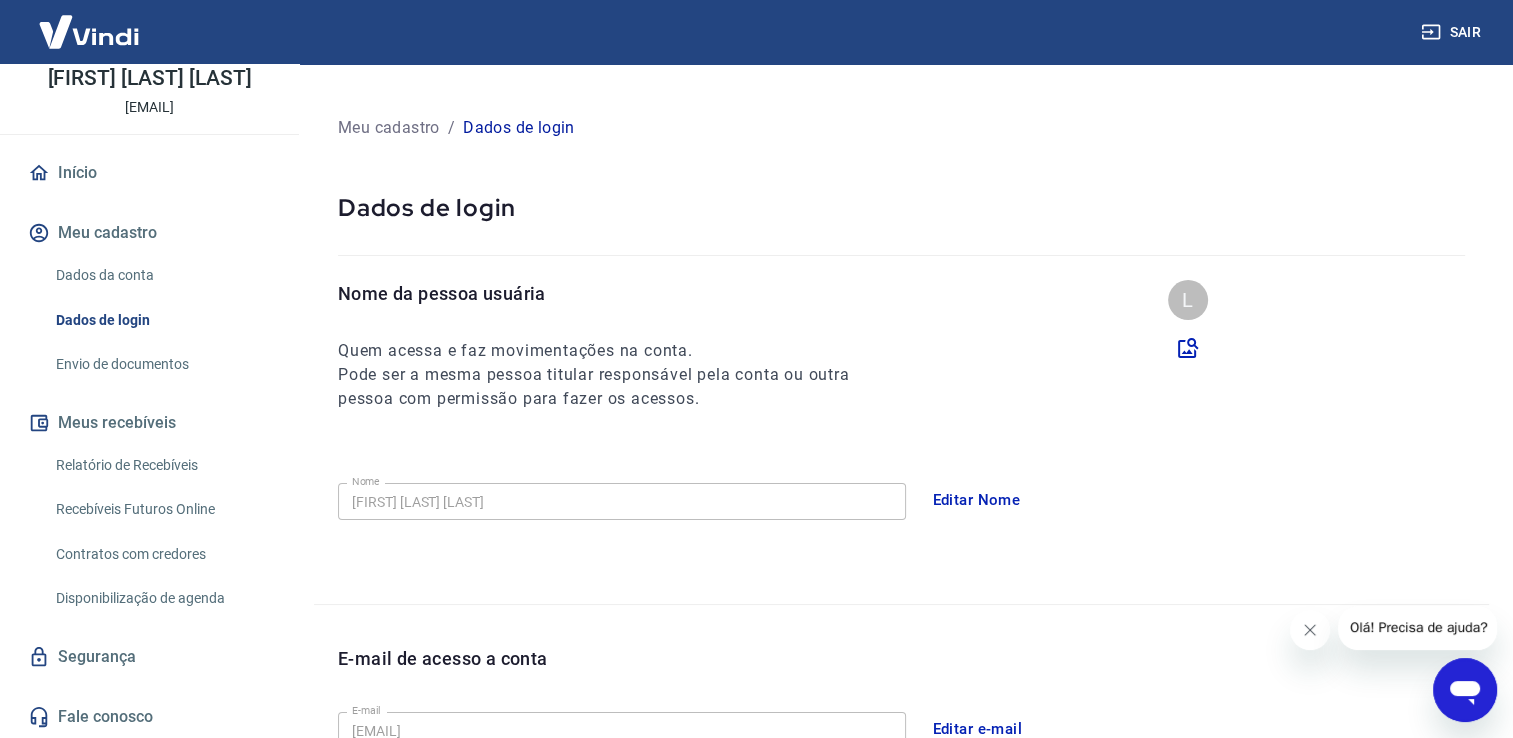 click on "L" at bounding box center (1188, 300) 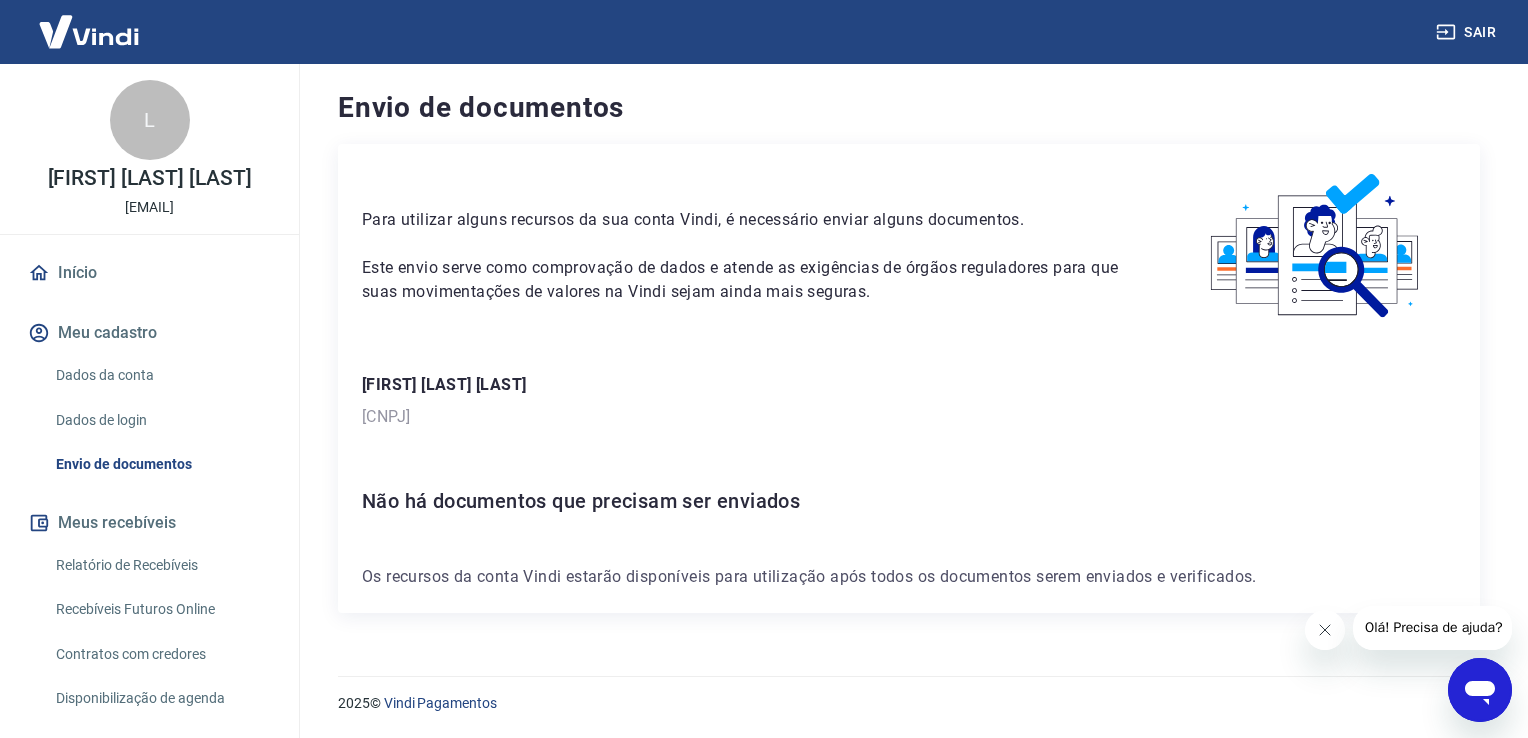 scroll, scrollTop: 0, scrollLeft: 0, axis: both 